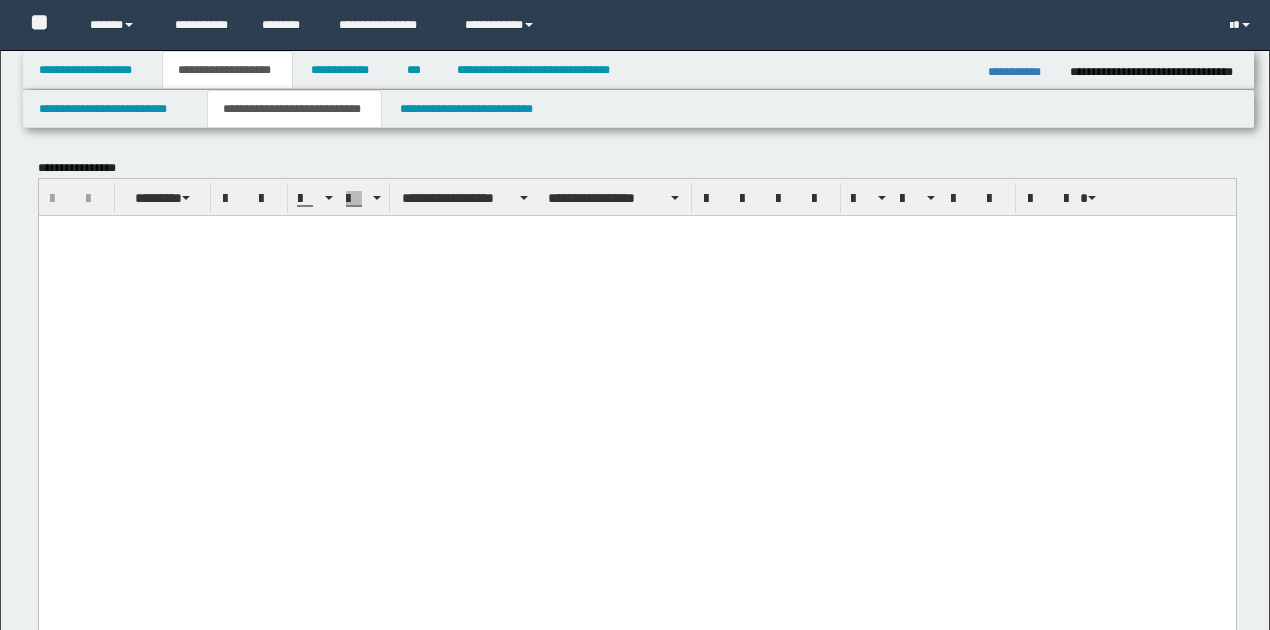 scroll, scrollTop: 0, scrollLeft: 0, axis: both 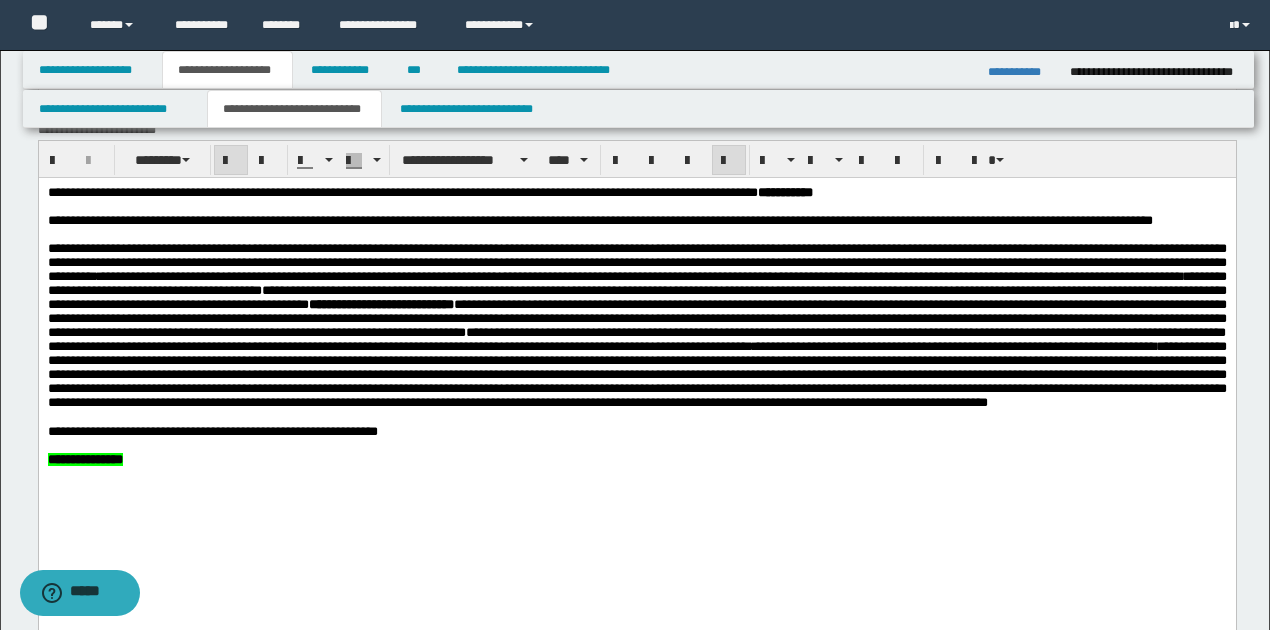 click on "**********" at bounding box center [1021, 72] 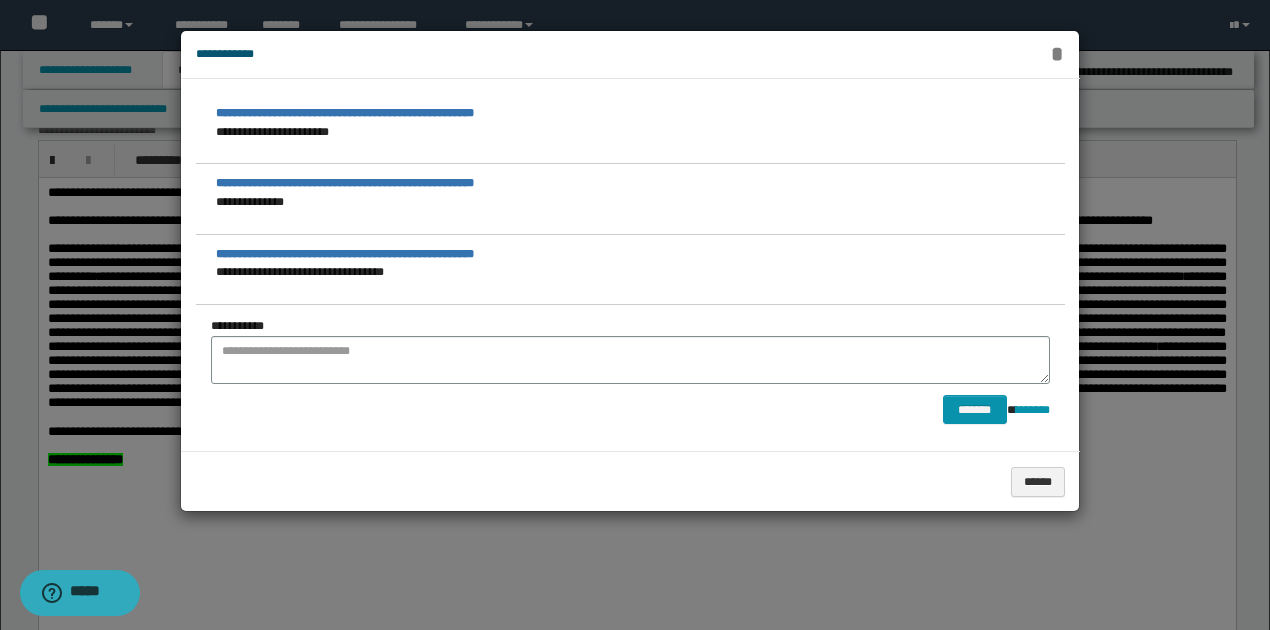 click on "*" at bounding box center [1057, 54] 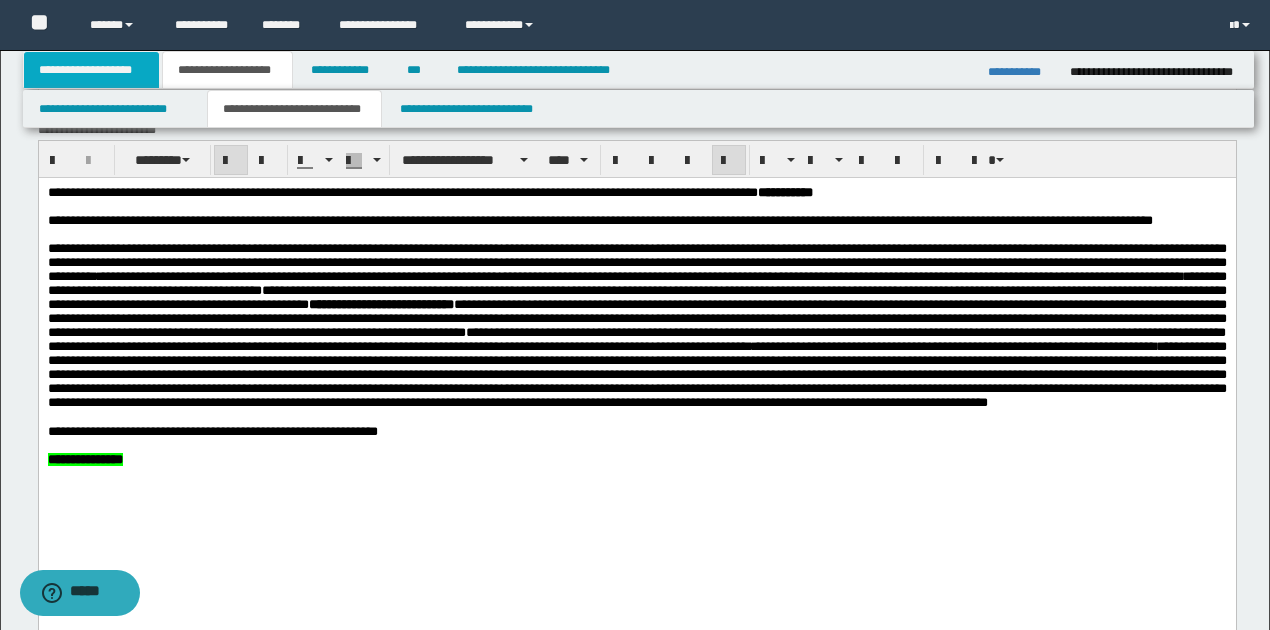 click on "**********" at bounding box center (92, 70) 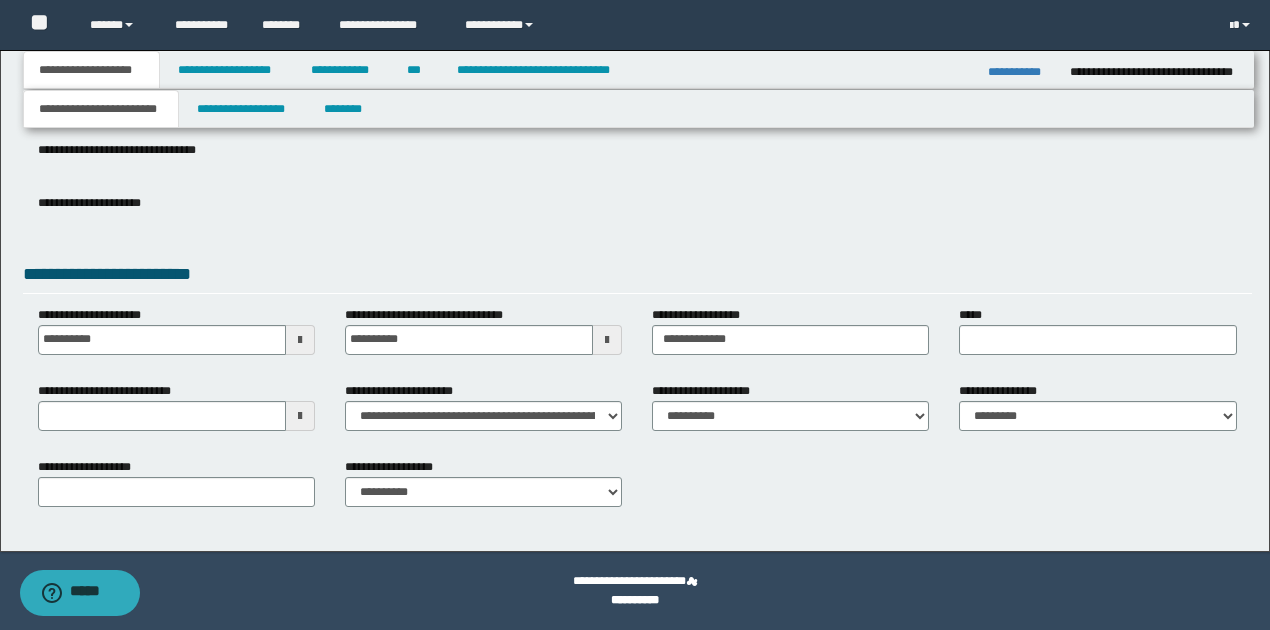 scroll, scrollTop: 252, scrollLeft: 0, axis: vertical 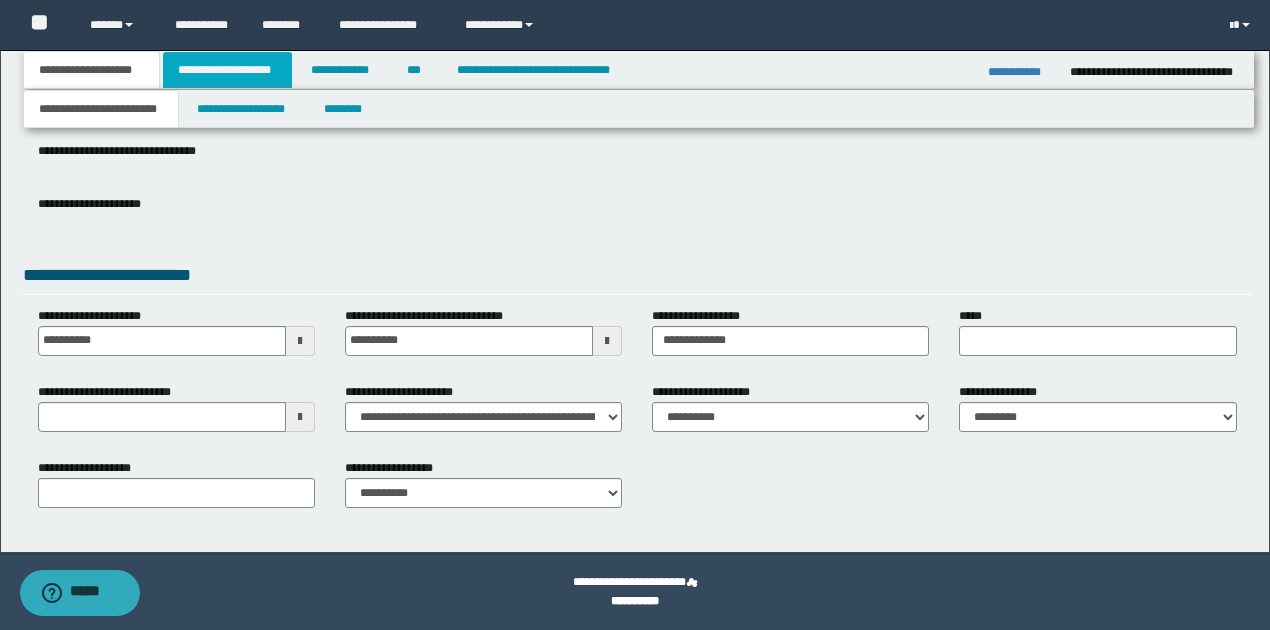click on "**********" at bounding box center (227, 70) 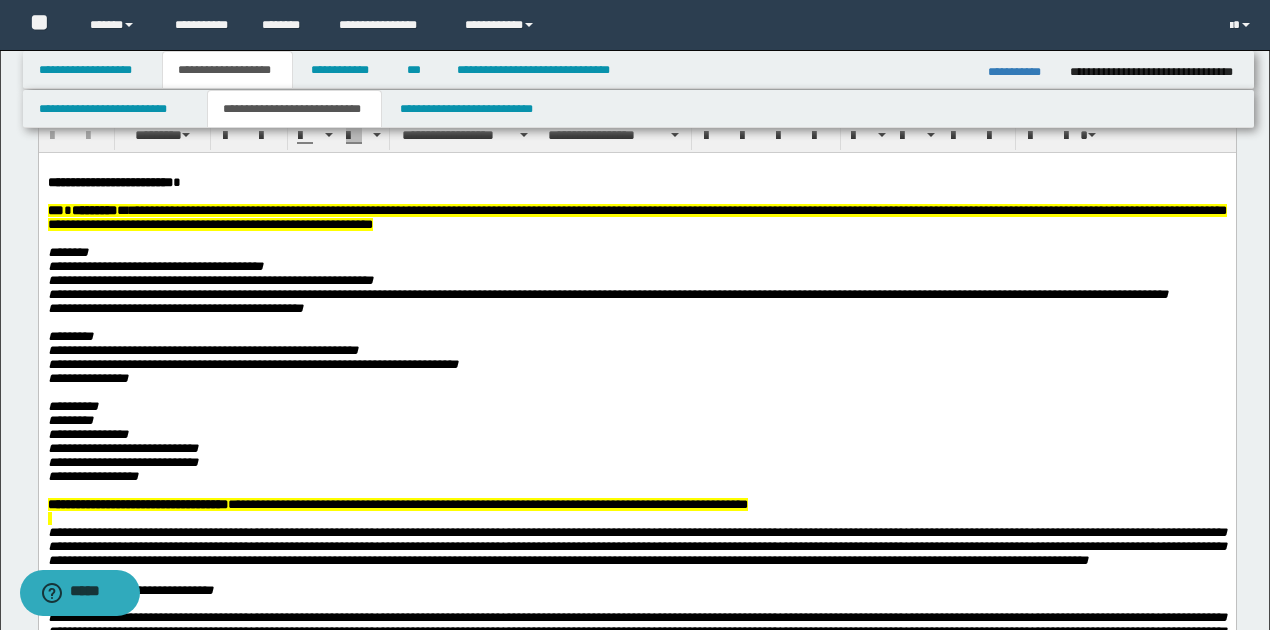 scroll, scrollTop: 52, scrollLeft: 0, axis: vertical 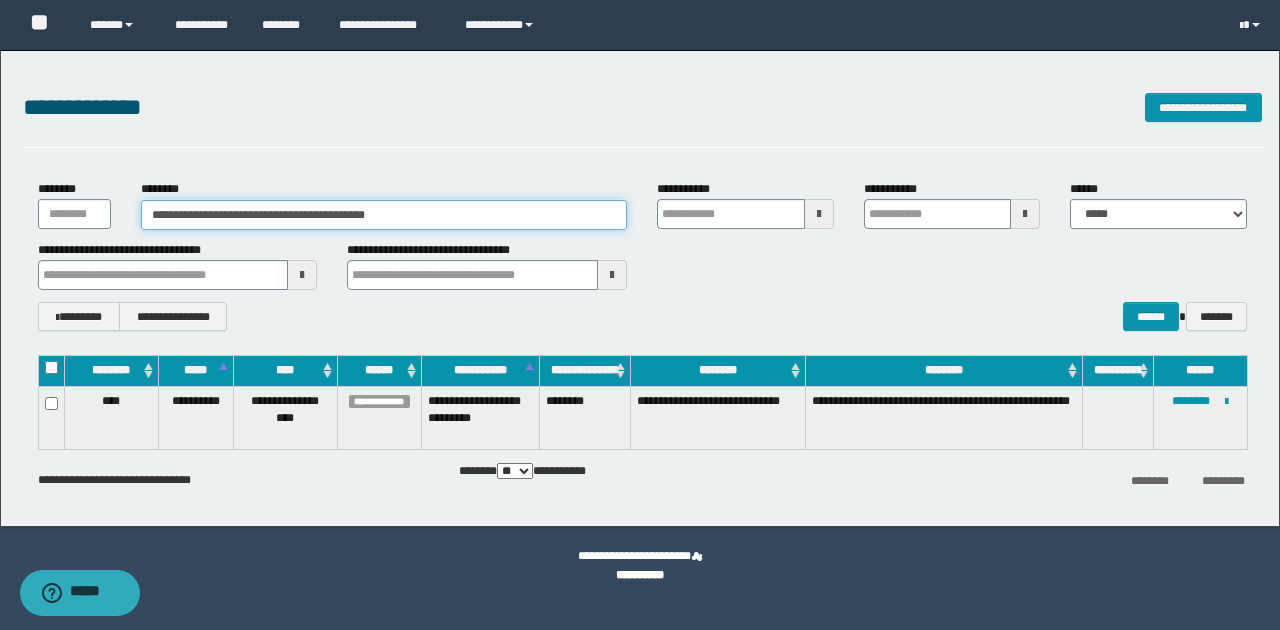 drag, startPoint x: 150, startPoint y: 215, endPoint x: 417, endPoint y: 208, distance: 267.09174 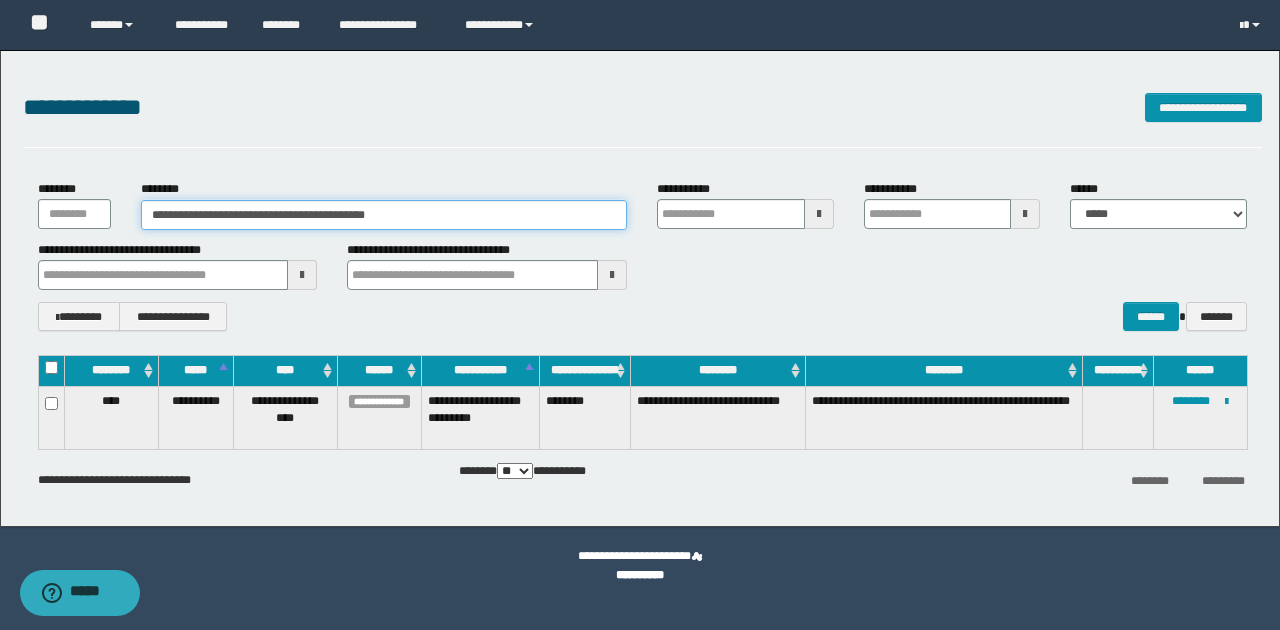 paste 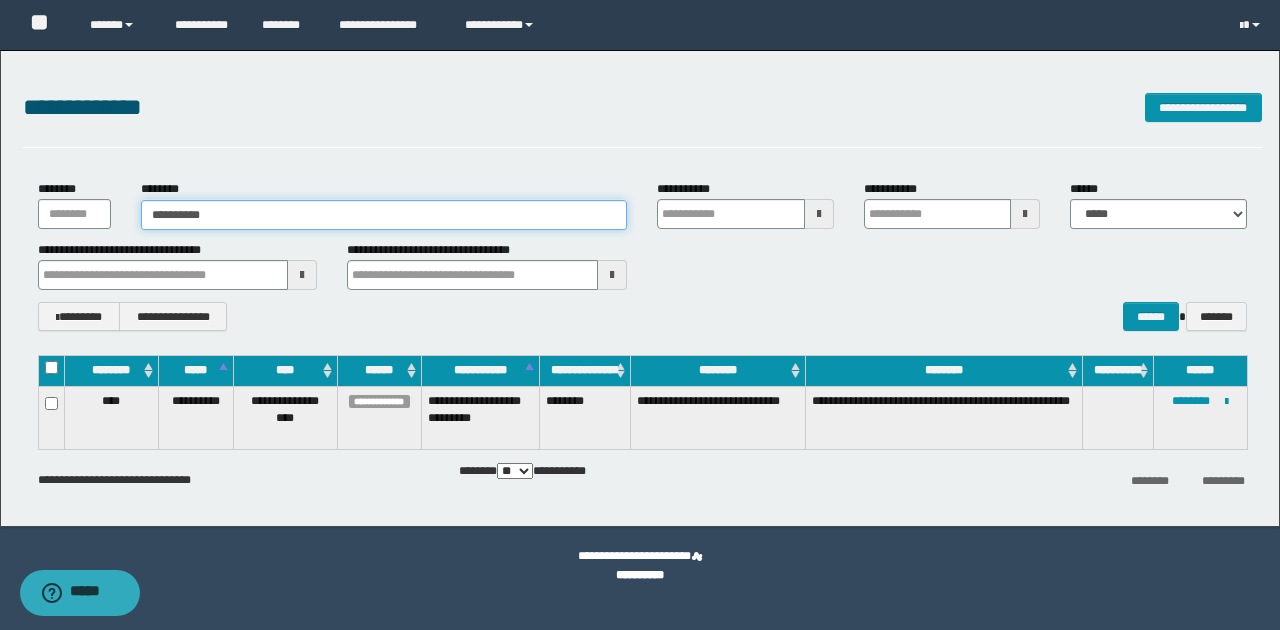 type on "**********" 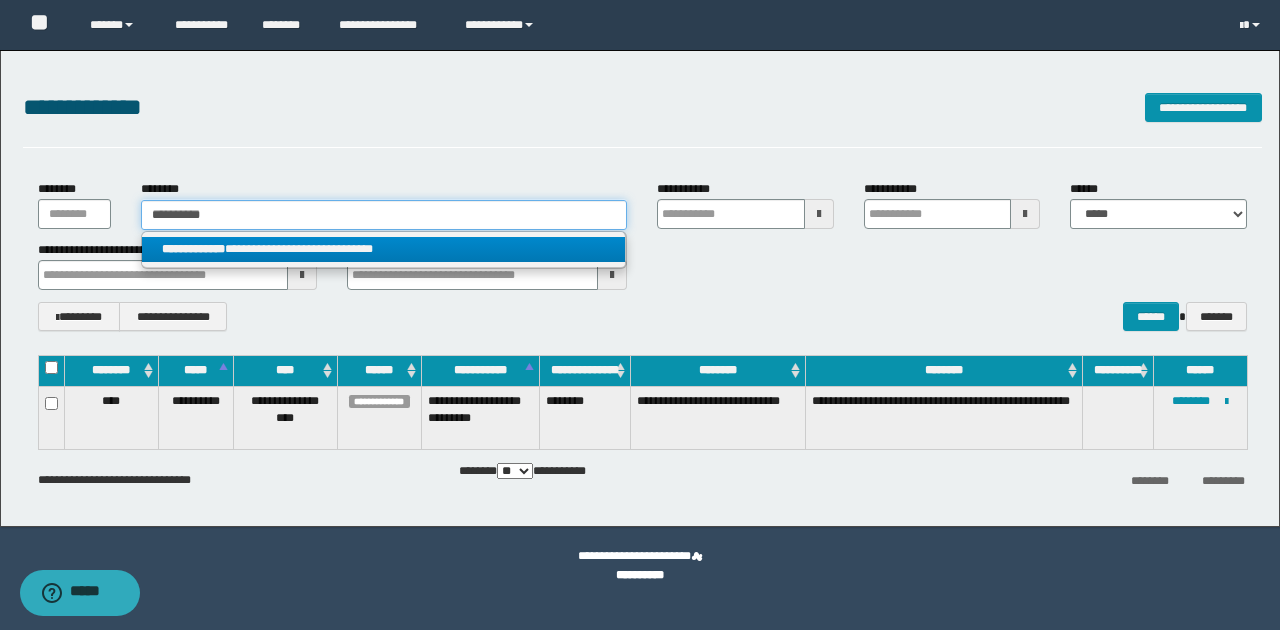 type on "**********" 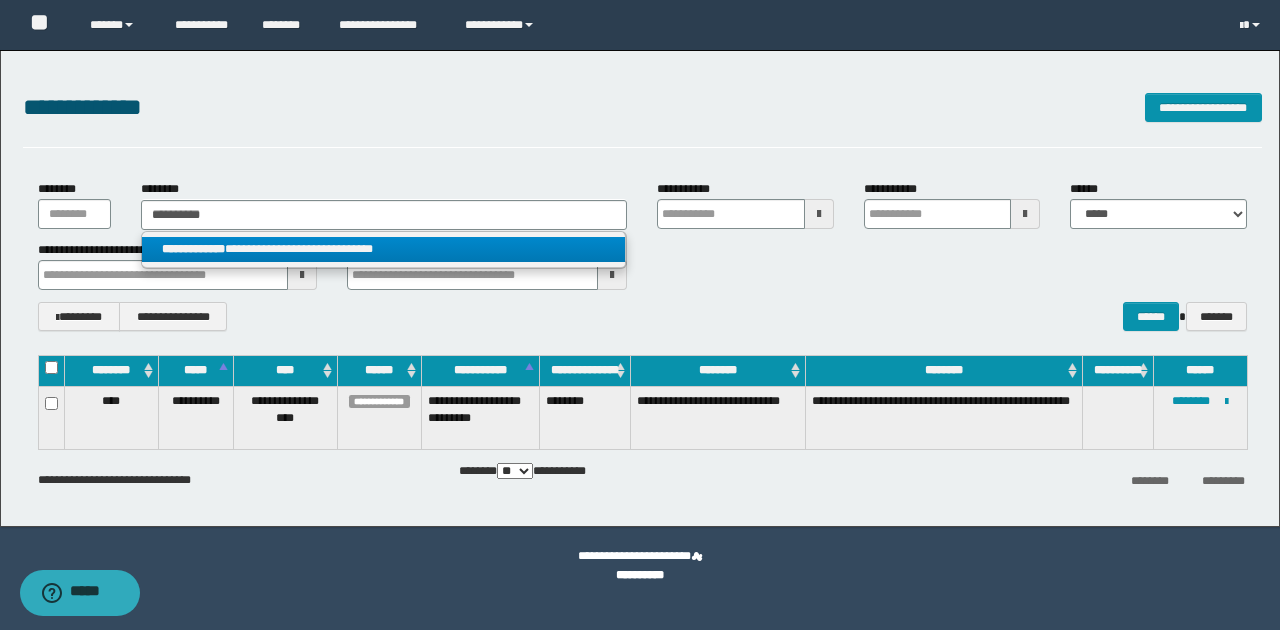 click on "**********" at bounding box center [384, 249] 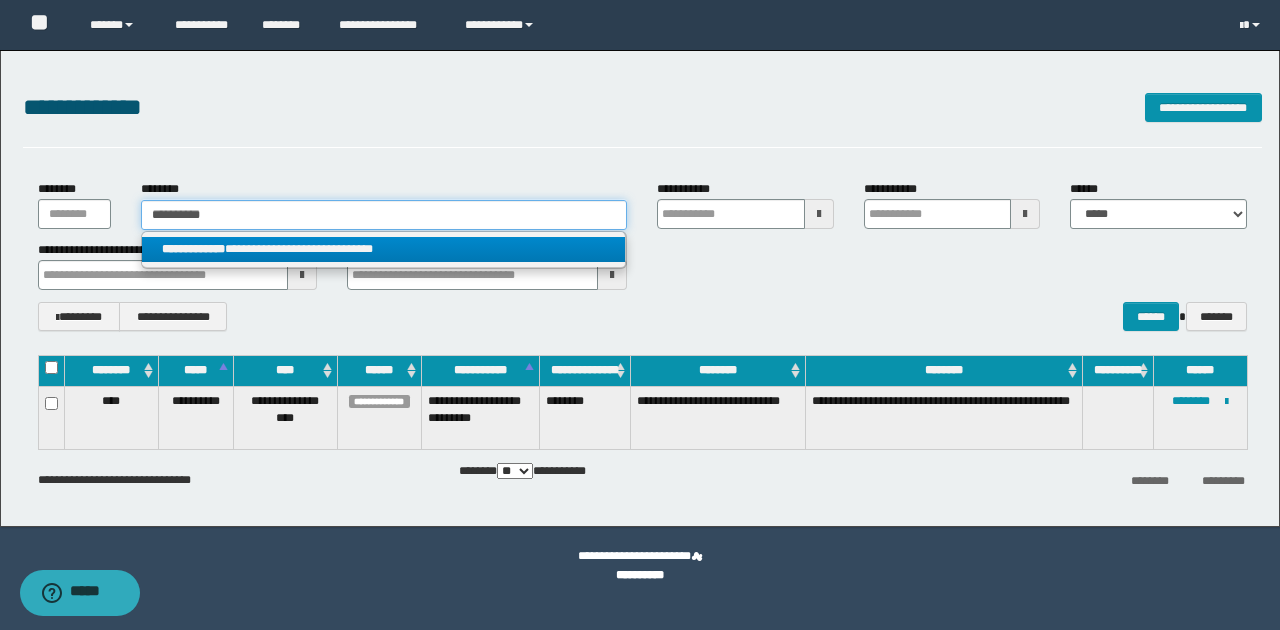 type 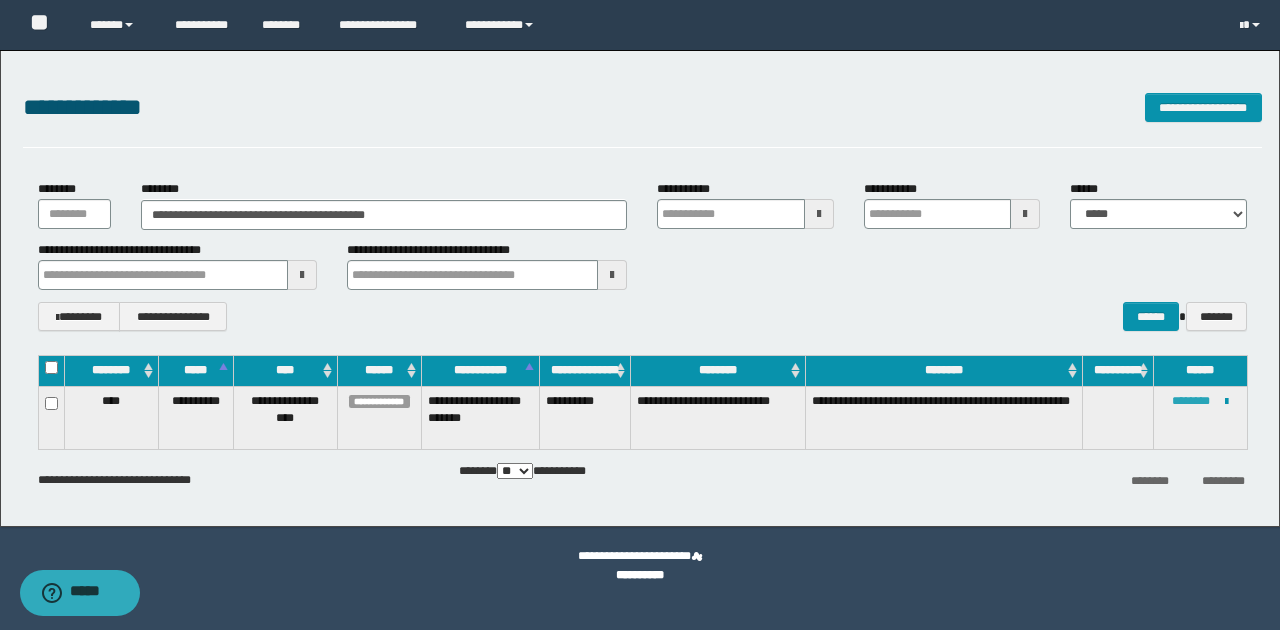 click on "********" at bounding box center [1191, 401] 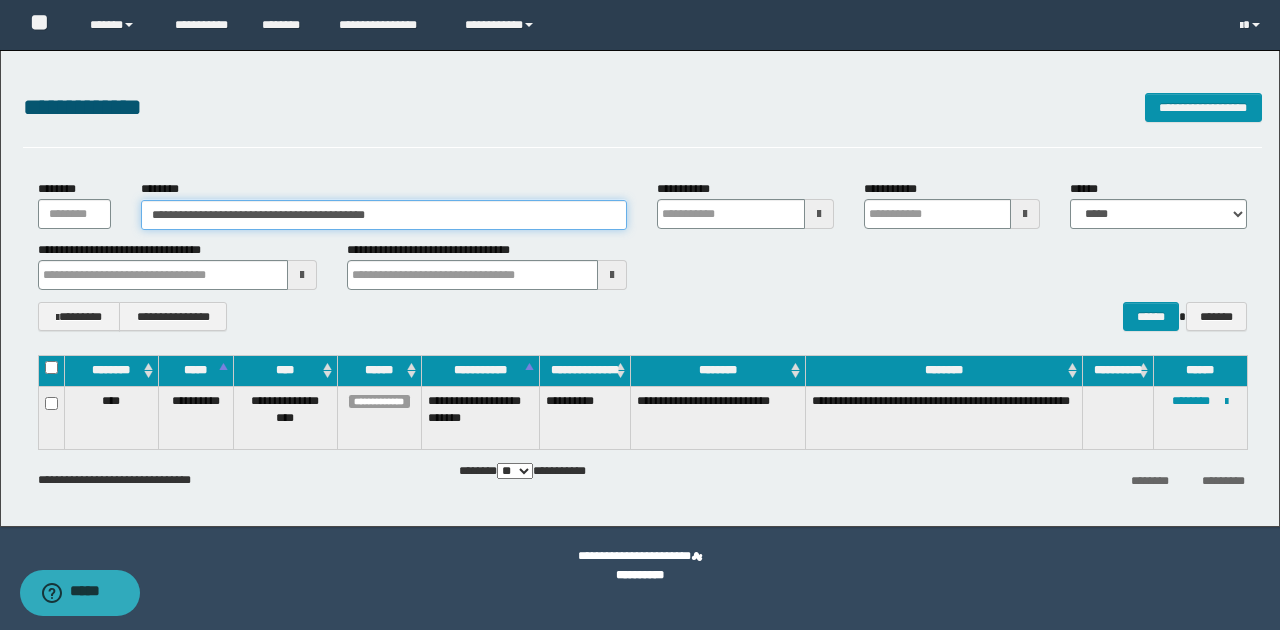 drag, startPoint x: 149, startPoint y: 216, endPoint x: 490, endPoint y: 218, distance: 341.00586 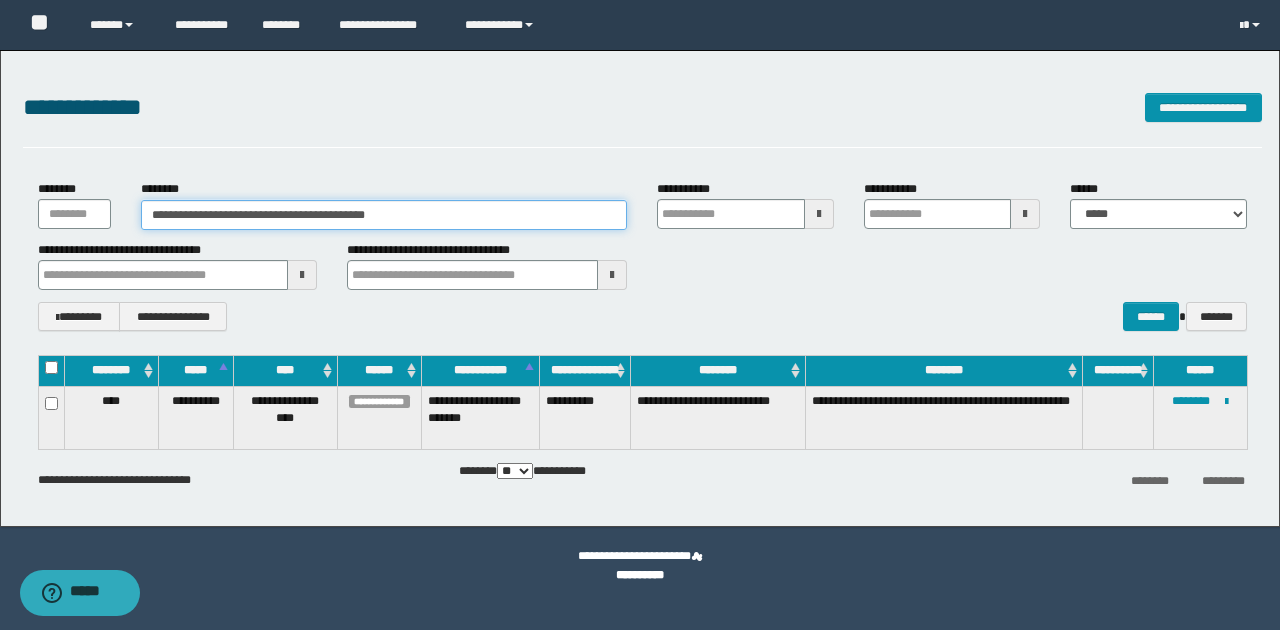 paste 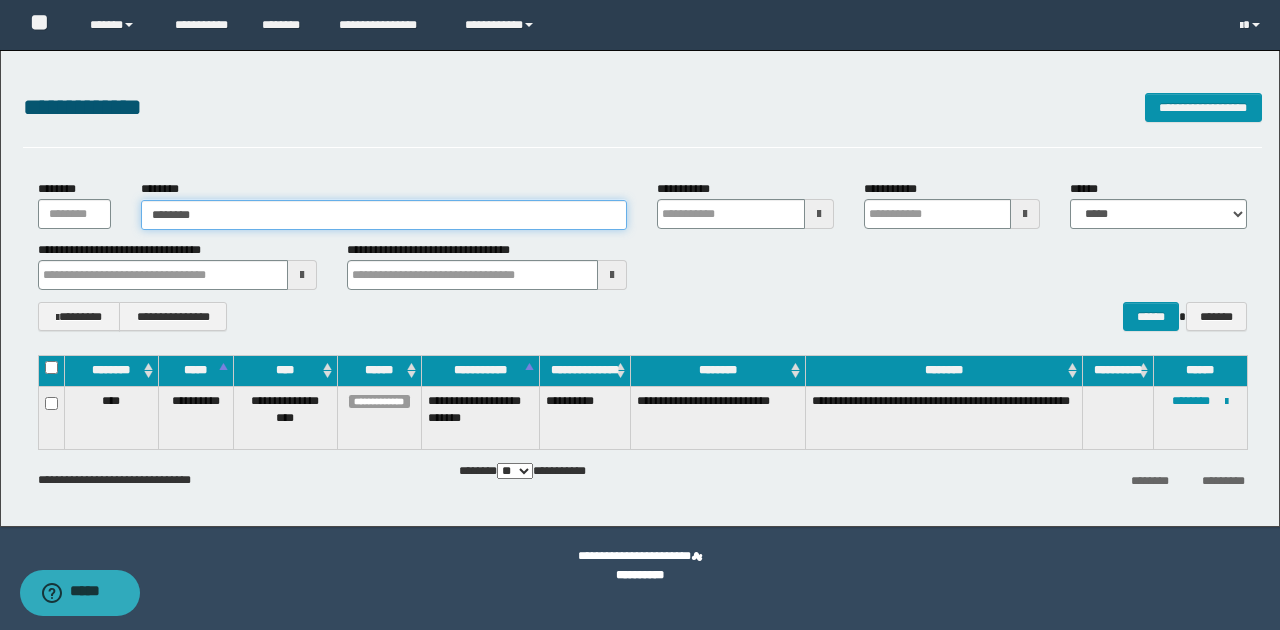type on "********" 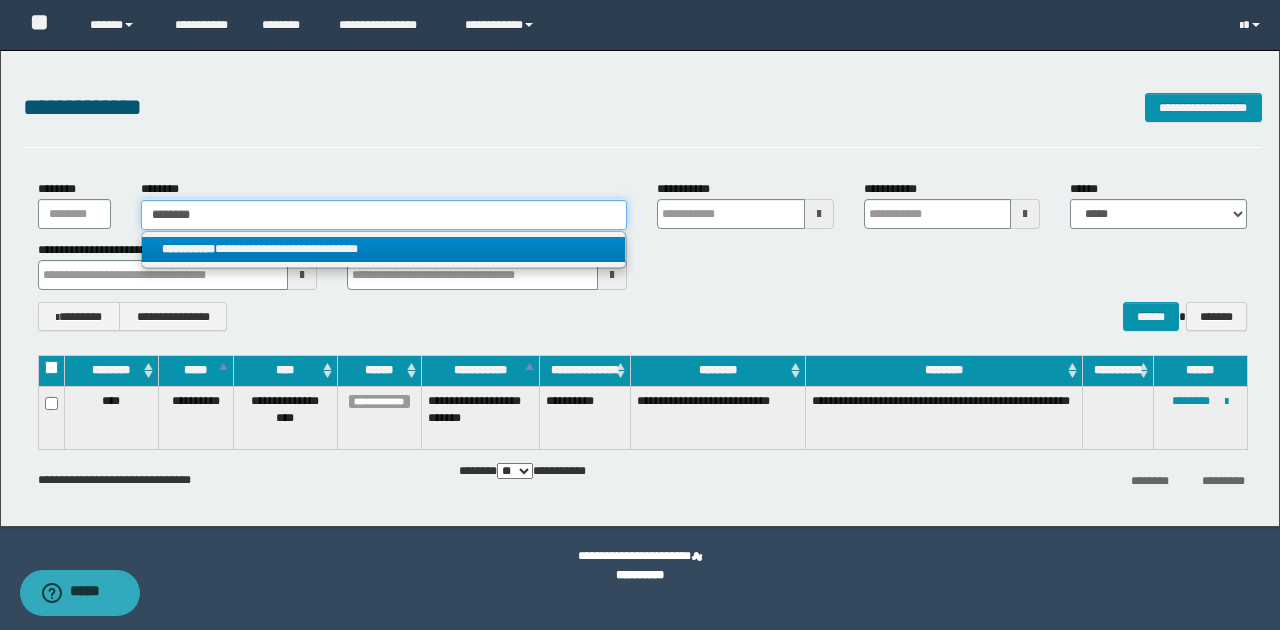 type on "********" 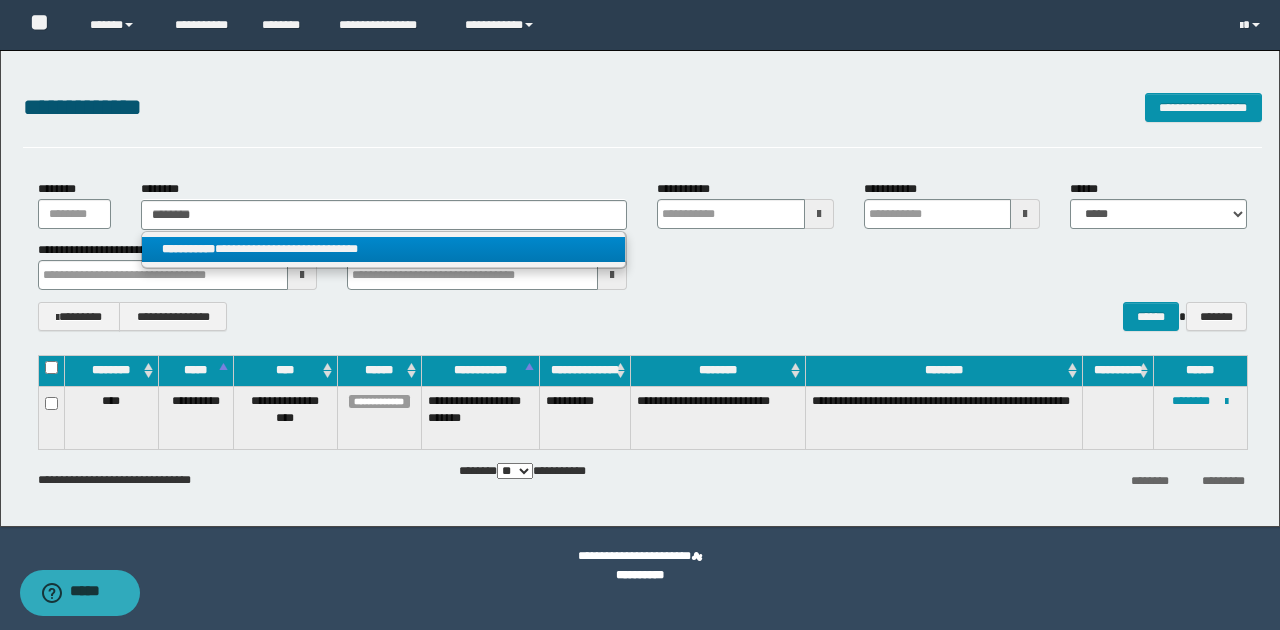 click on "**********" at bounding box center (384, 249) 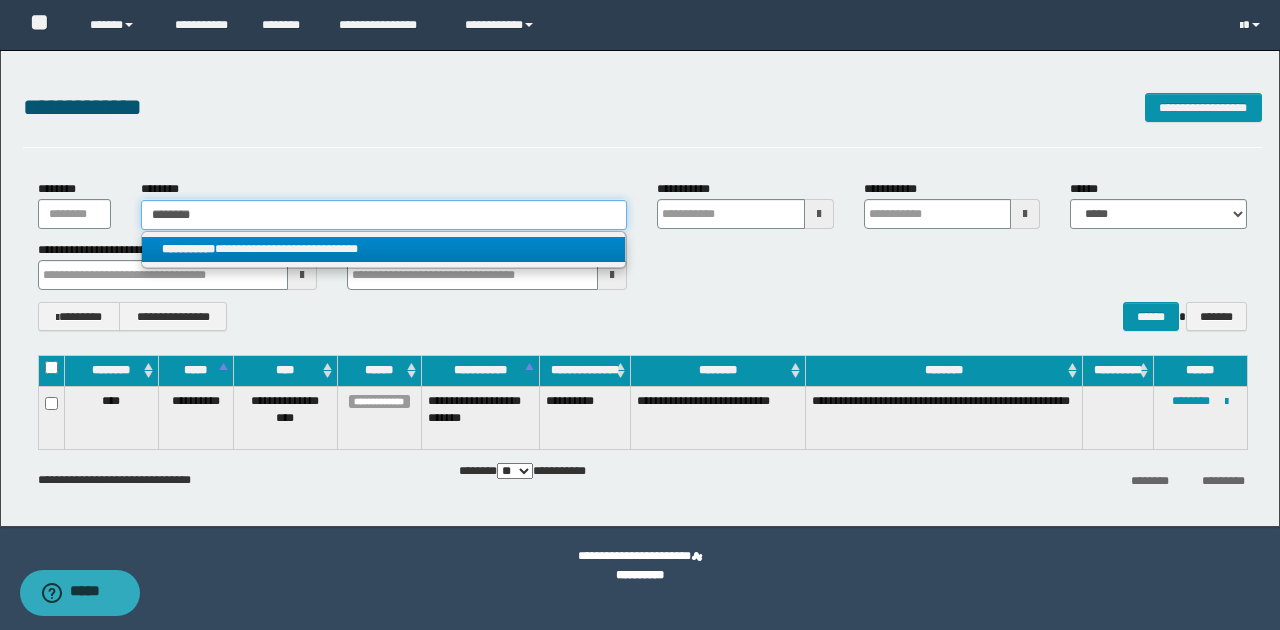 type 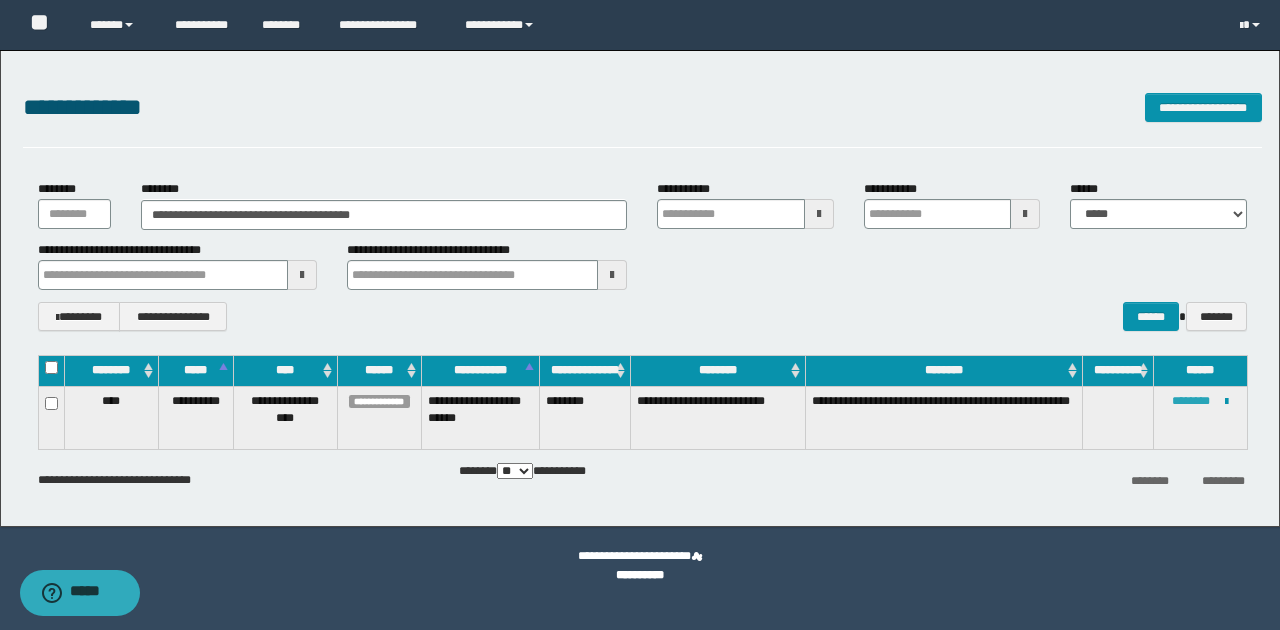 click on "********" at bounding box center [1191, 401] 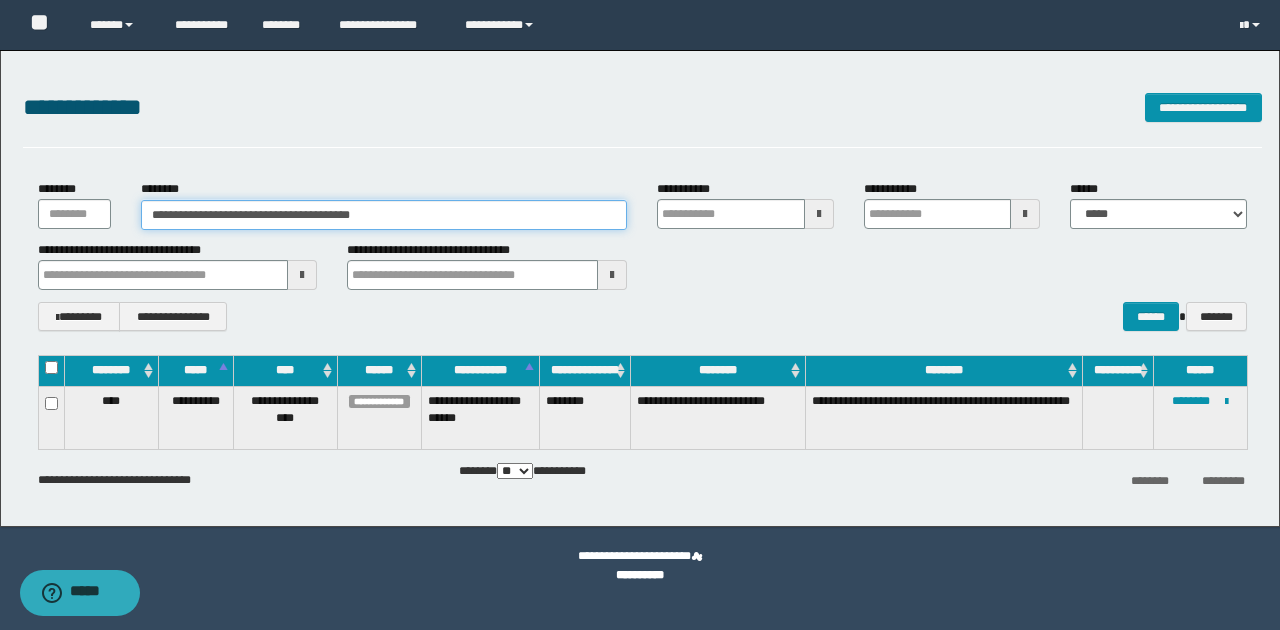 drag, startPoint x: 150, startPoint y: 212, endPoint x: 422, endPoint y: 211, distance: 272.00183 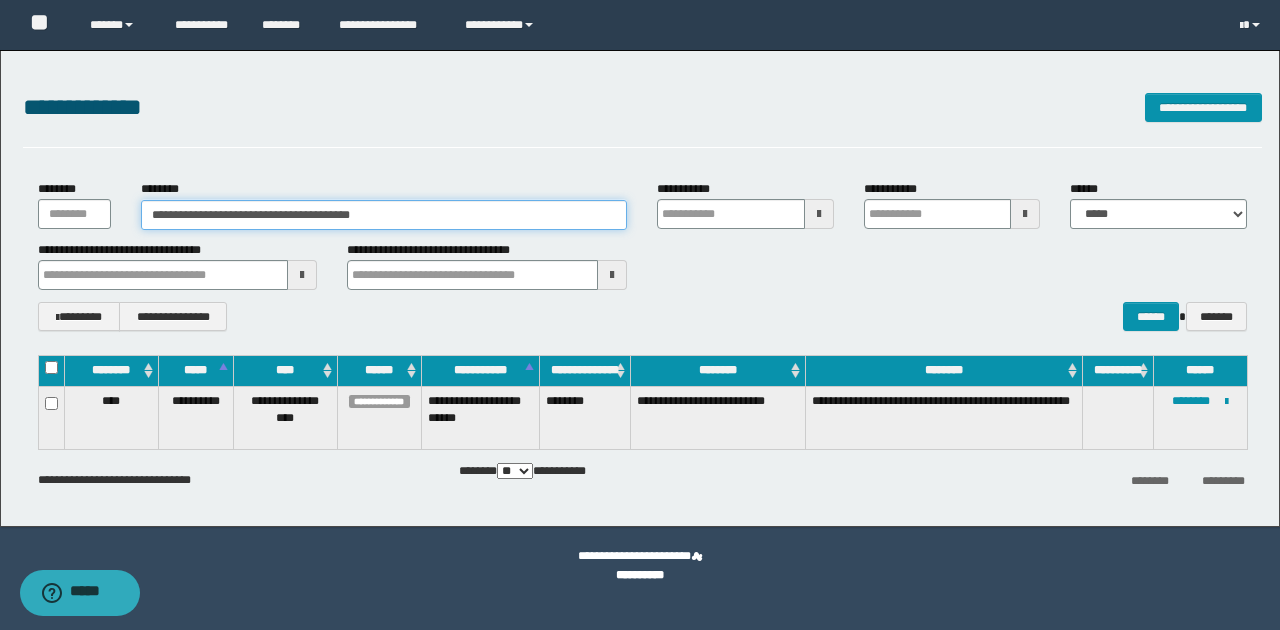 paste 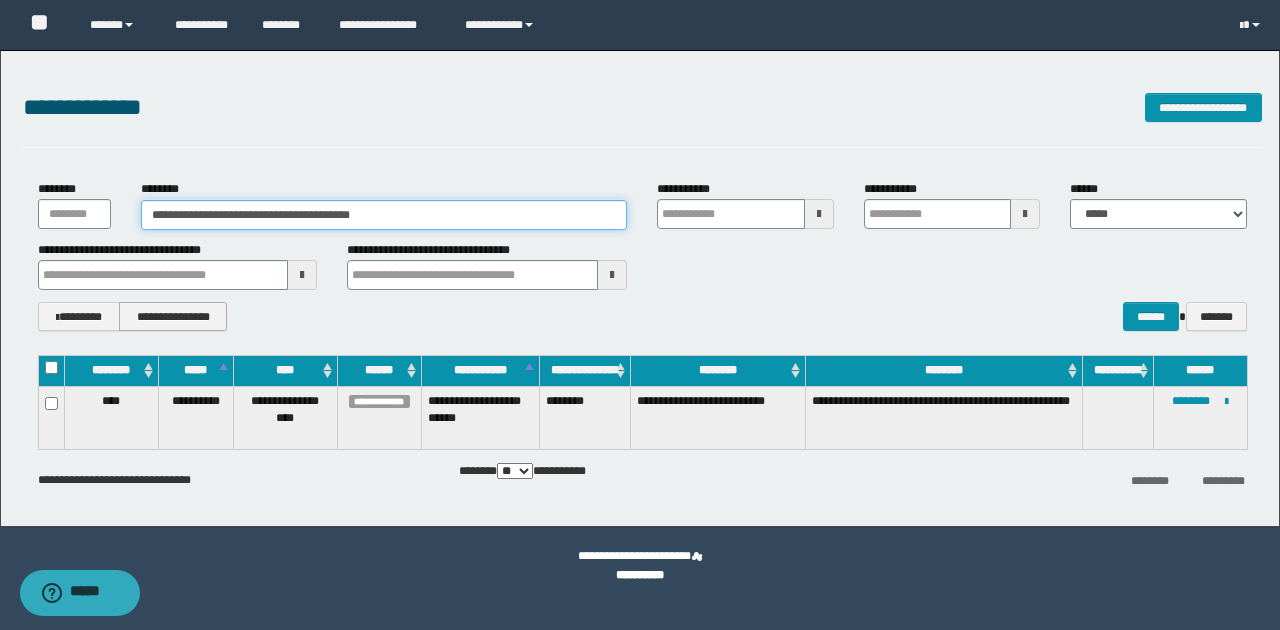 type on "********" 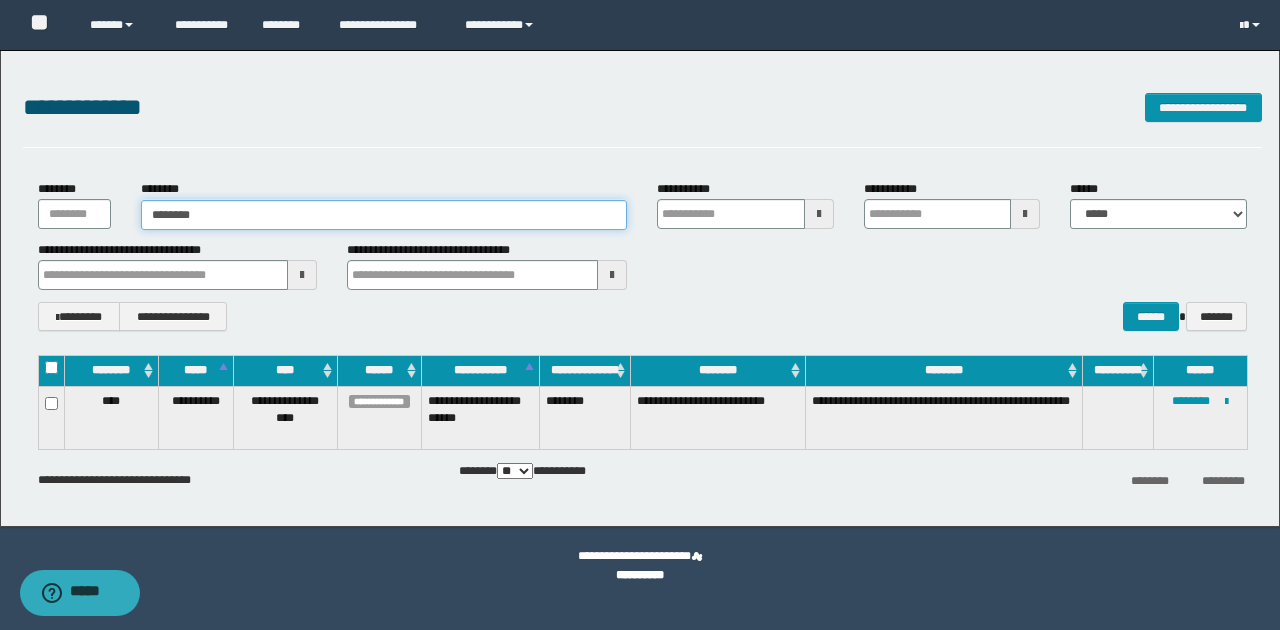 type on "********" 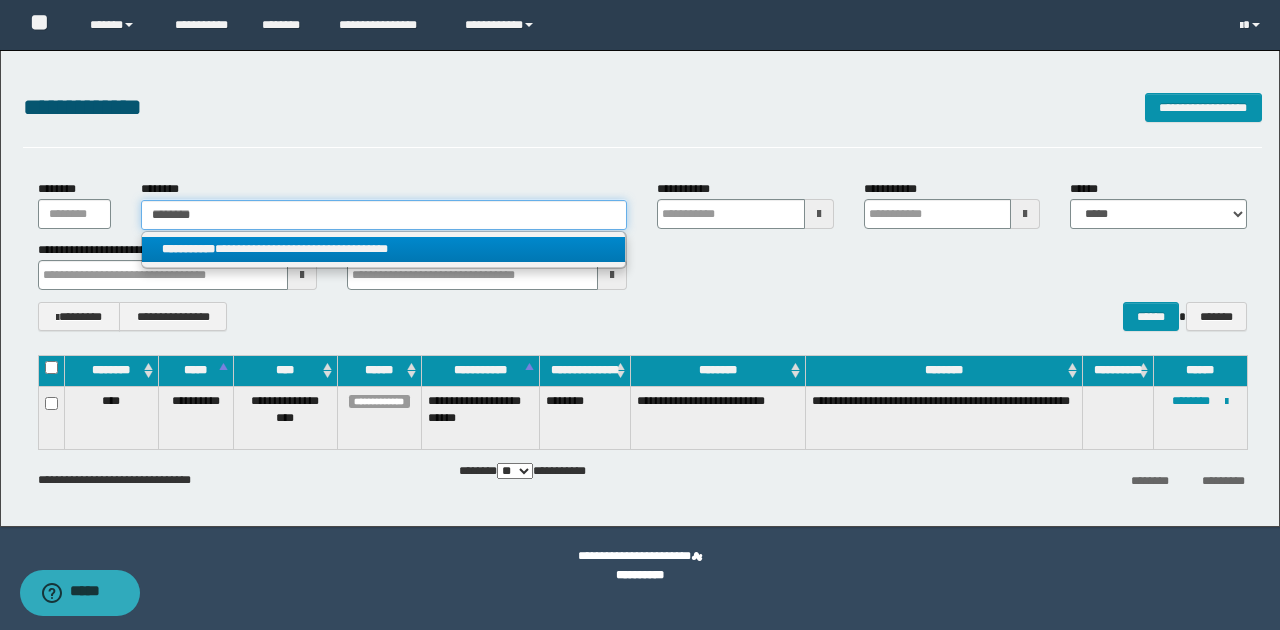 type on "********" 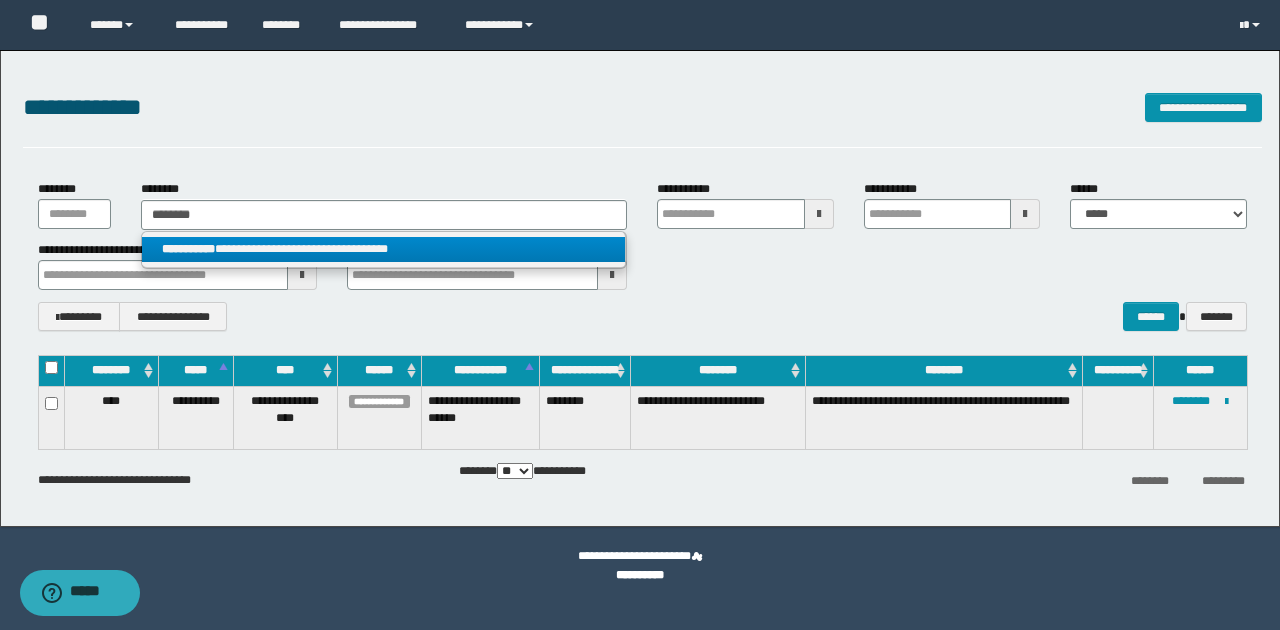 click on "**********" at bounding box center [384, 249] 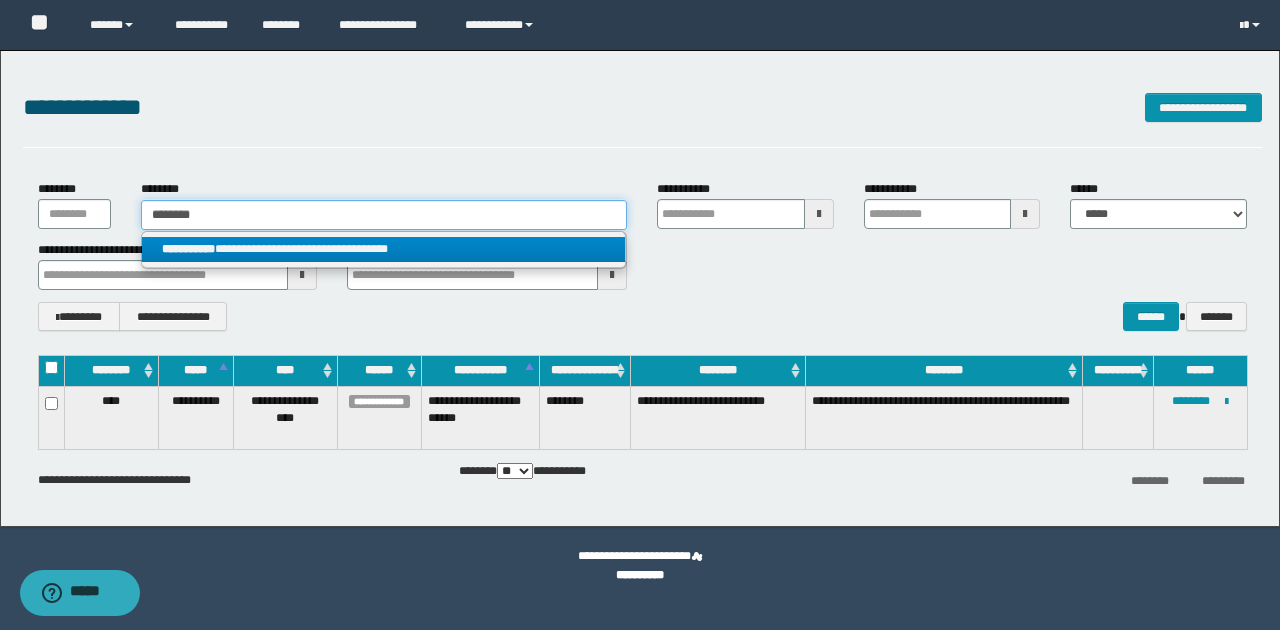 type 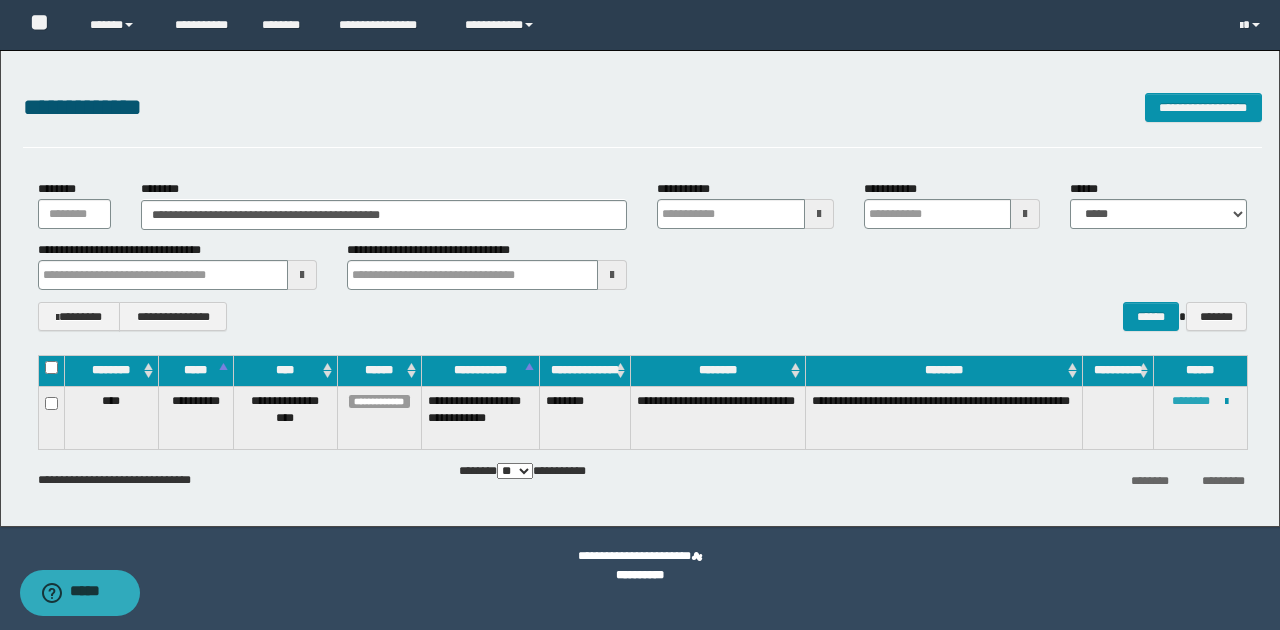 click on "********" at bounding box center [1191, 401] 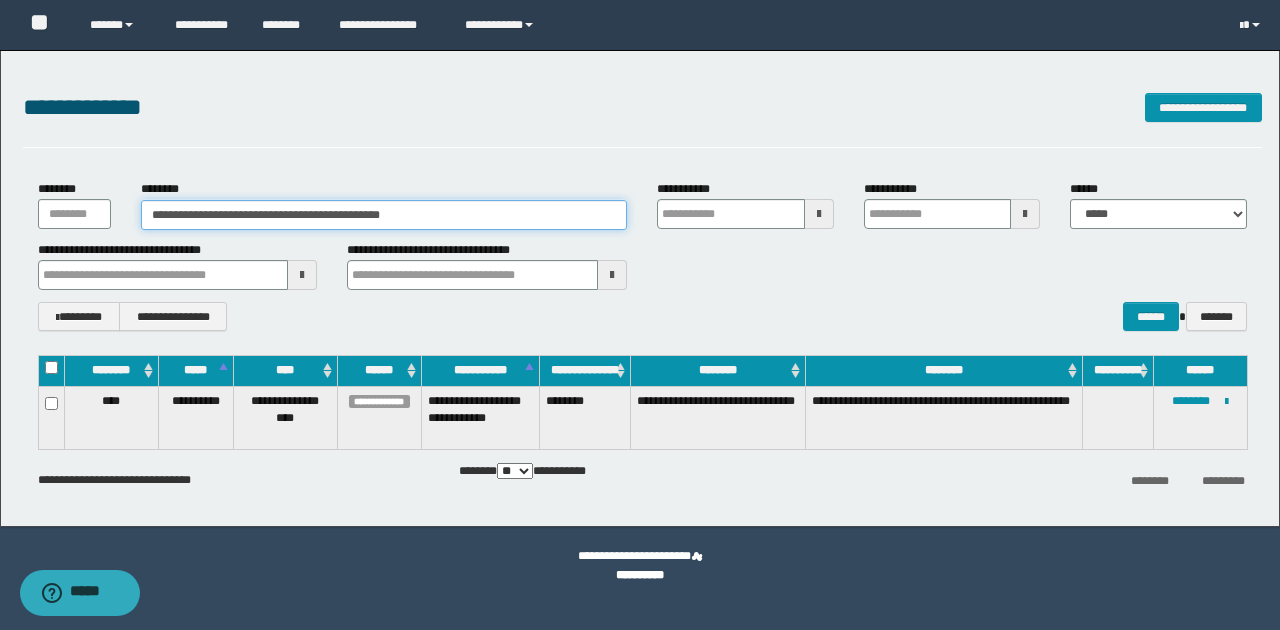 drag, startPoint x: 148, startPoint y: 214, endPoint x: 476, endPoint y: 204, distance: 328.1524 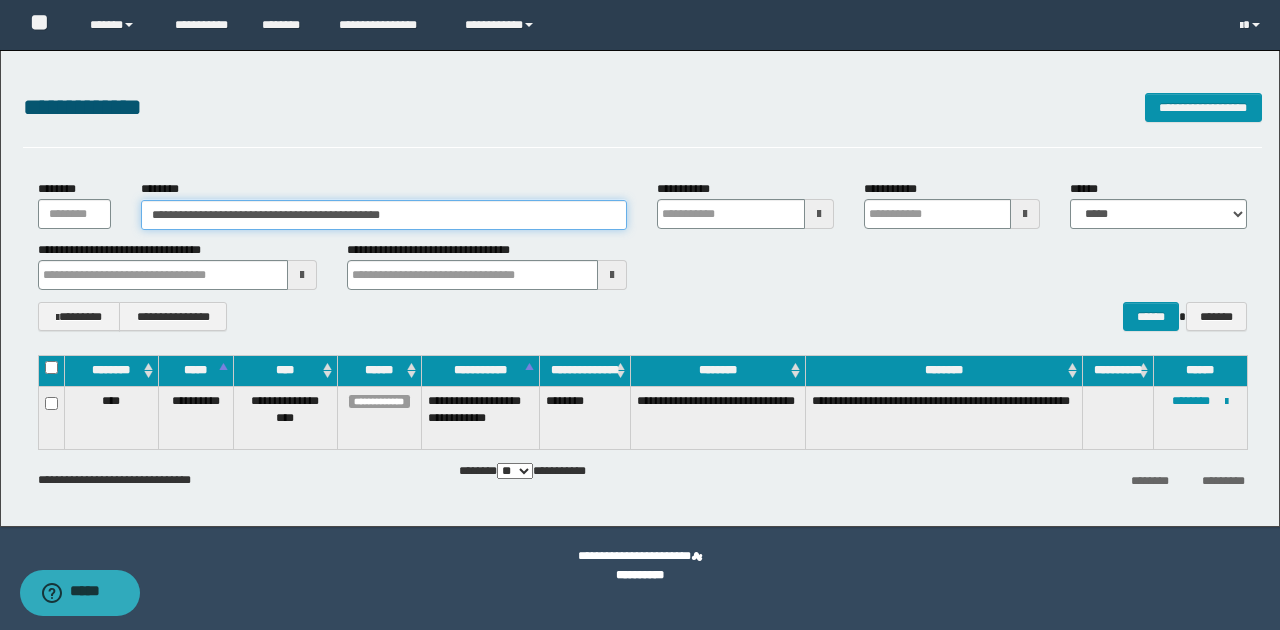 paste 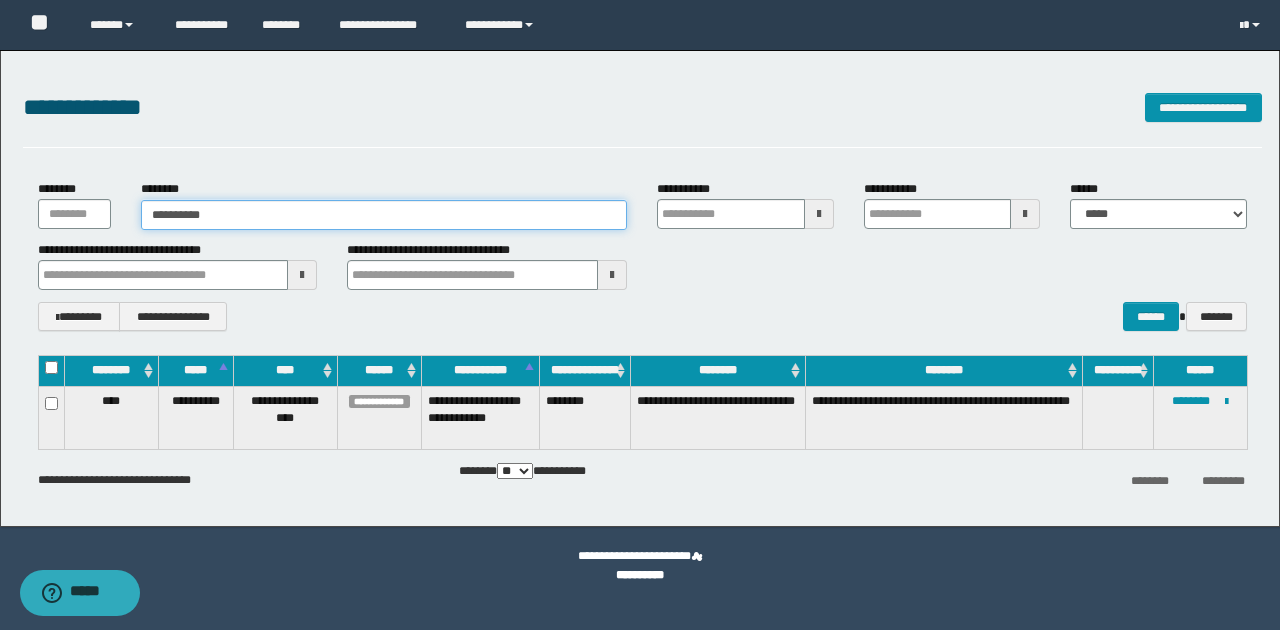 type on "**********" 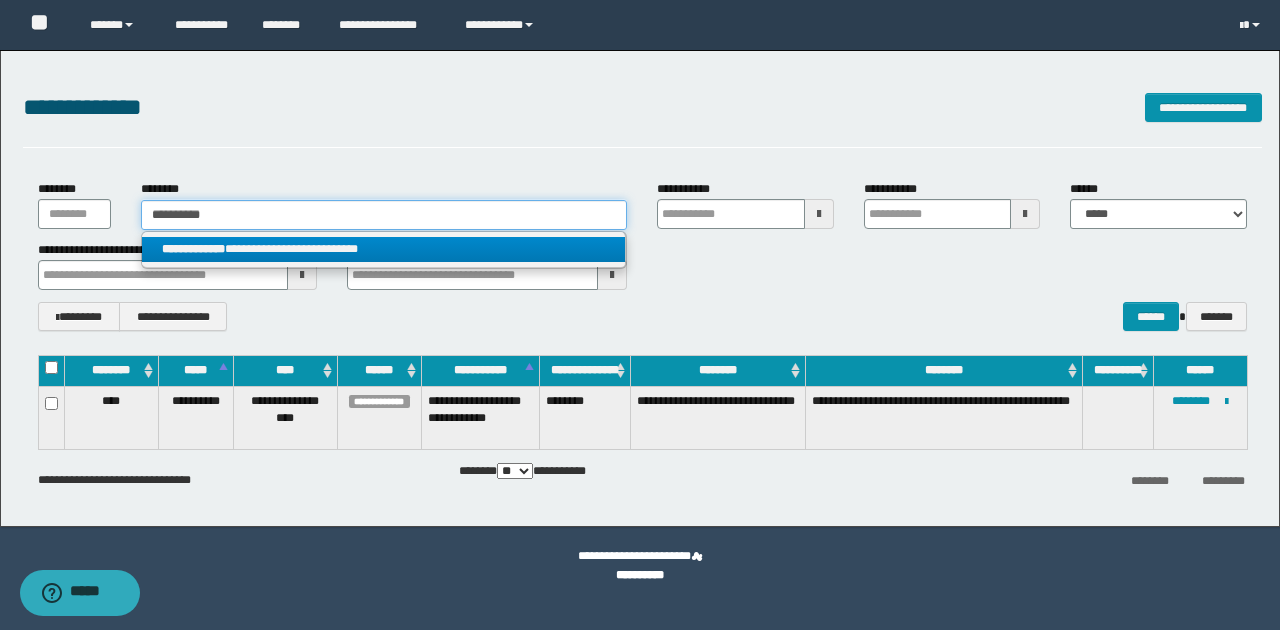 type on "**********" 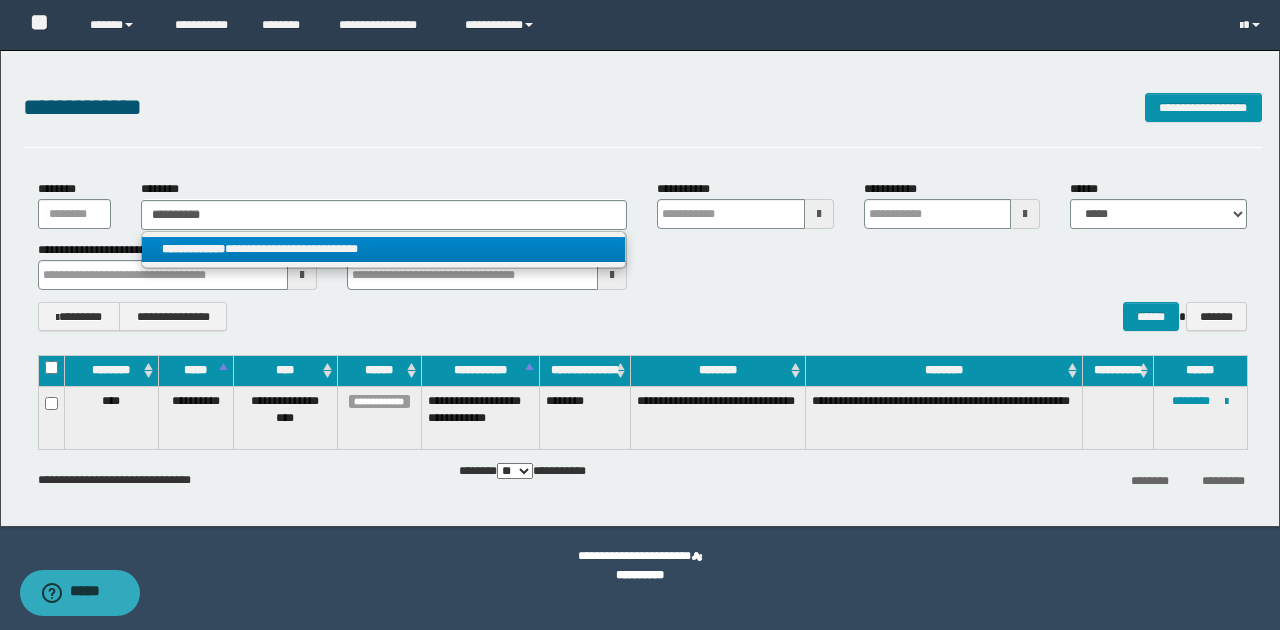 click on "**********" at bounding box center (384, 249) 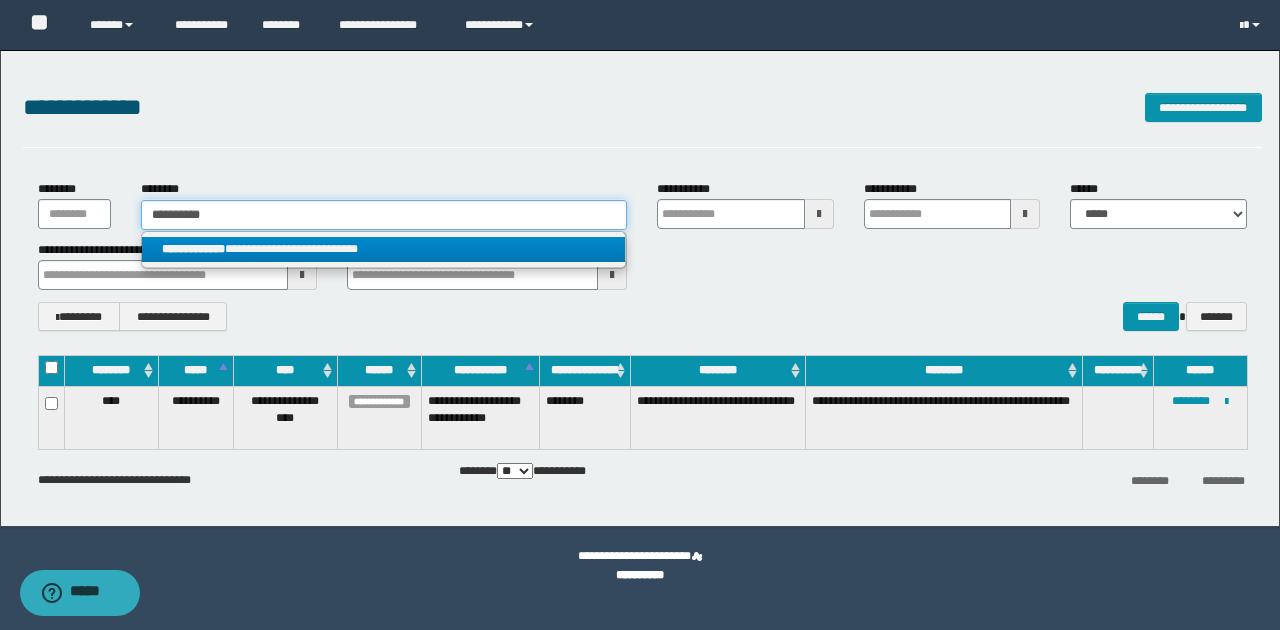 type 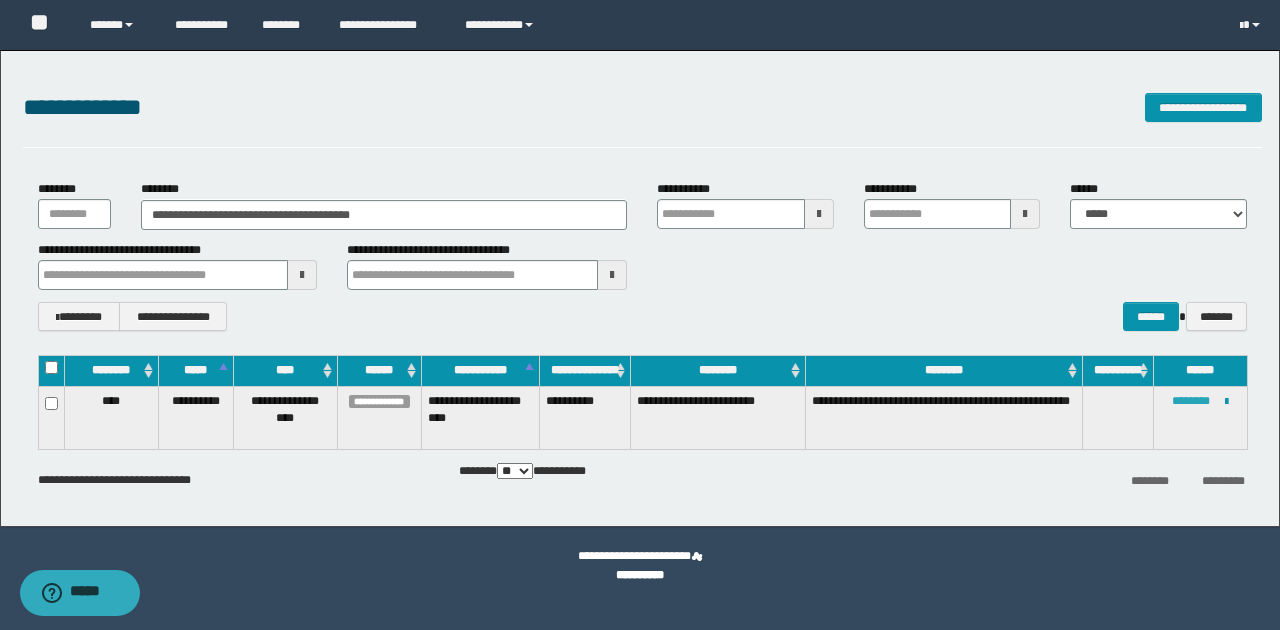click on "********" at bounding box center (1191, 401) 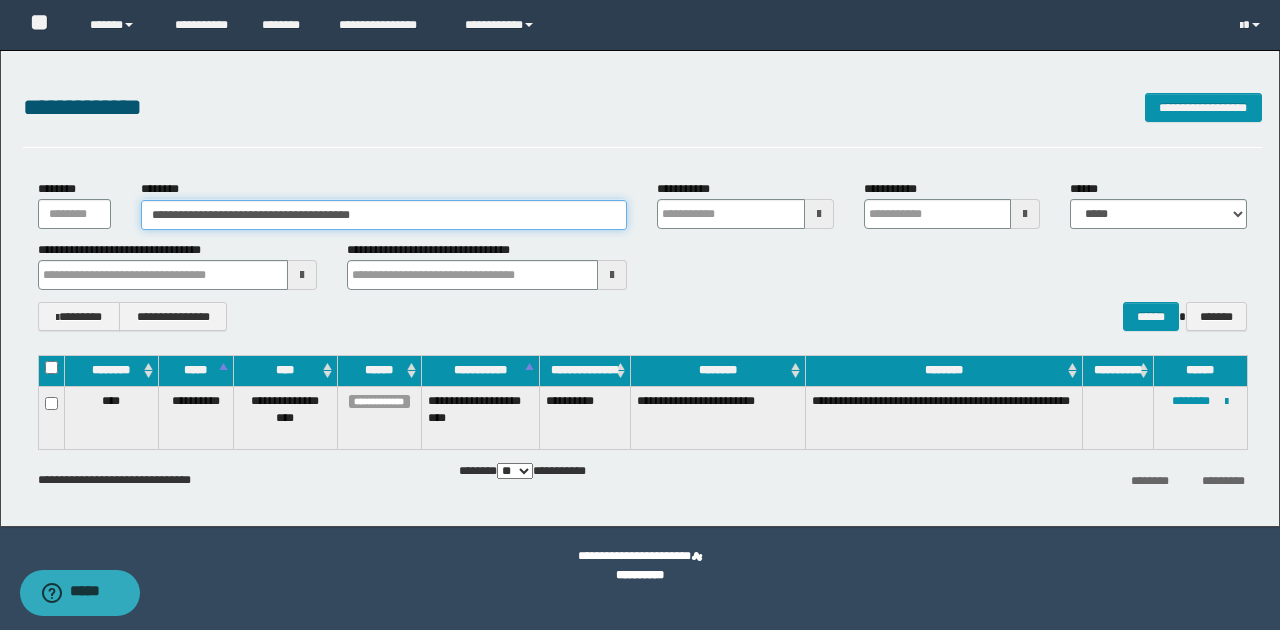drag, startPoint x: 152, startPoint y: 217, endPoint x: 414, endPoint y: 231, distance: 262.37378 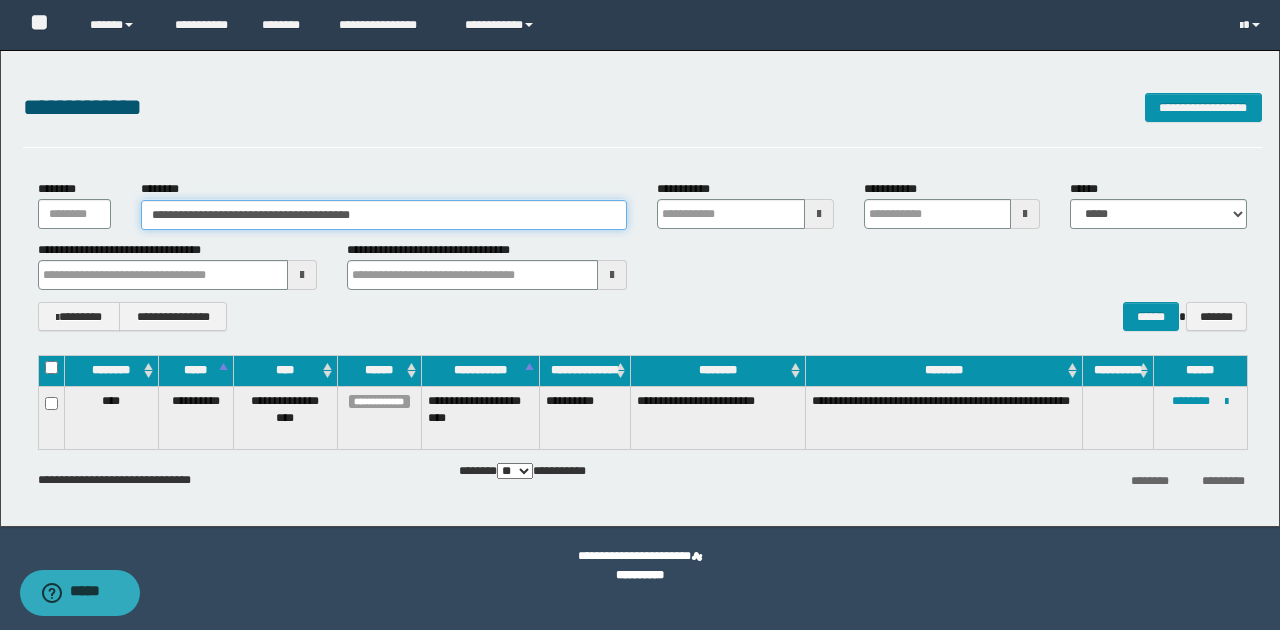 paste 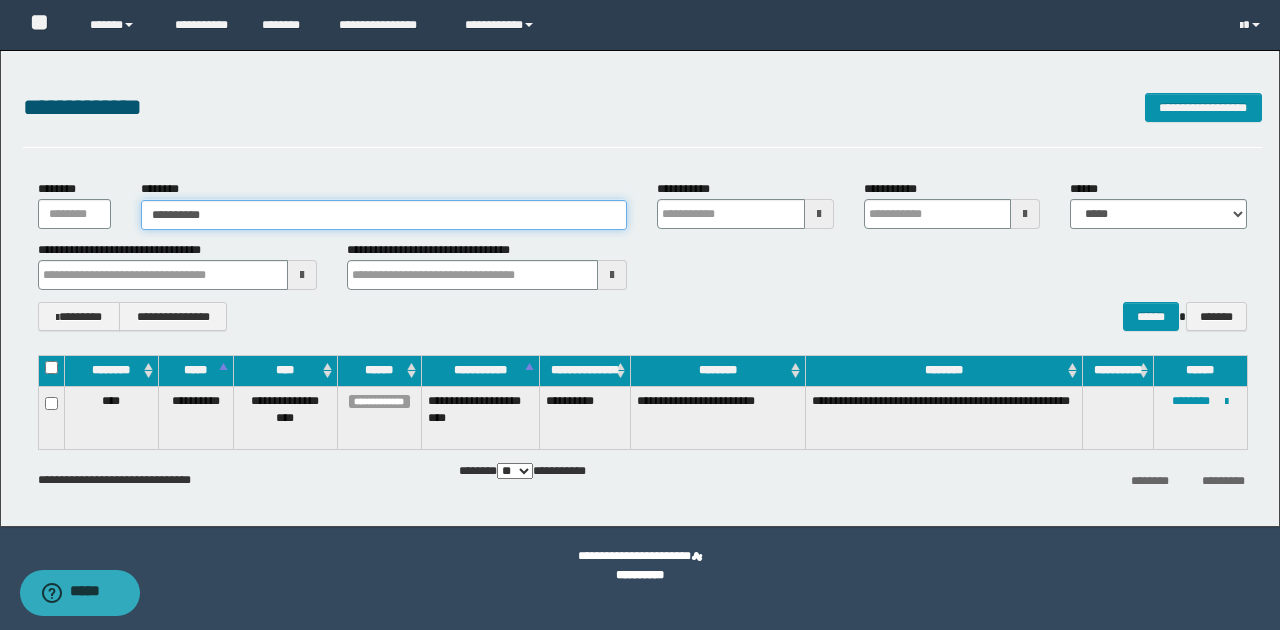 type on "**********" 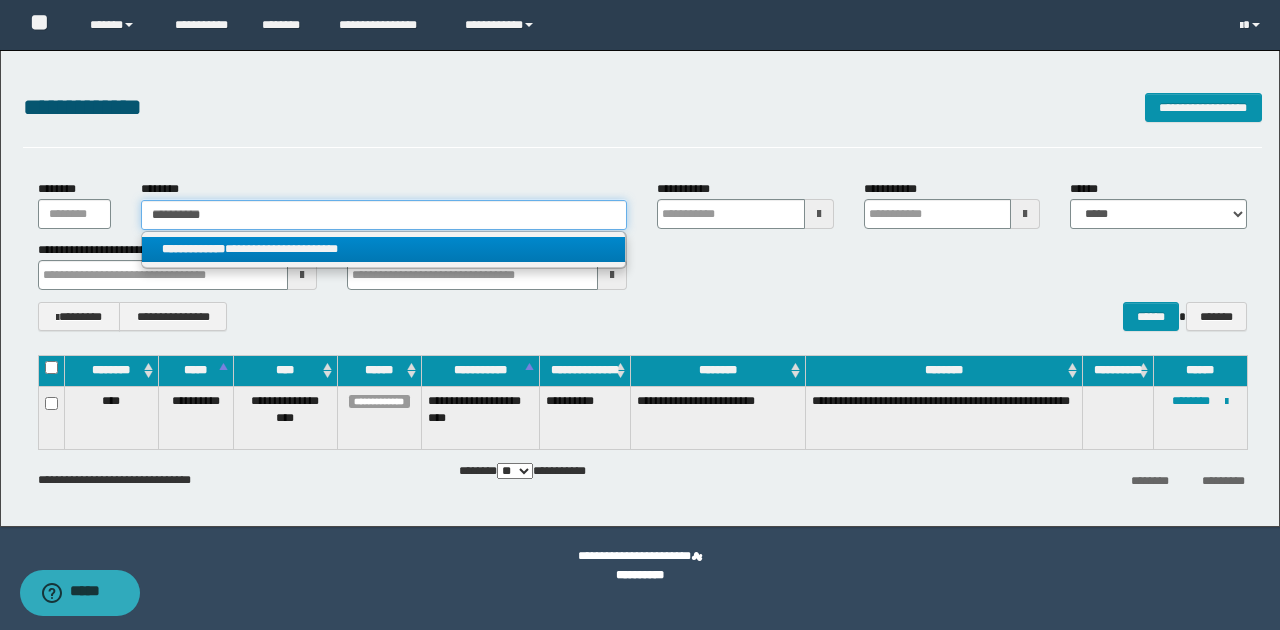 type on "**********" 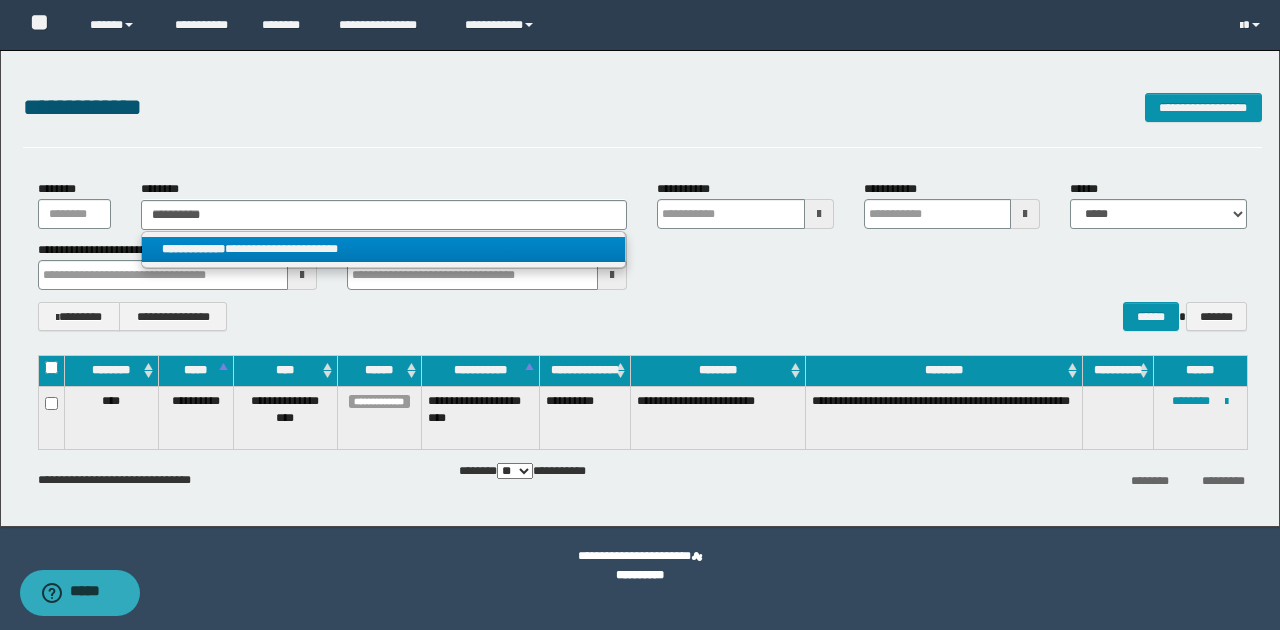 click on "**********" at bounding box center [384, 249] 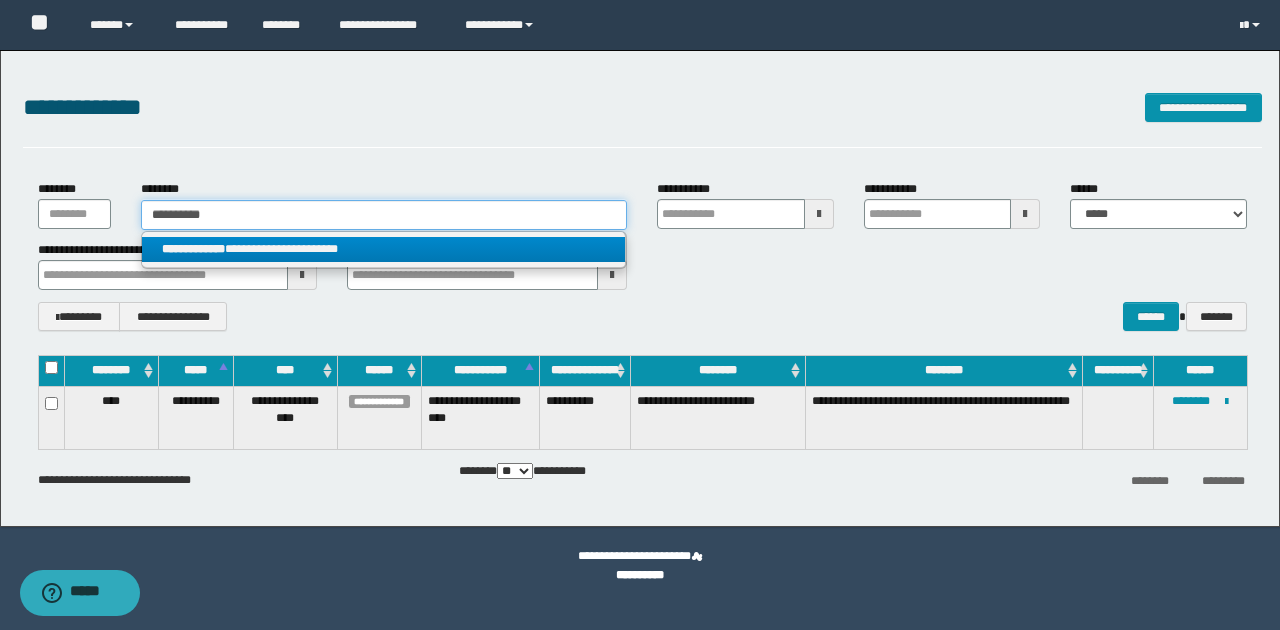 type 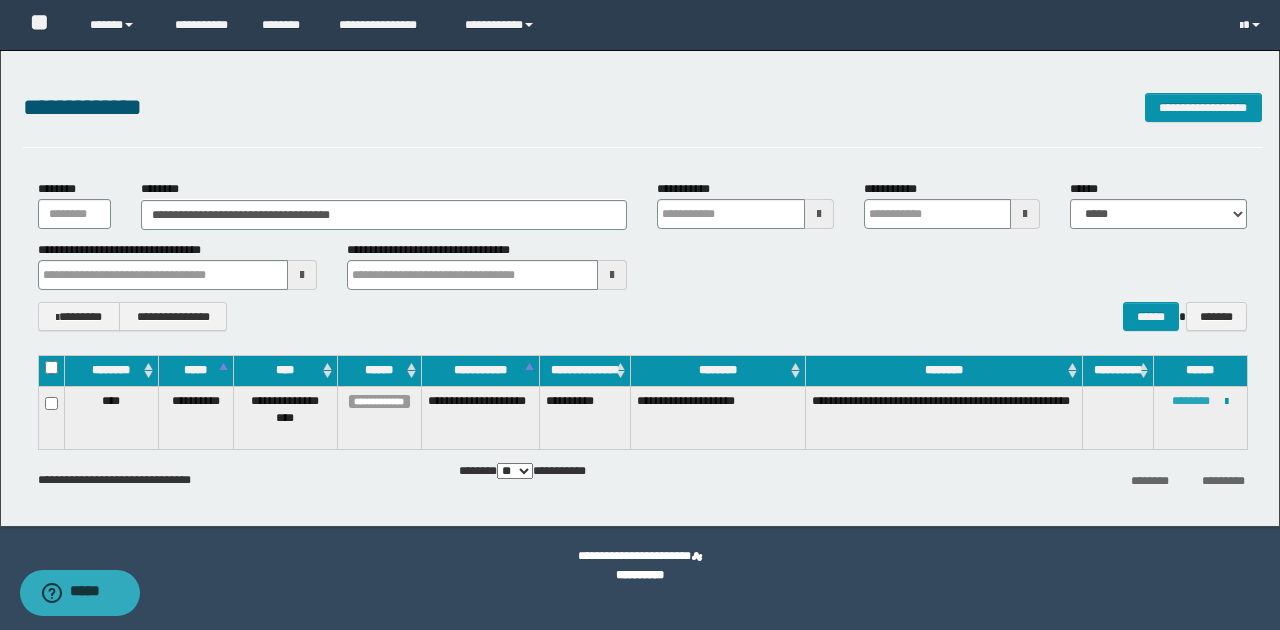 click on "********" at bounding box center (1191, 401) 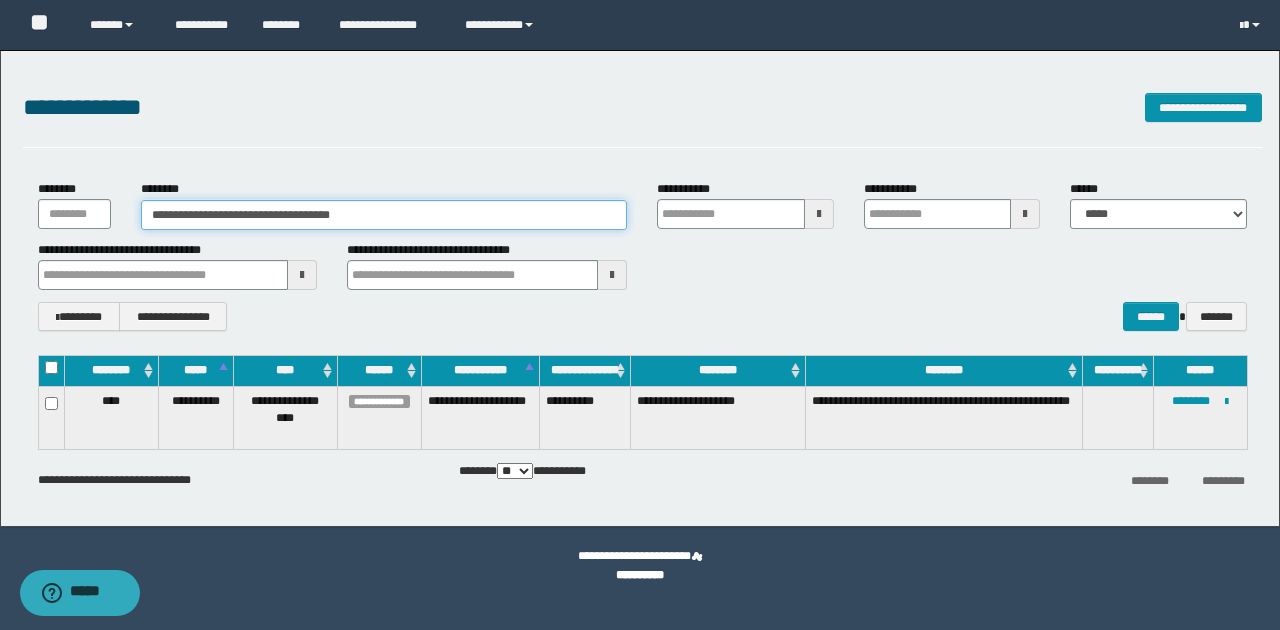 drag, startPoint x: 151, startPoint y: 212, endPoint x: 447, endPoint y: 206, distance: 296.0608 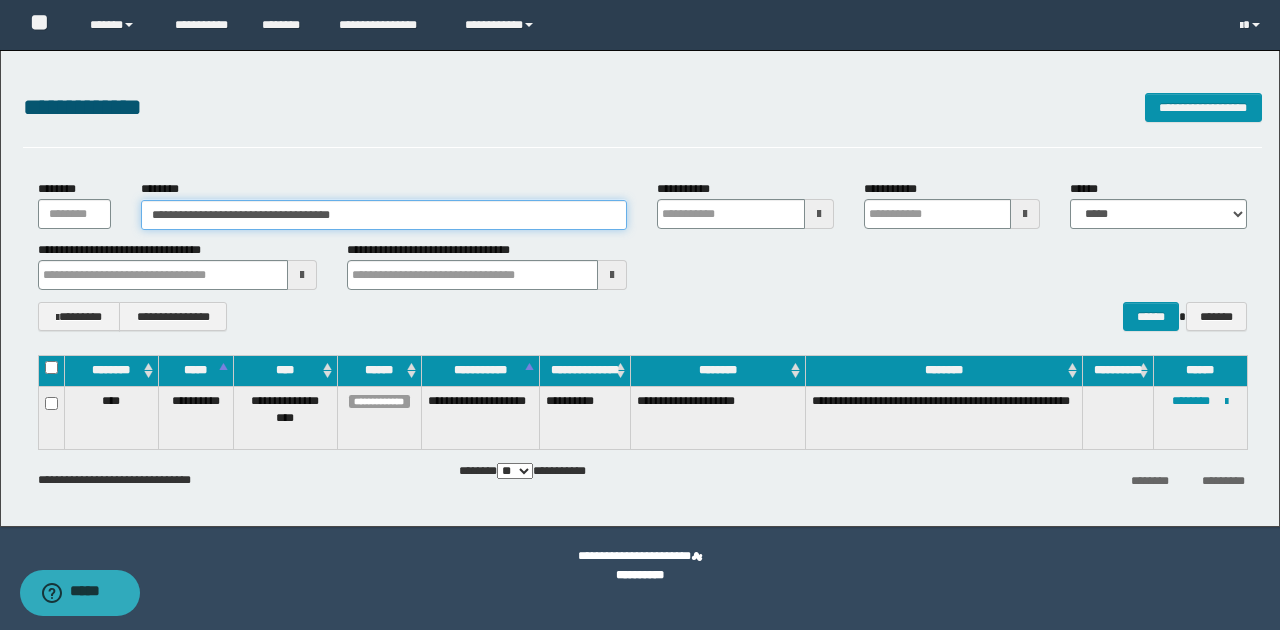 paste 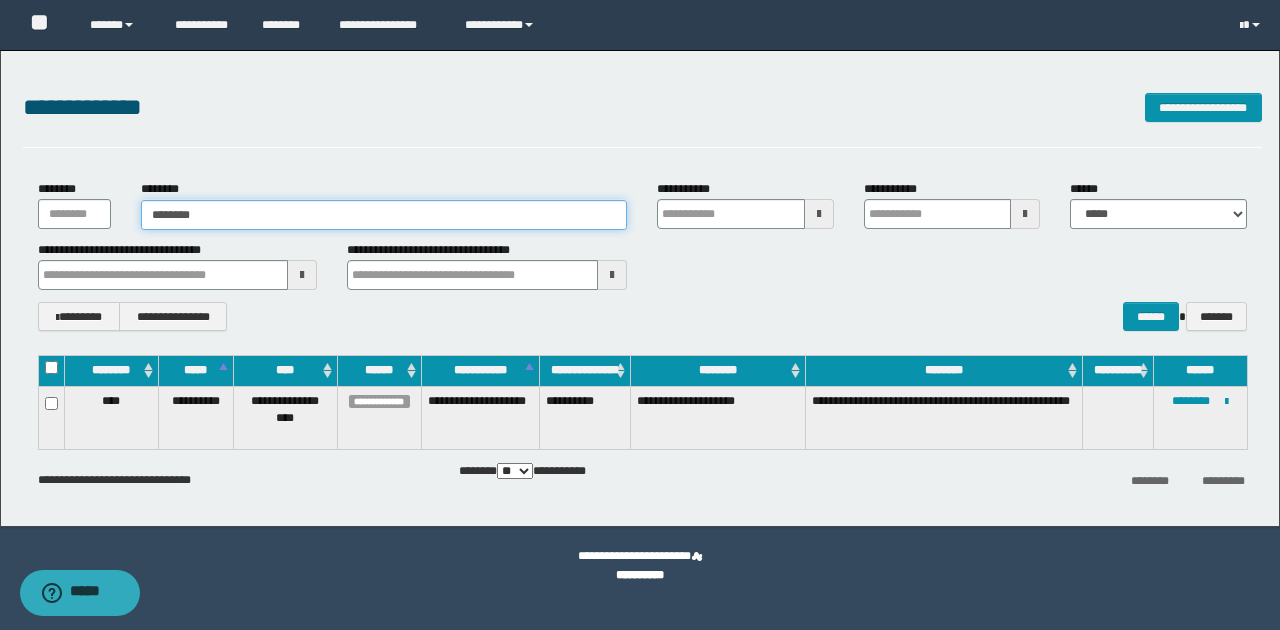 type on "********" 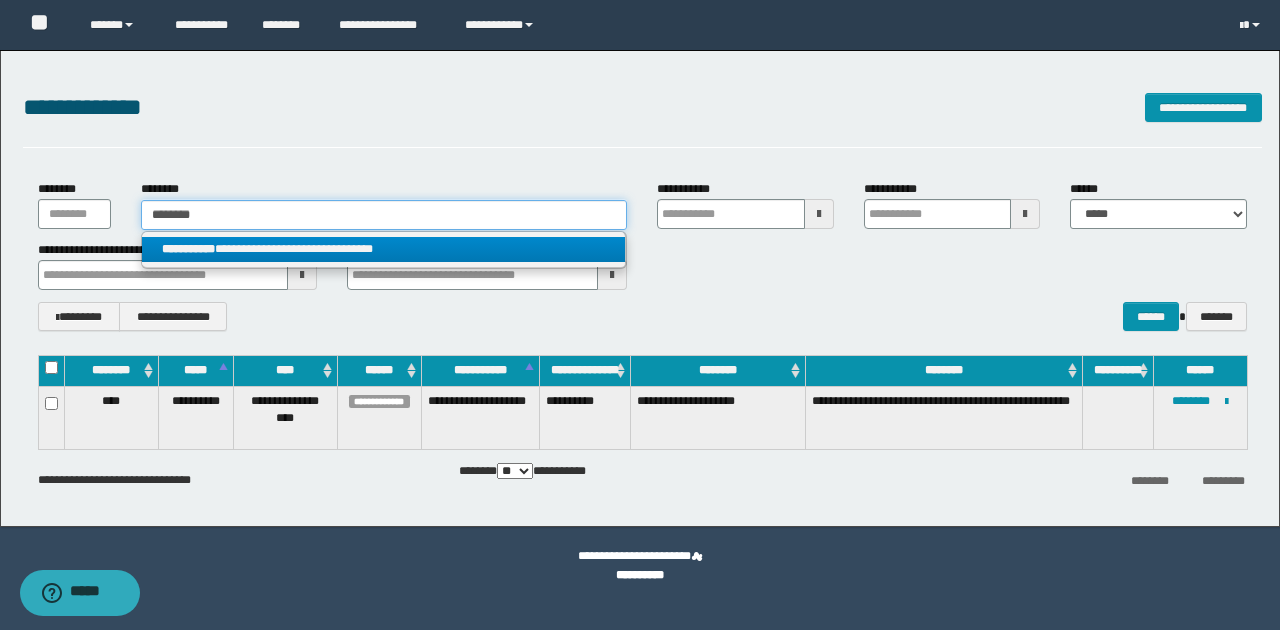 type on "********" 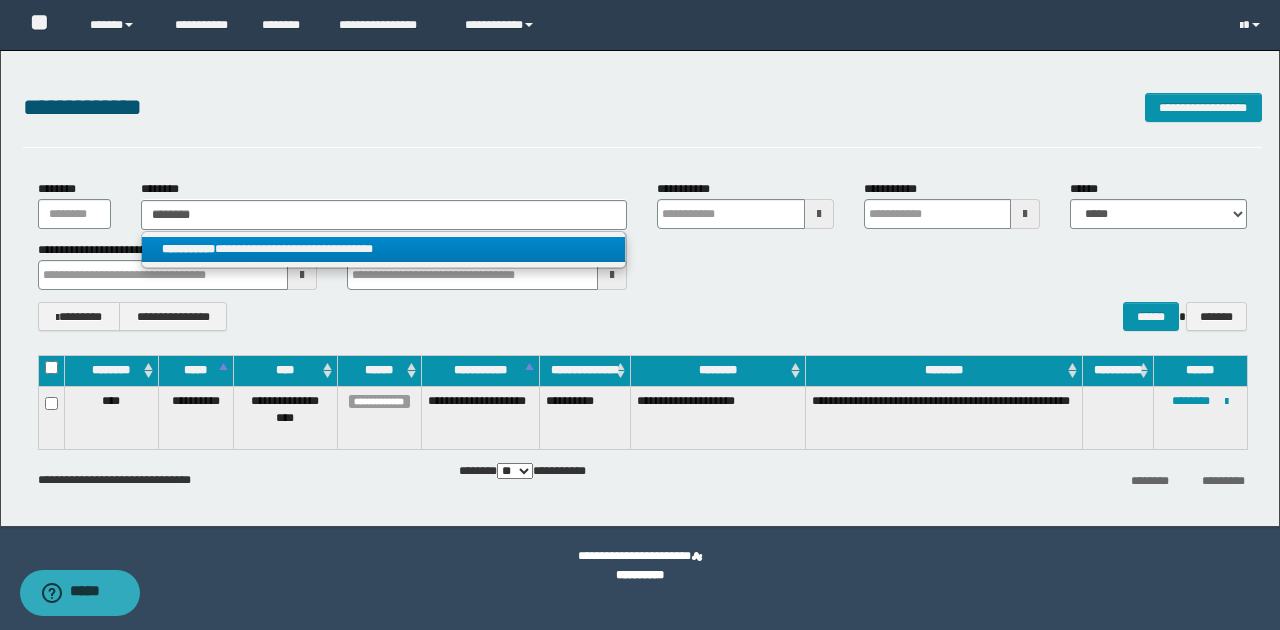 click on "**********" at bounding box center (384, 249) 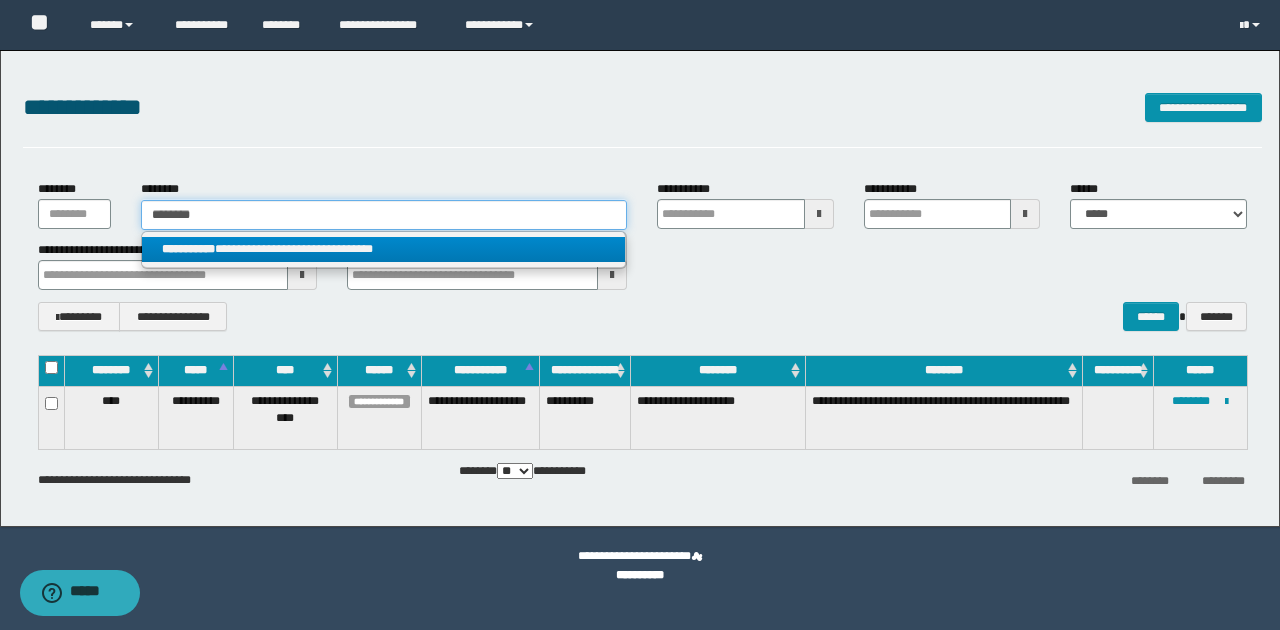 type 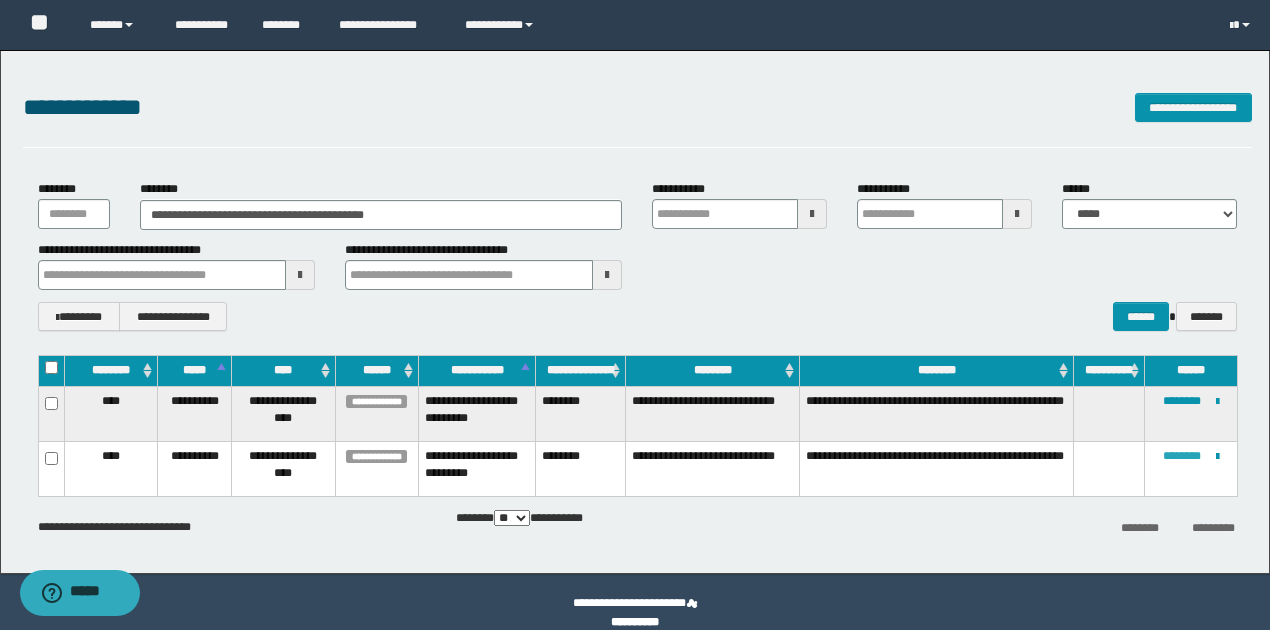 click on "********" at bounding box center (1182, 456) 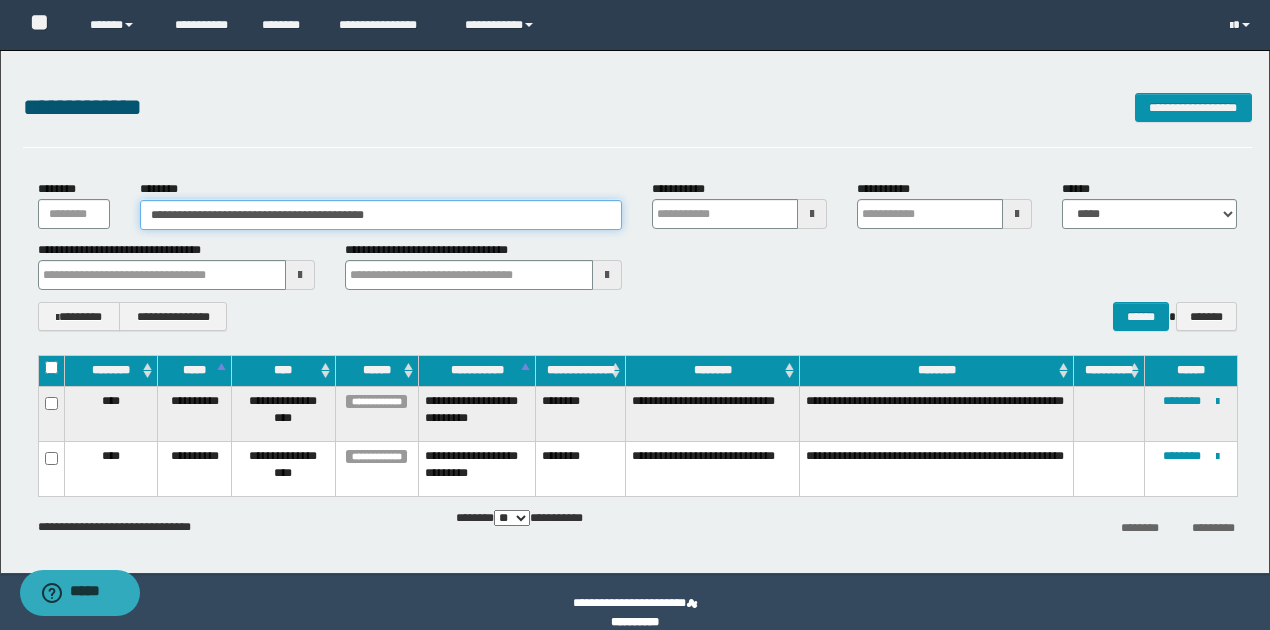 drag, startPoint x: 148, startPoint y: 217, endPoint x: 440, endPoint y: 206, distance: 292.20712 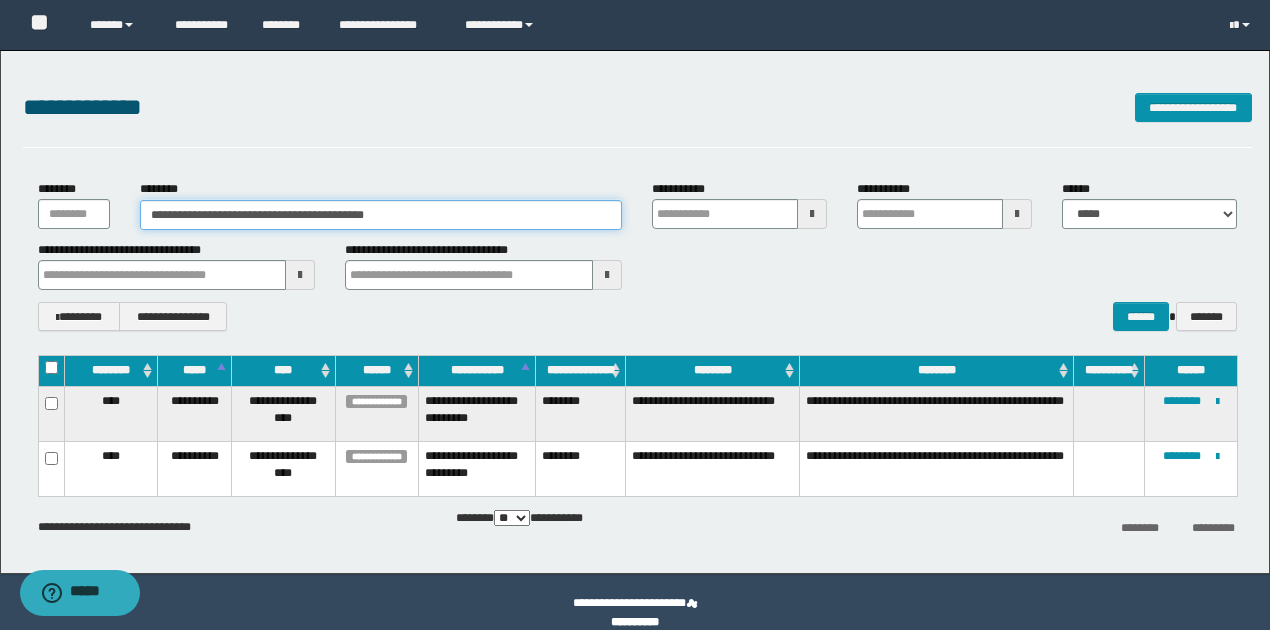 paste 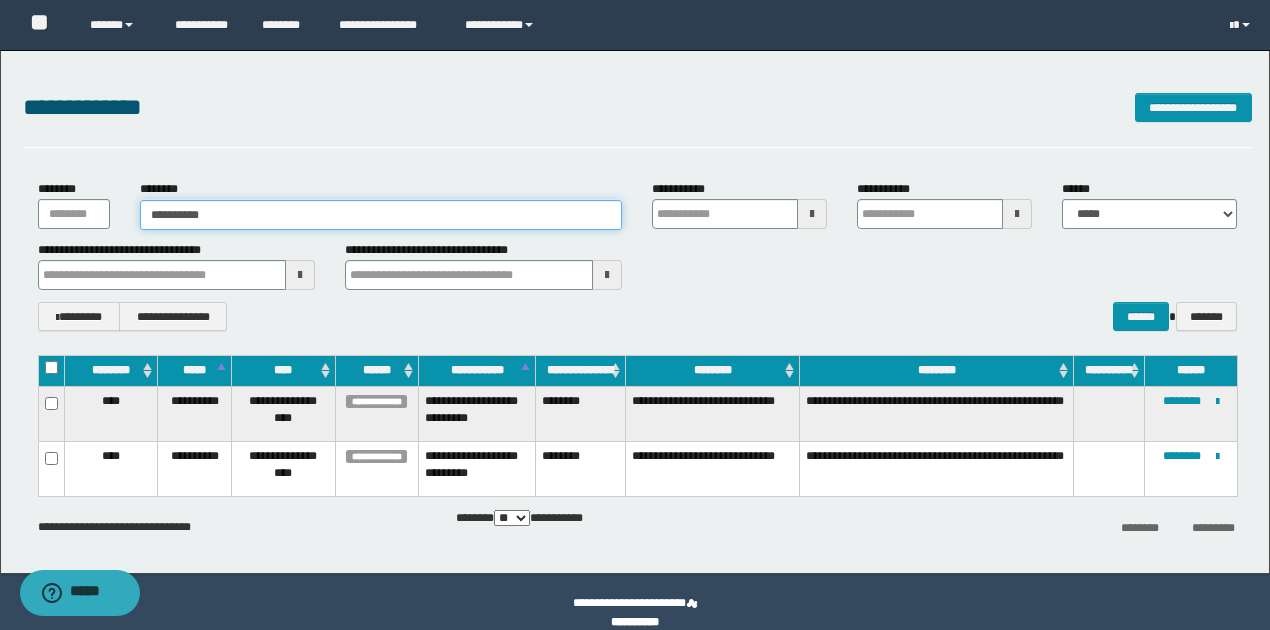 type on "**********" 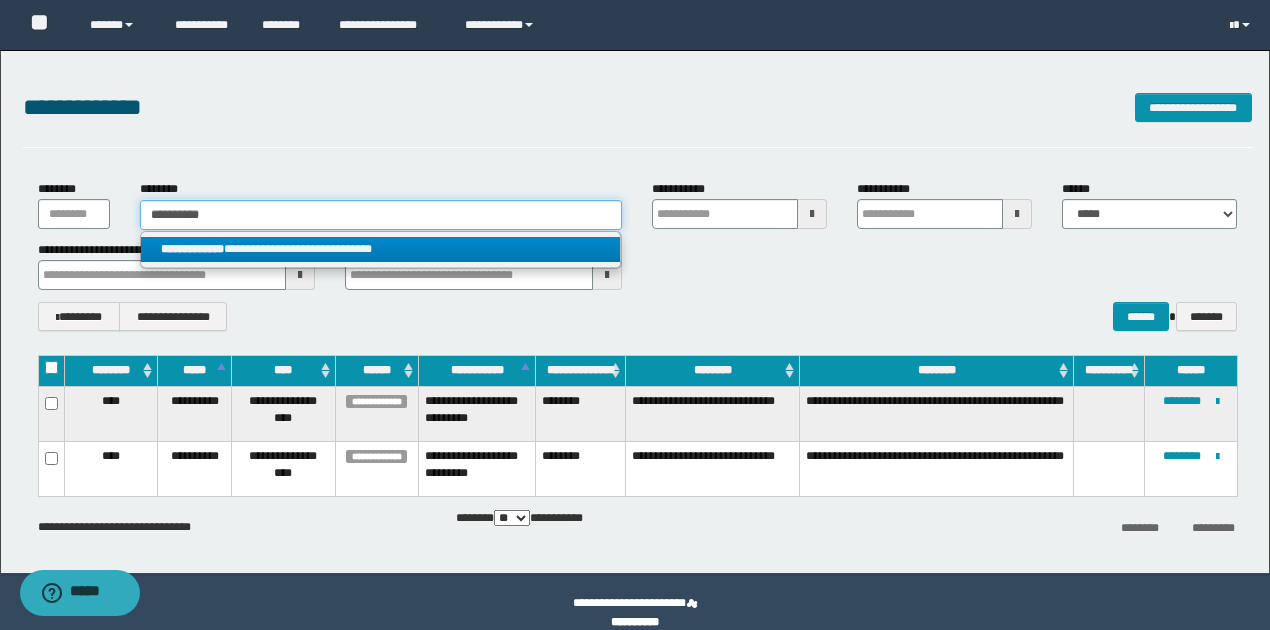 type on "**********" 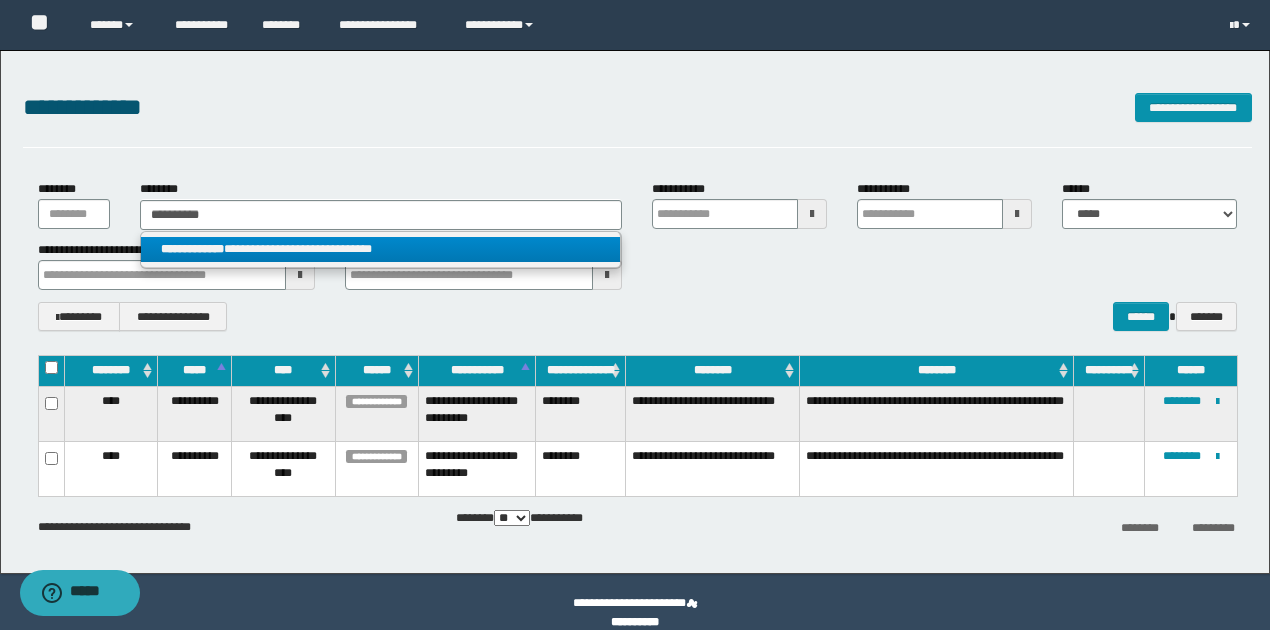 click on "**********" at bounding box center [380, 249] 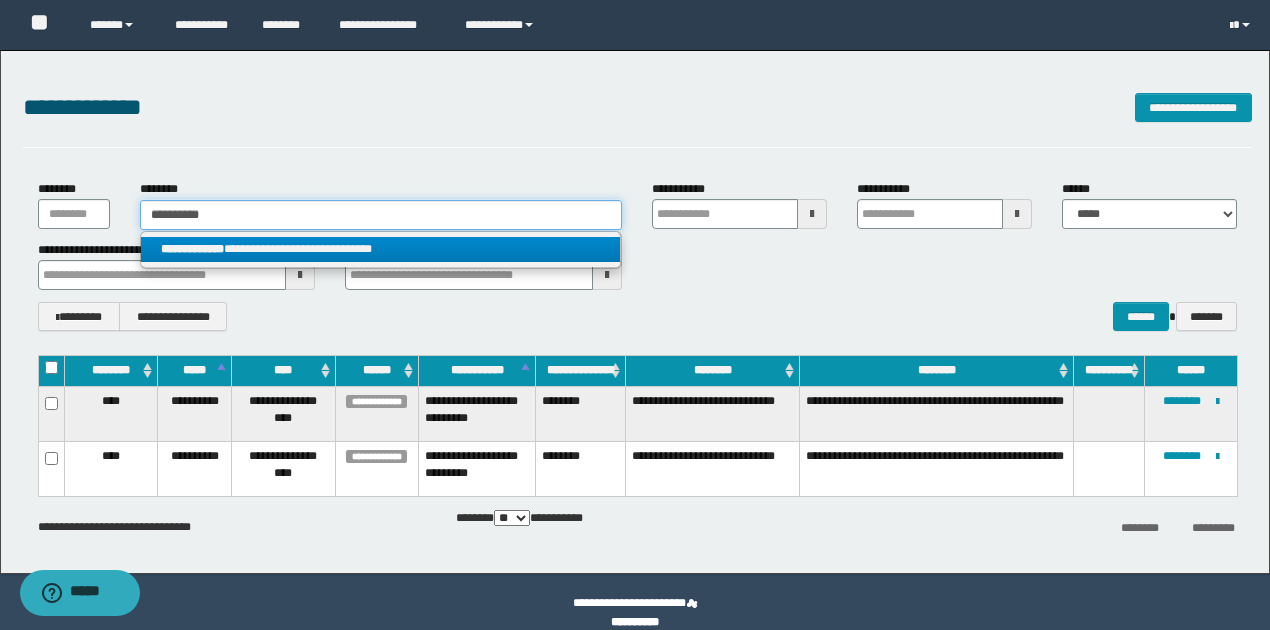 type 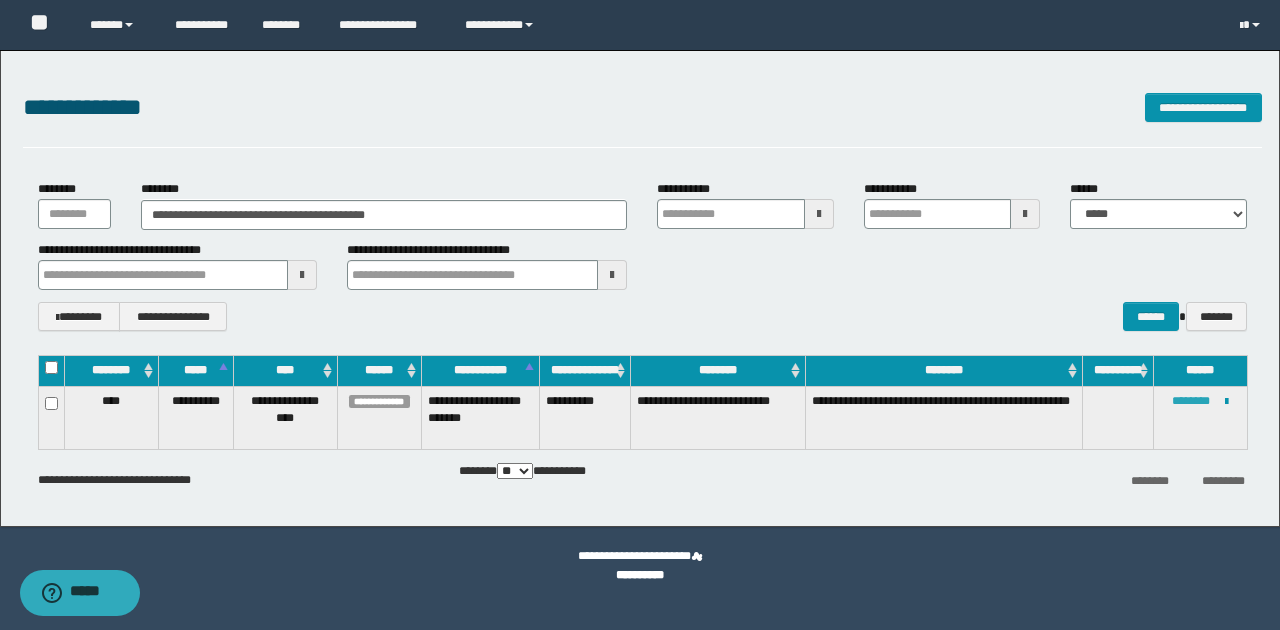 click on "********" at bounding box center (1191, 401) 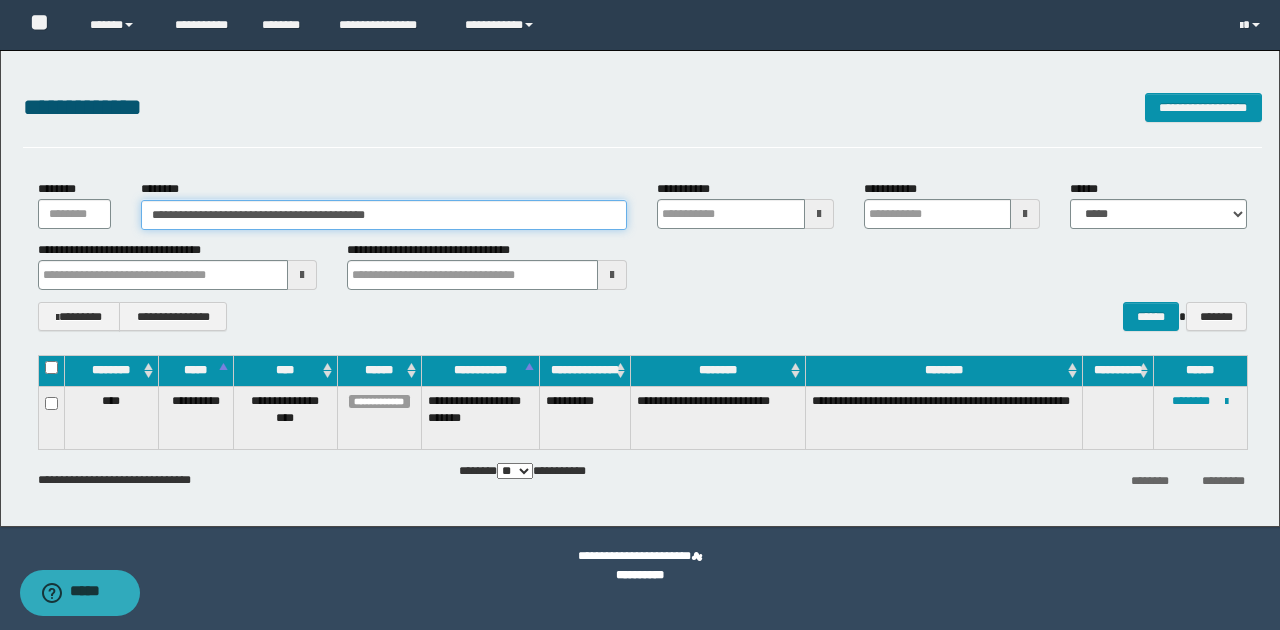 drag, startPoint x: 148, startPoint y: 214, endPoint x: 450, endPoint y: 211, distance: 302.0149 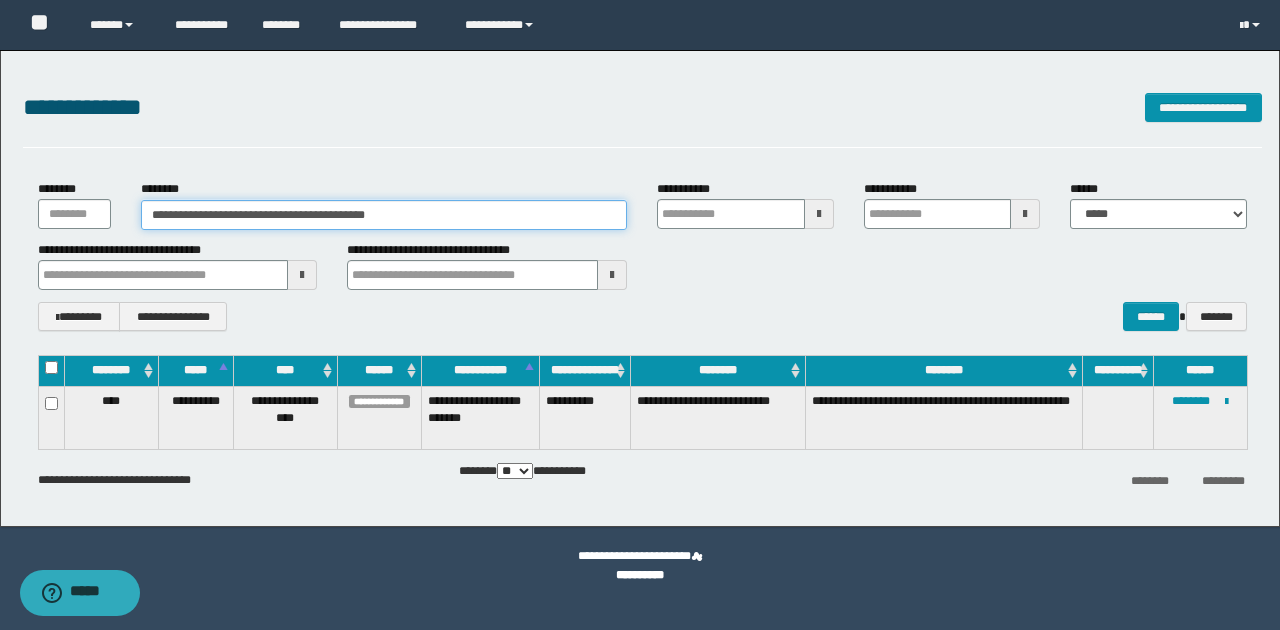 paste 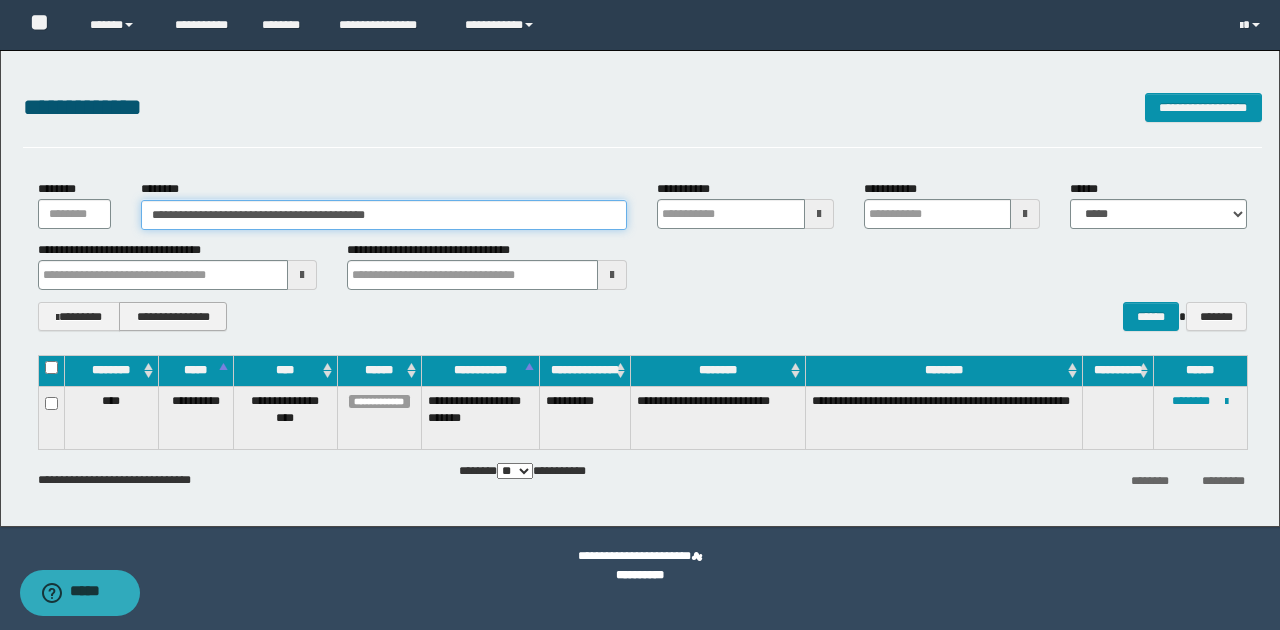 type on "********" 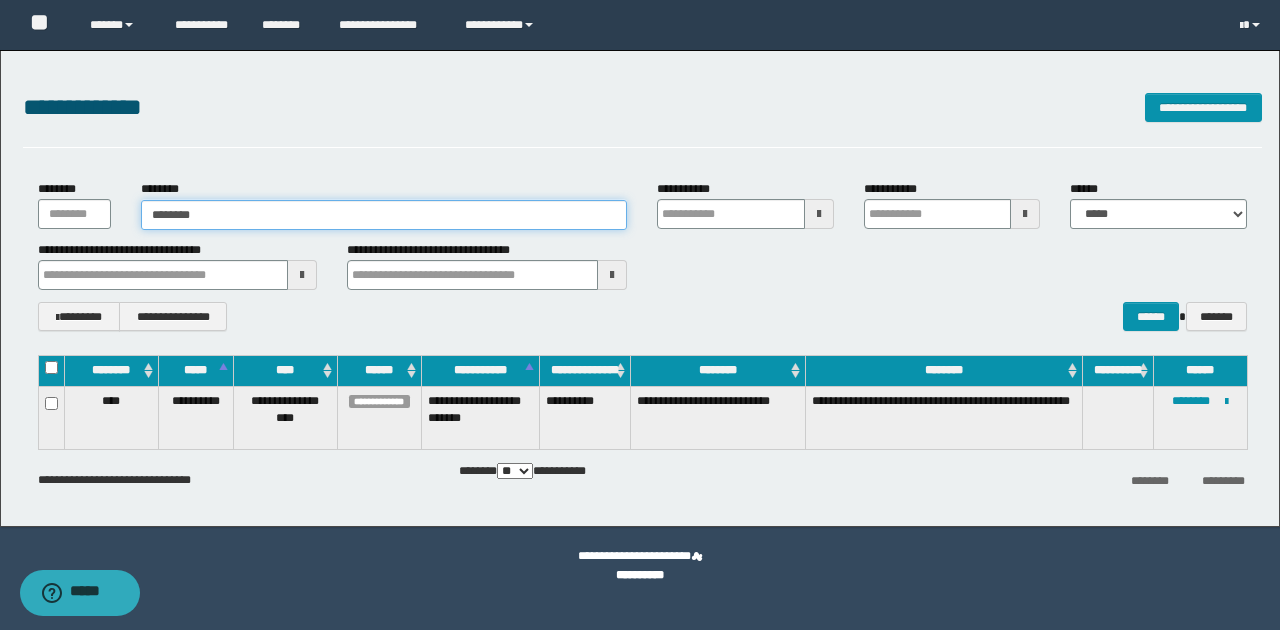 type on "********" 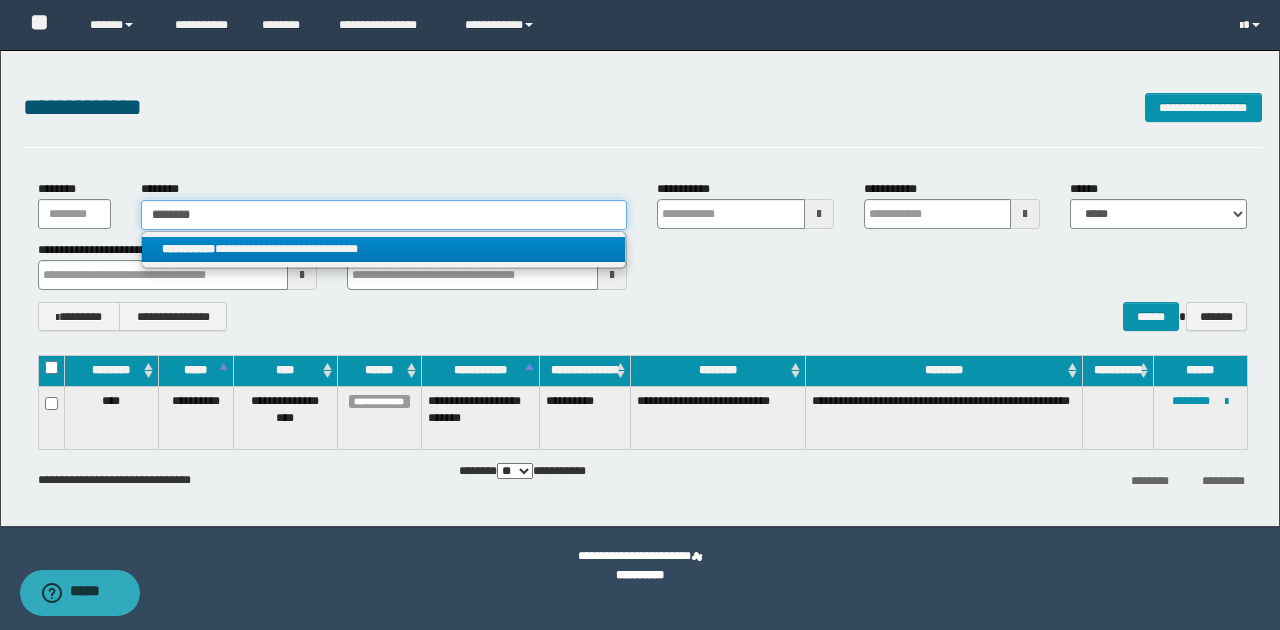 type on "********" 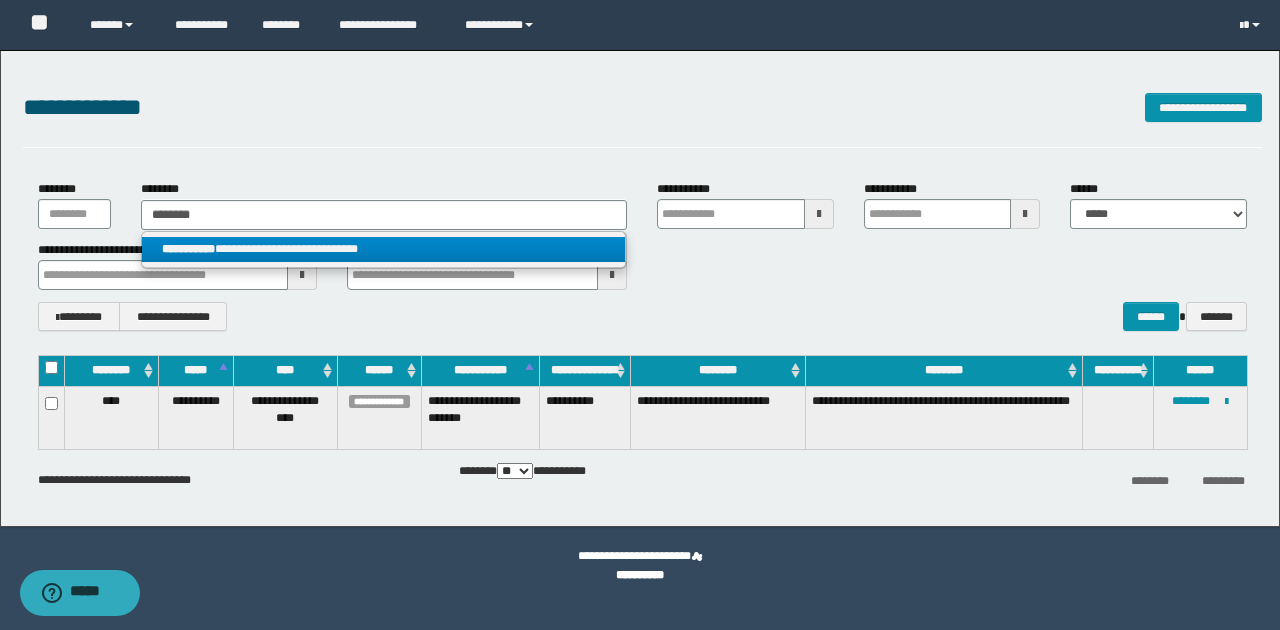 click on "**********" at bounding box center (384, 249) 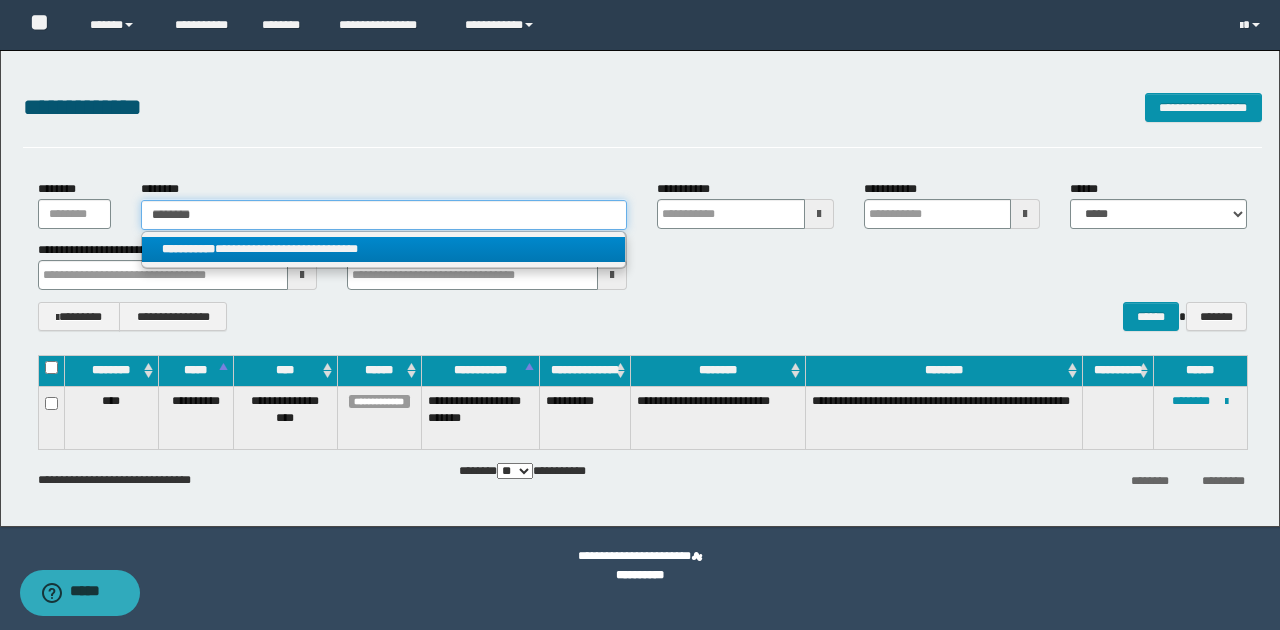 type 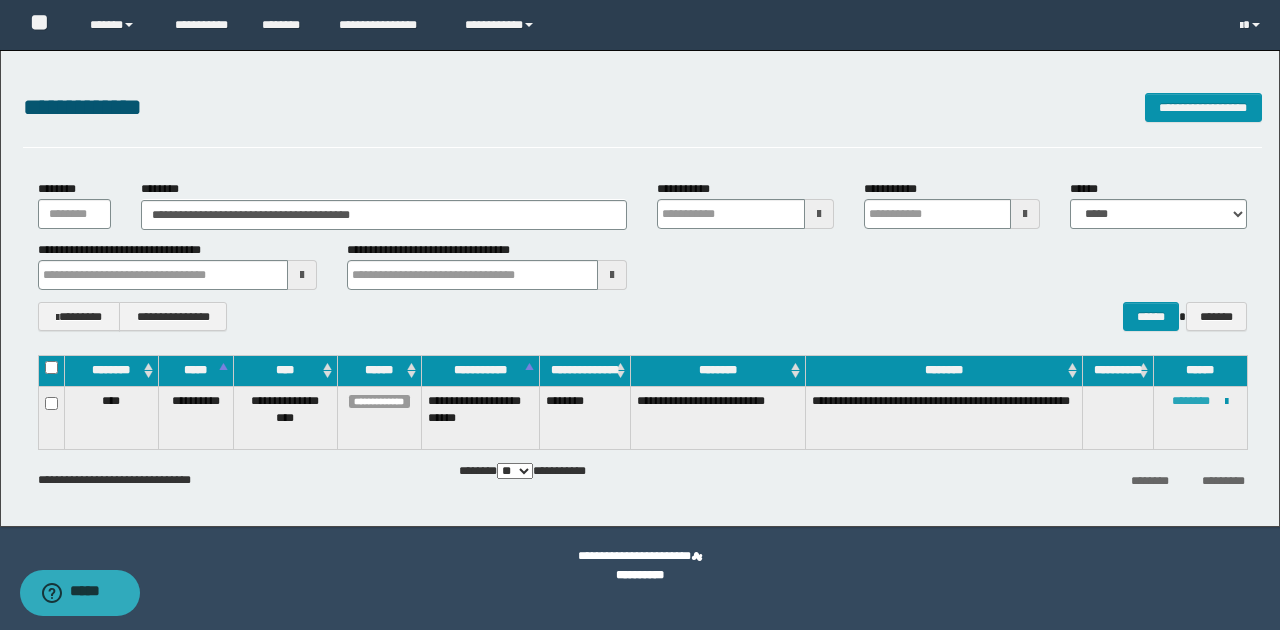 click on "********" at bounding box center (1191, 401) 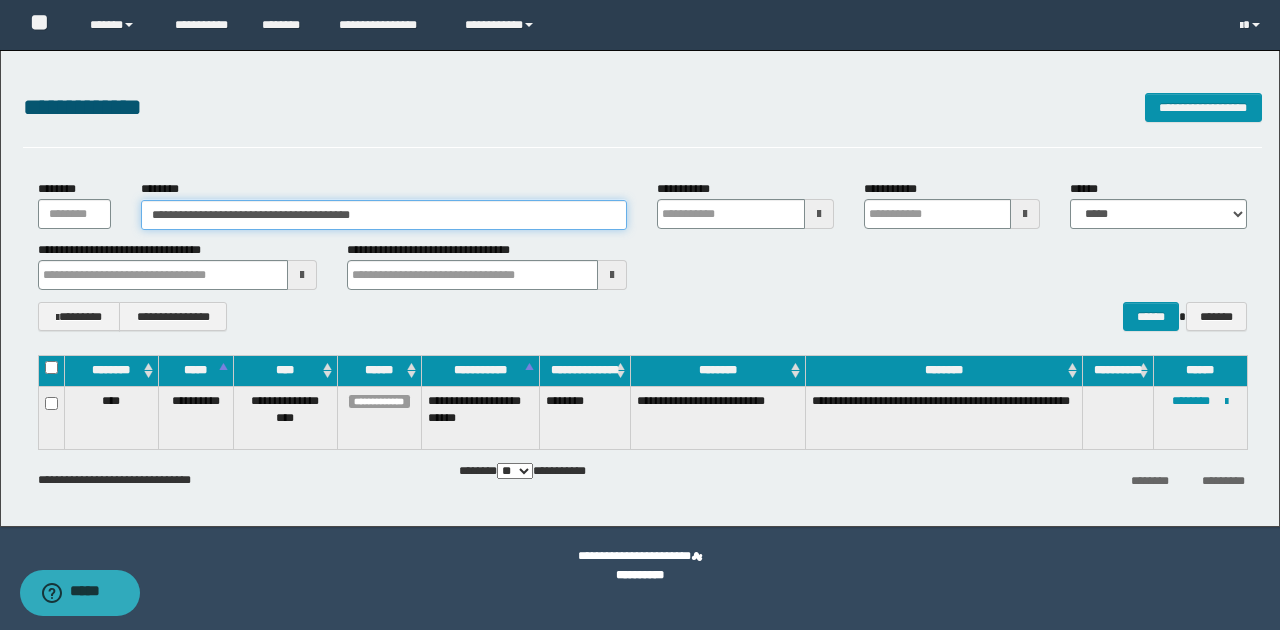 drag, startPoint x: 146, startPoint y: 212, endPoint x: 511, endPoint y: 190, distance: 365.6624 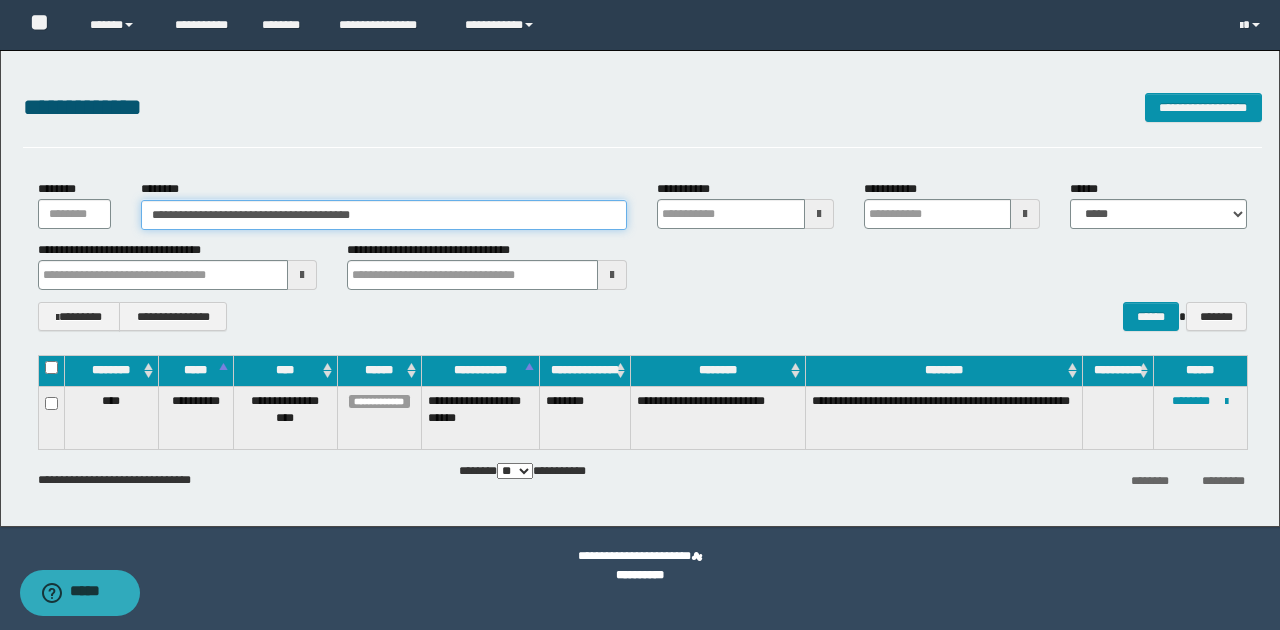 paste 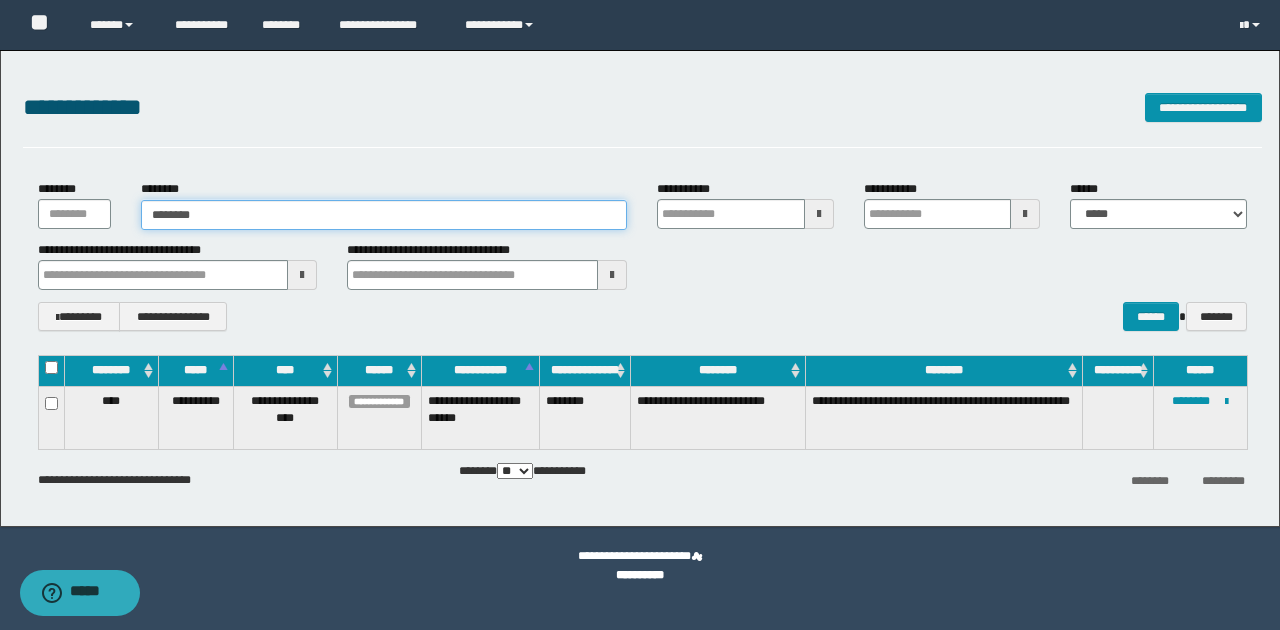 type on "********" 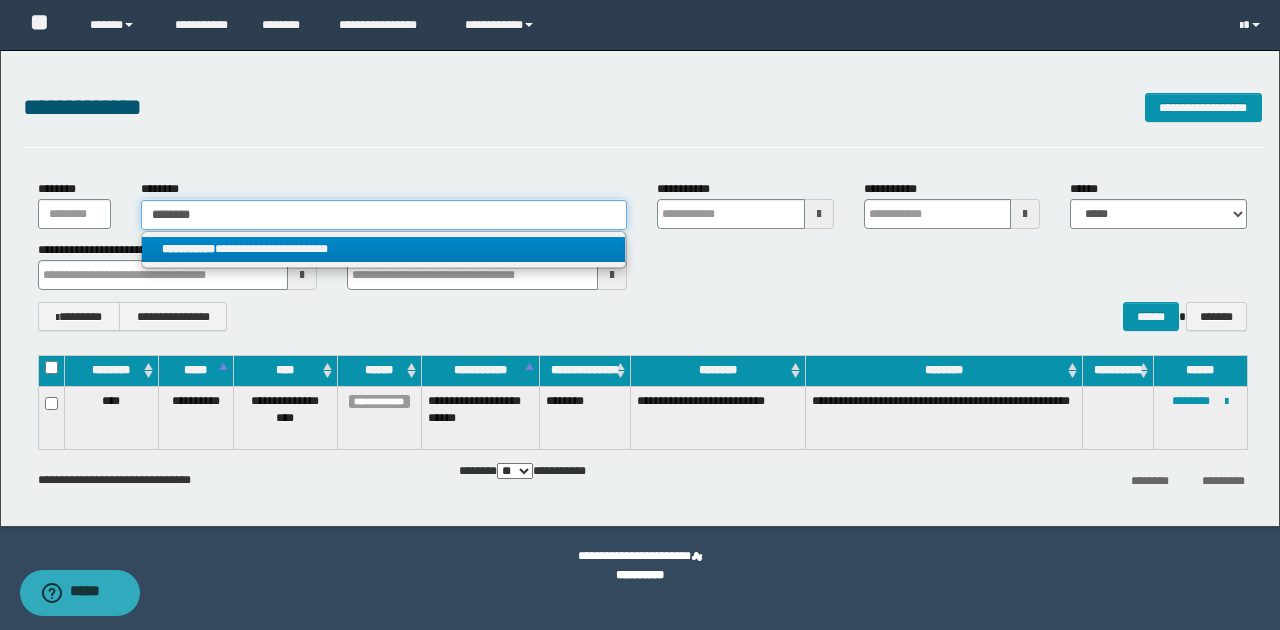 type on "********" 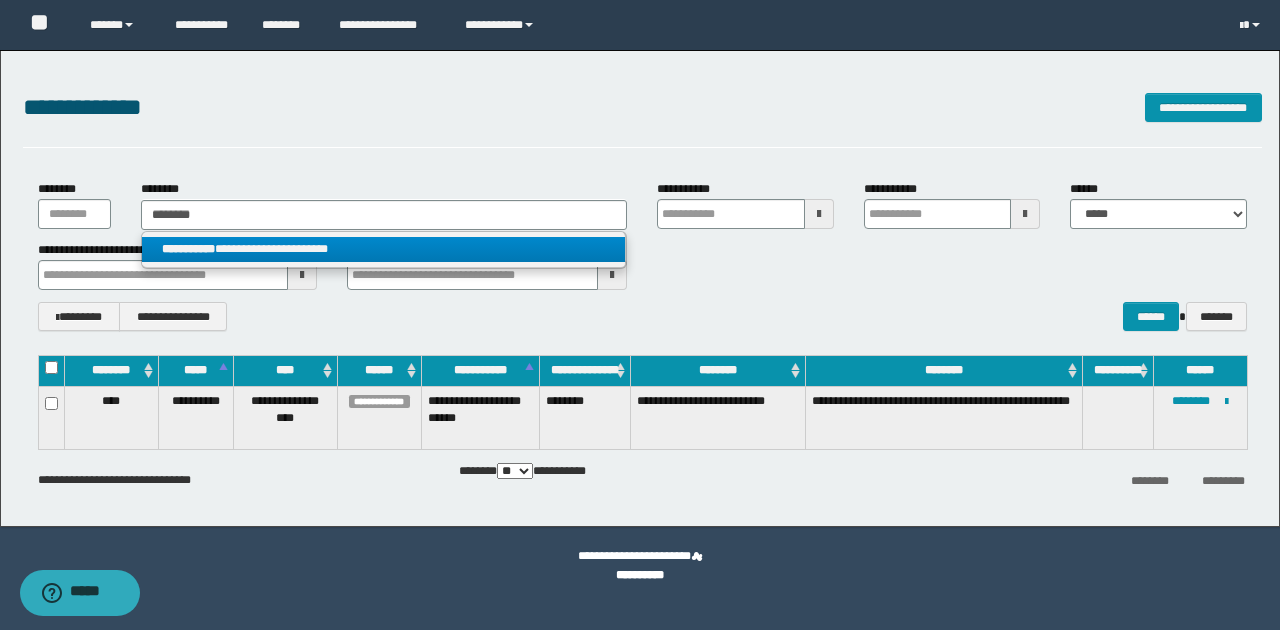 click on "**********" at bounding box center (384, 249) 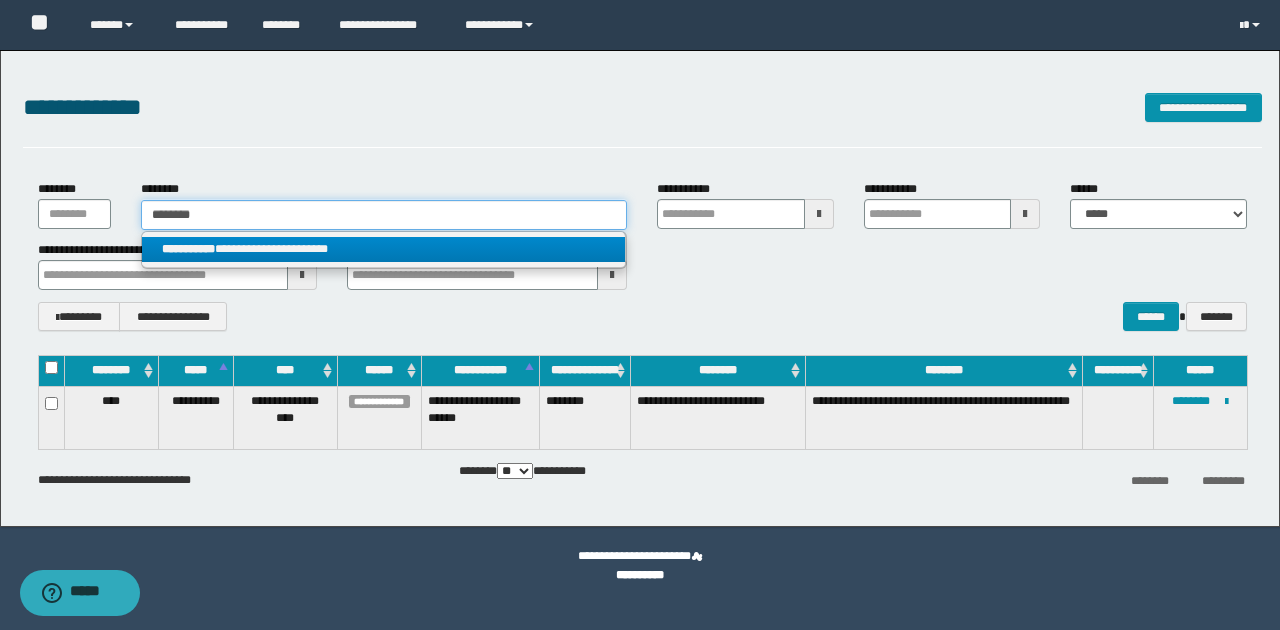 type 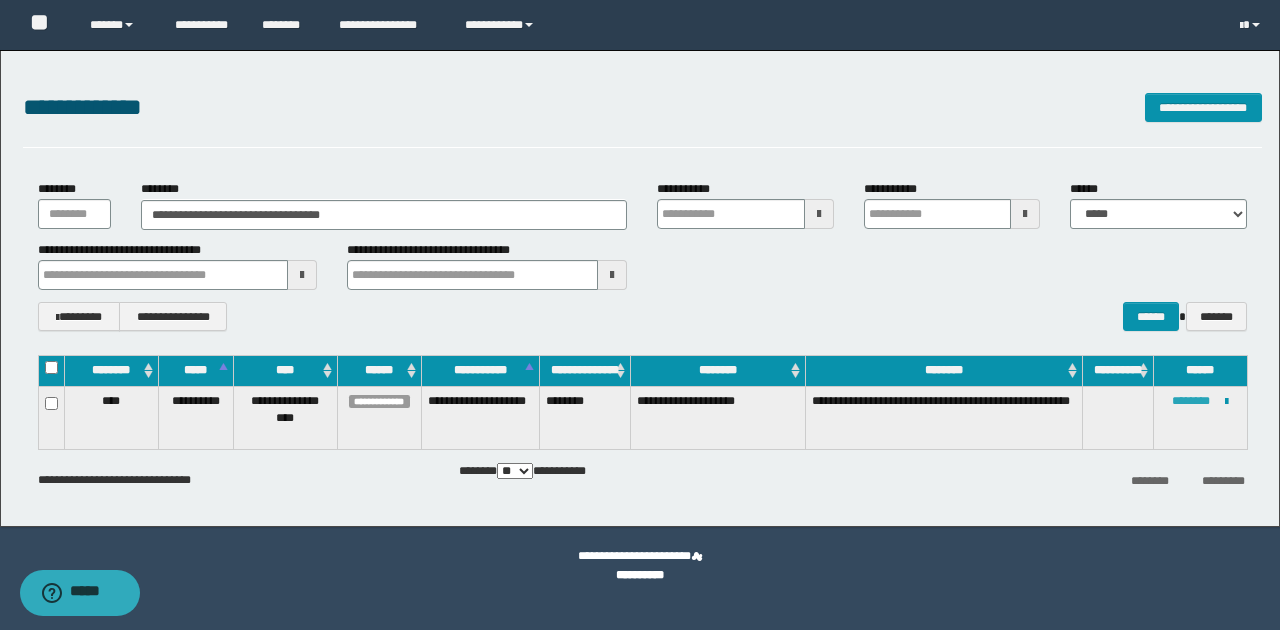 click on "********" at bounding box center [1191, 401] 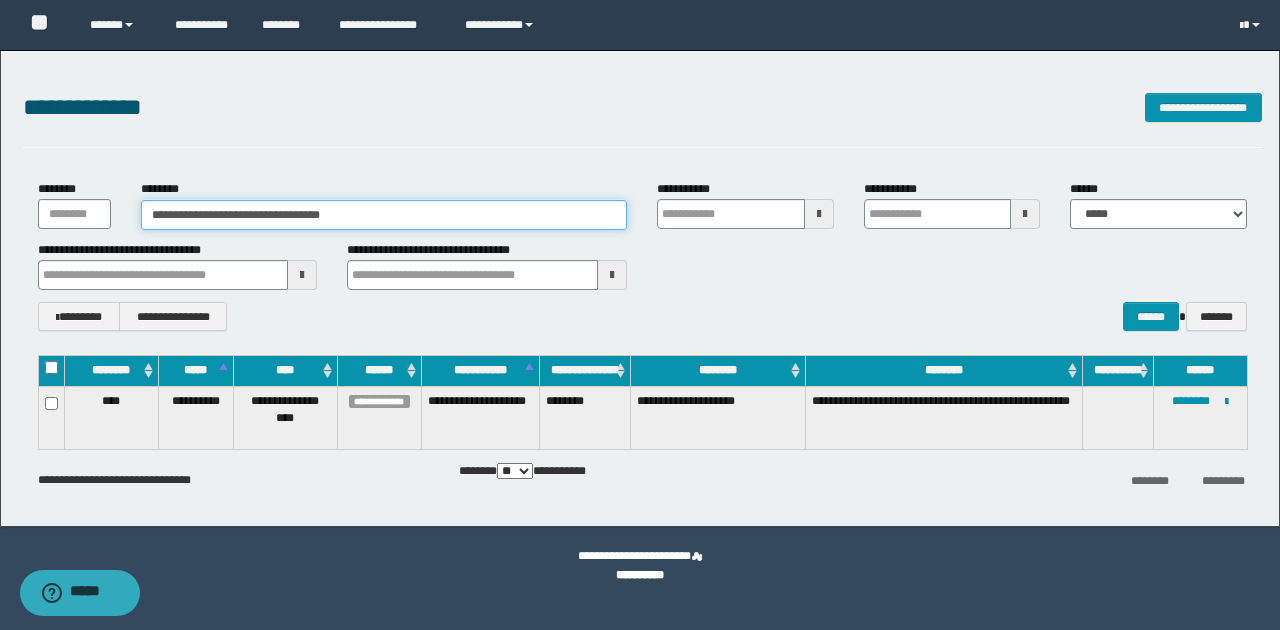 drag, startPoint x: 148, startPoint y: 215, endPoint x: 498, endPoint y: 212, distance: 350.01285 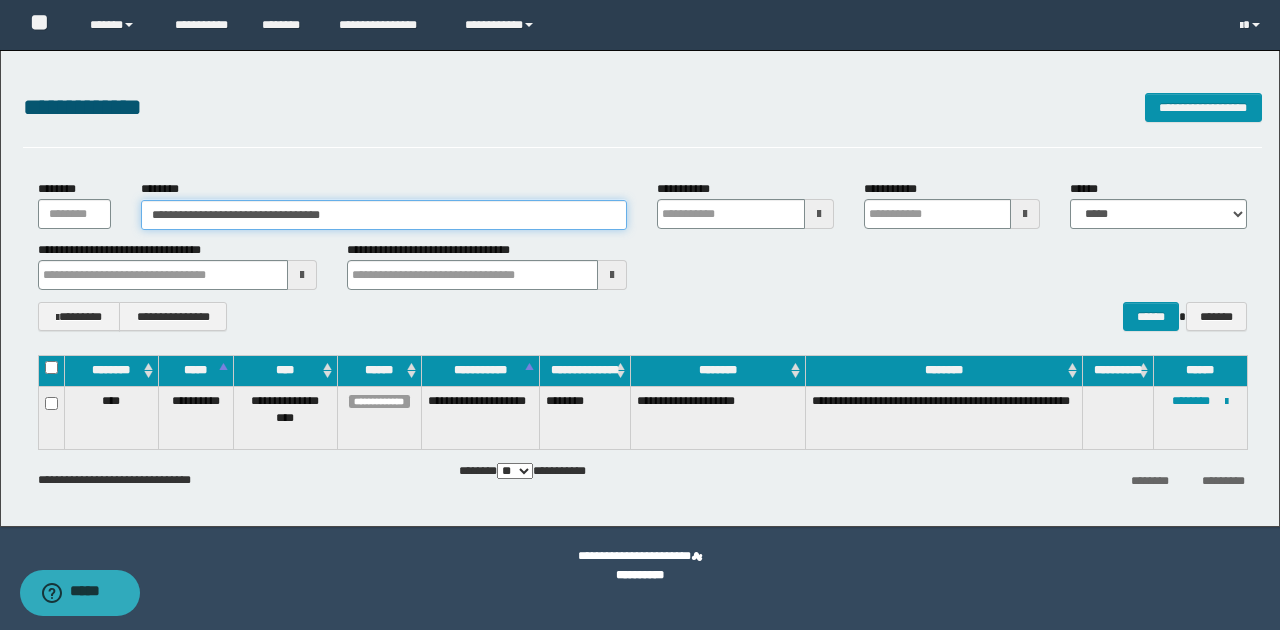 paste 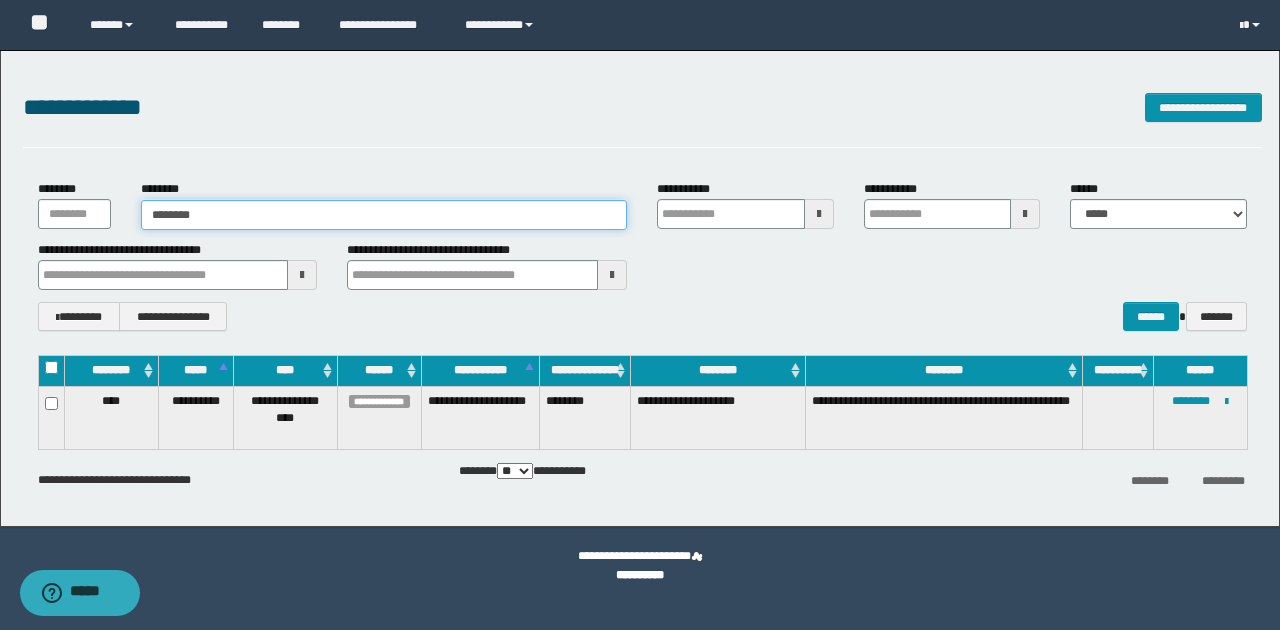 type on "********" 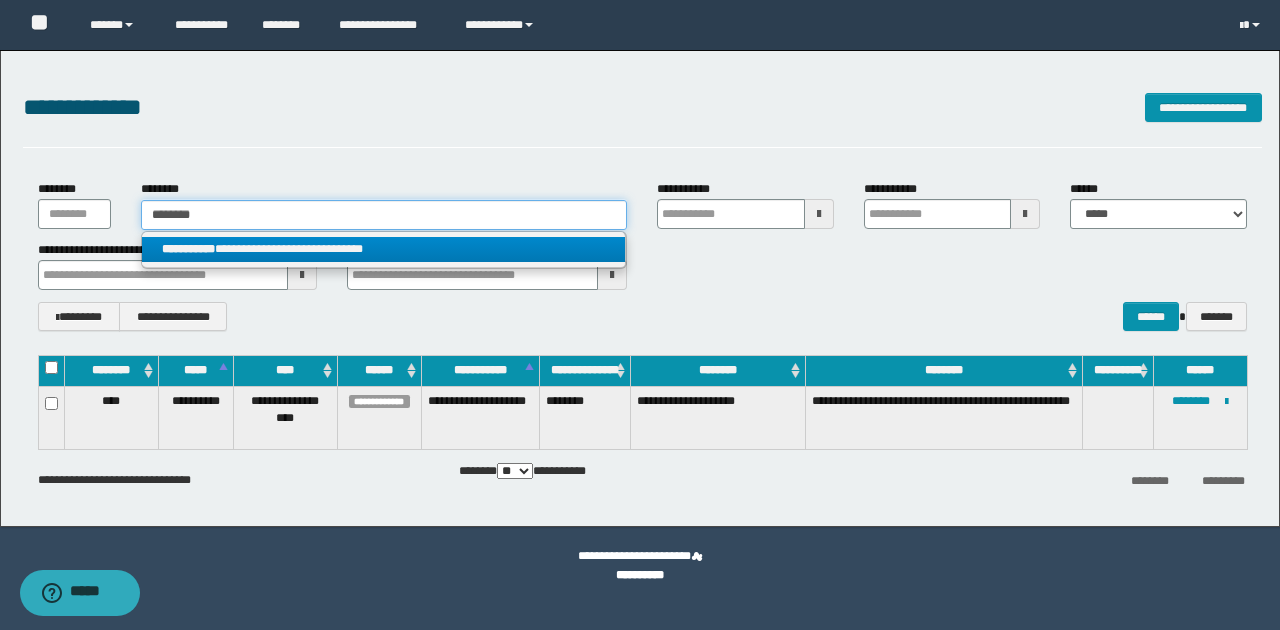 type on "********" 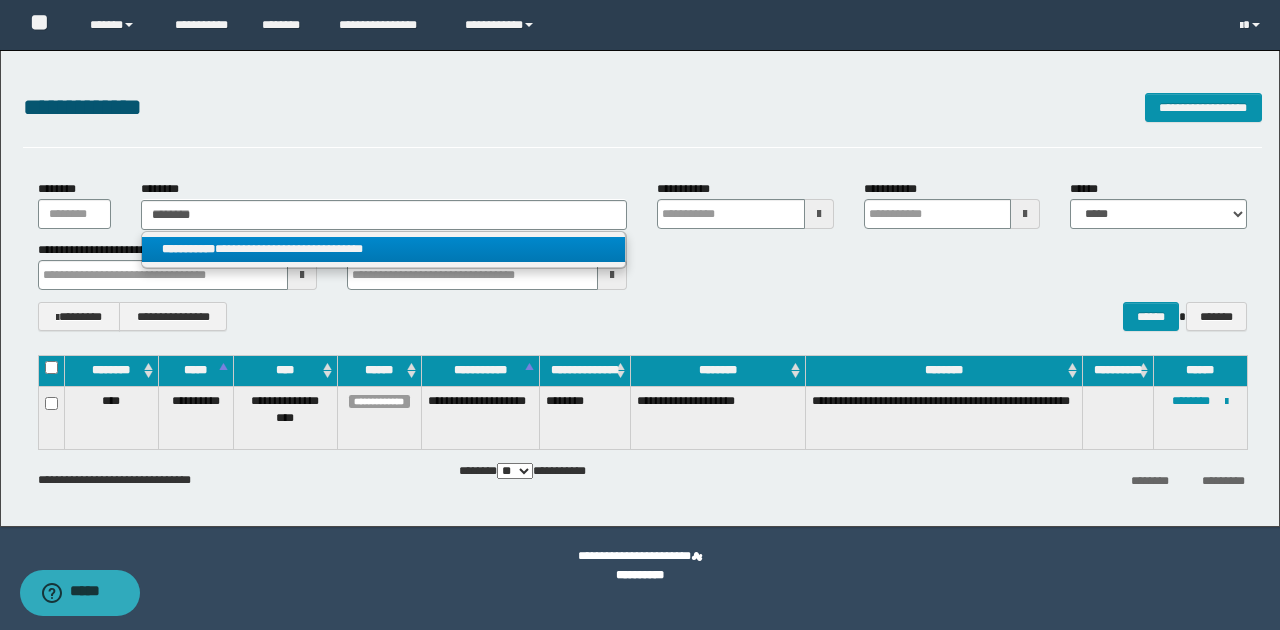 click on "**********" at bounding box center [384, 249] 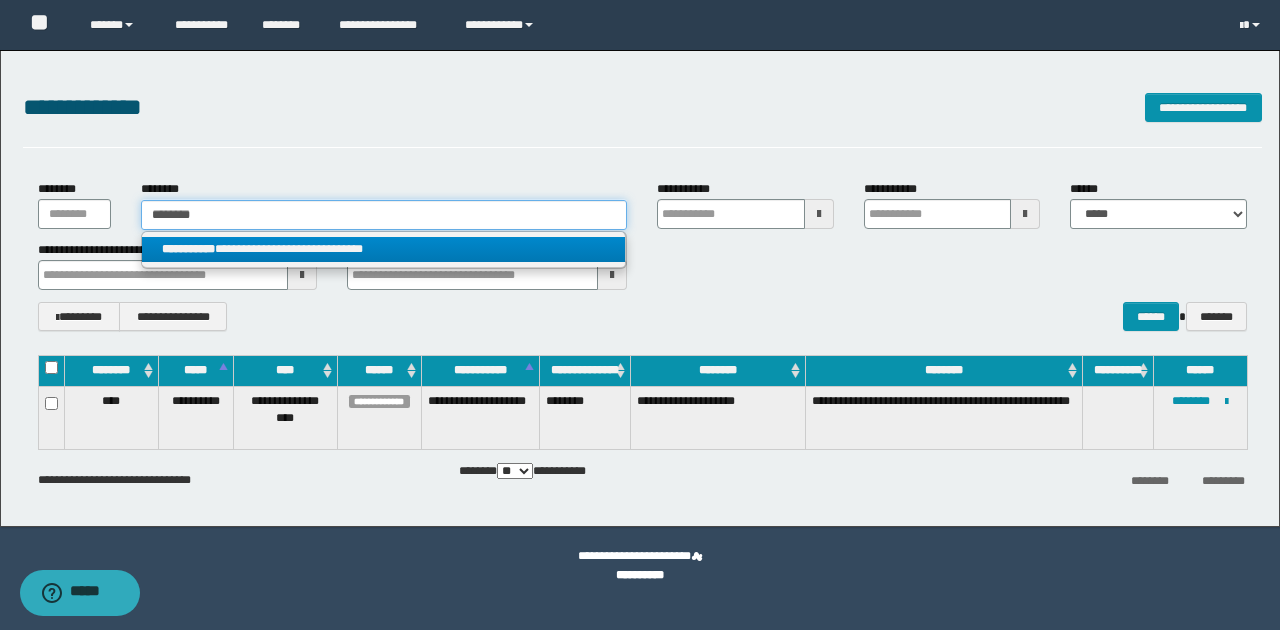 type 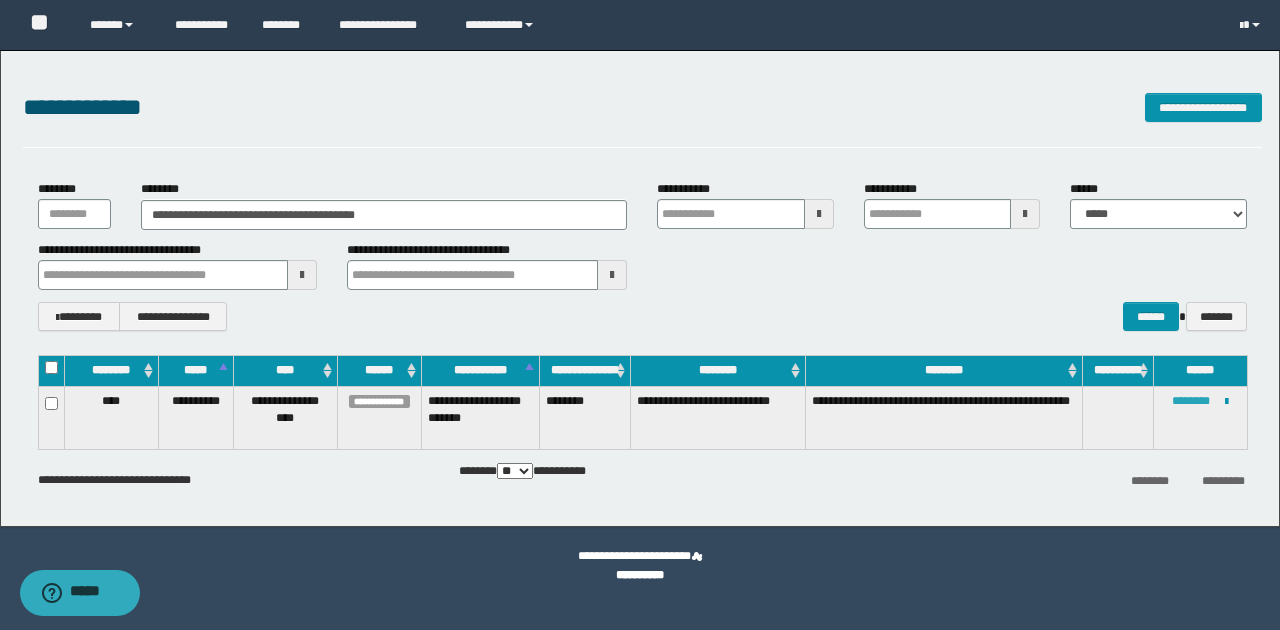 click on "********" at bounding box center (1191, 401) 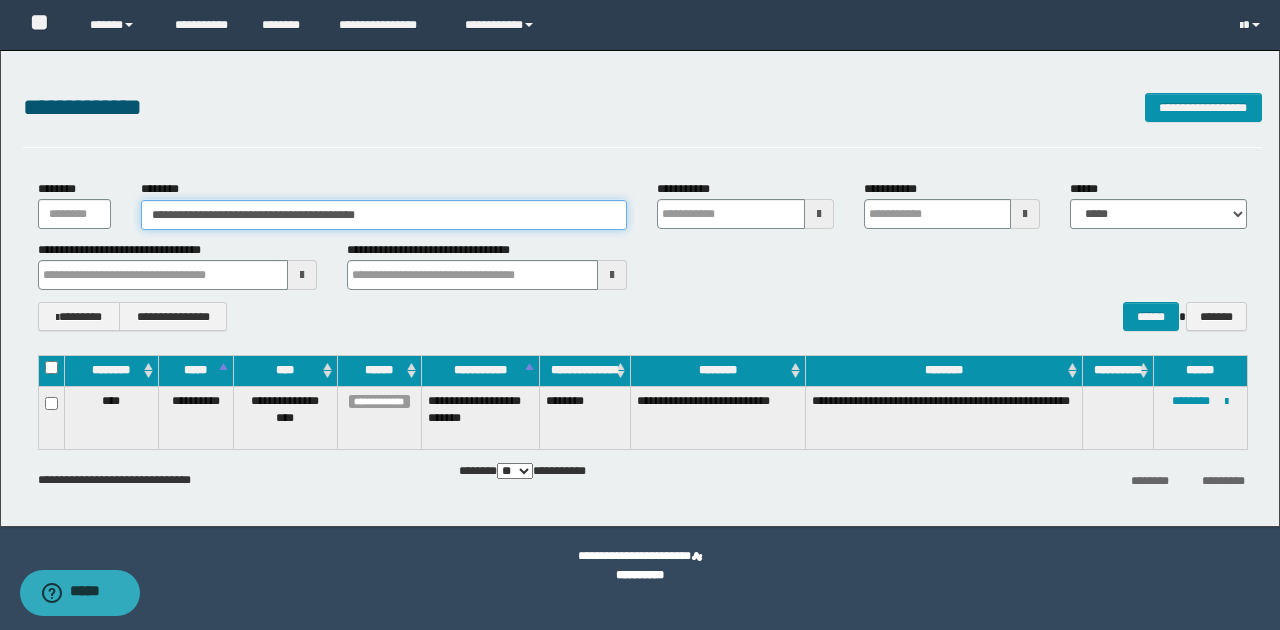 drag, startPoint x: 146, startPoint y: 213, endPoint x: 417, endPoint y: 208, distance: 271.0461 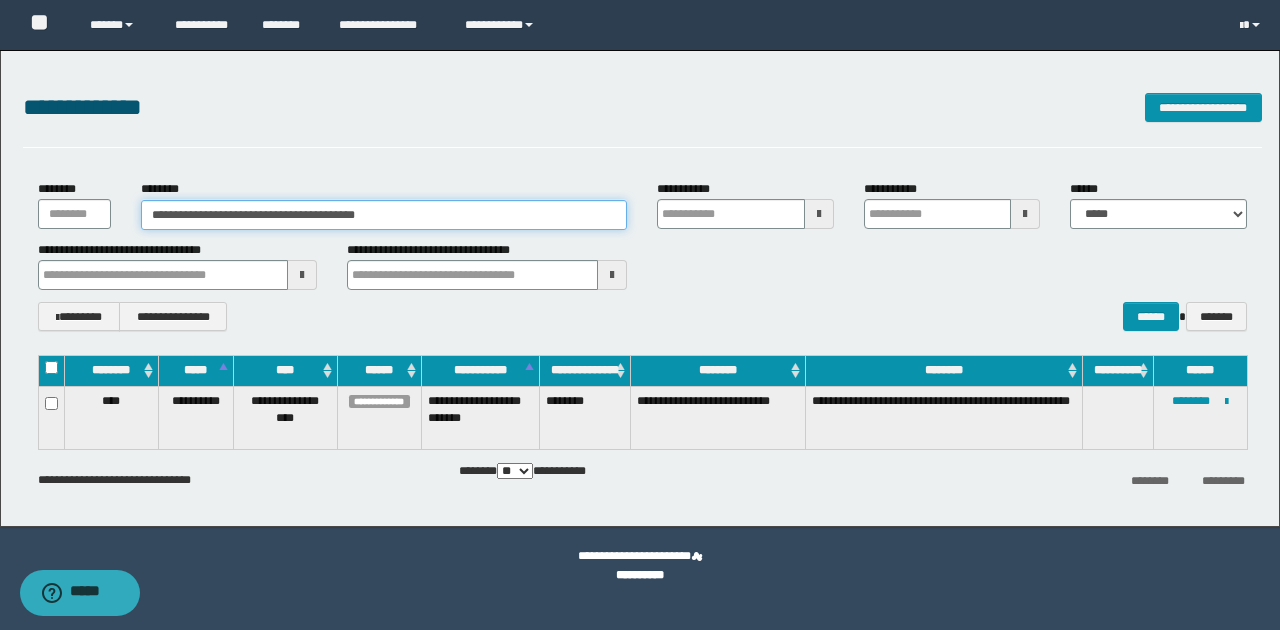 paste 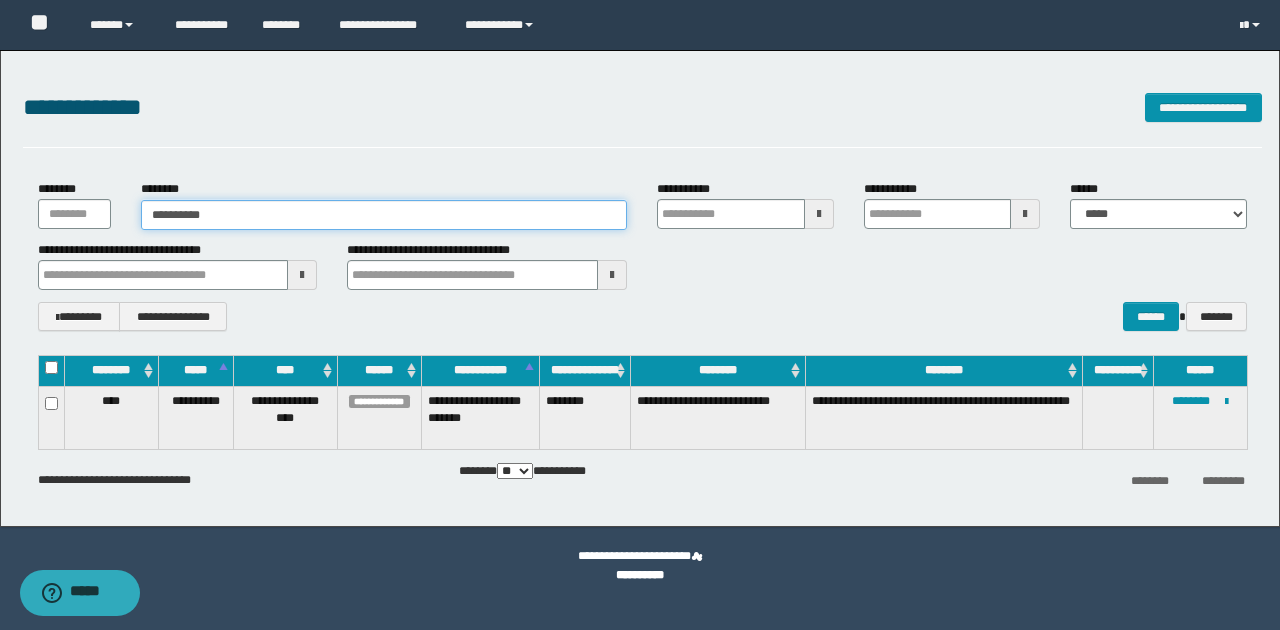 type on "**********" 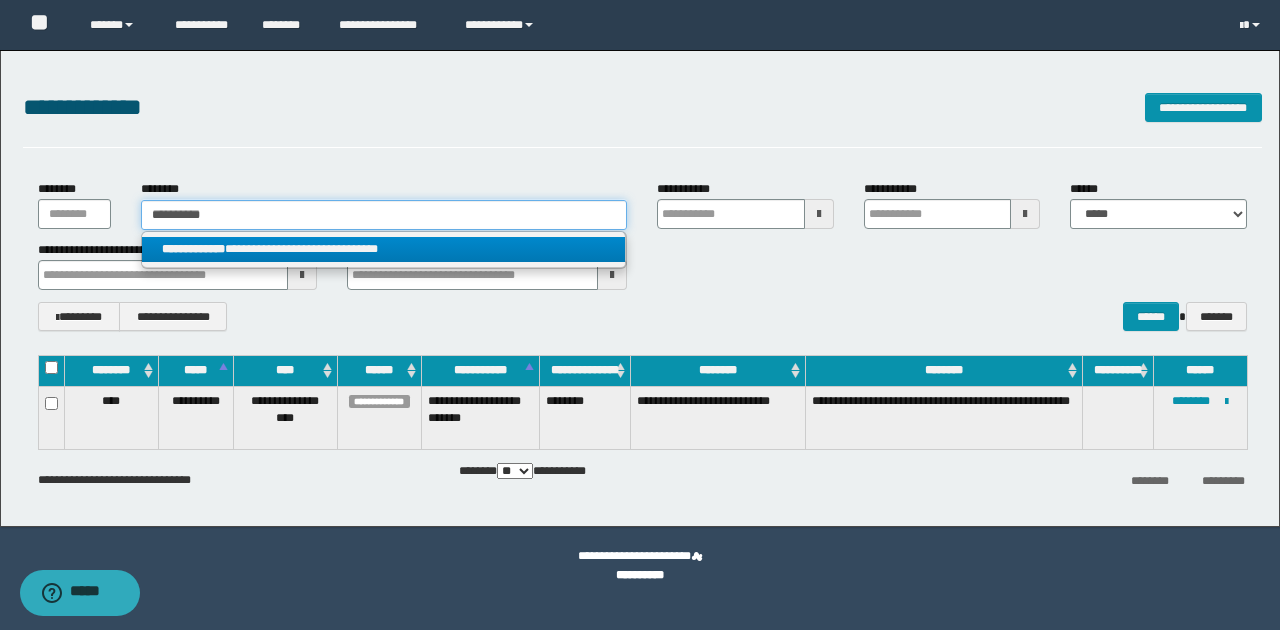 type on "**********" 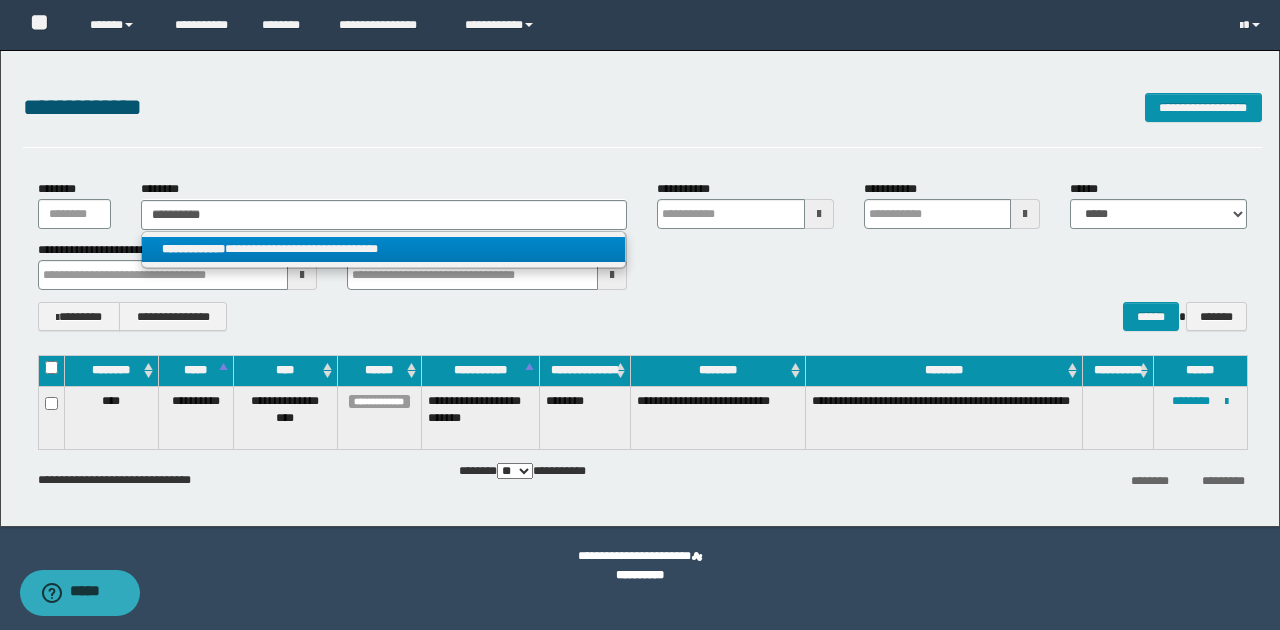 click on "**********" at bounding box center (384, 249) 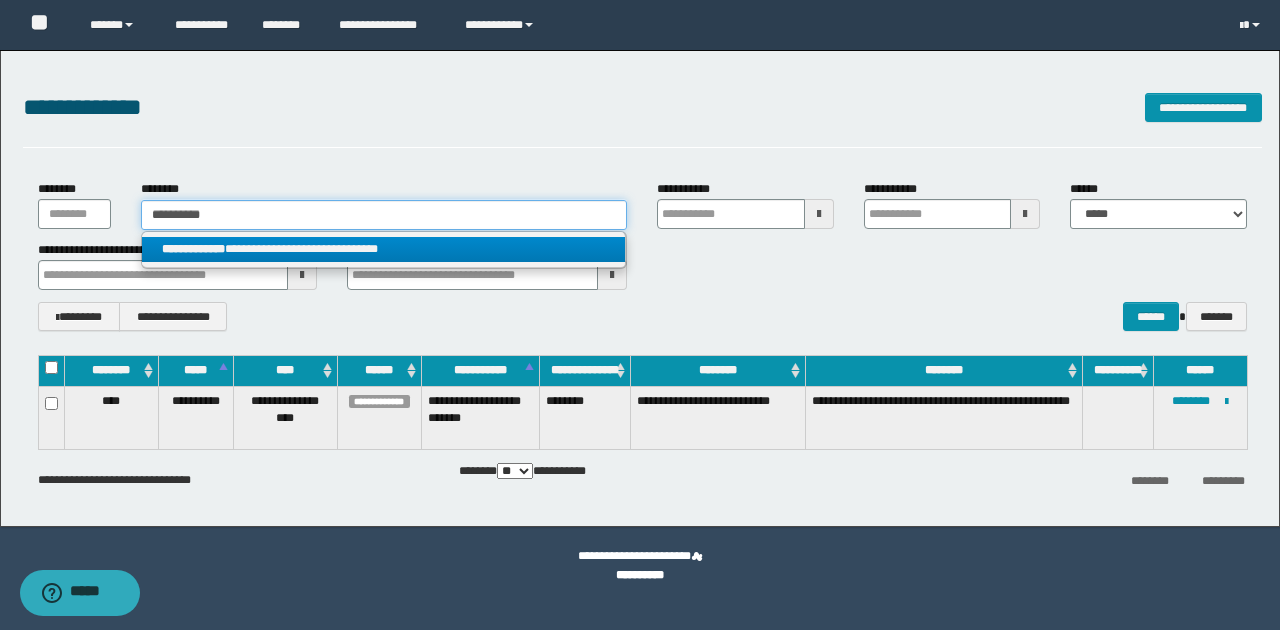 type 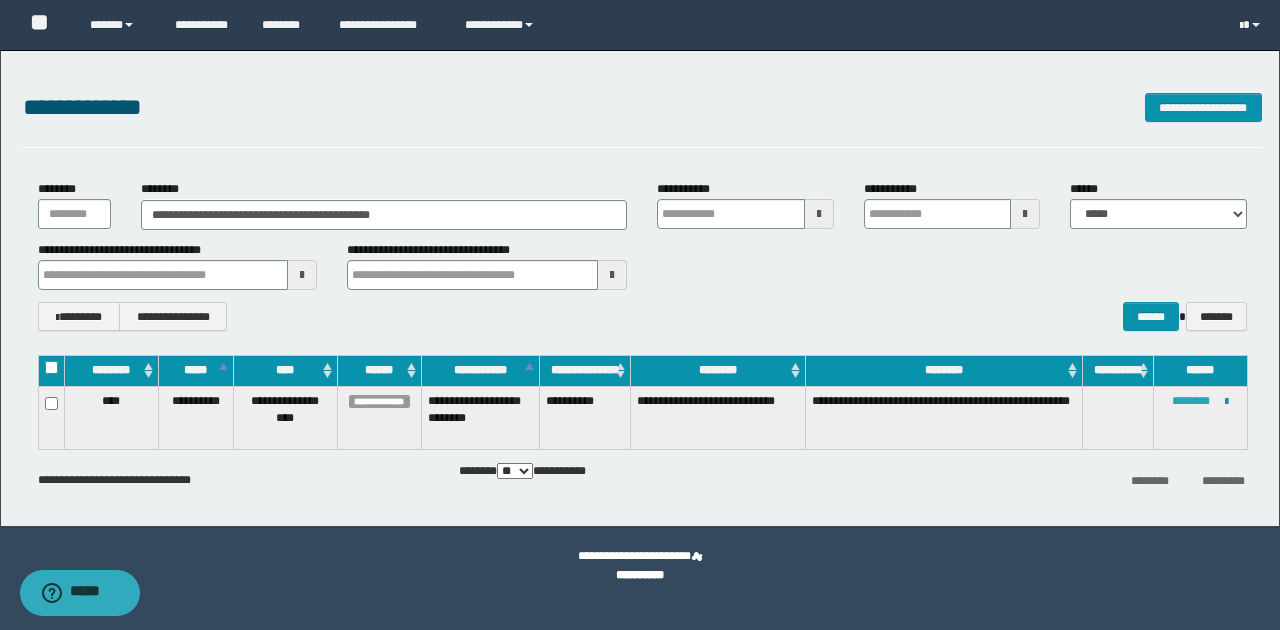click on "********" at bounding box center [1191, 401] 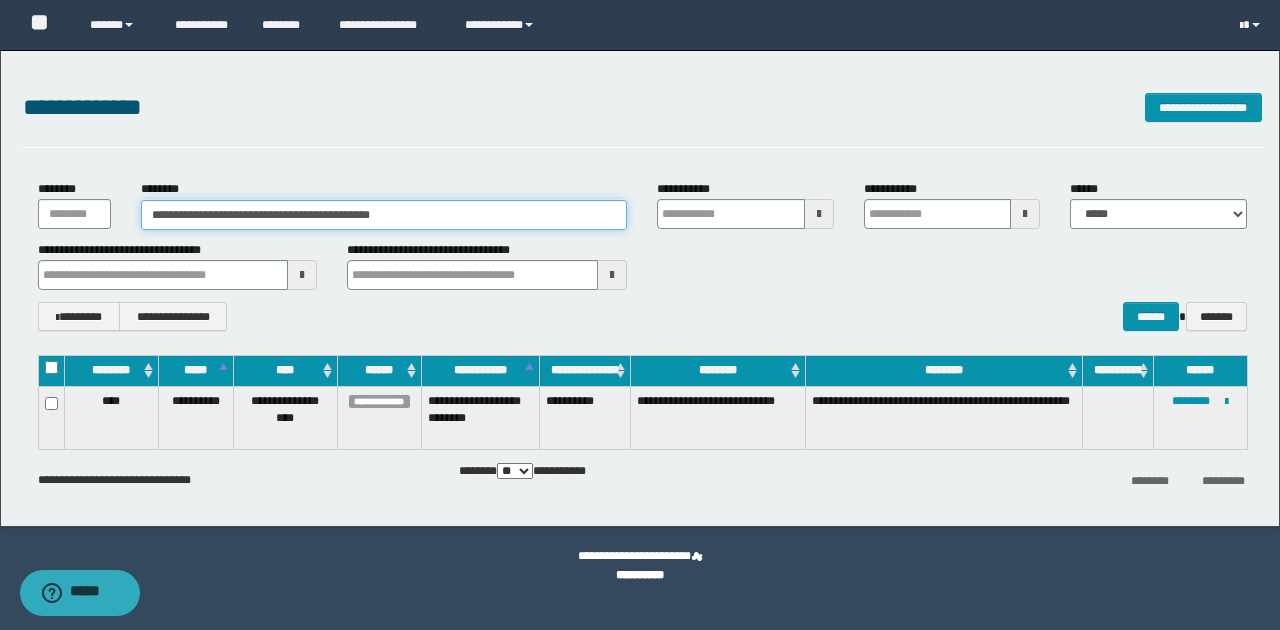 drag, startPoint x: 149, startPoint y: 215, endPoint x: 474, endPoint y: 210, distance: 325.03845 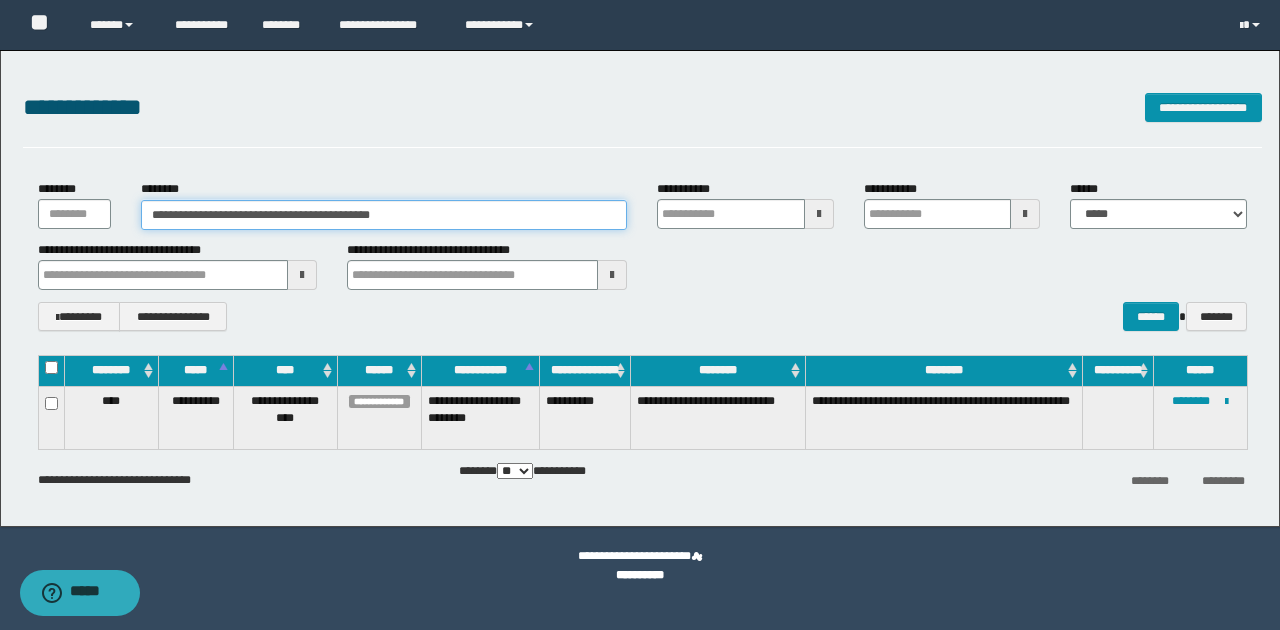 paste 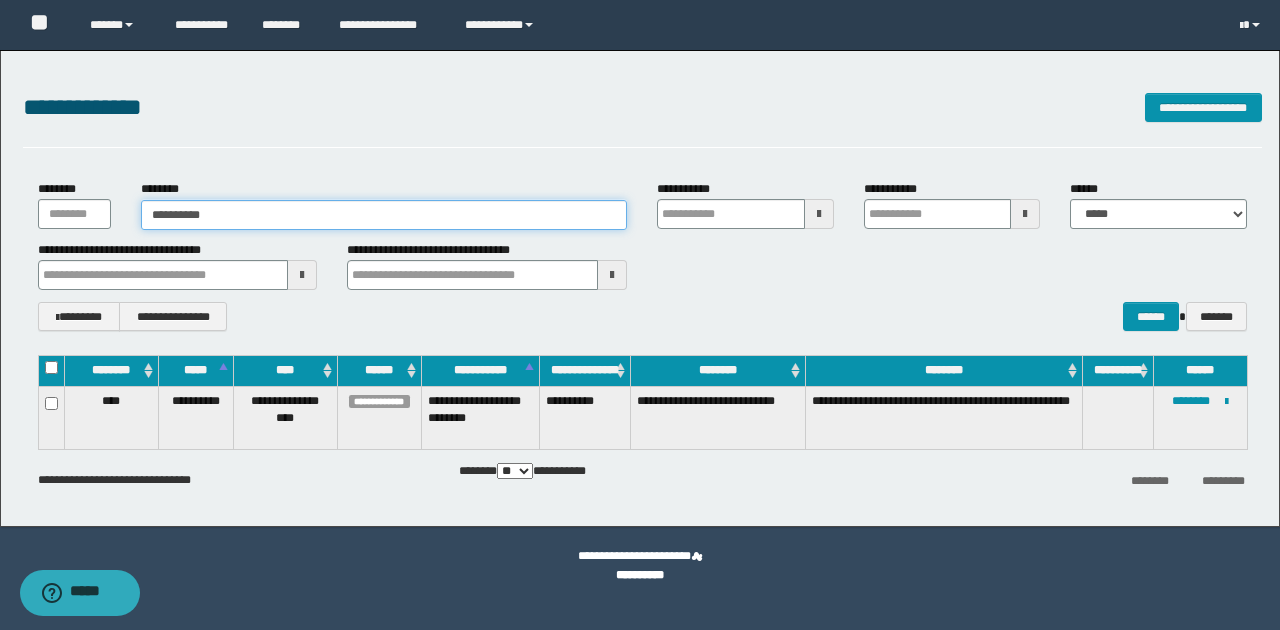 type on "**********" 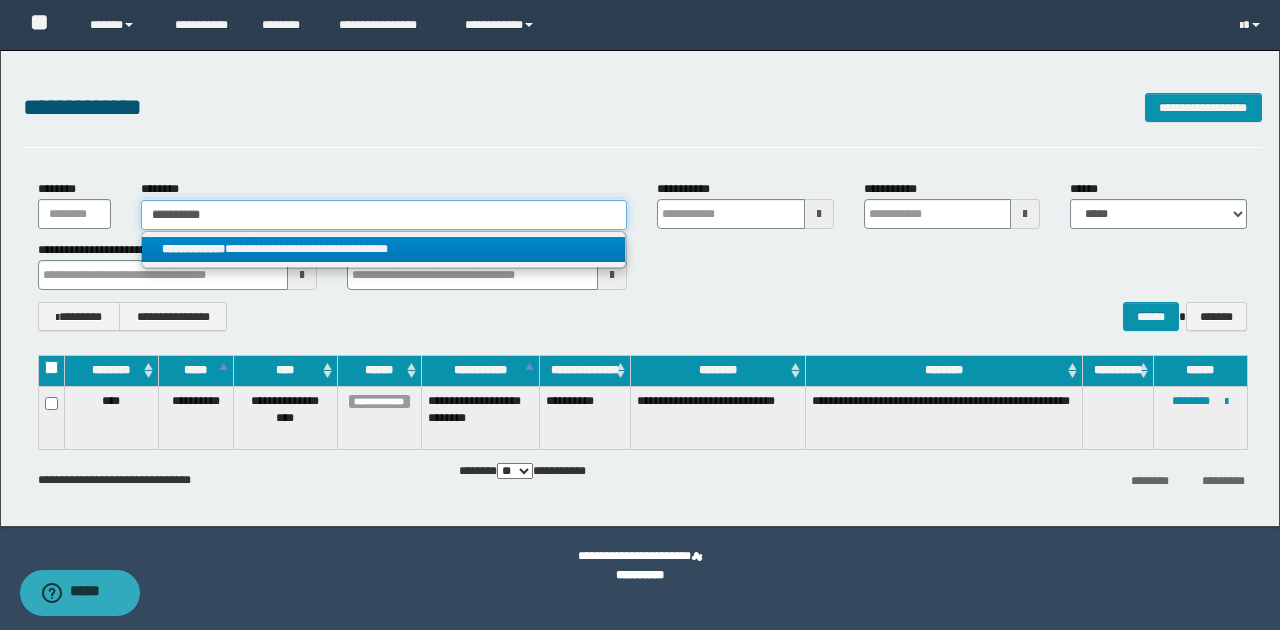 type on "**********" 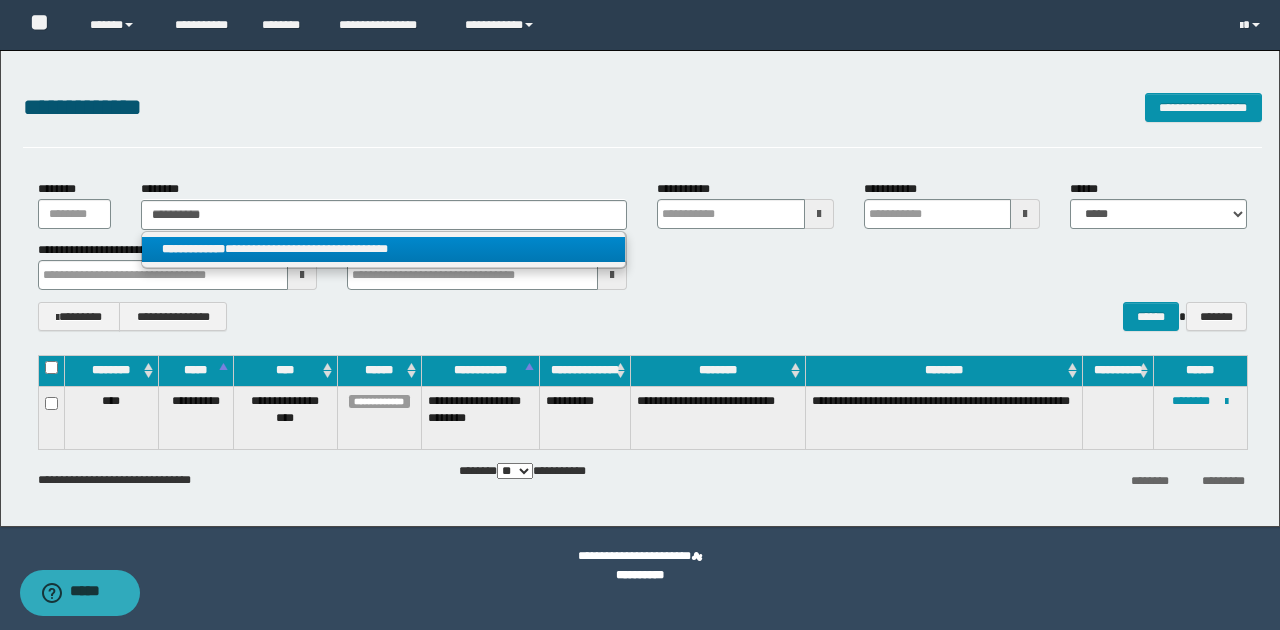 click on "**********" at bounding box center [384, 249] 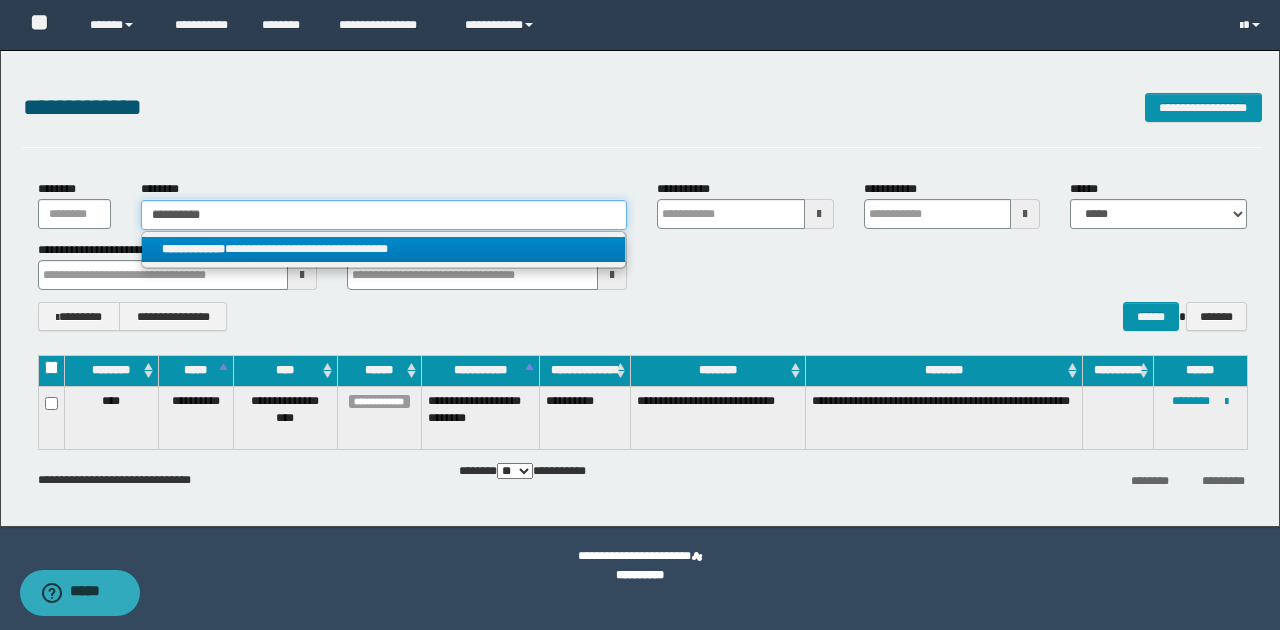type 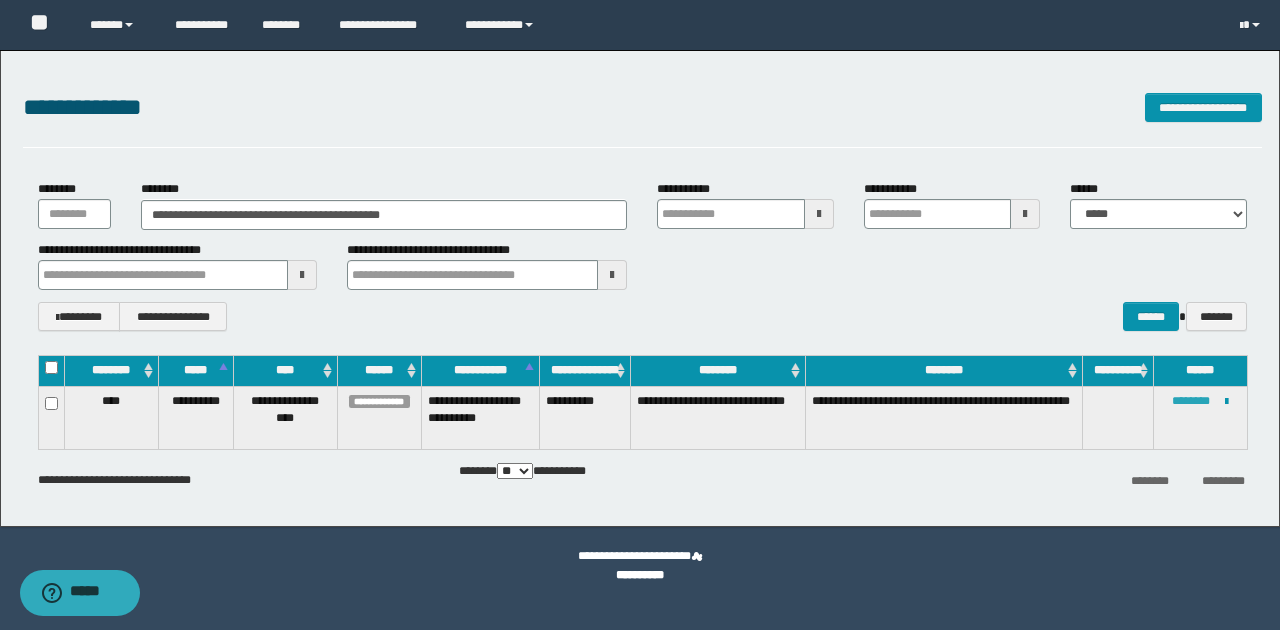 click on "********" at bounding box center [1191, 401] 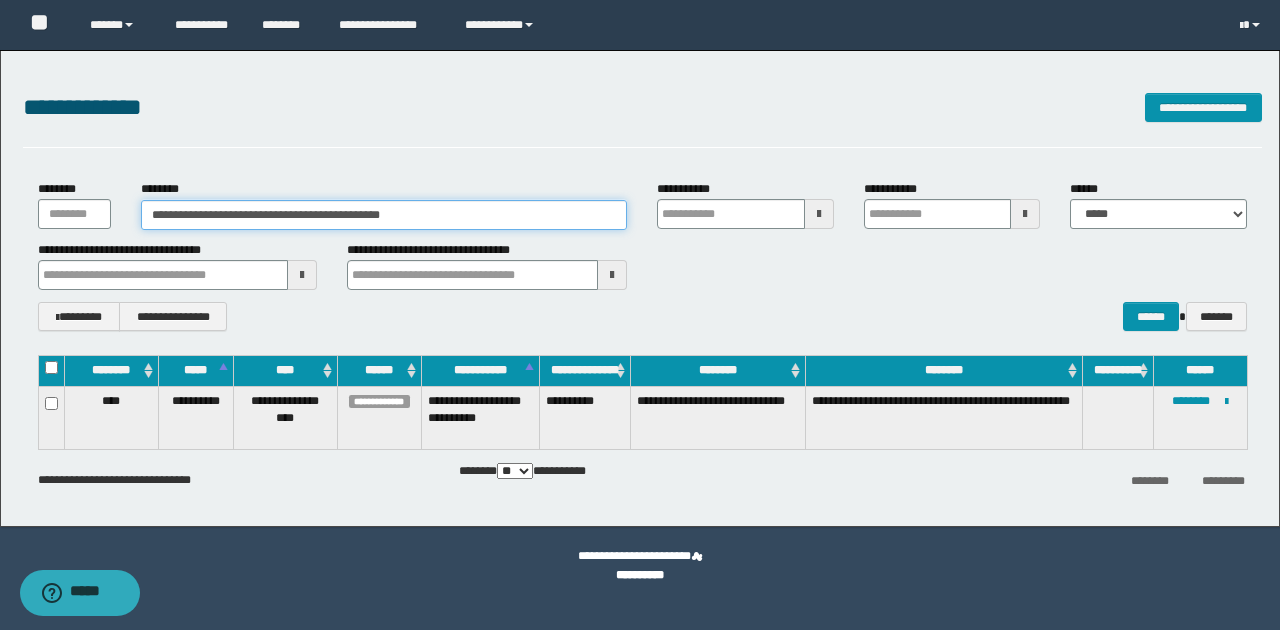 drag, startPoint x: 169, startPoint y: 216, endPoint x: 233, endPoint y: 214, distance: 64.03124 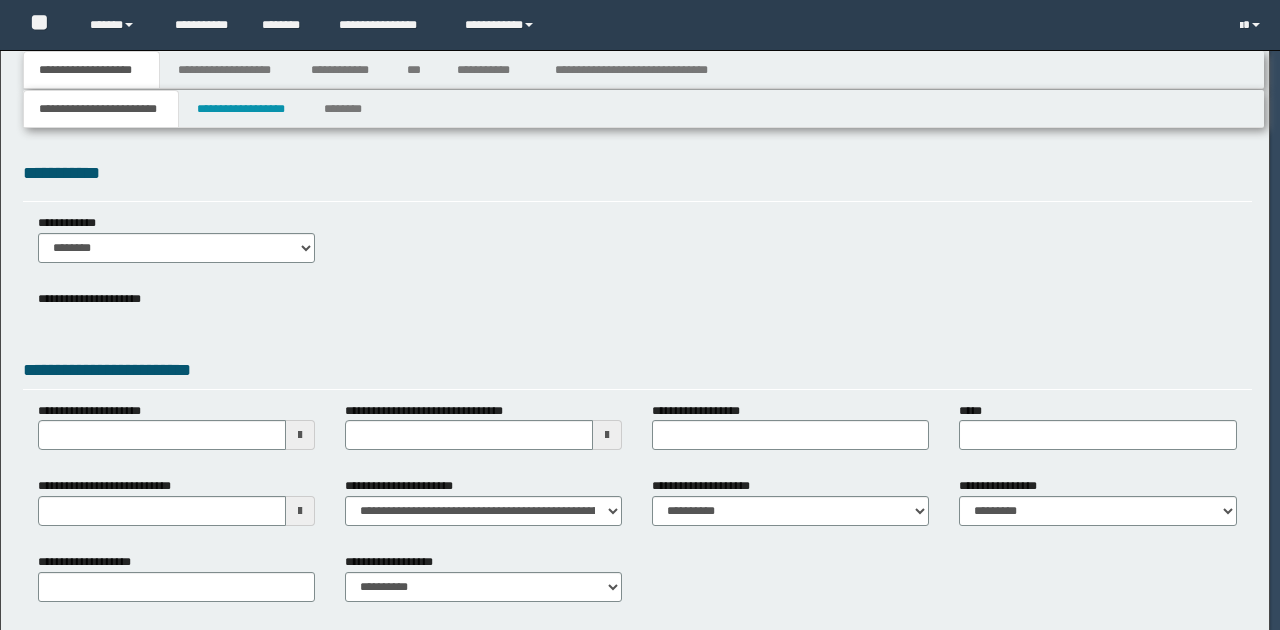 scroll, scrollTop: 0, scrollLeft: 0, axis: both 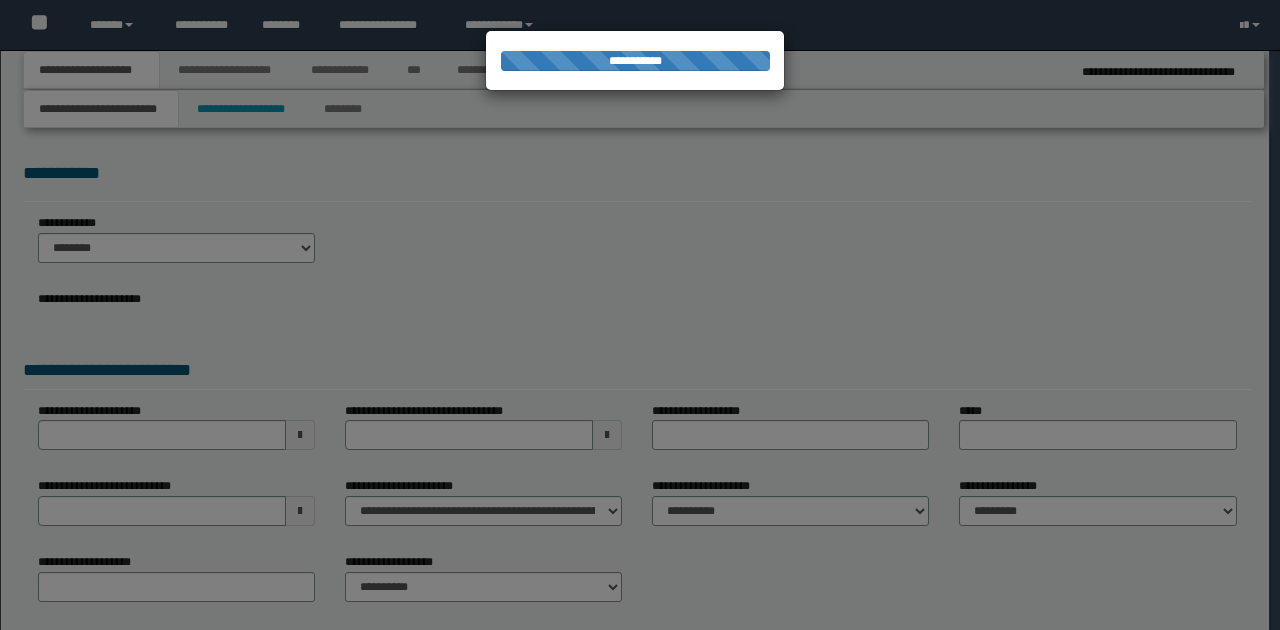 type on "********" 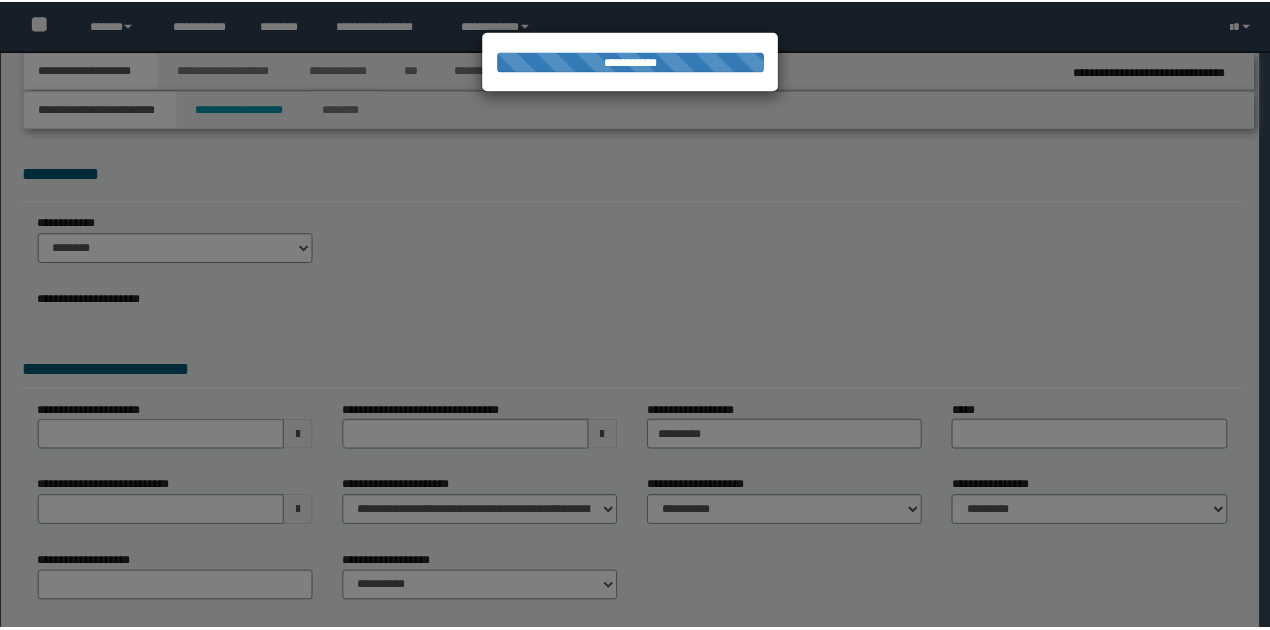 scroll, scrollTop: 0, scrollLeft: 0, axis: both 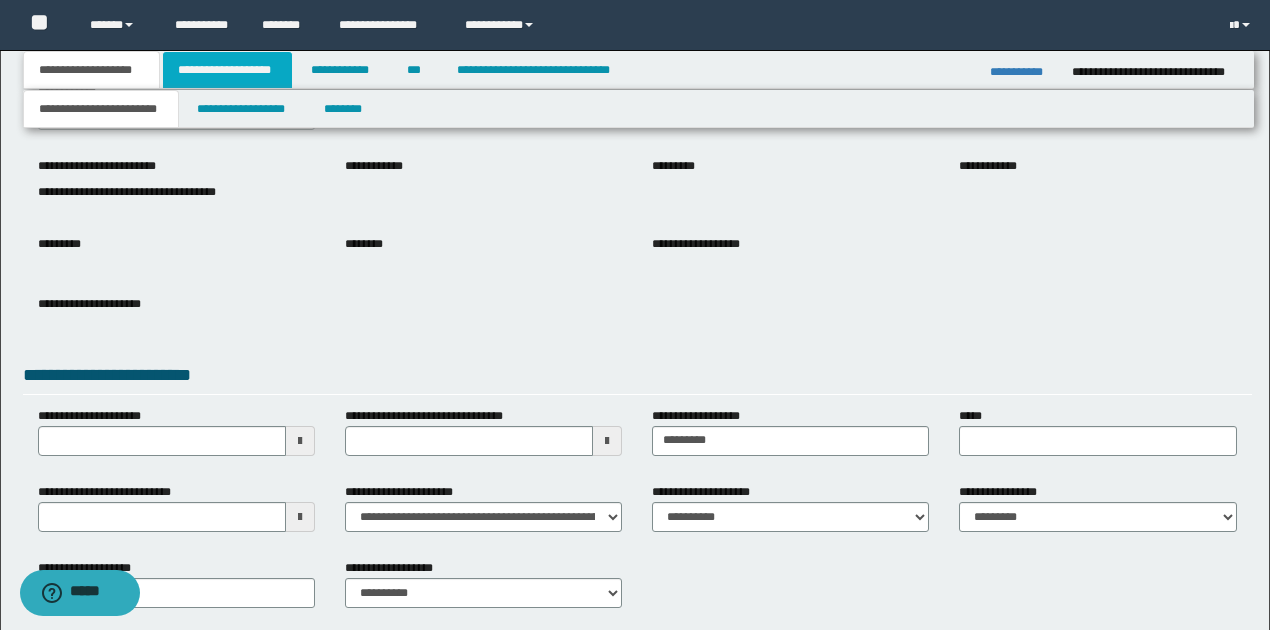 click on "**********" at bounding box center (227, 70) 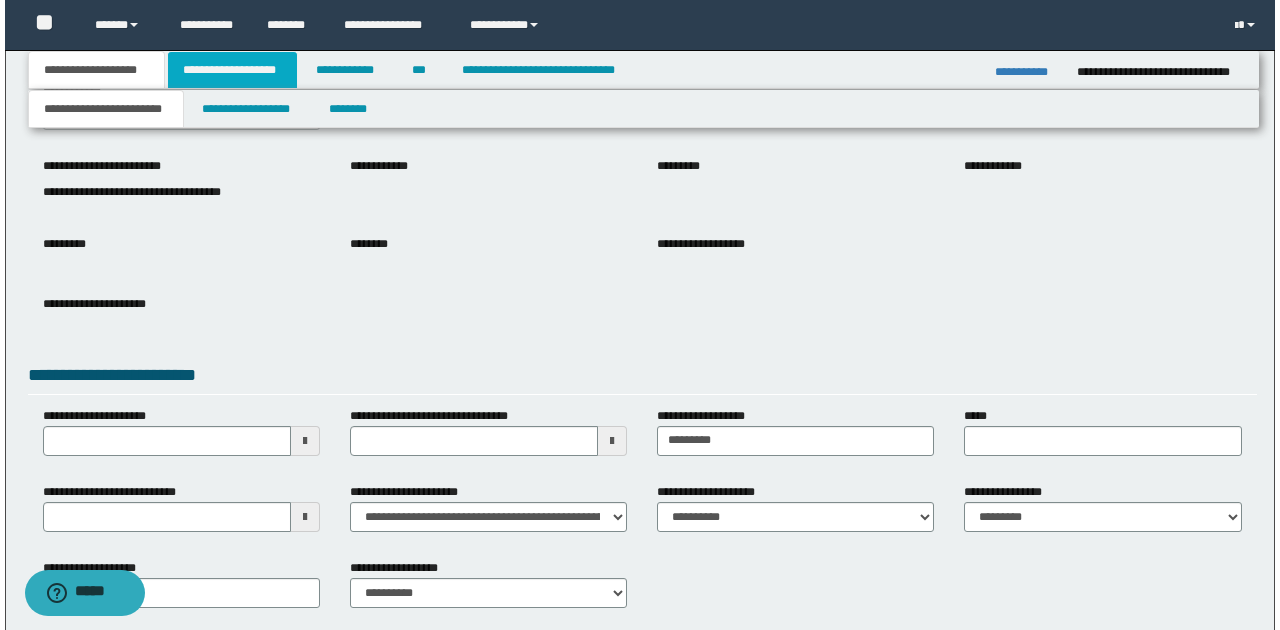 scroll, scrollTop: 0, scrollLeft: 0, axis: both 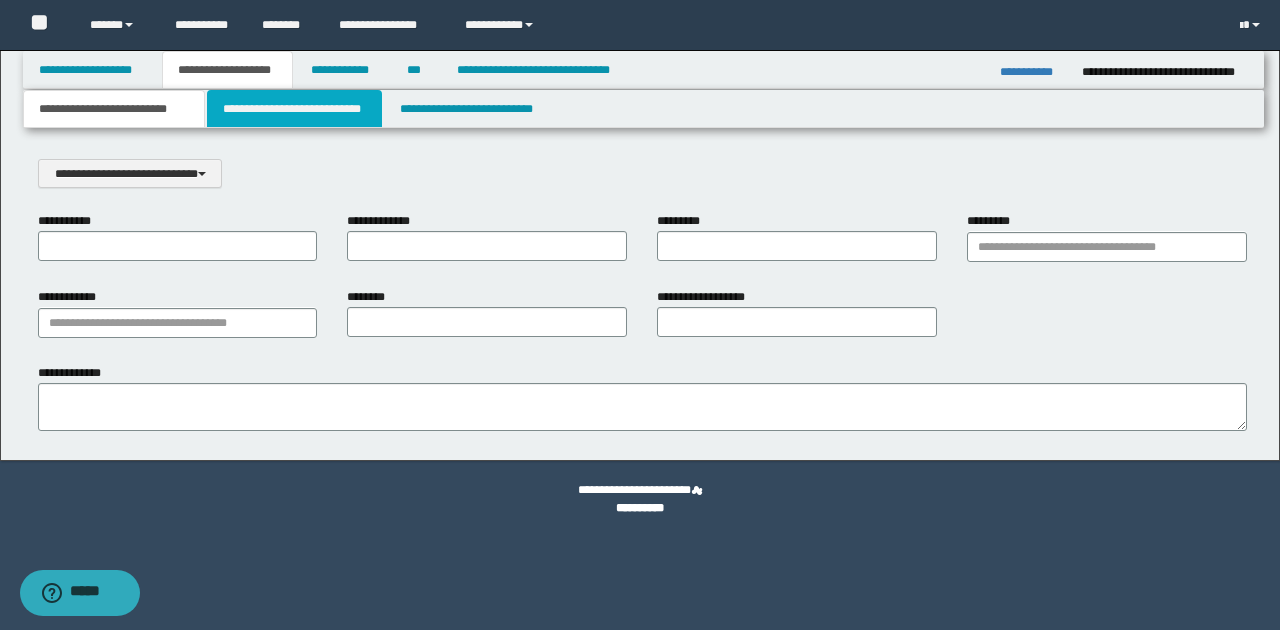 click on "**********" at bounding box center [294, 109] 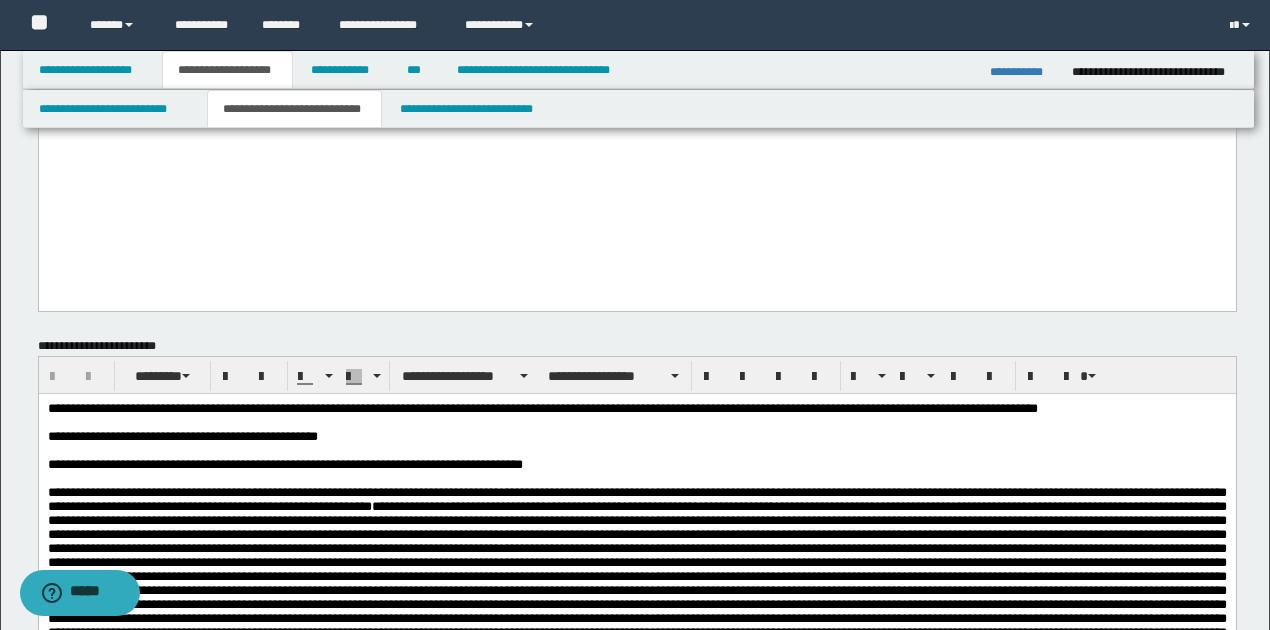 scroll, scrollTop: 866, scrollLeft: 0, axis: vertical 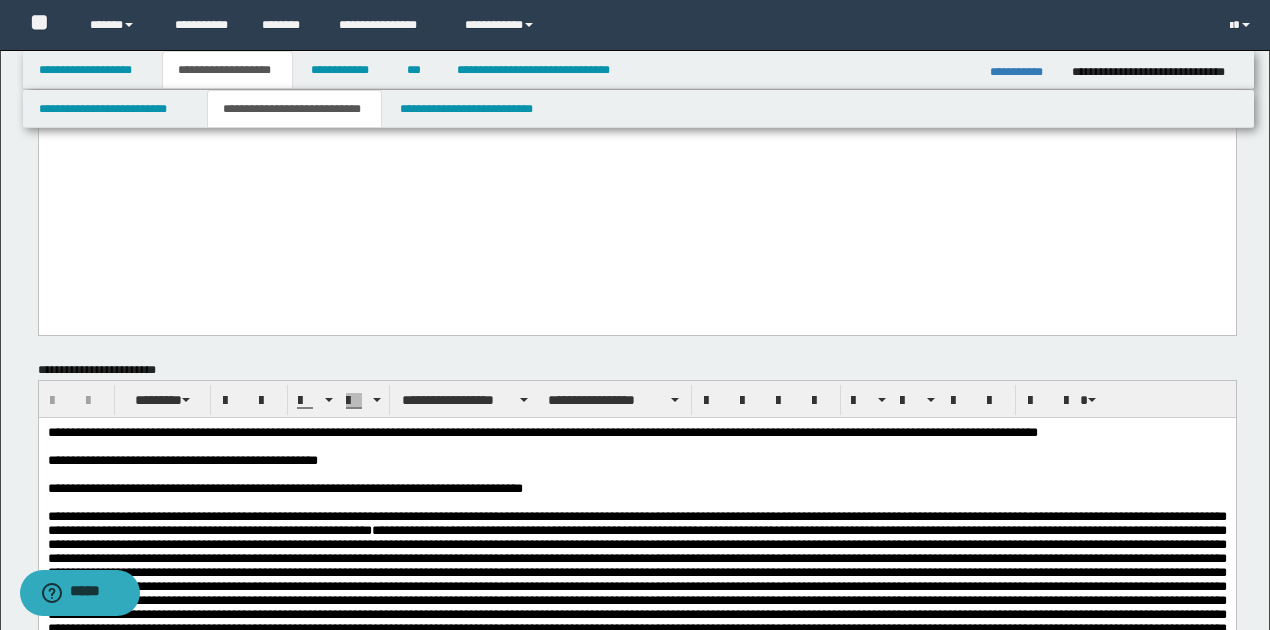 click on "**********" at bounding box center (1023, 72) 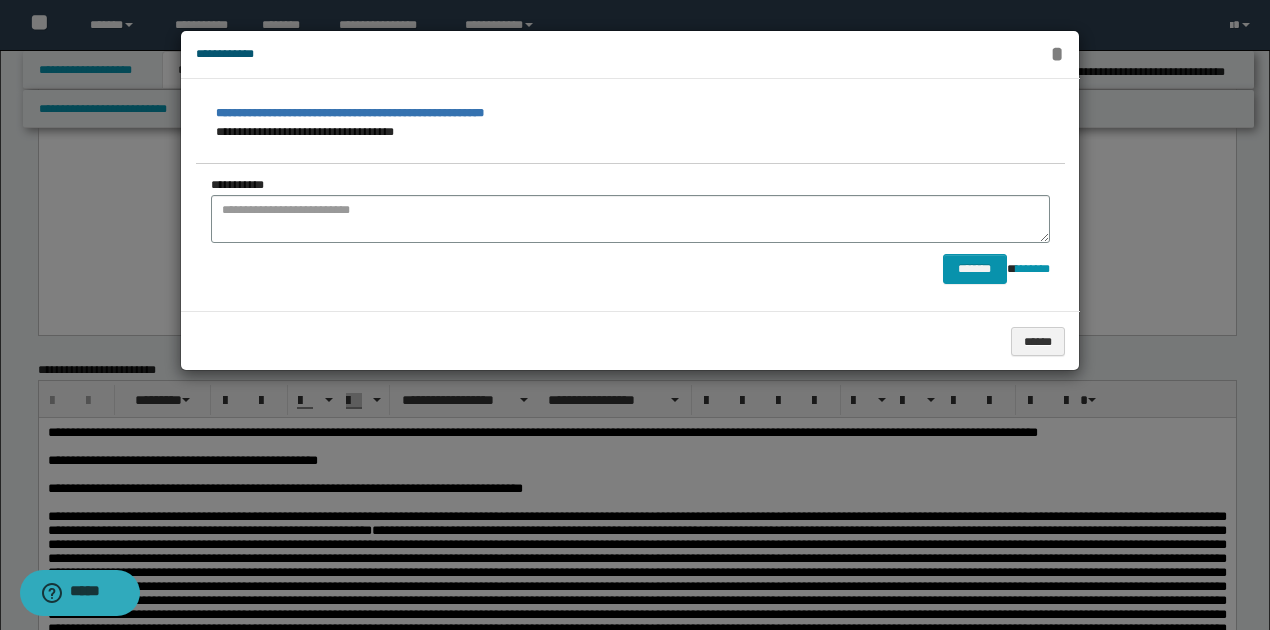 click on "*" at bounding box center [1057, 54] 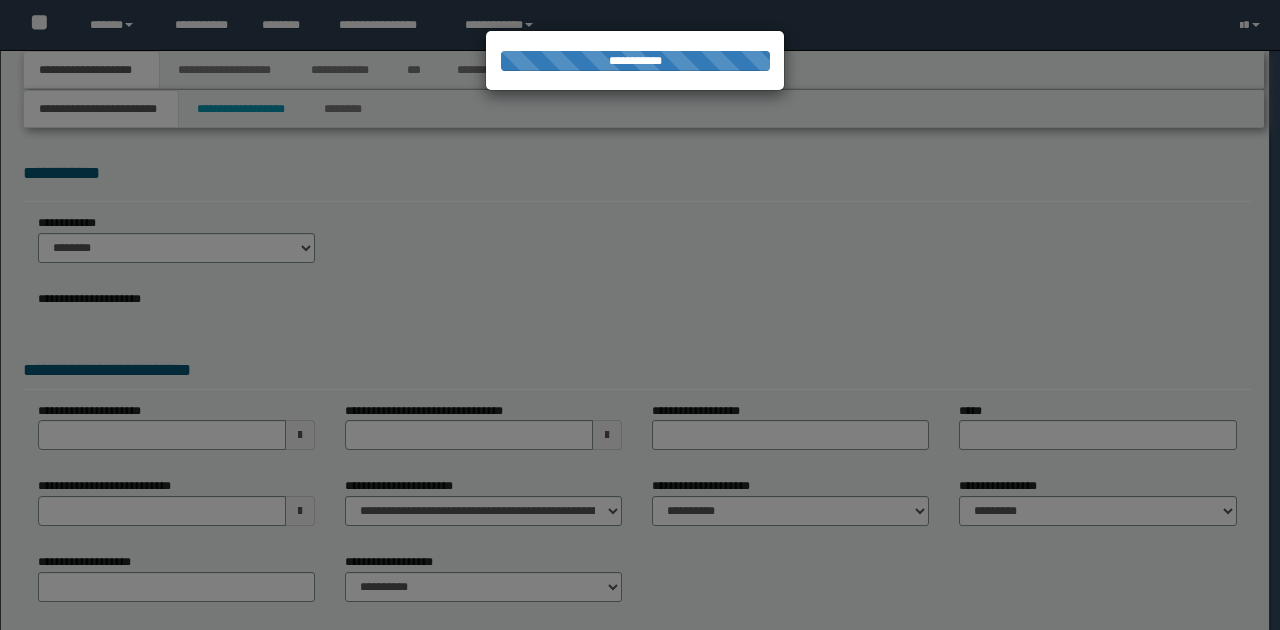 scroll, scrollTop: 0, scrollLeft: 0, axis: both 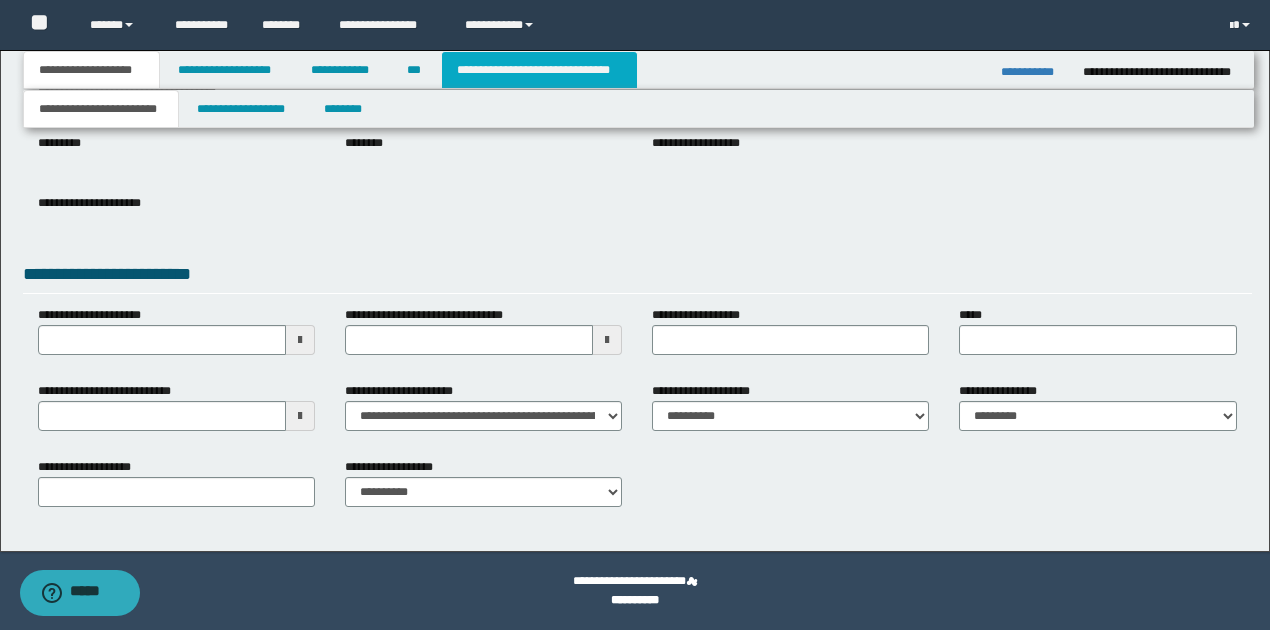 click on "**********" at bounding box center [539, 70] 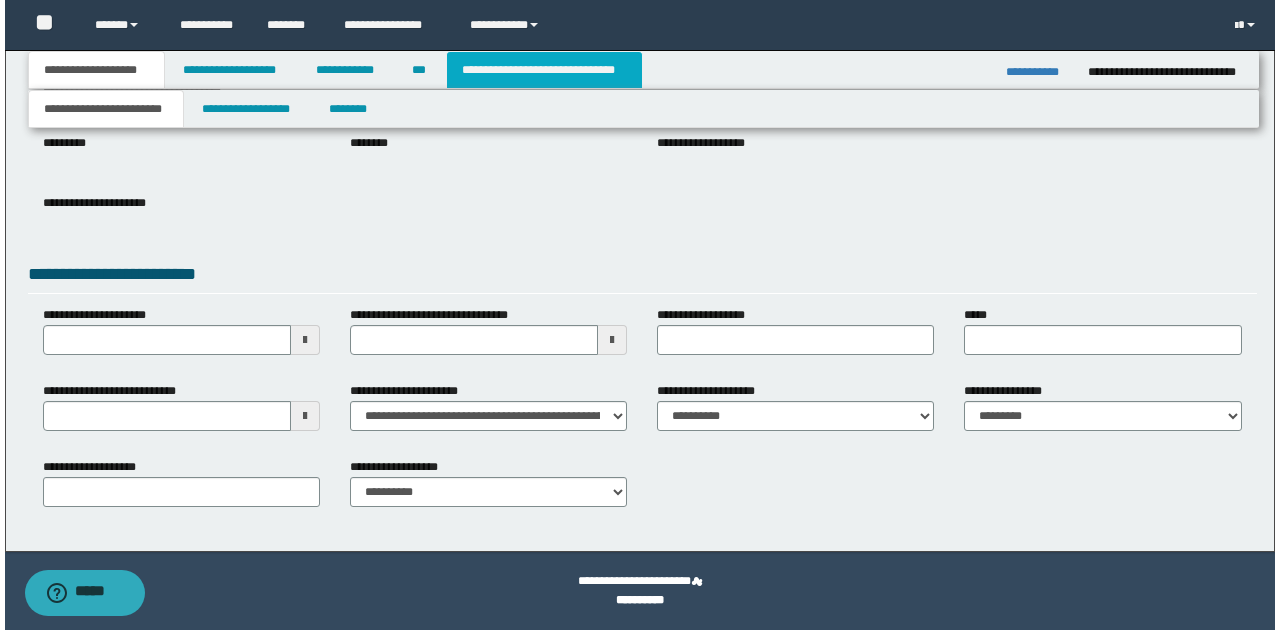 scroll, scrollTop: 0, scrollLeft: 0, axis: both 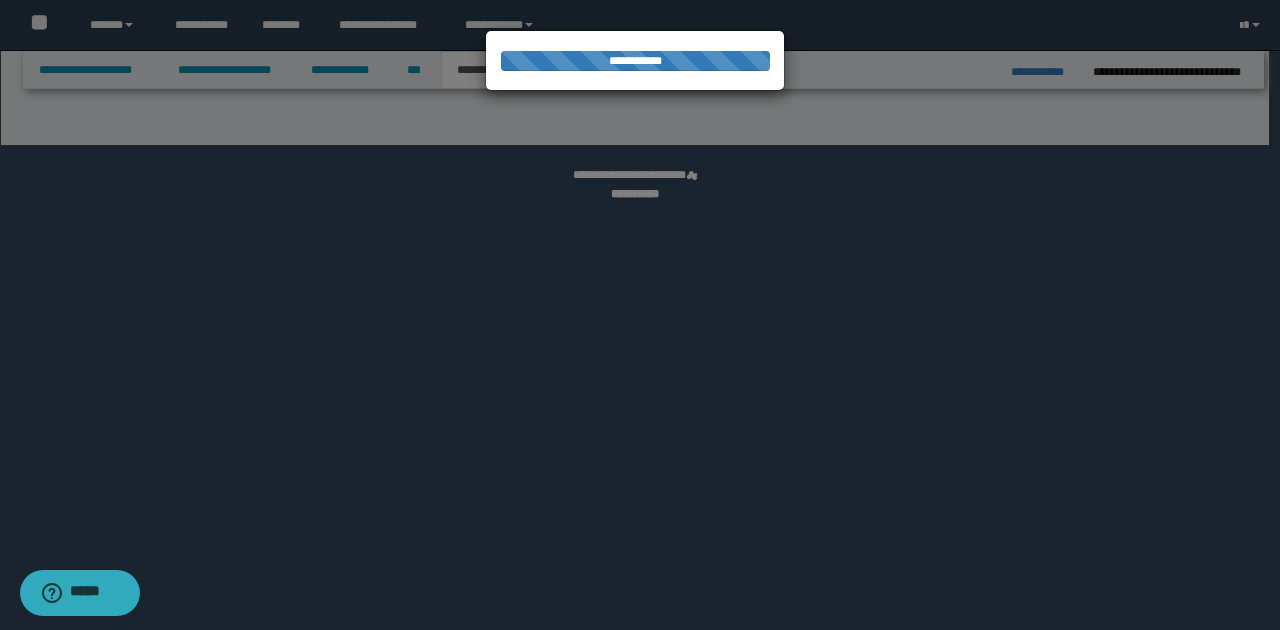 select on "*" 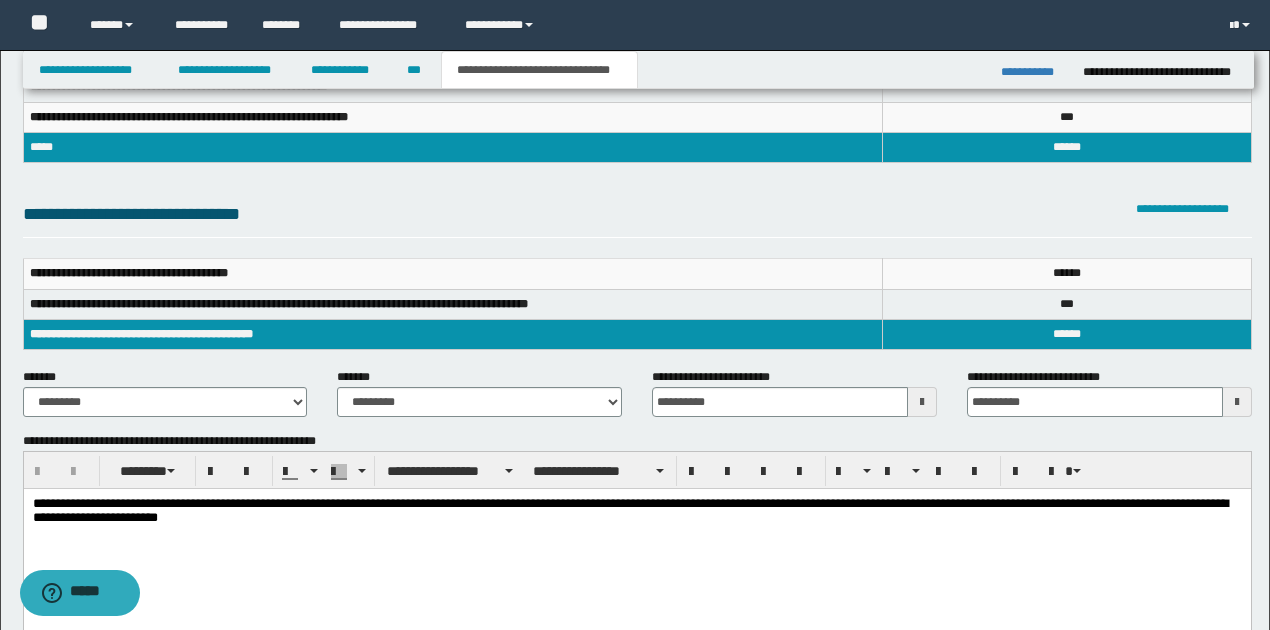 scroll, scrollTop: 266, scrollLeft: 0, axis: vertical 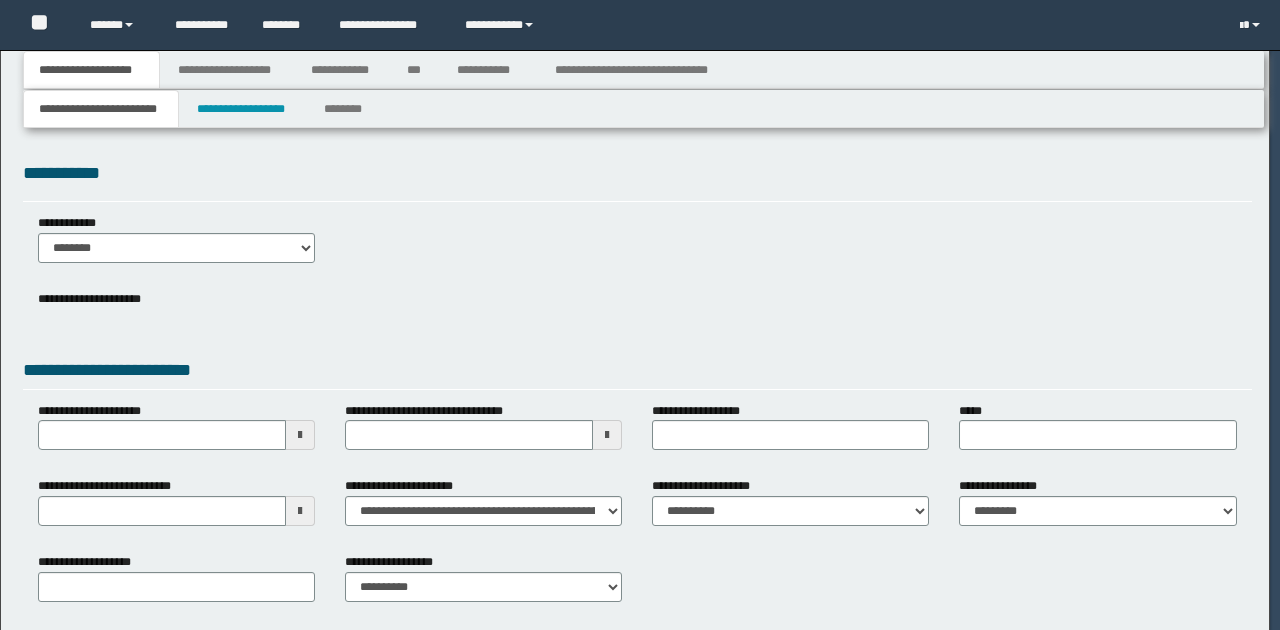 type on "**********" 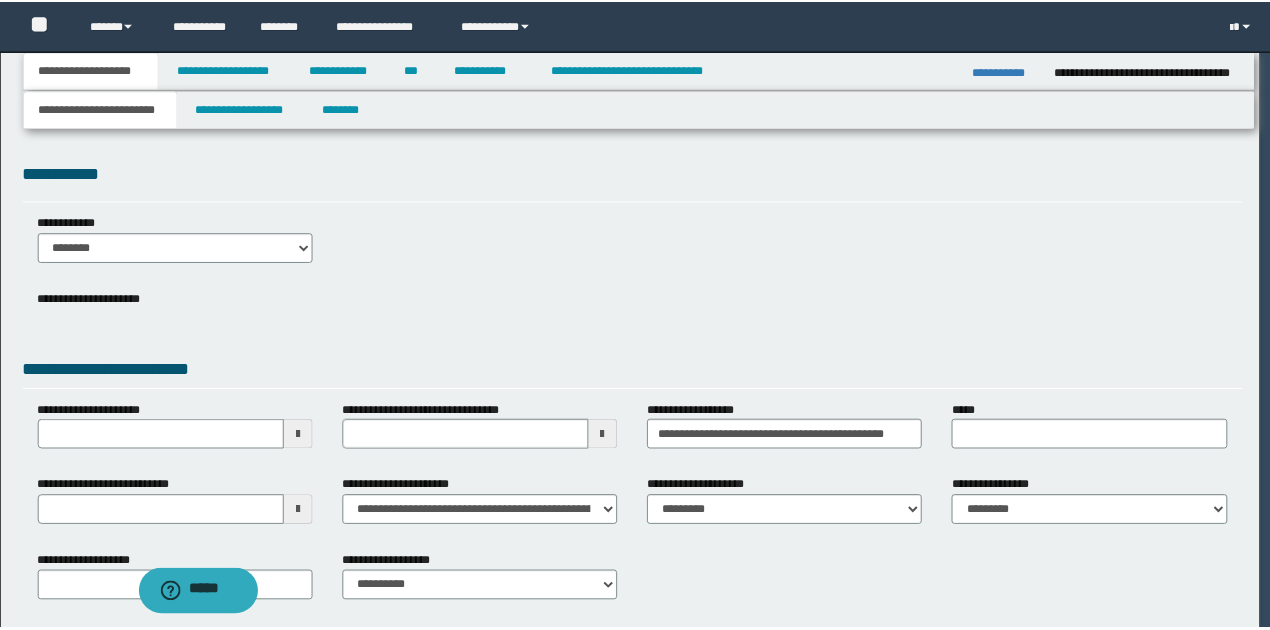 scroll, scrollTop: 0, scrollLeft: 0, axis: both 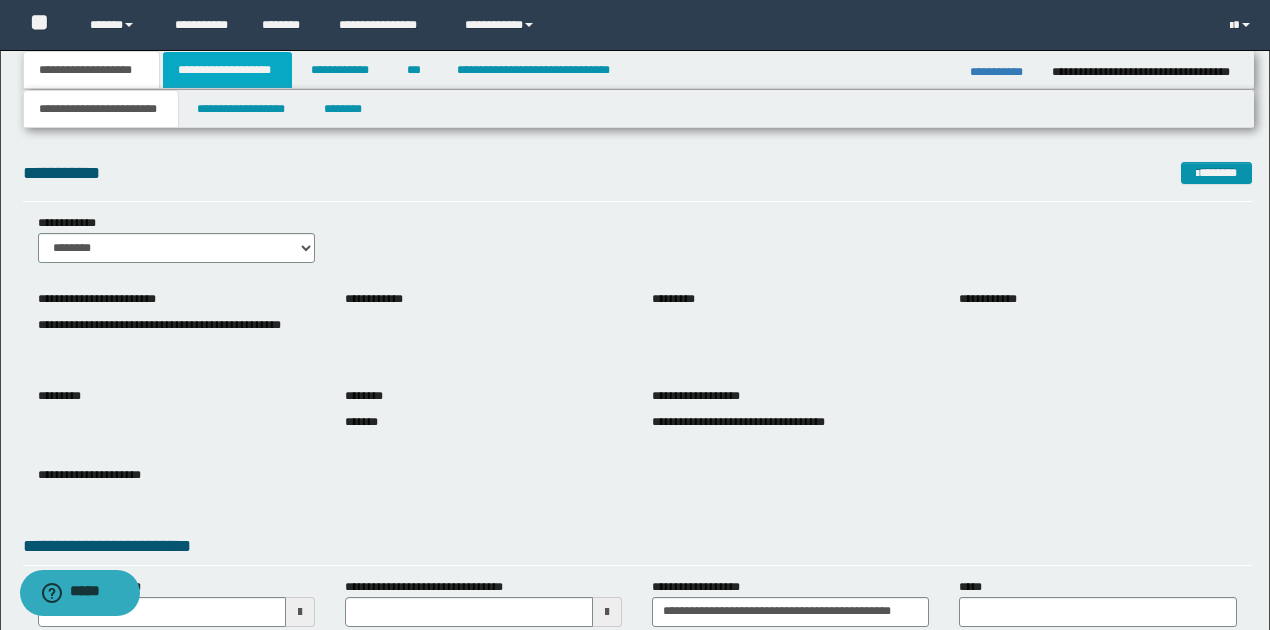 click on "**********" at bounding box center [227, 70] 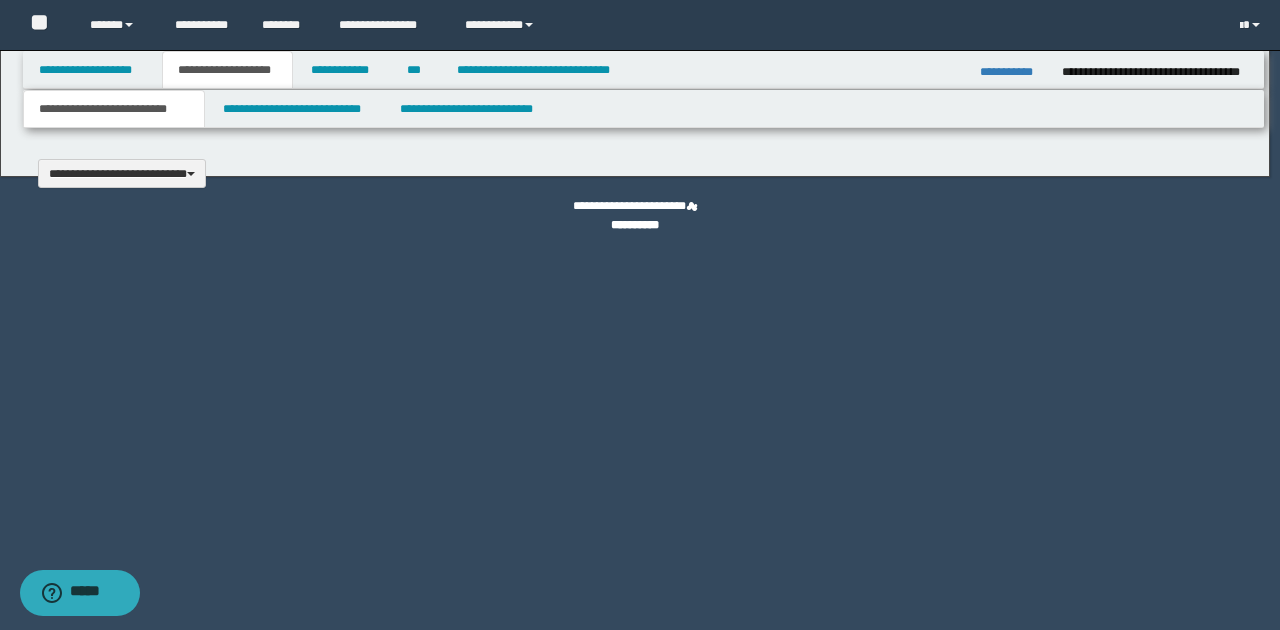 type 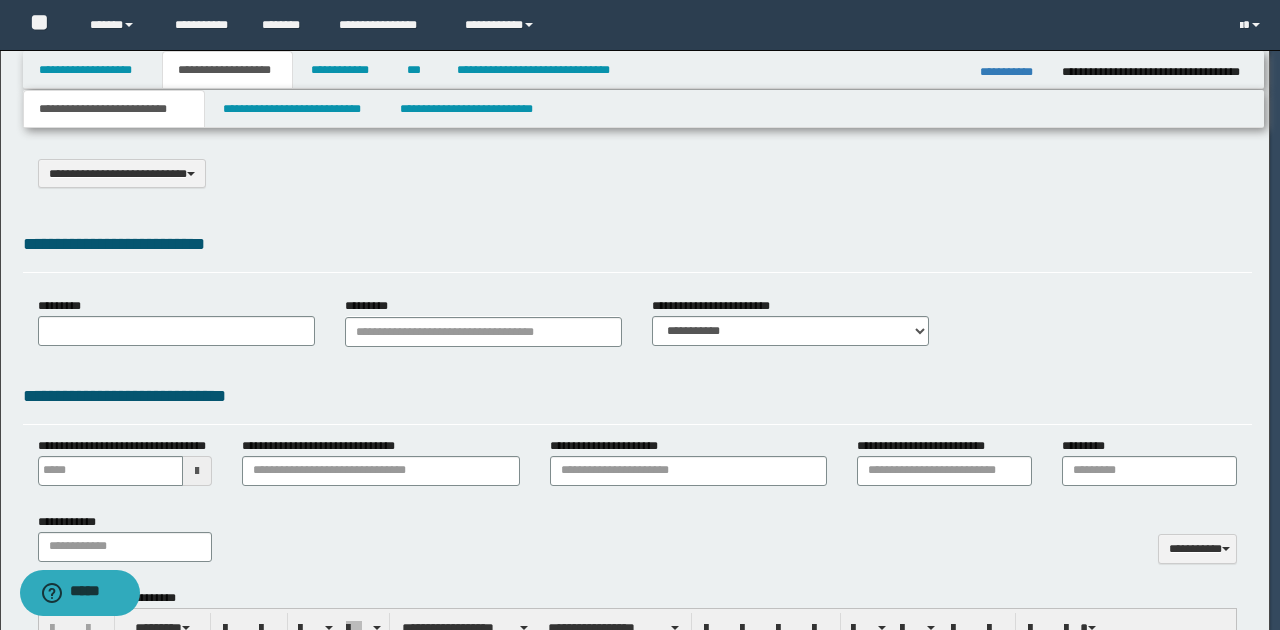 scroll, scrollTop: 0, scrollLeft: 0, axis: both 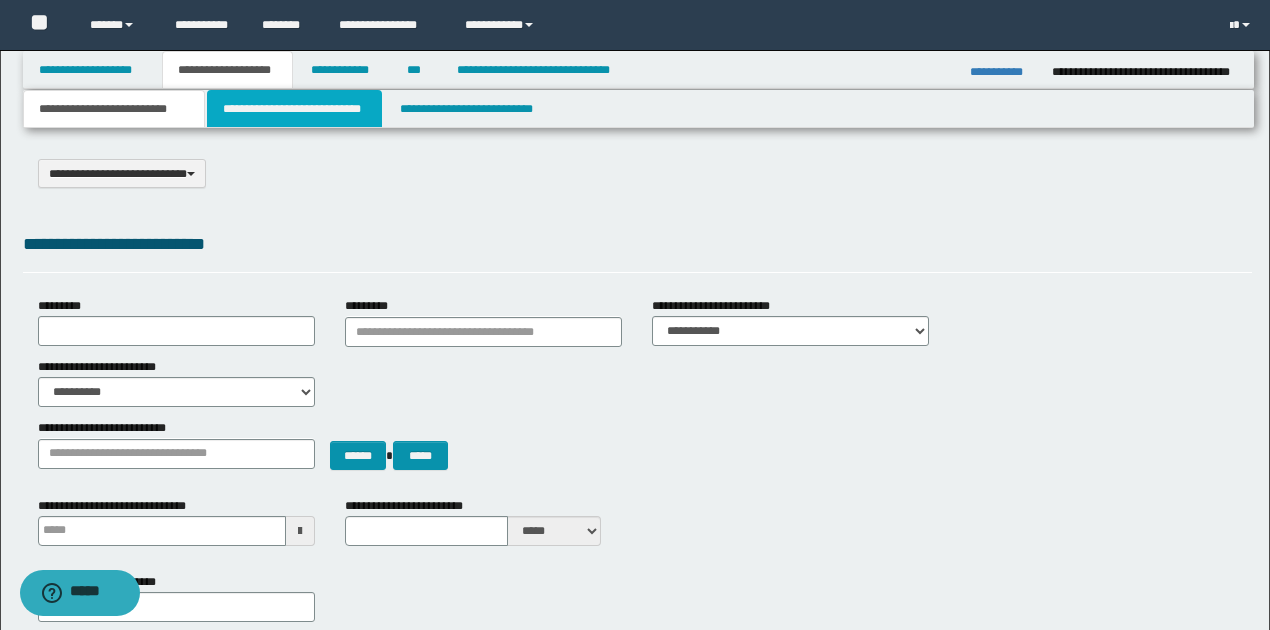 click on "**********" at bounding box center [294, 109] 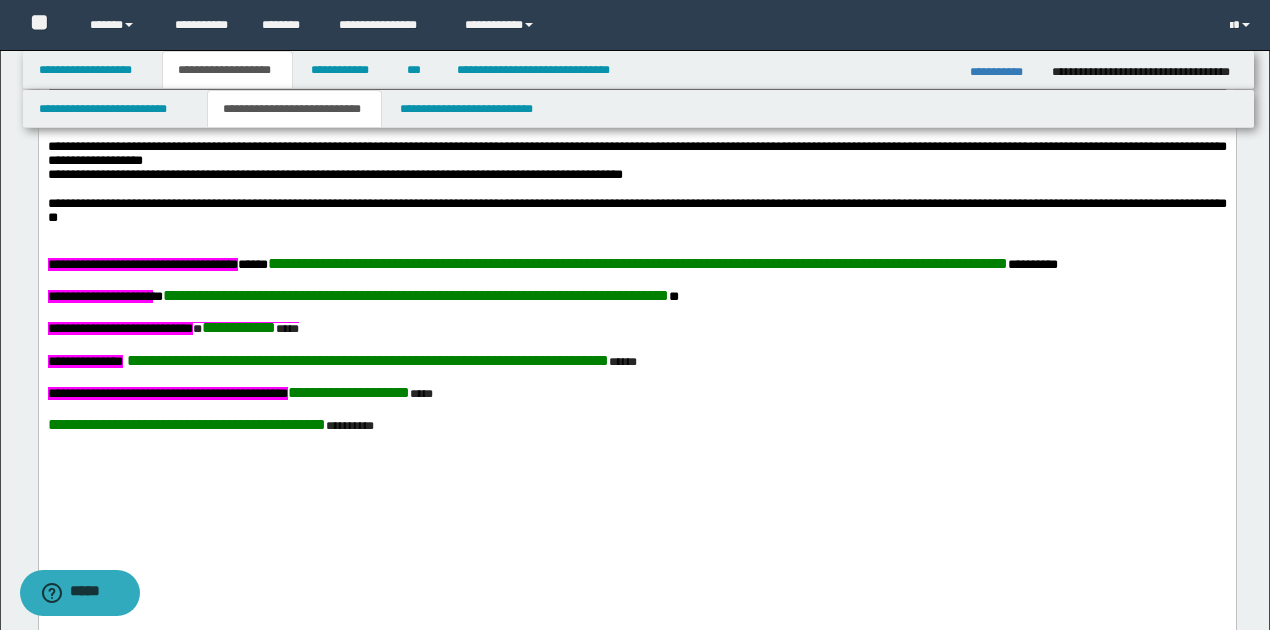 scroll, scrollTop: 1533, scrollLeft: 0, axis: vertical 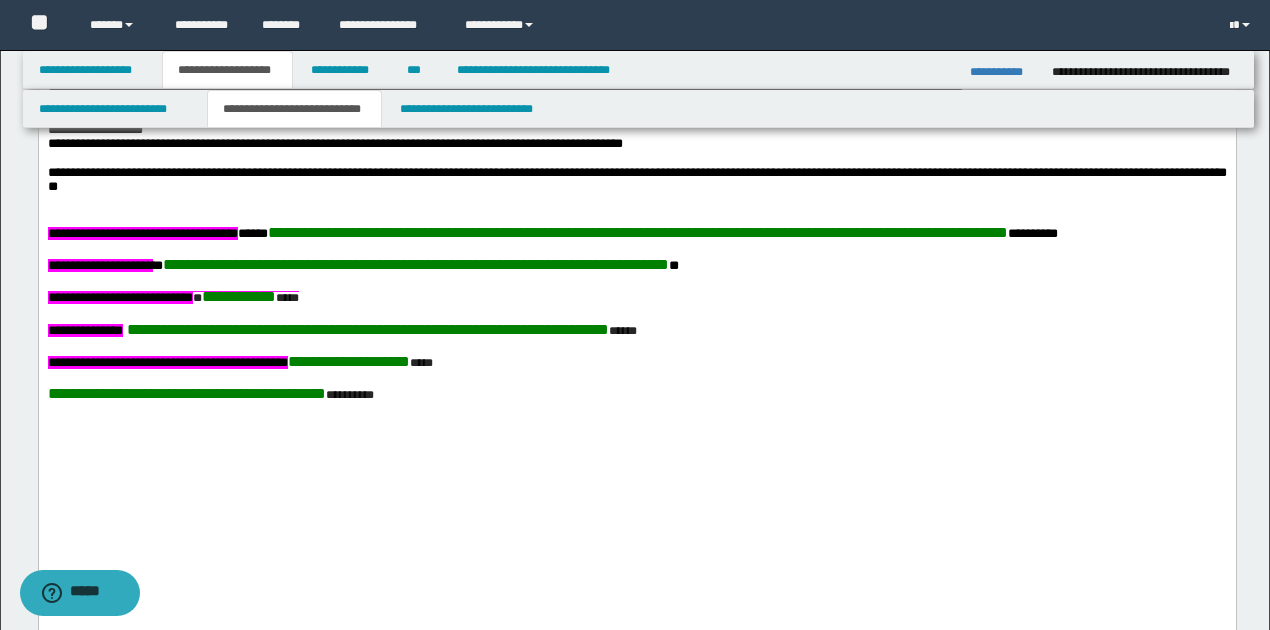 click on "**********" at bounding box center (1003, 72) 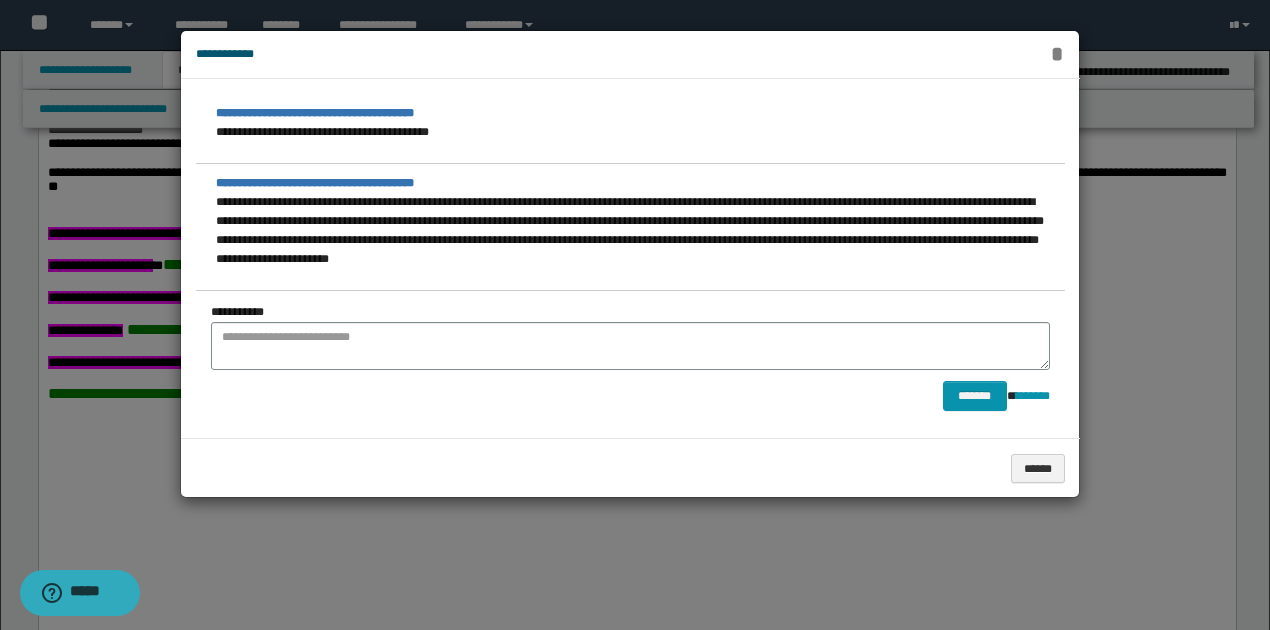 click on "*" at bounding box center [1057, 54] 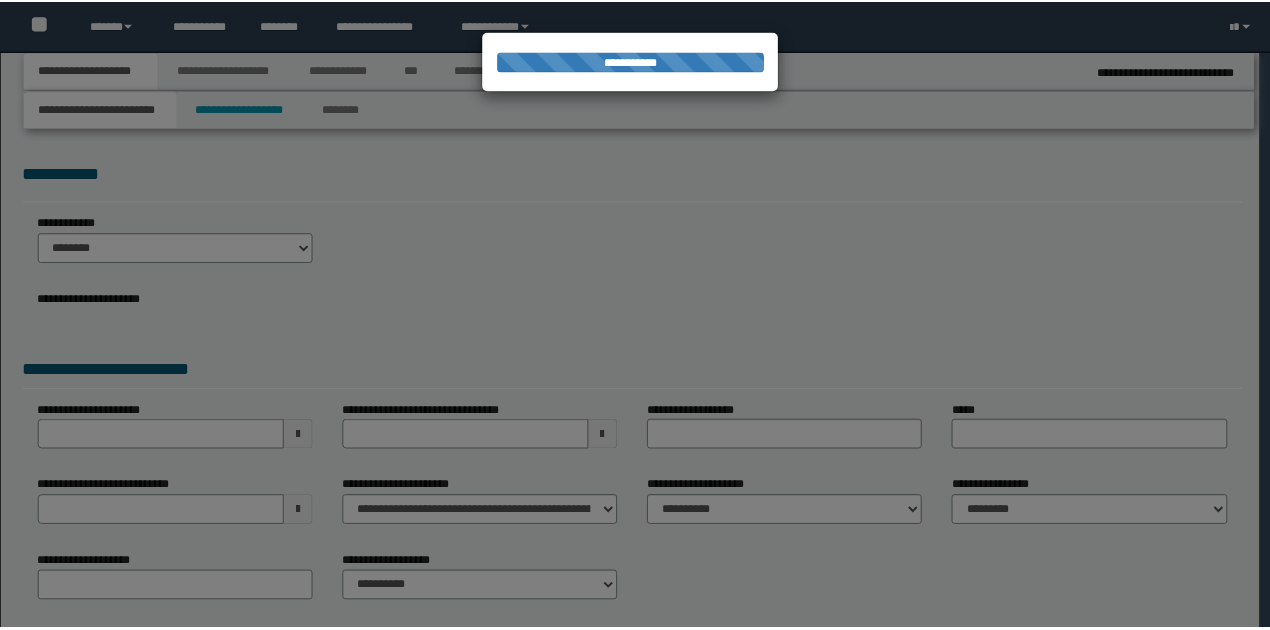 scroll, scrollTop: 0, scrollLeft: 0, axis: both 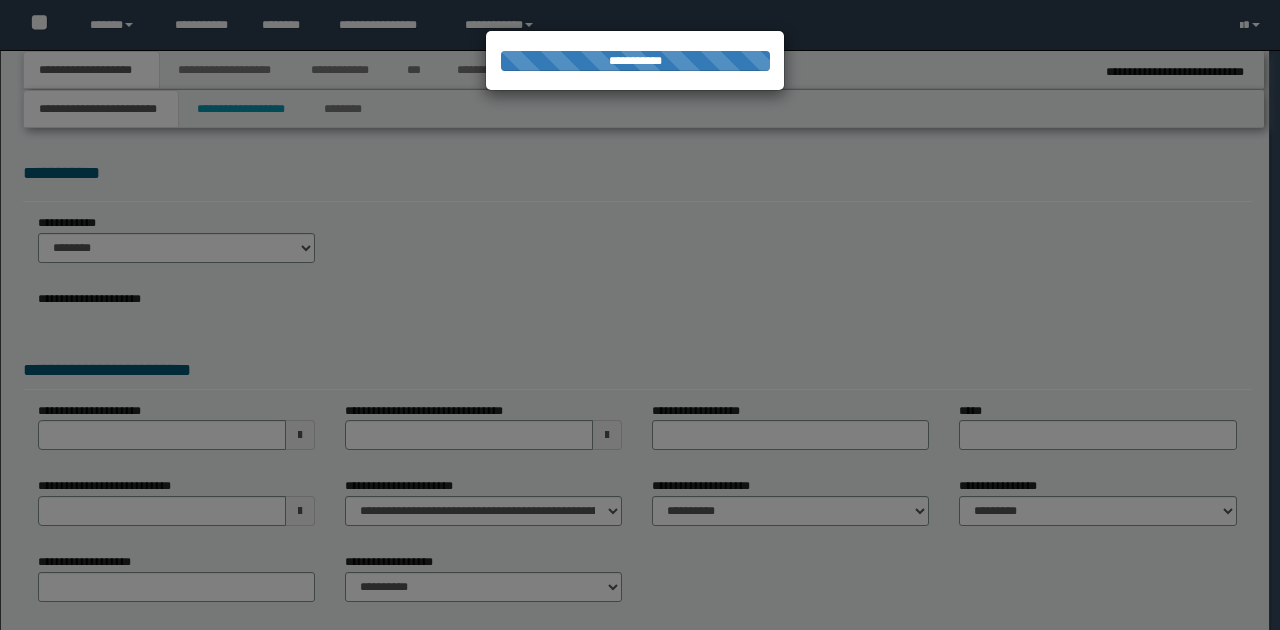 type on "**********" 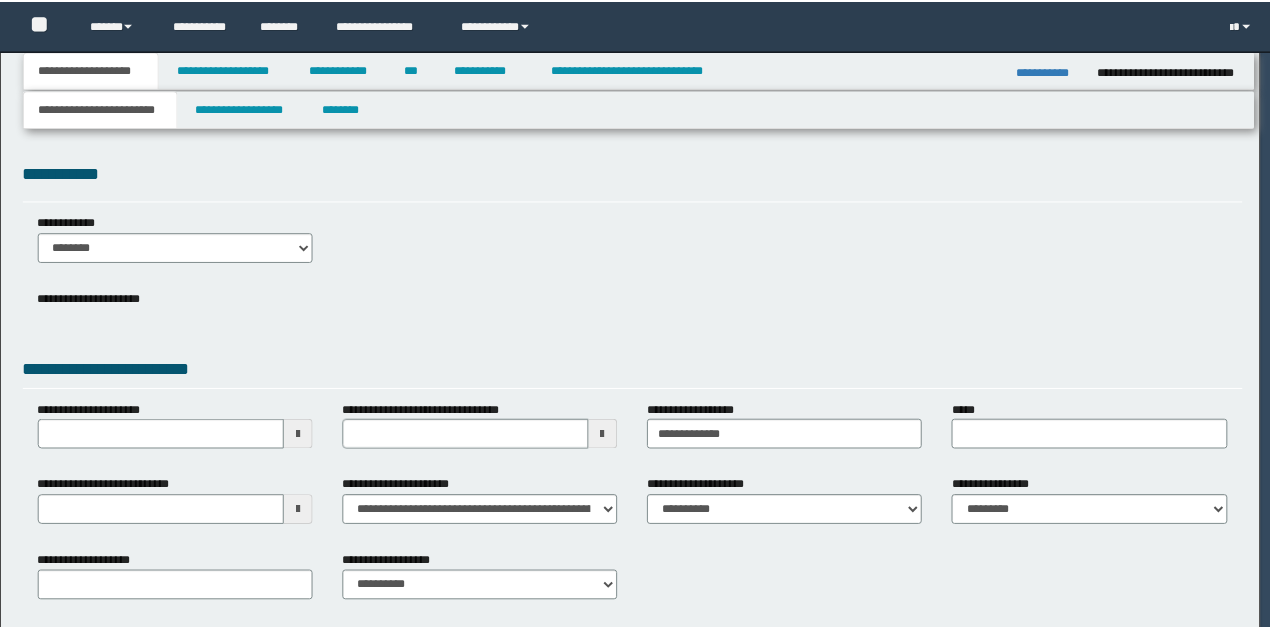 scroll, scrollTop: 0, scrollLeft: 0, axis: both 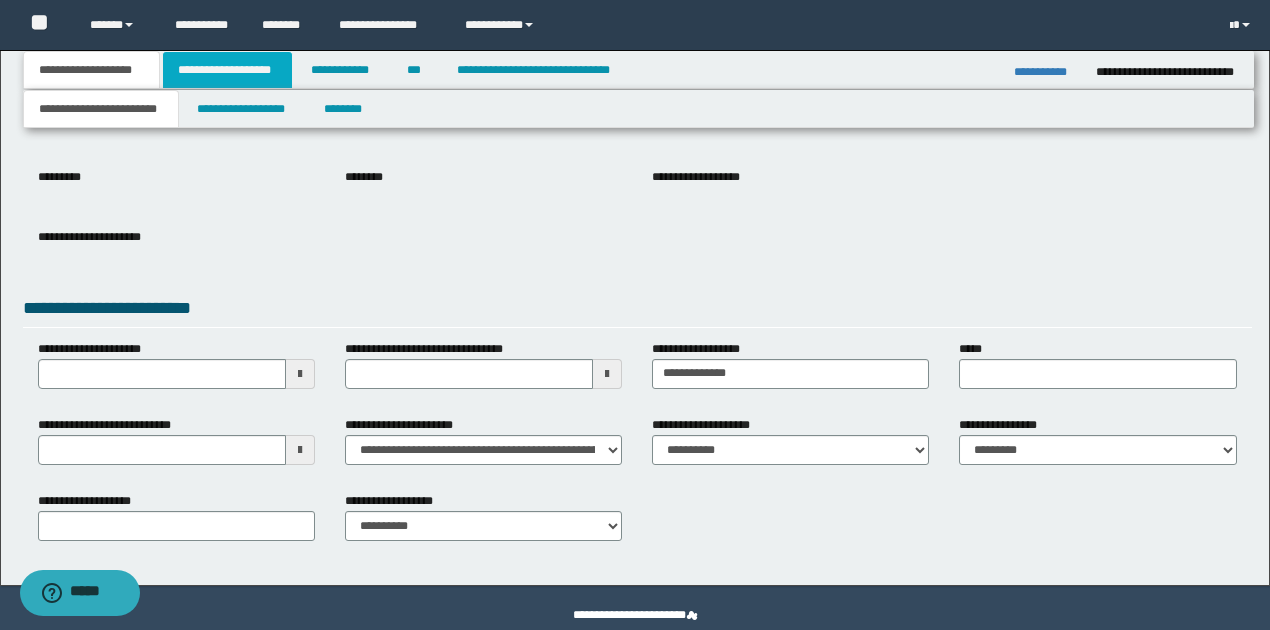click on "**********" at bounding box center [227, 70] 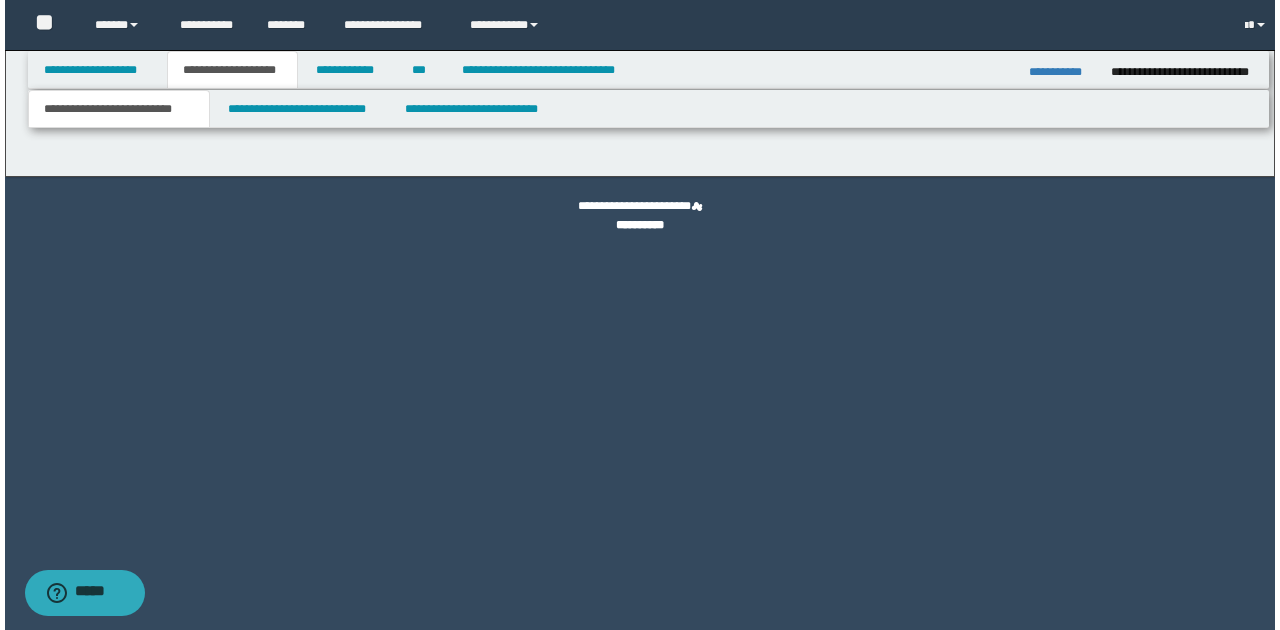 scroll, scrollTop: 0, scrollLeft: 0, axis: both 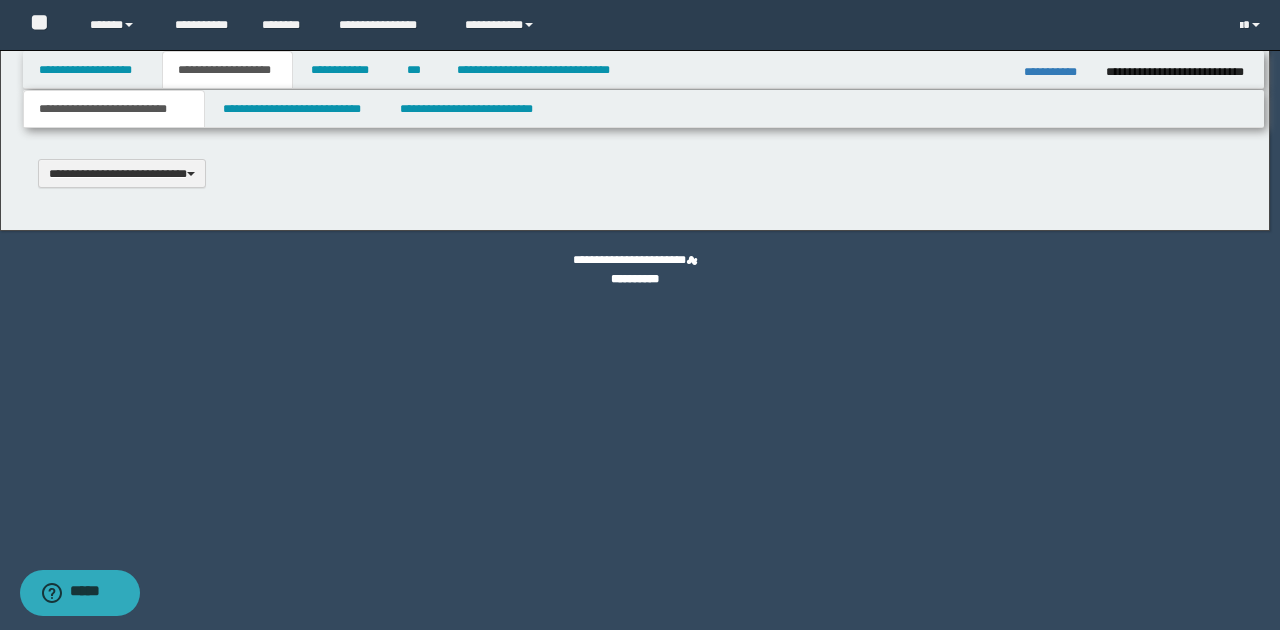 type 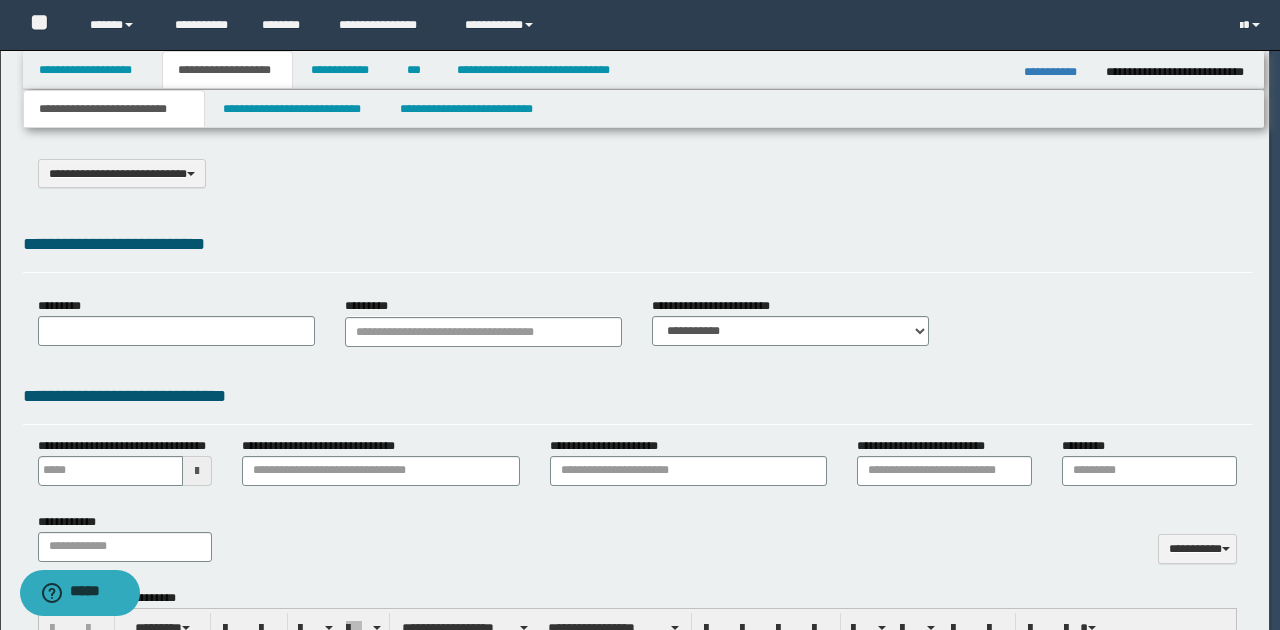 select on "*" 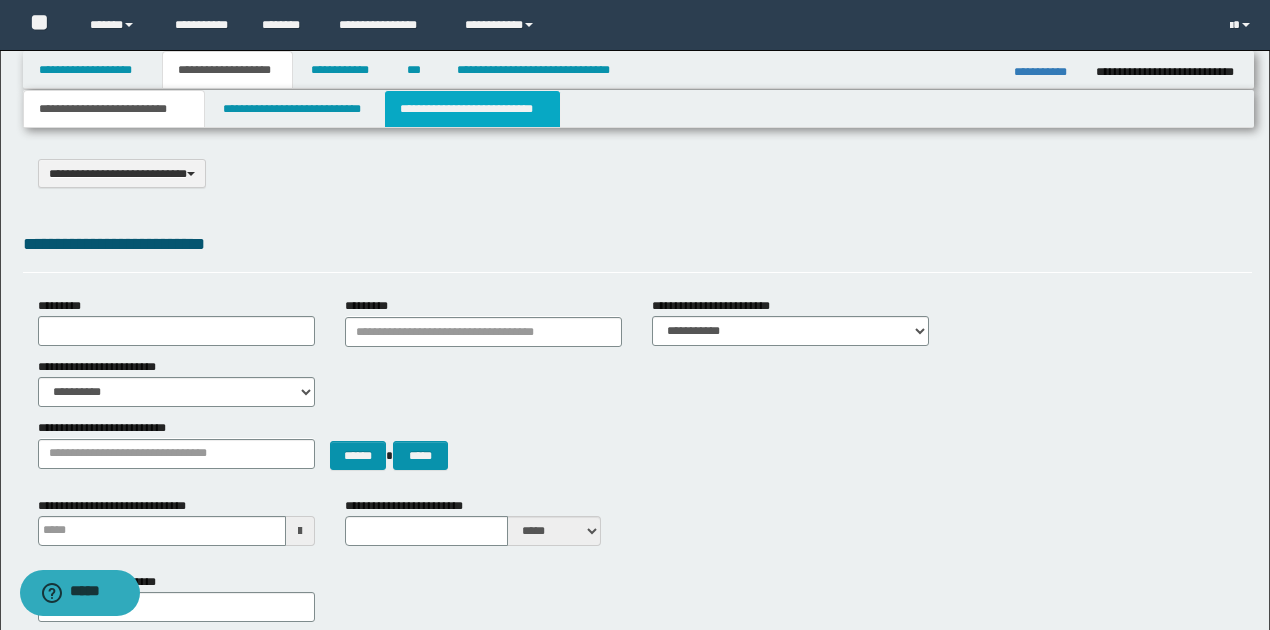 click on "**********" at bounding box center [472, 109] 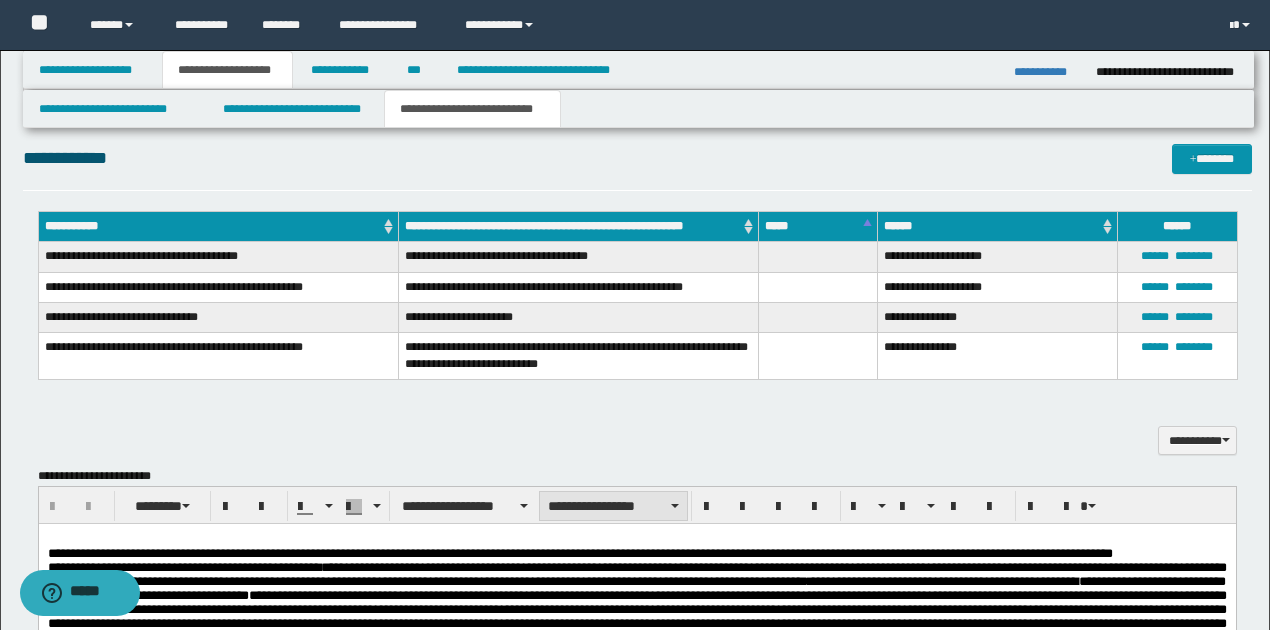 scroll, scrollTop: 400, scrollLeft: 0, axis: vertical 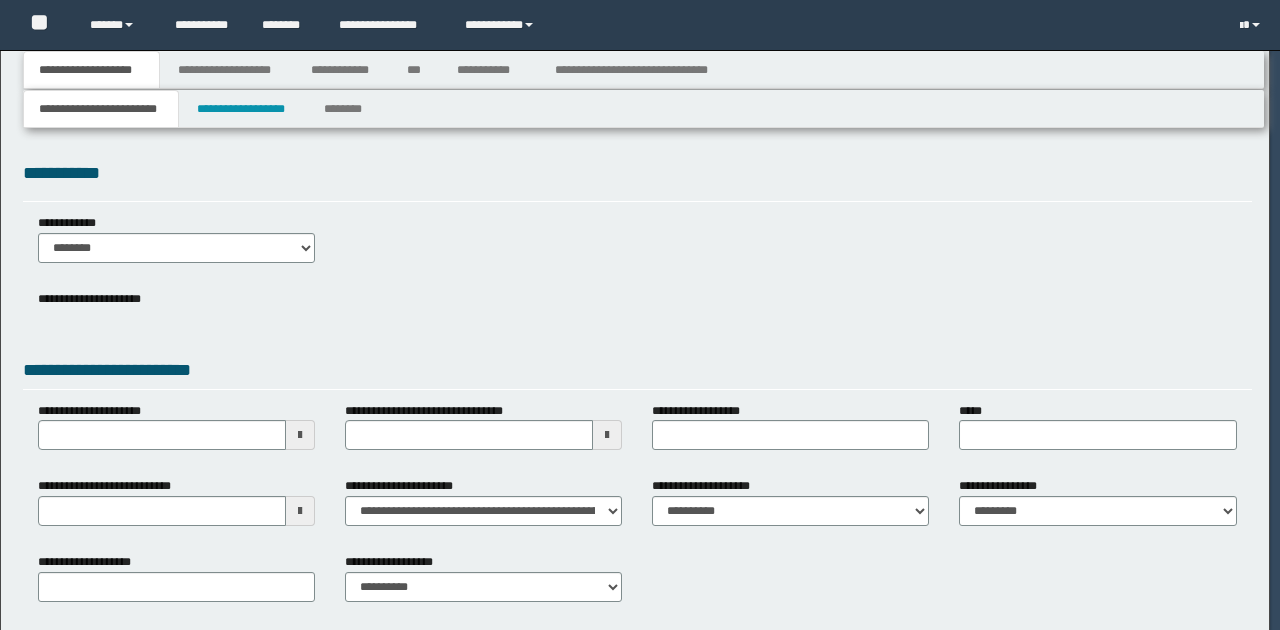 type on "**********" 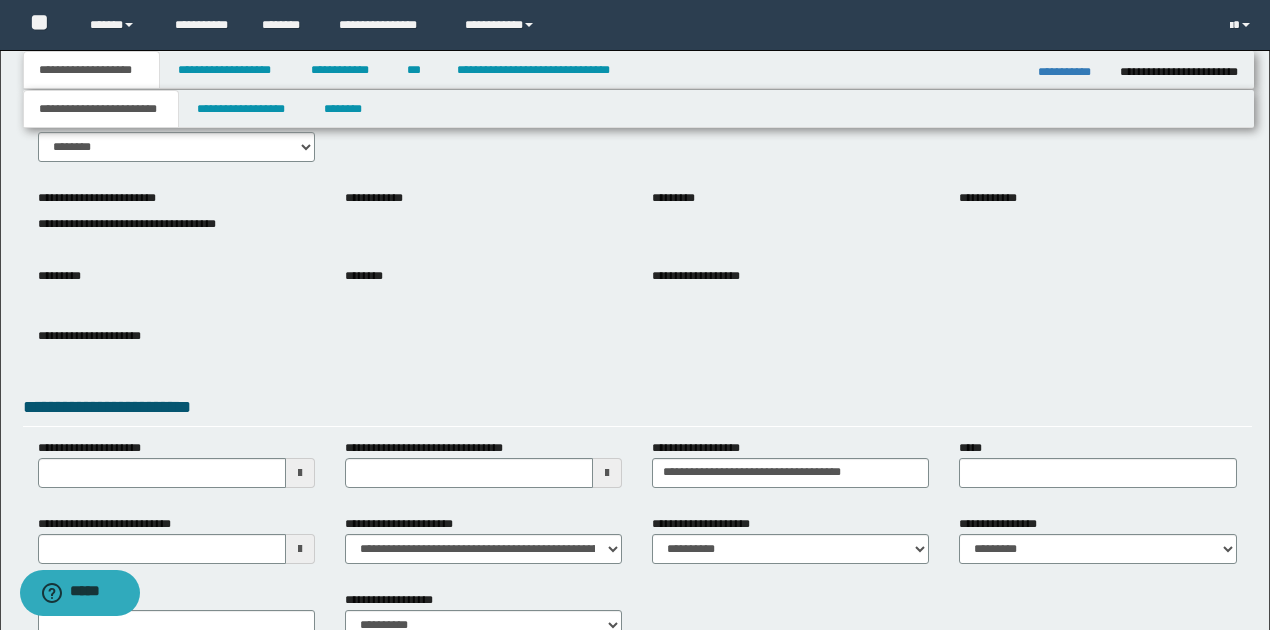 scroll, scrollTop: 133, scrollLeft: 0, axis: vertical 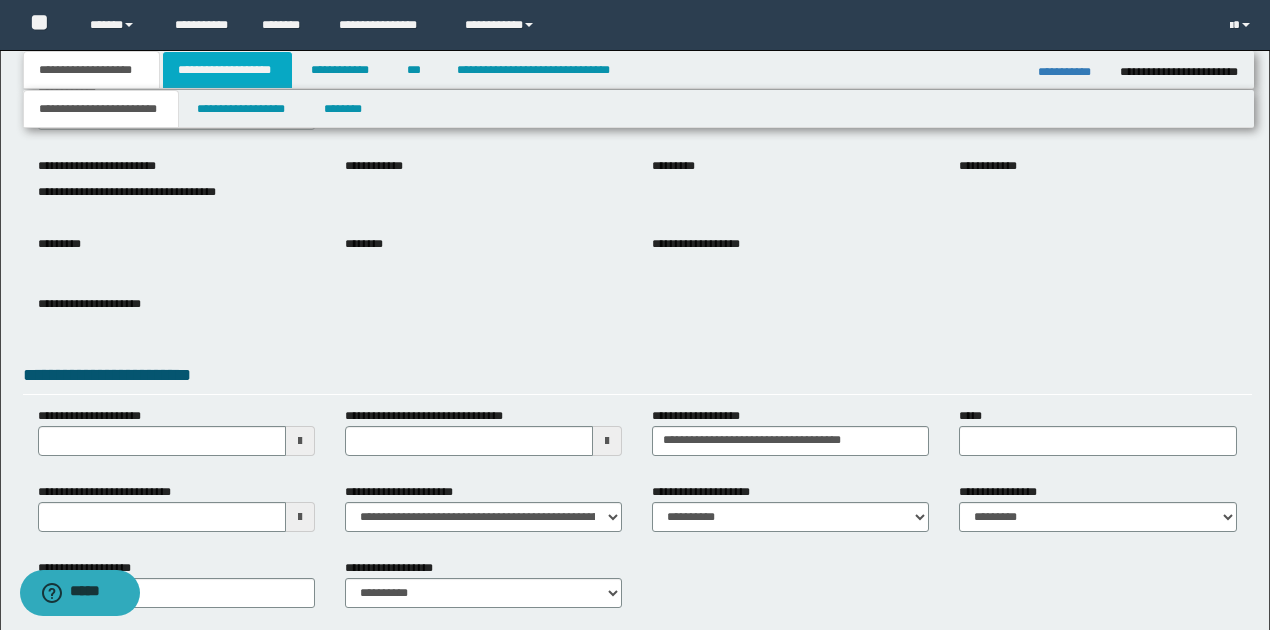 click on "**********" at bounding box center (227, 70) 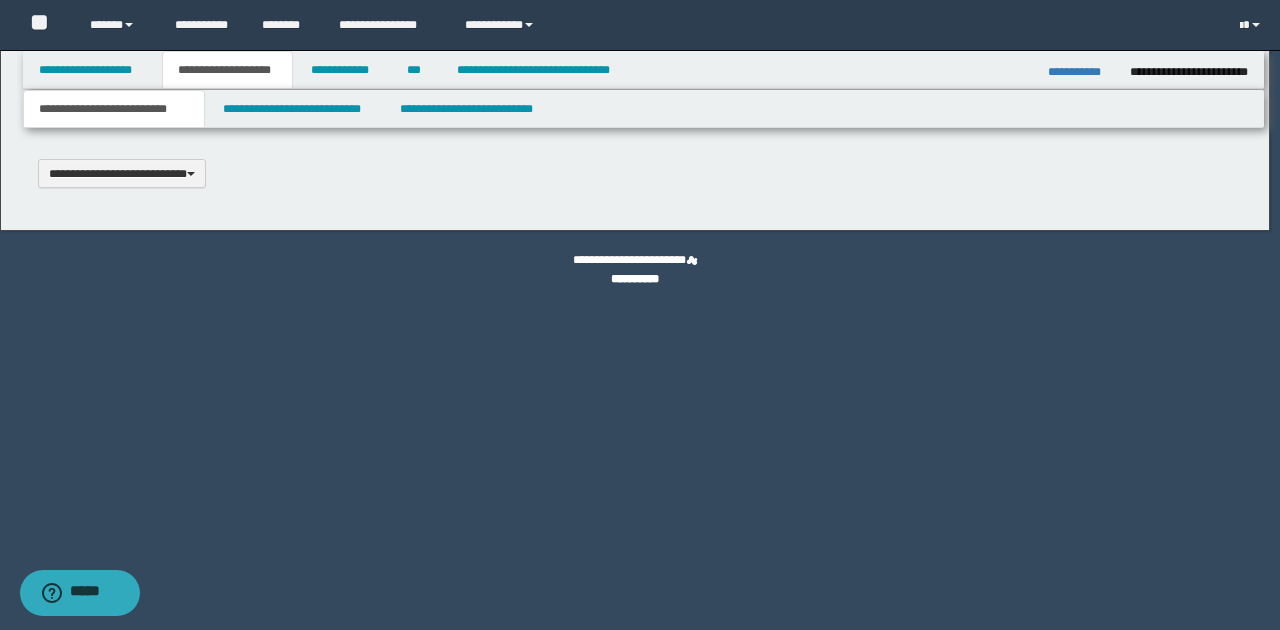 type 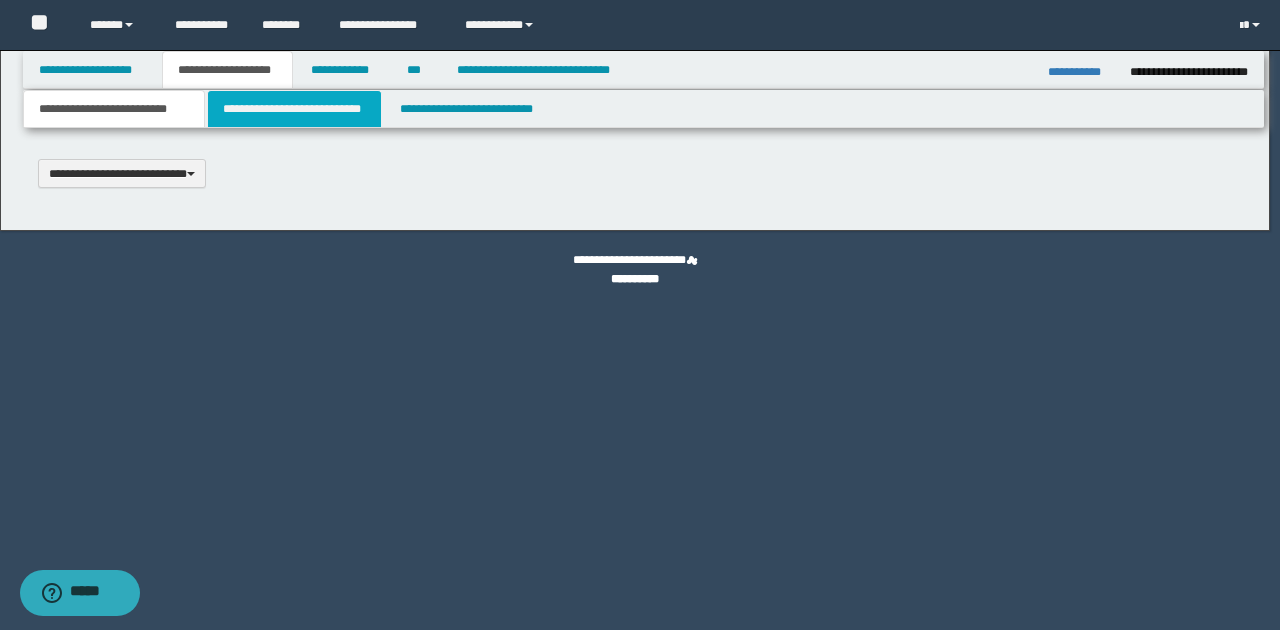 scroll, scrollTop: 0, scrollLeft: 0, axis: both 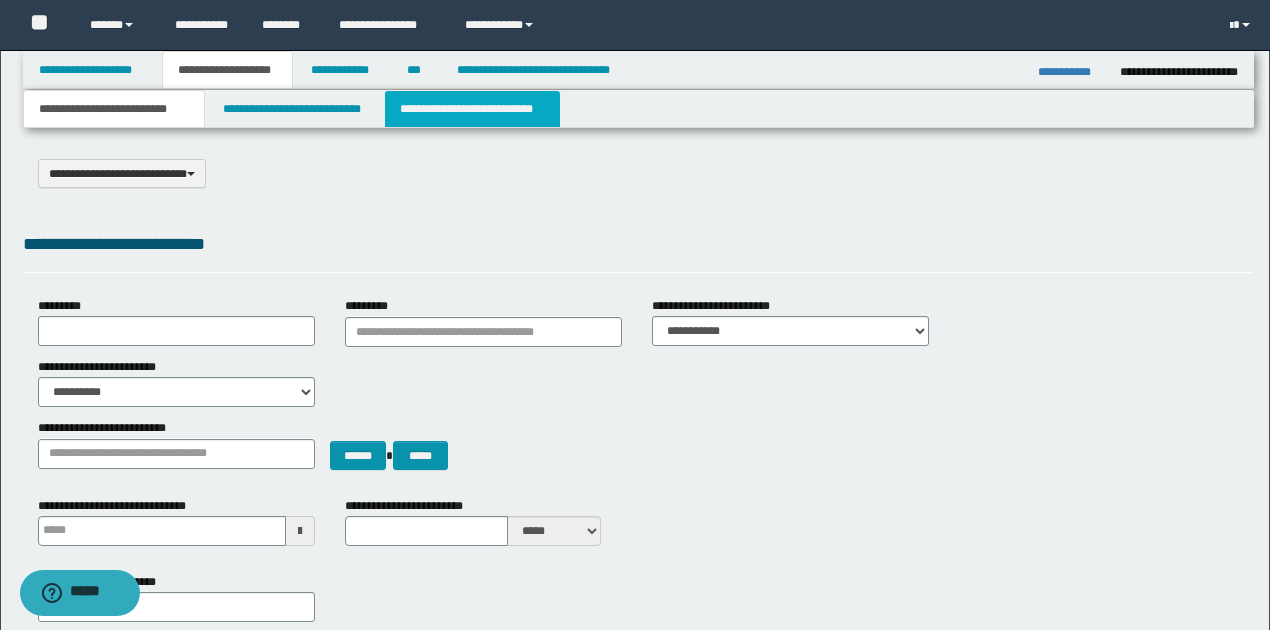 click on "**********" at bounding box center [472, 109] 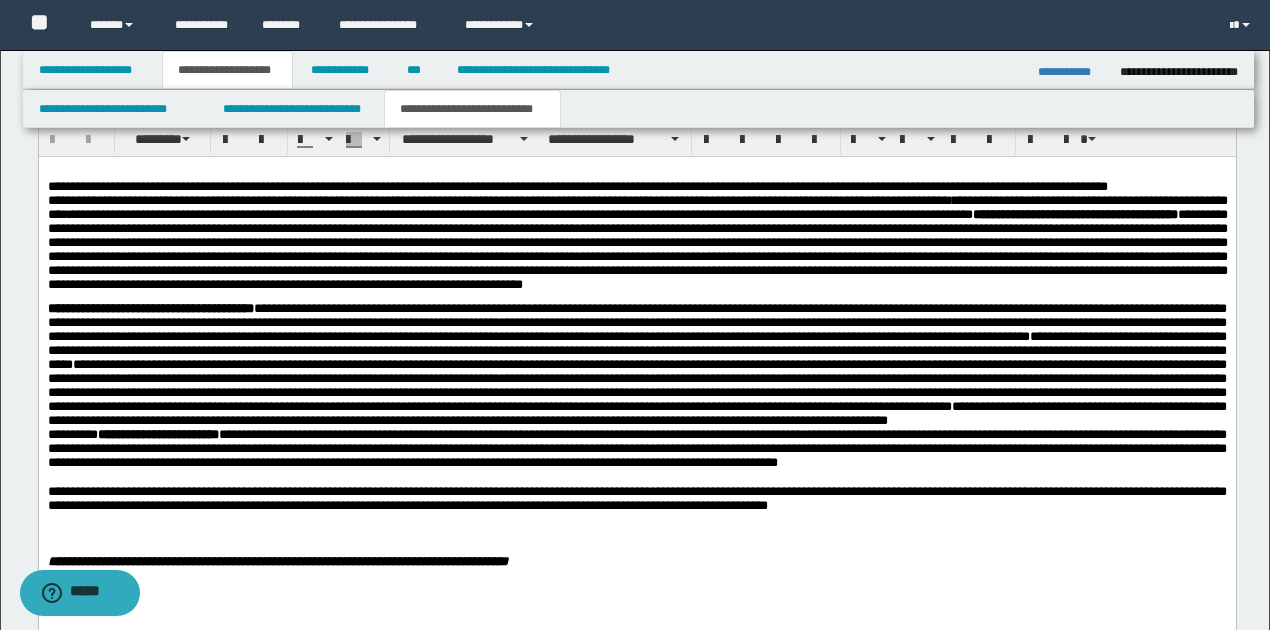 scroll, scrollTop: 1333, scrollLeft: 0, axis: vertical 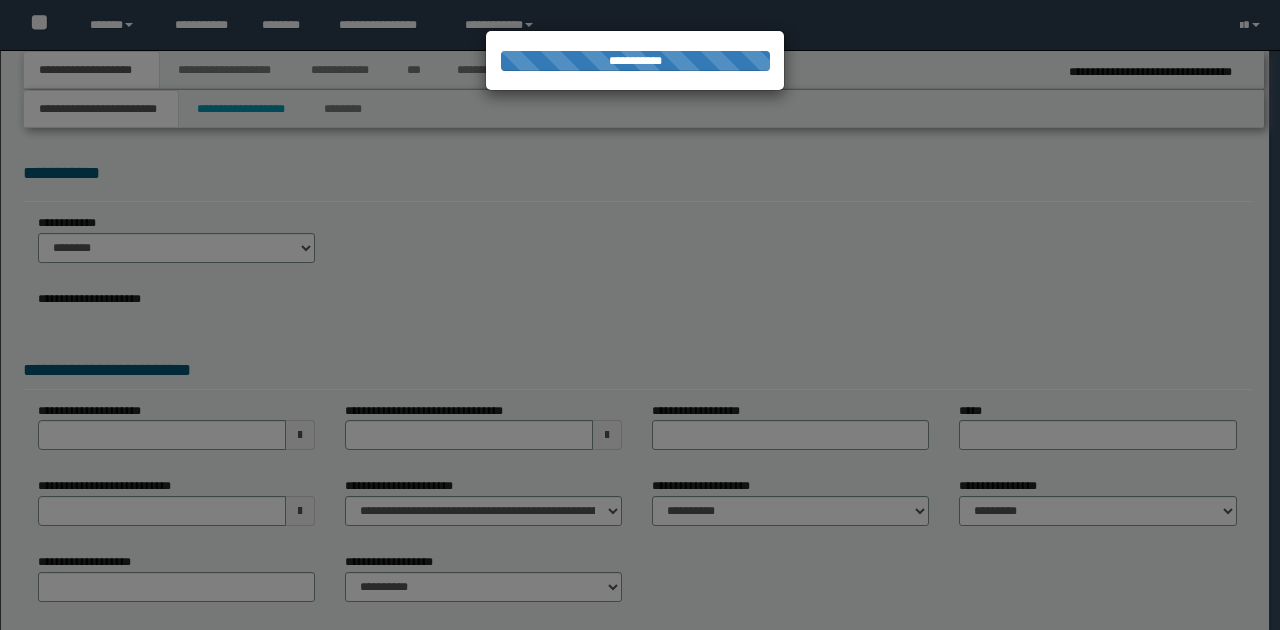 type on "**********" 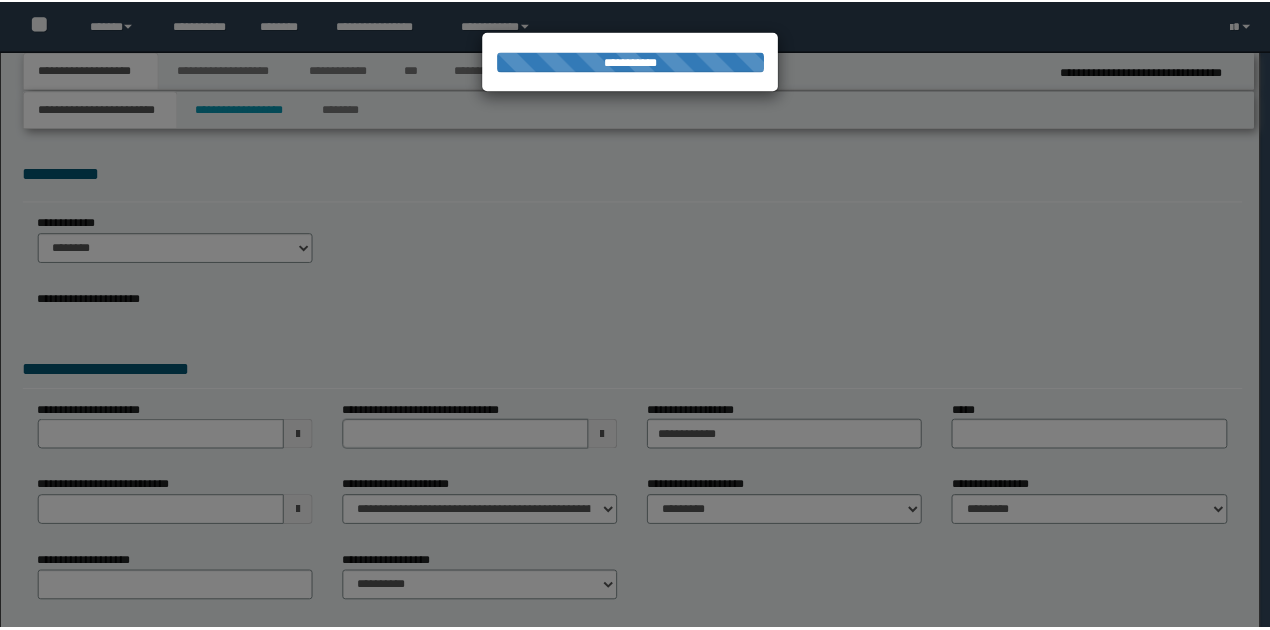 scroll, scrollTop: 0, scrollLeft: 0, axis: both 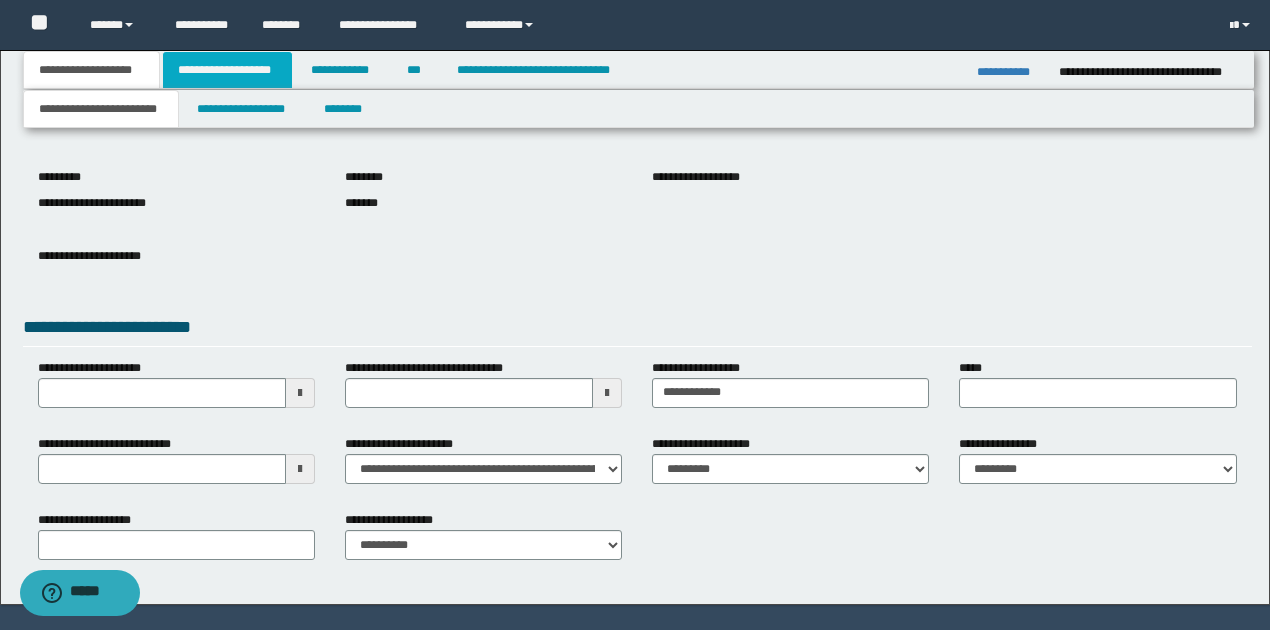 click on "**********" at bounding box center (227, 70) 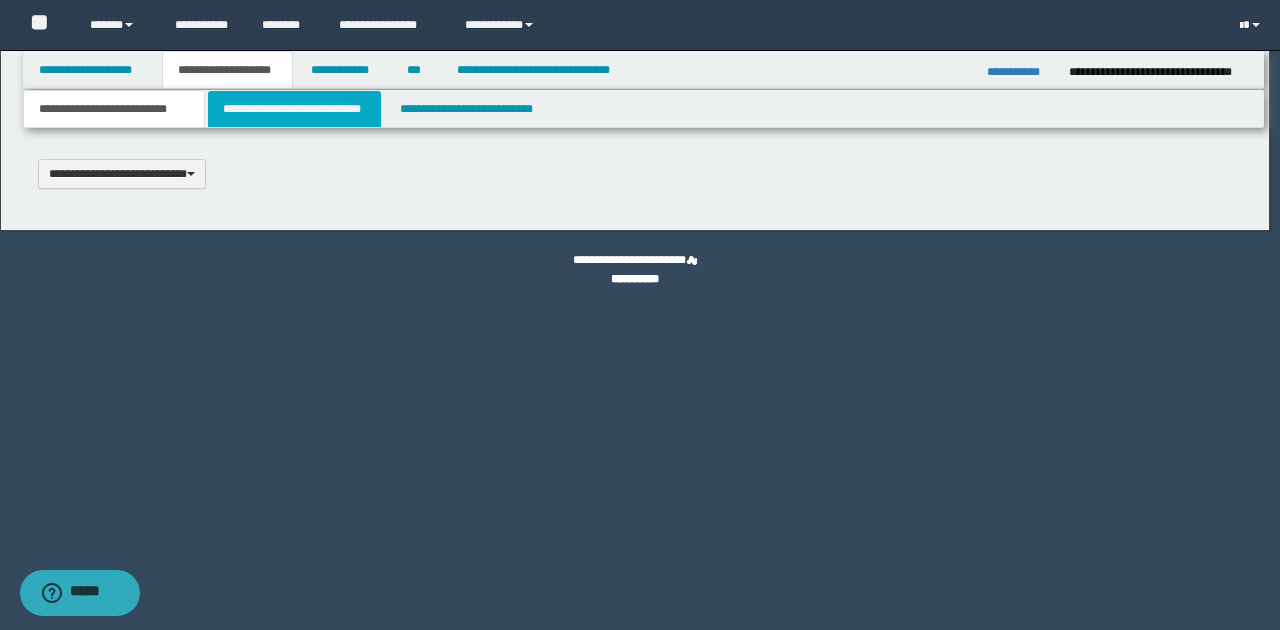 type 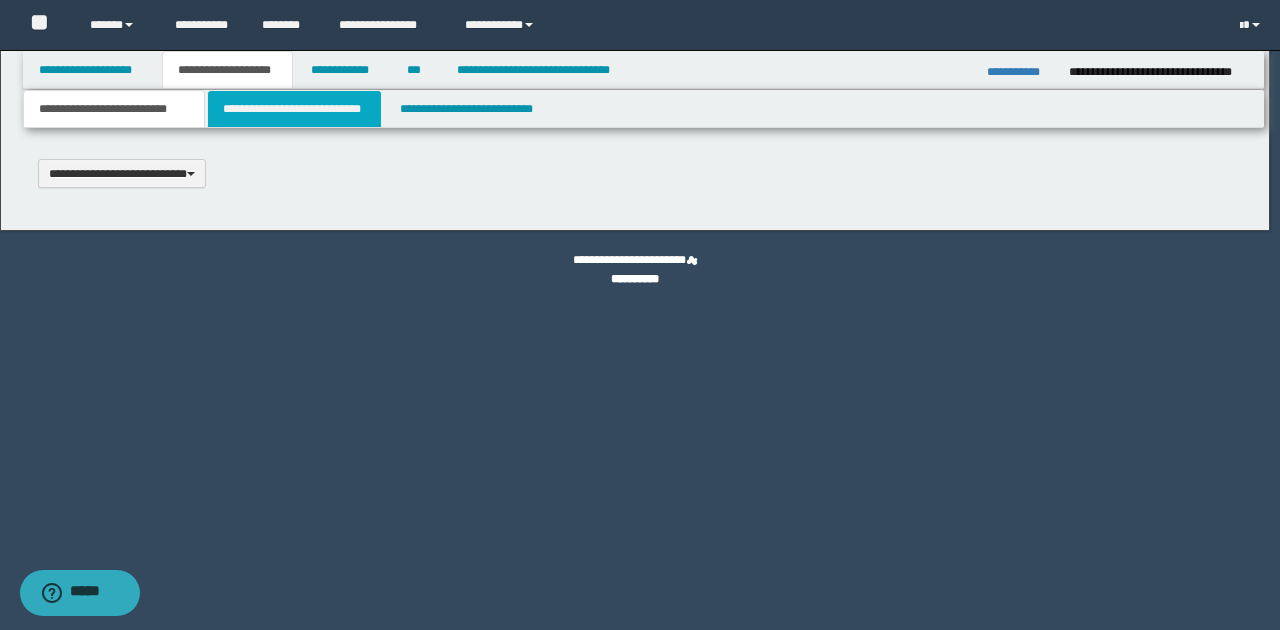scroll, scrollTop: 0, scrollLeft: 0, axis: both 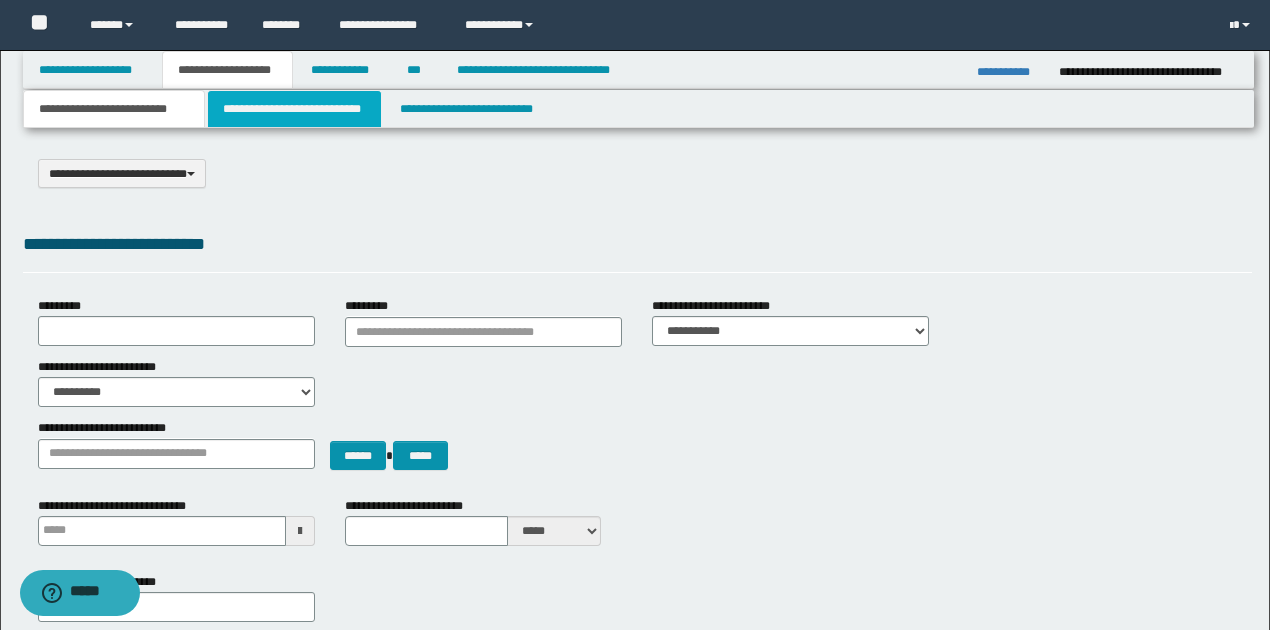 click on "**********" at bounding box center [294, 109] 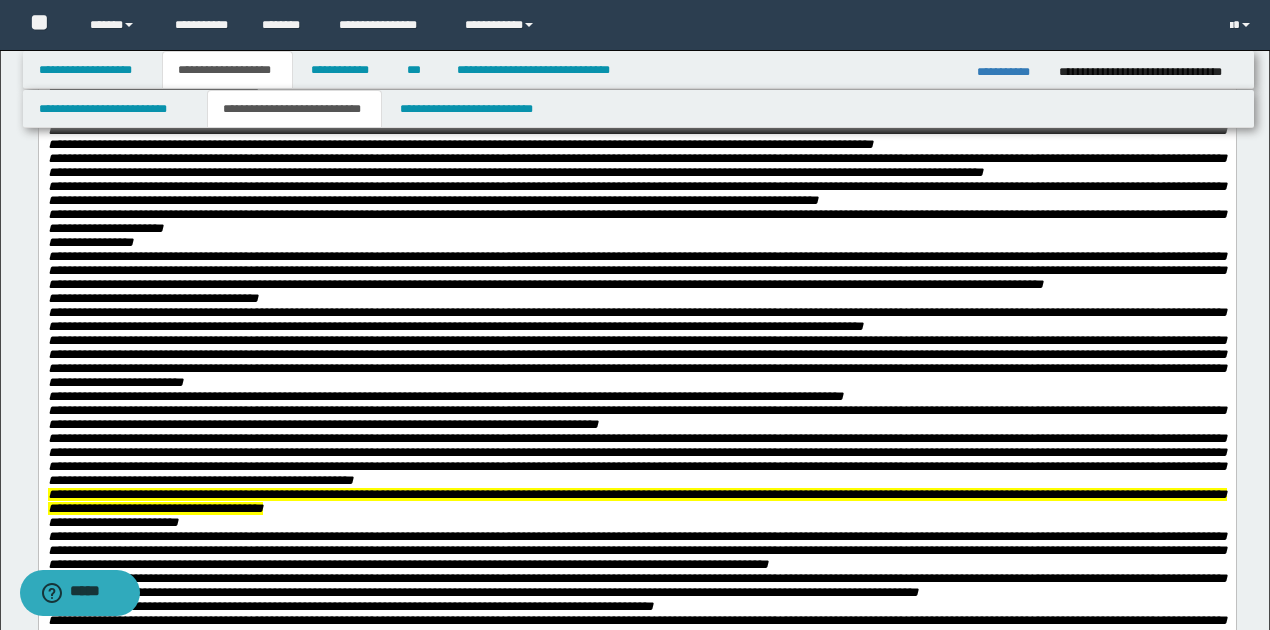 scroll, scrollTop: 1533, scrollLeft: 0, axis: vertical 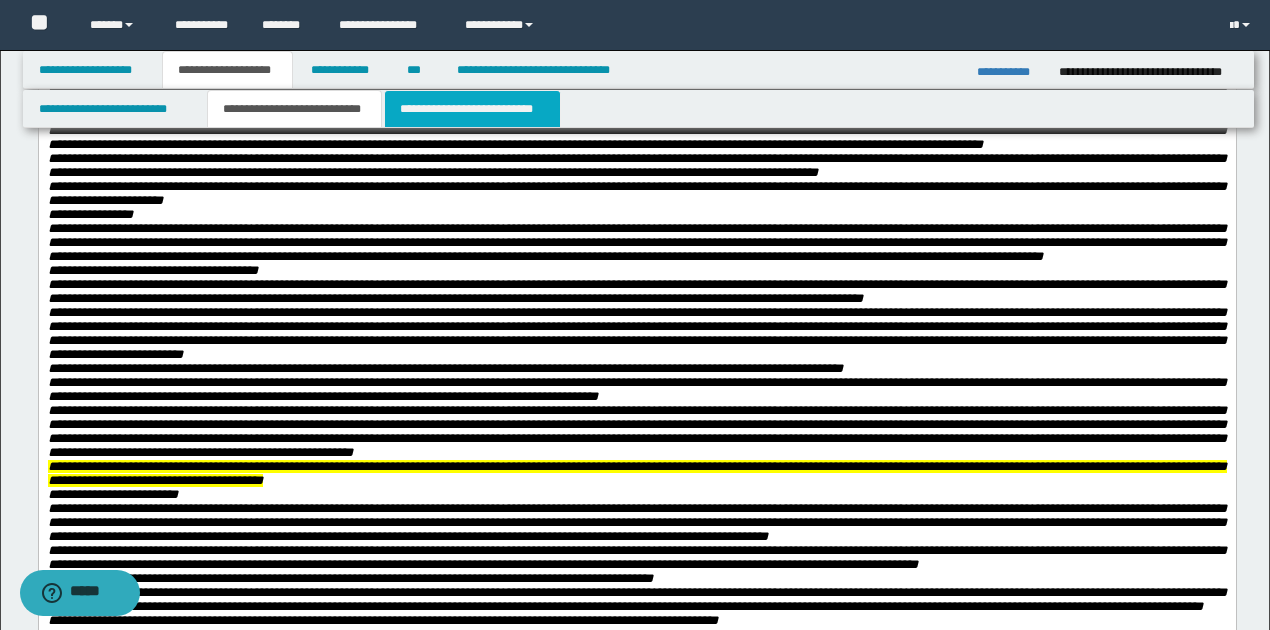 click on "**********" at bounding box center [472, 109] 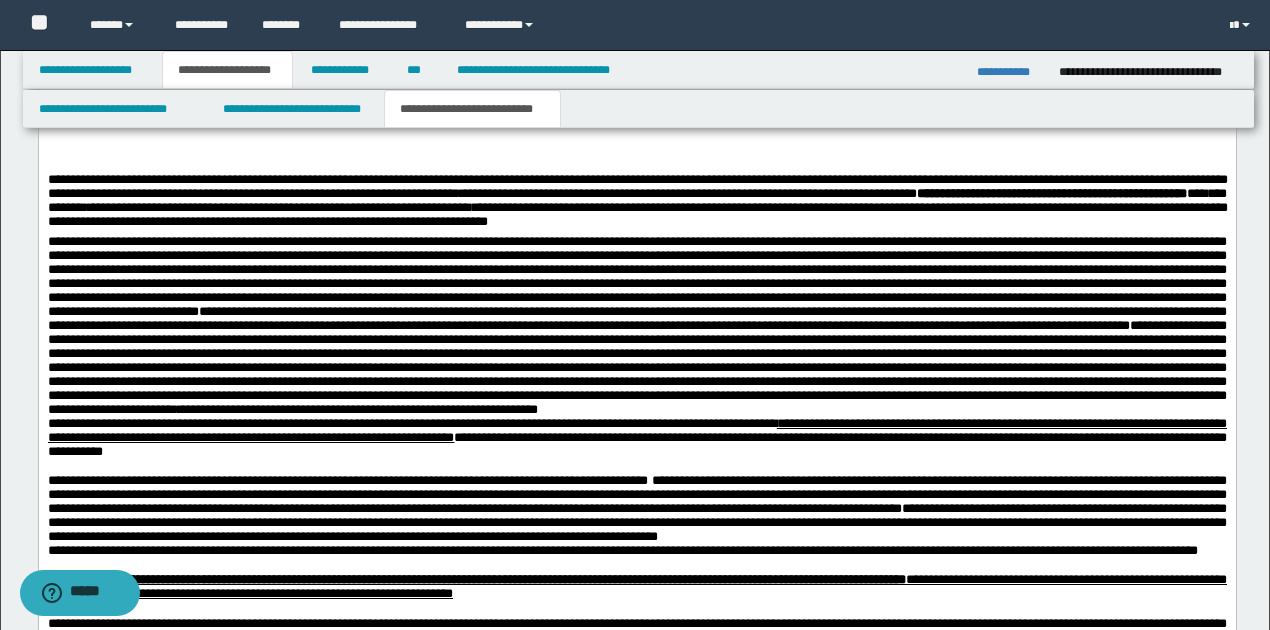 scroll, scrollTop: 2400, scrollLeft: 0, axis: vertical 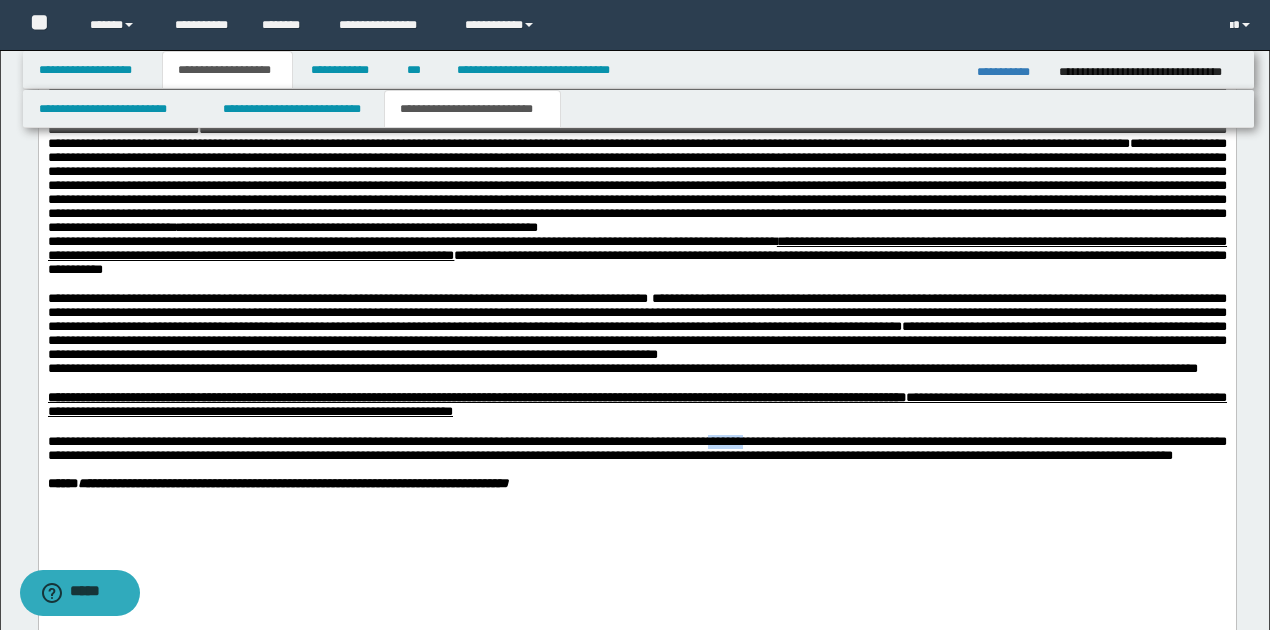 drag, startPoint x: 752, startPoint y: 506, endPoint x: 784, endPoint y: 512, distance: 32.55764 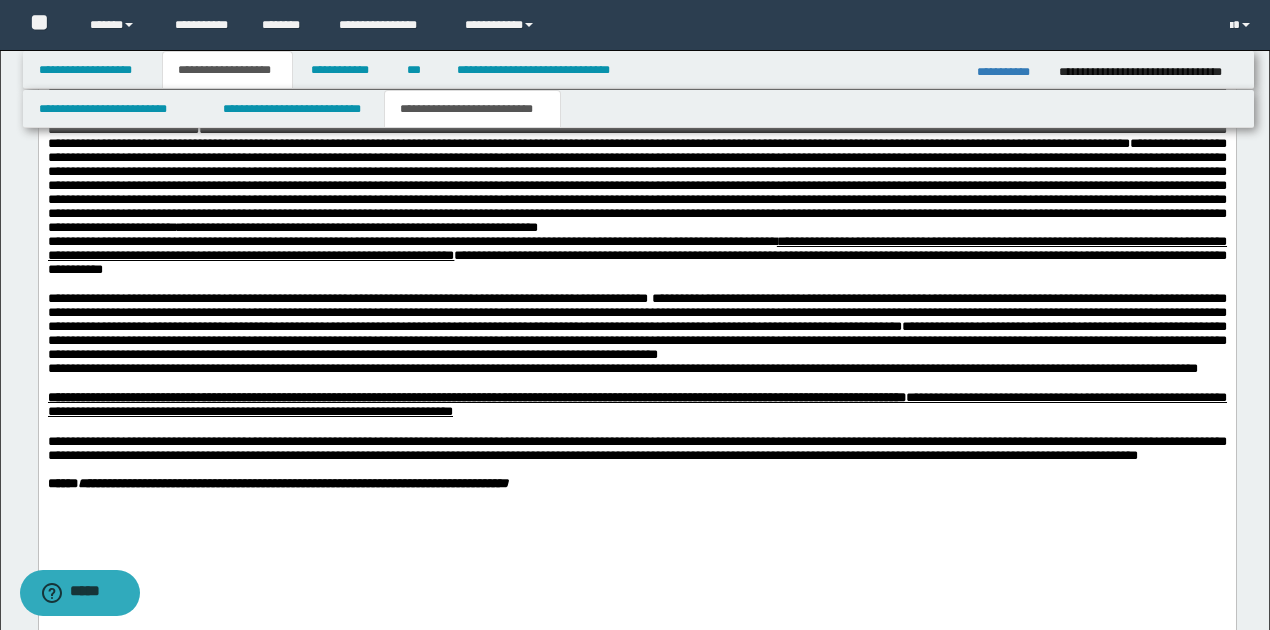 click on "**********" at bounding box center (636, 449) 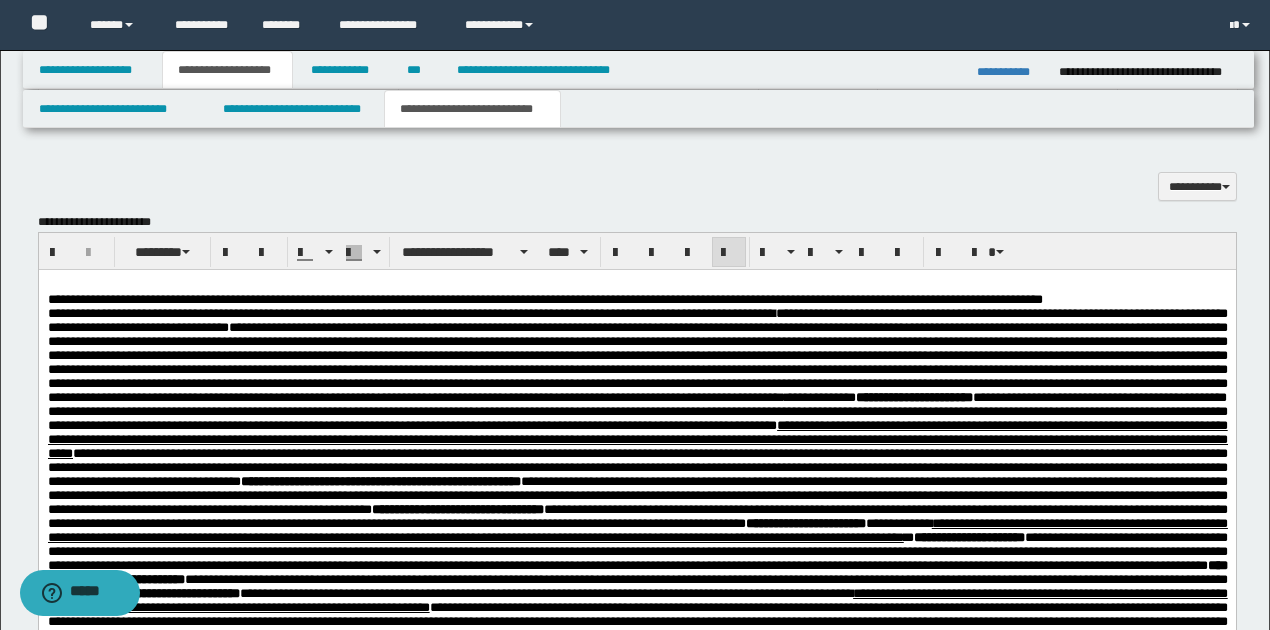 scroll, scrollTop: 1533, scrollLeft: 0, axis: vertical 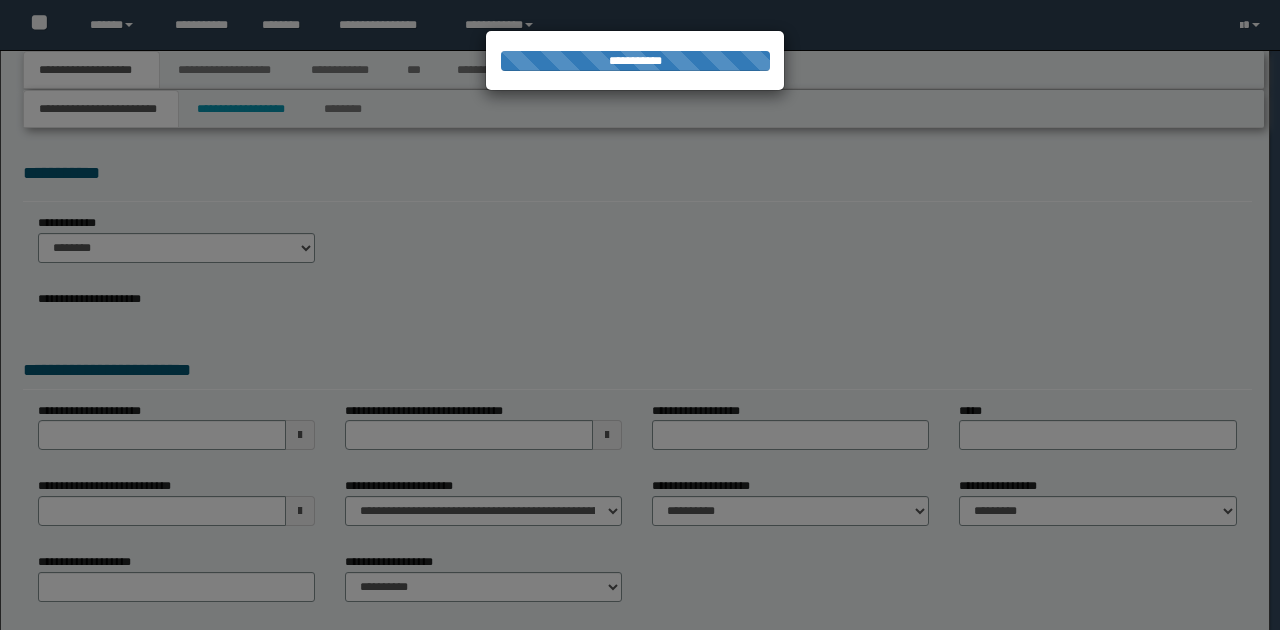 type on "********" 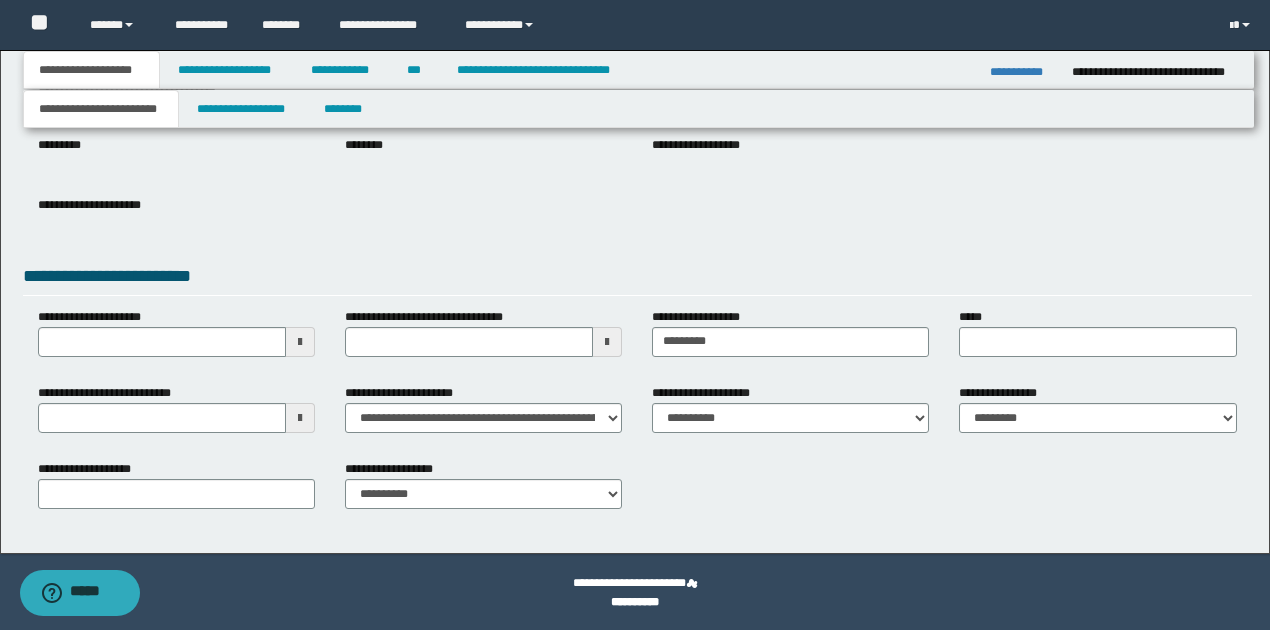scroll, scrollTop: 234, scrollLeft: 0, axis: vertical 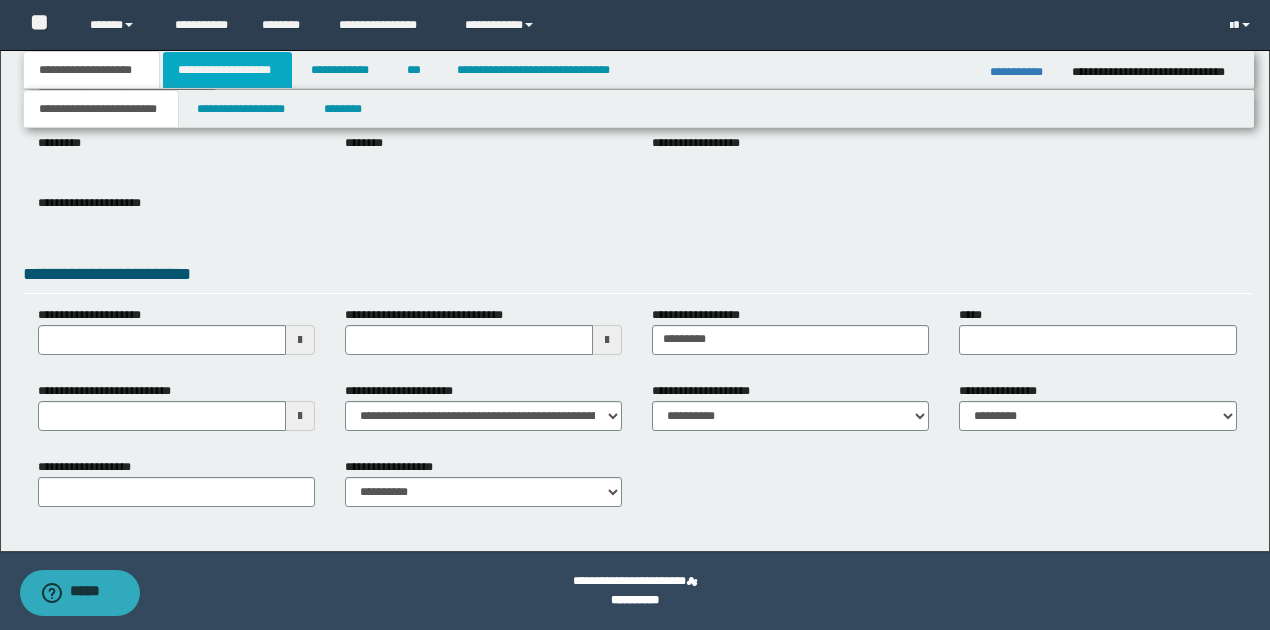 click on "**********" at bounding box center [227, 70] 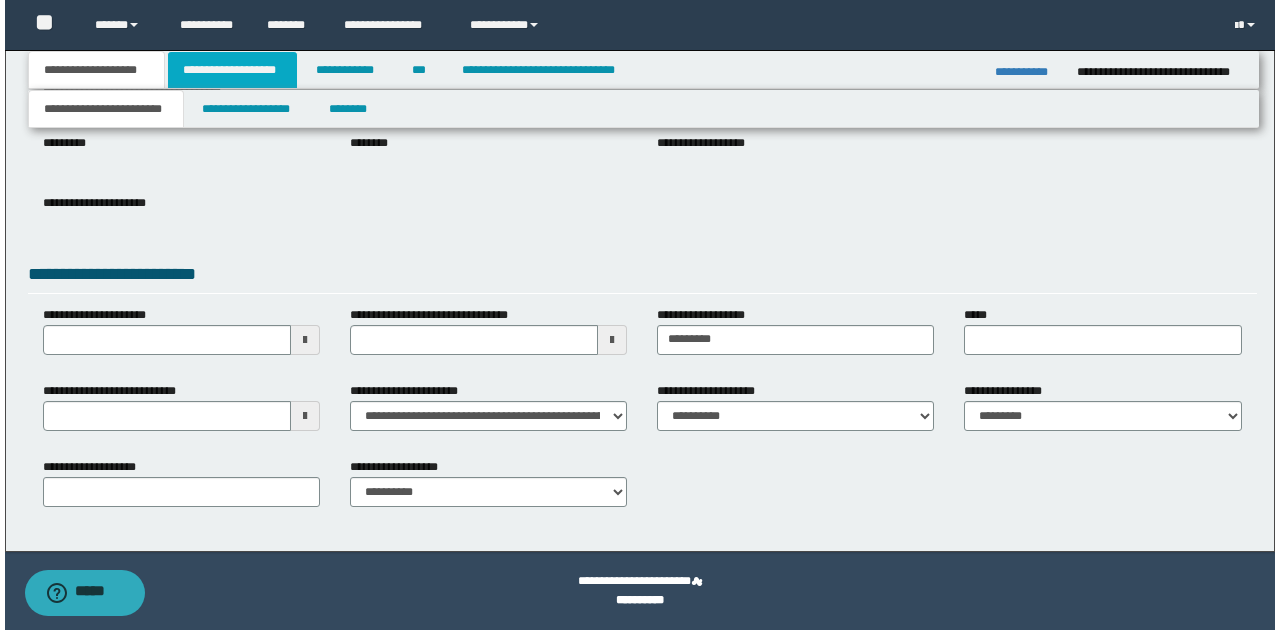 scroll, scrollTop: 0, scrollLeft: 0, axis: both 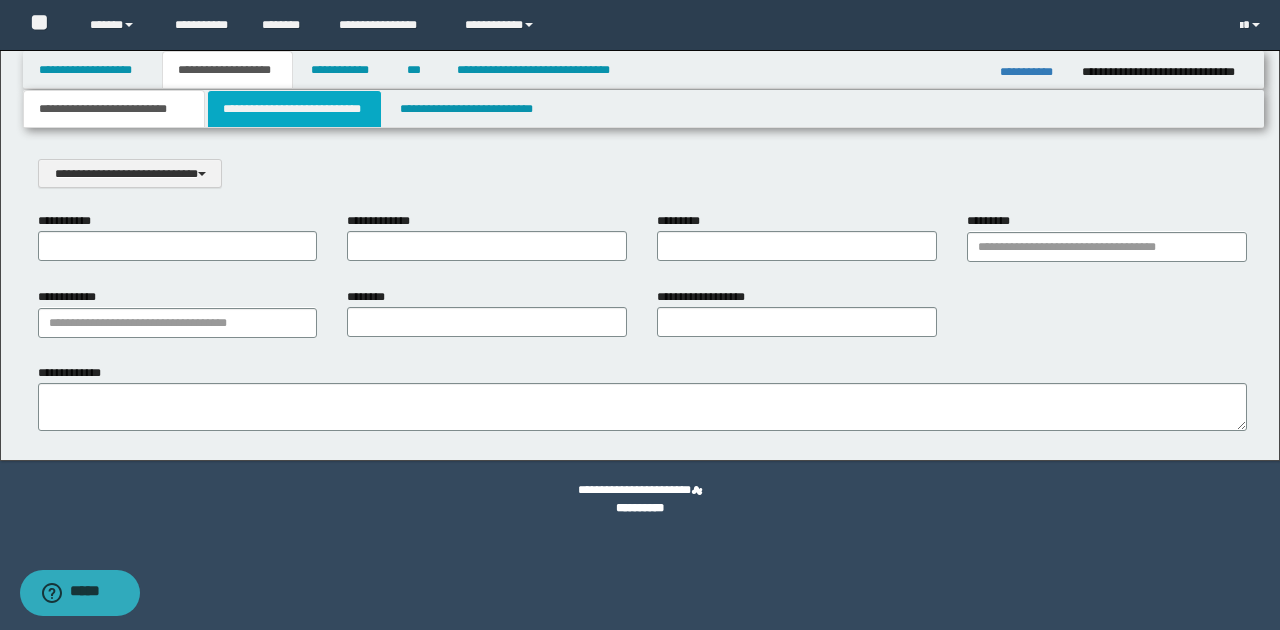 click on "**********" at bounding box center (294, 109) 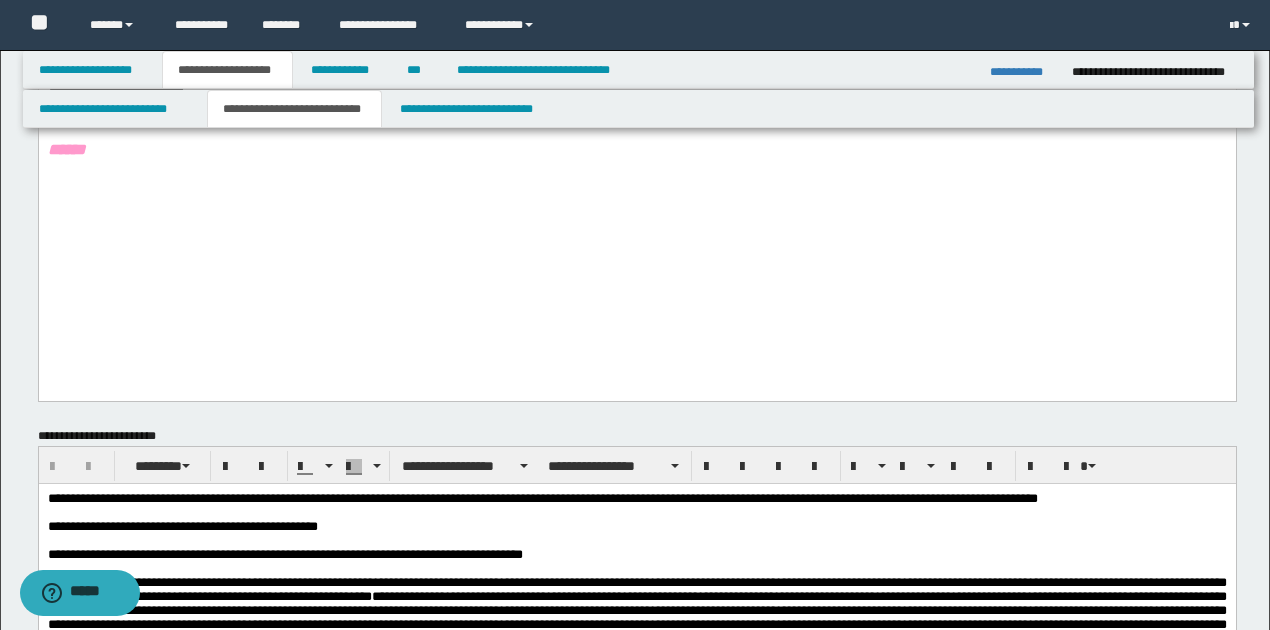 scroll, scrollTop: 1200, scrollLeft: 0, axis: vertical 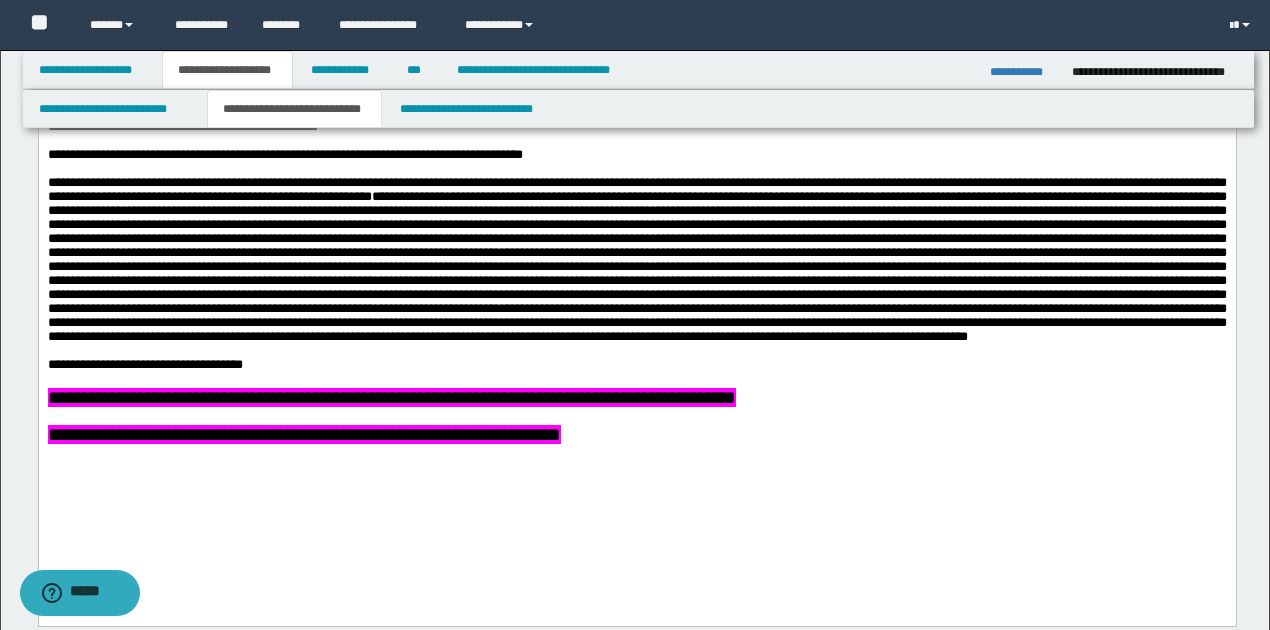 click on "**********" at bounding box center [1023, 72] 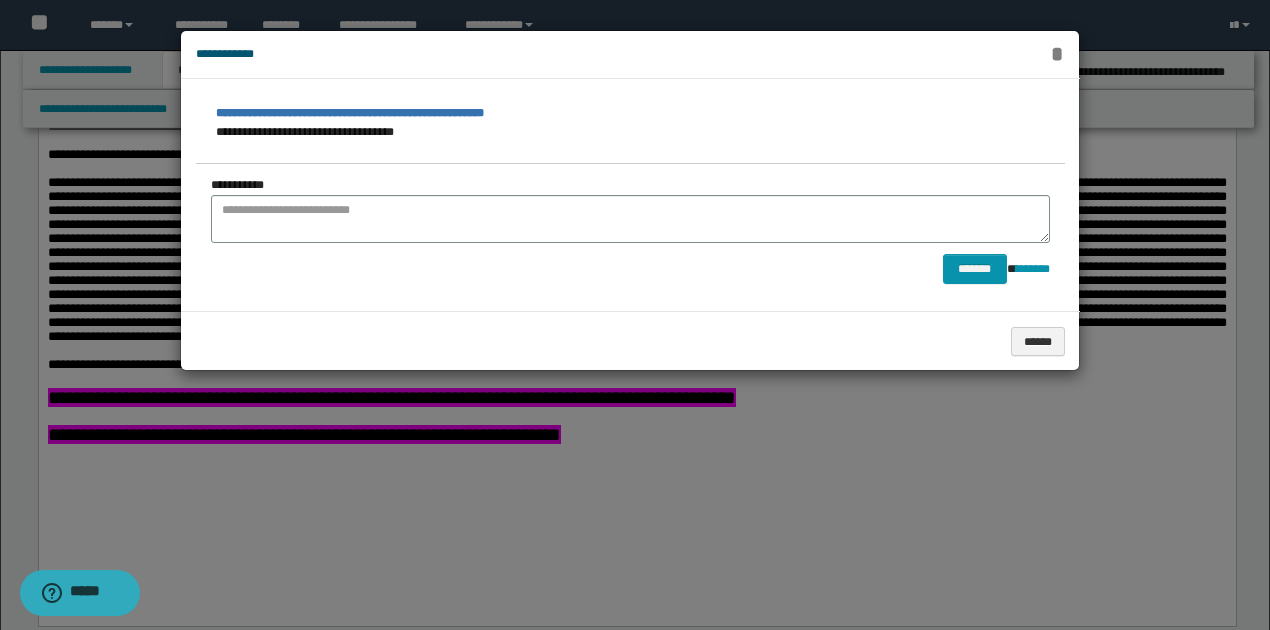 click on "*" at bounding box center (1057, 54) 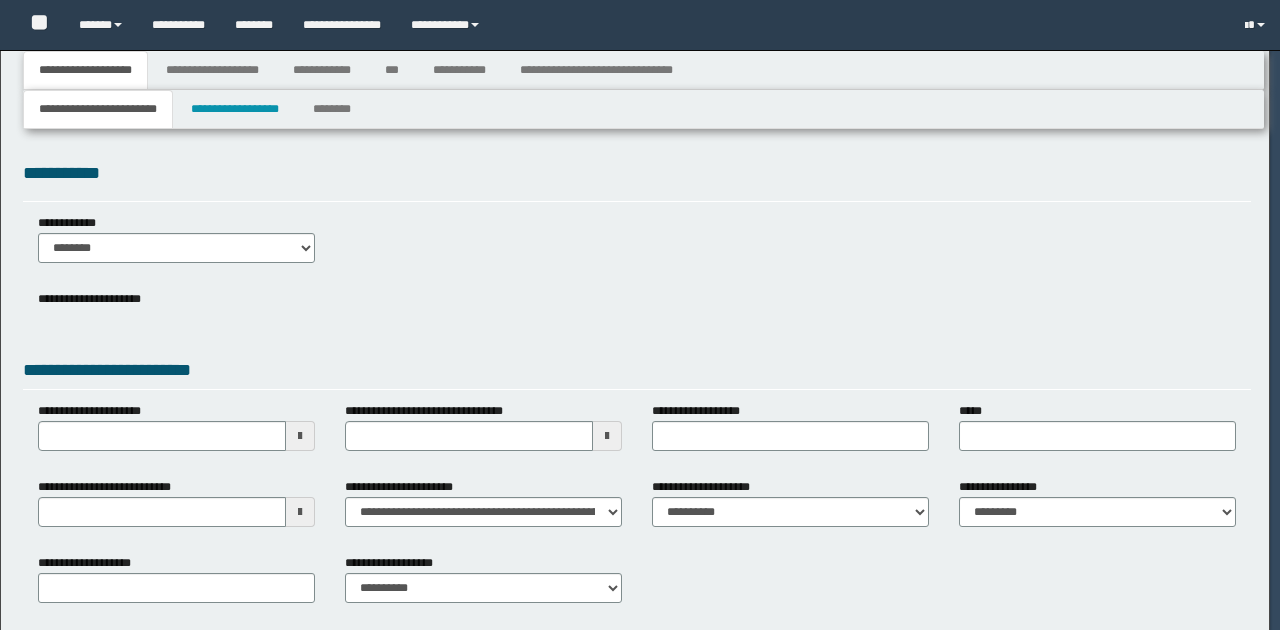 scroll, scrollTop: 0, scrollLeft: 0, axis: both 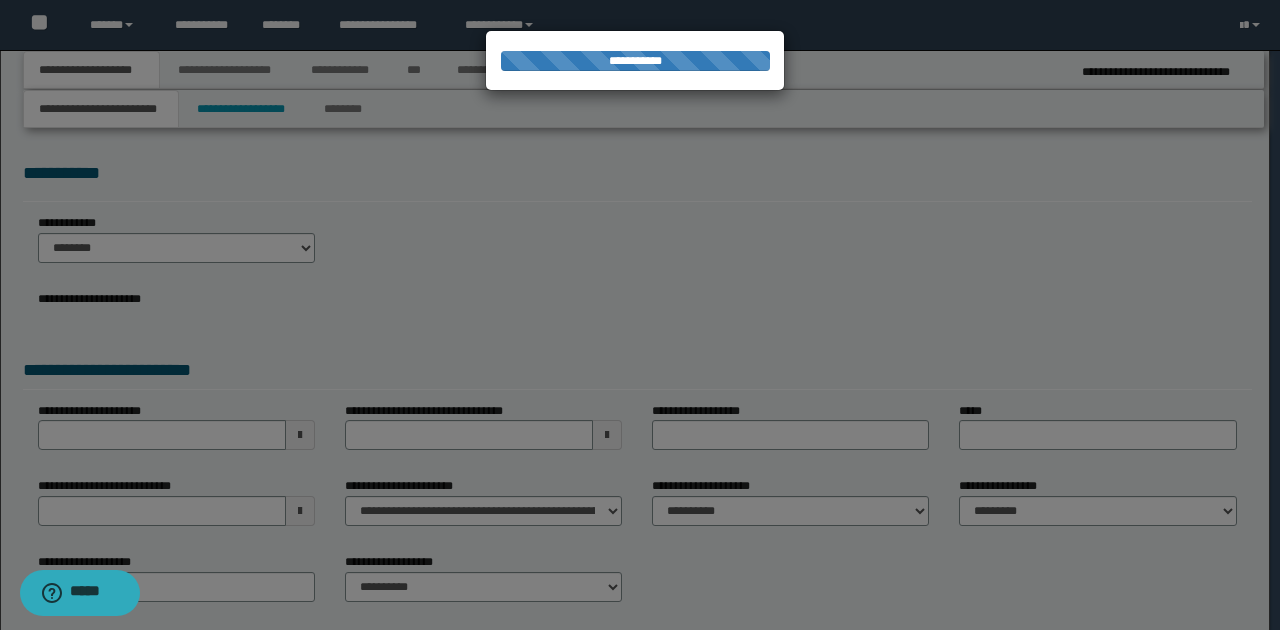 type on "**********" 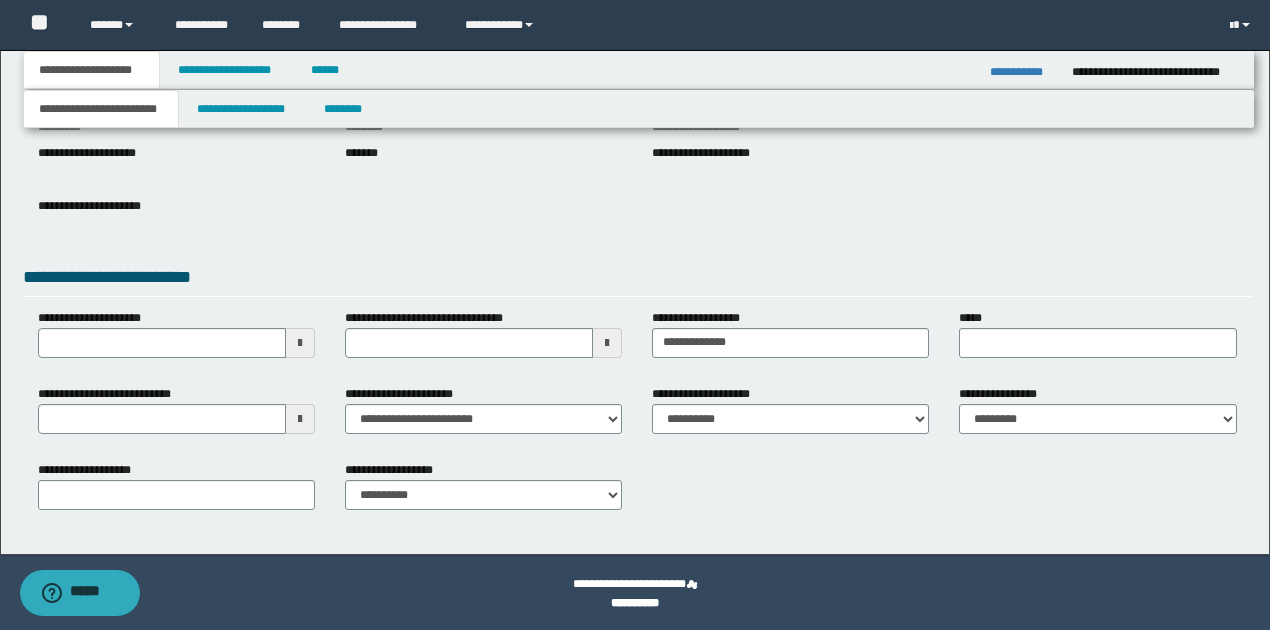 scroll, scrollTop: 252, scrollLeft: 0, axis: vertical 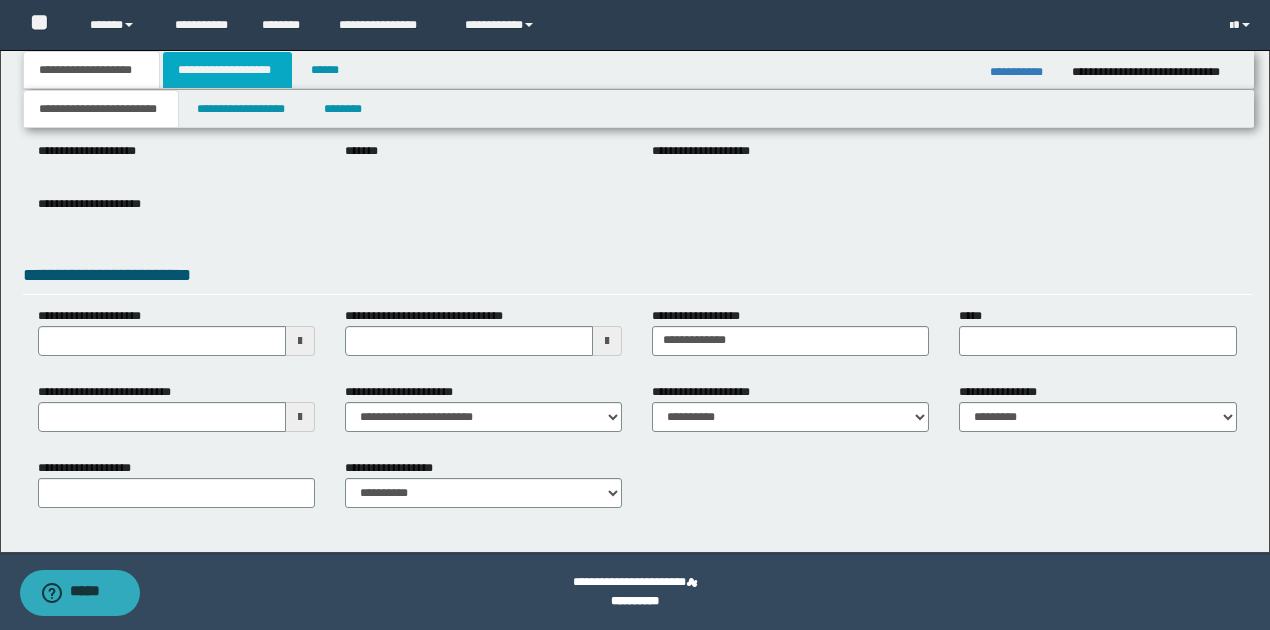 click on "**********" at bounding box center (227, 70) 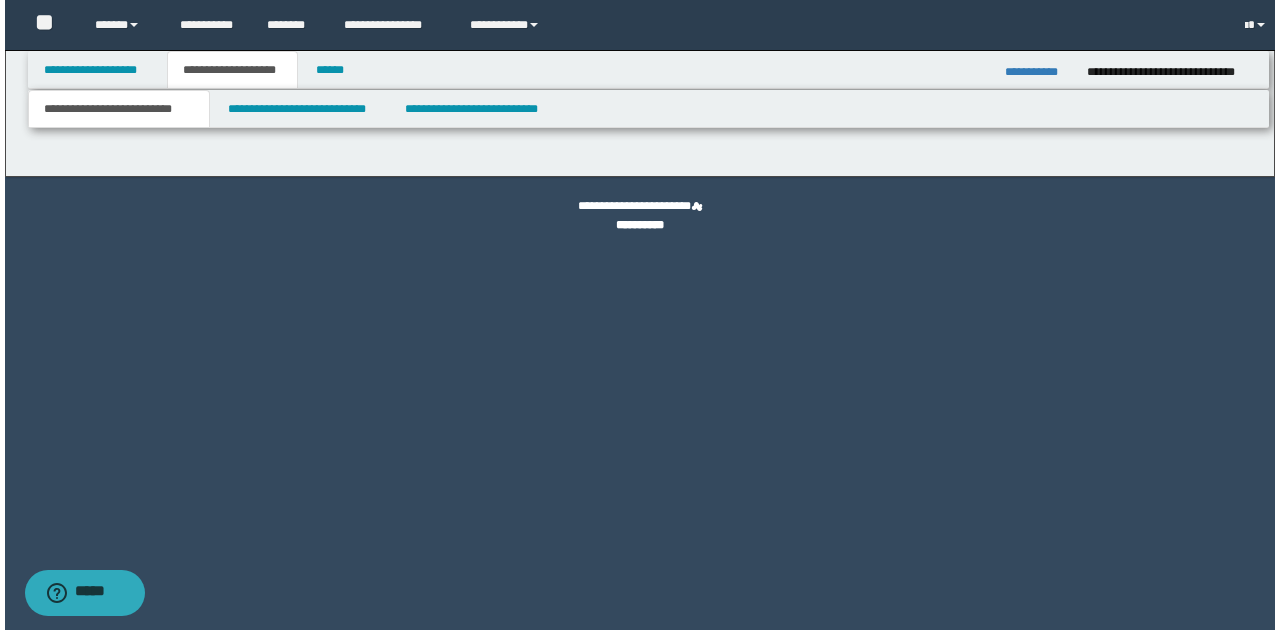 scroll, scrollTop: 0, scrollLeft: 0, axis: both 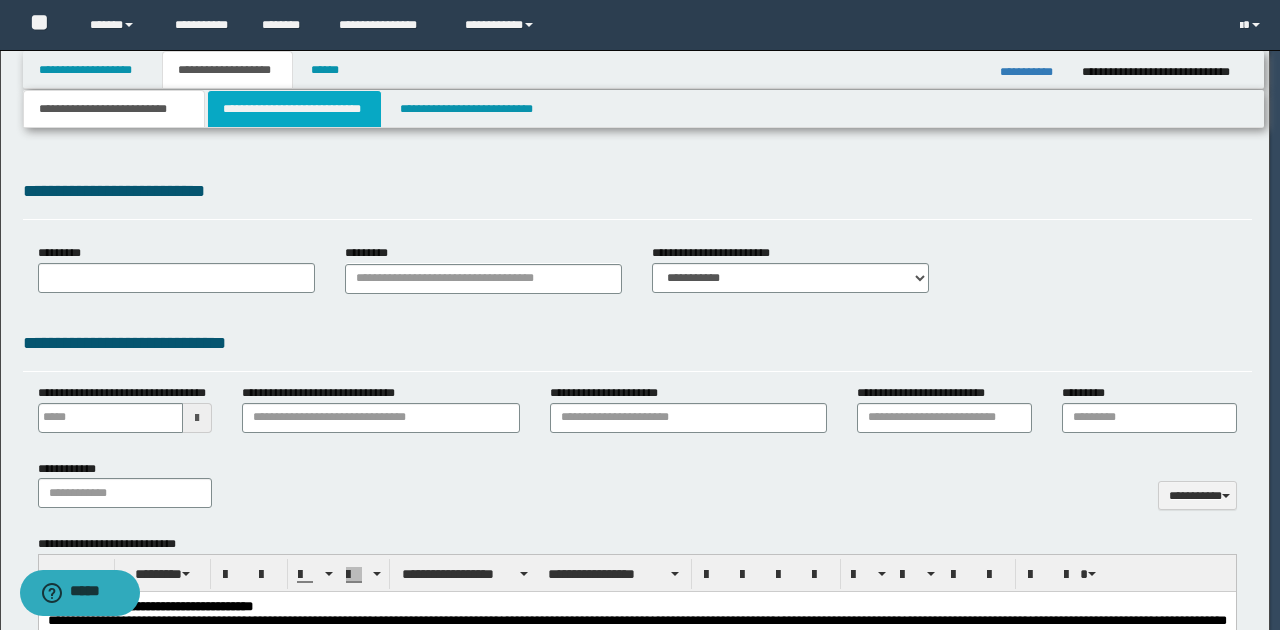 select on "*" 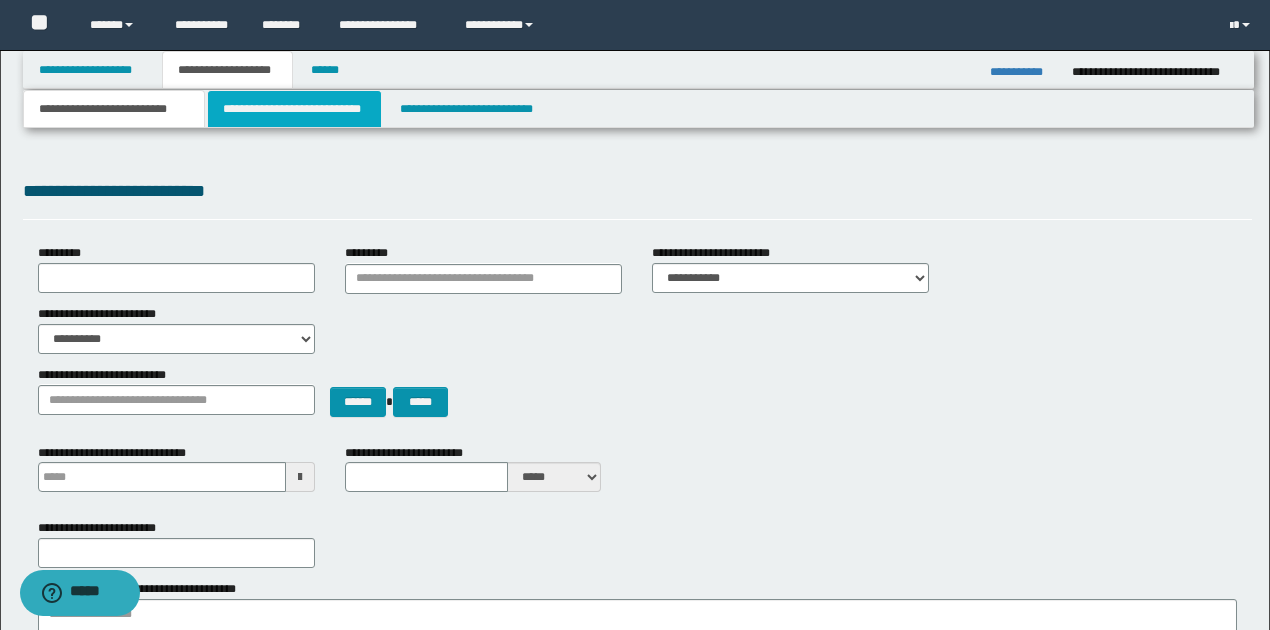 click on "**********" at bounding box center (294, 109) 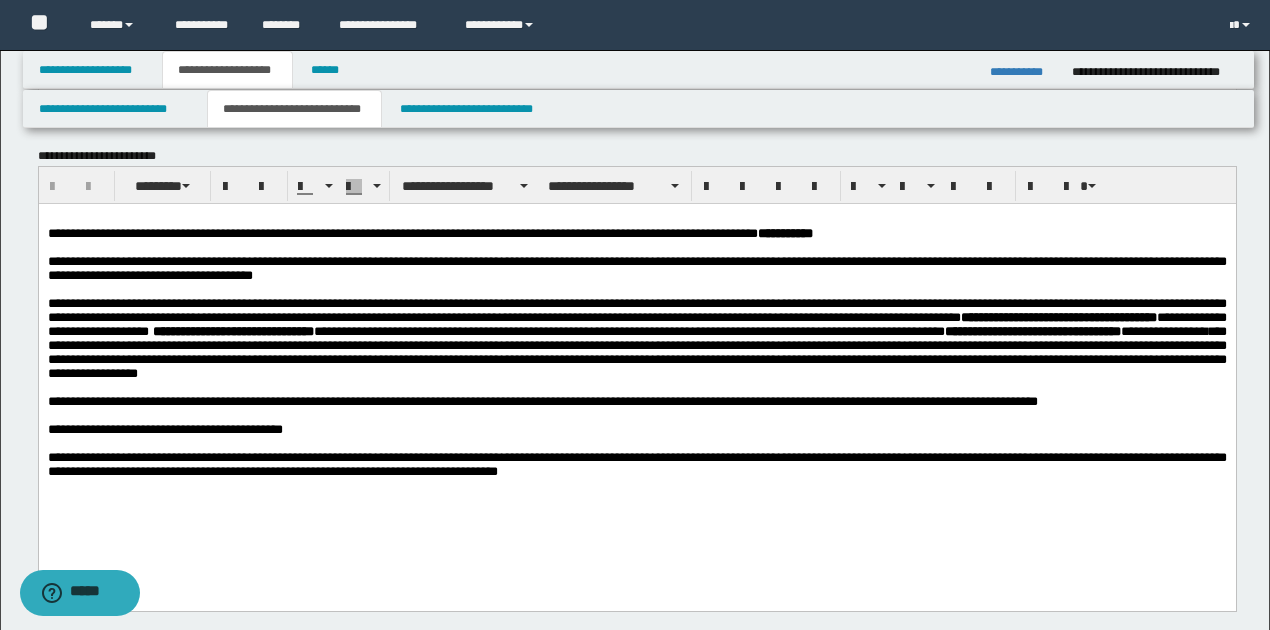 scroll, scrollTop: 2000, scrollLeft: 0, axis: vertical 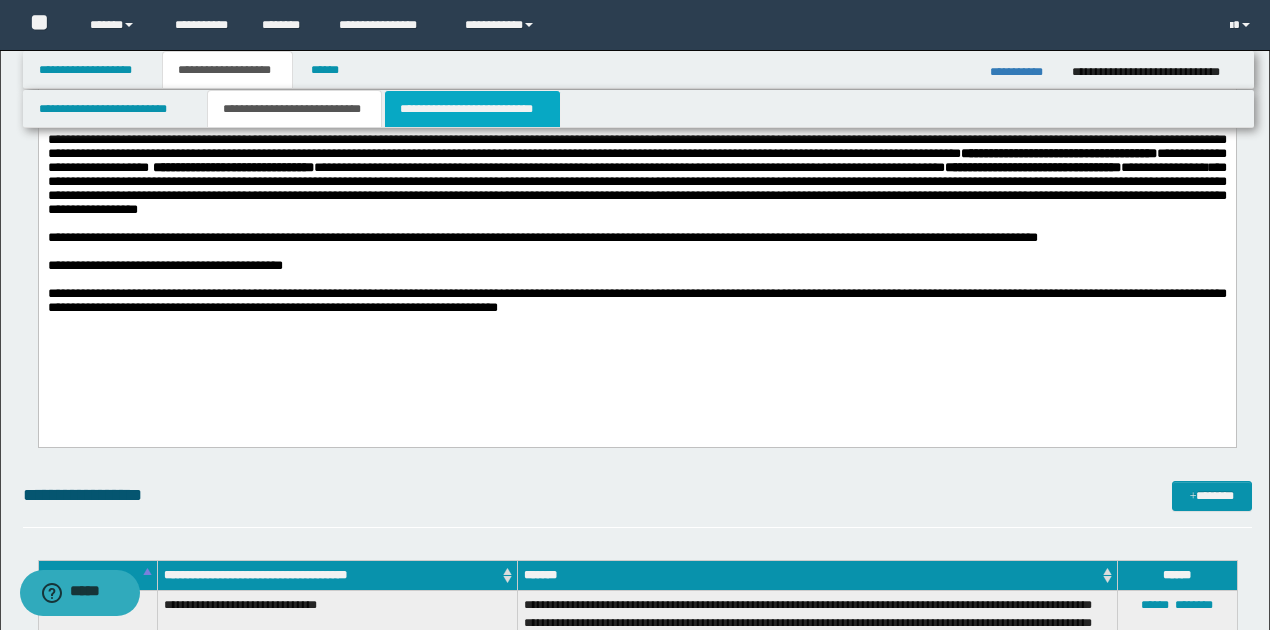 click on "**********" at bounding box center (472, 109) 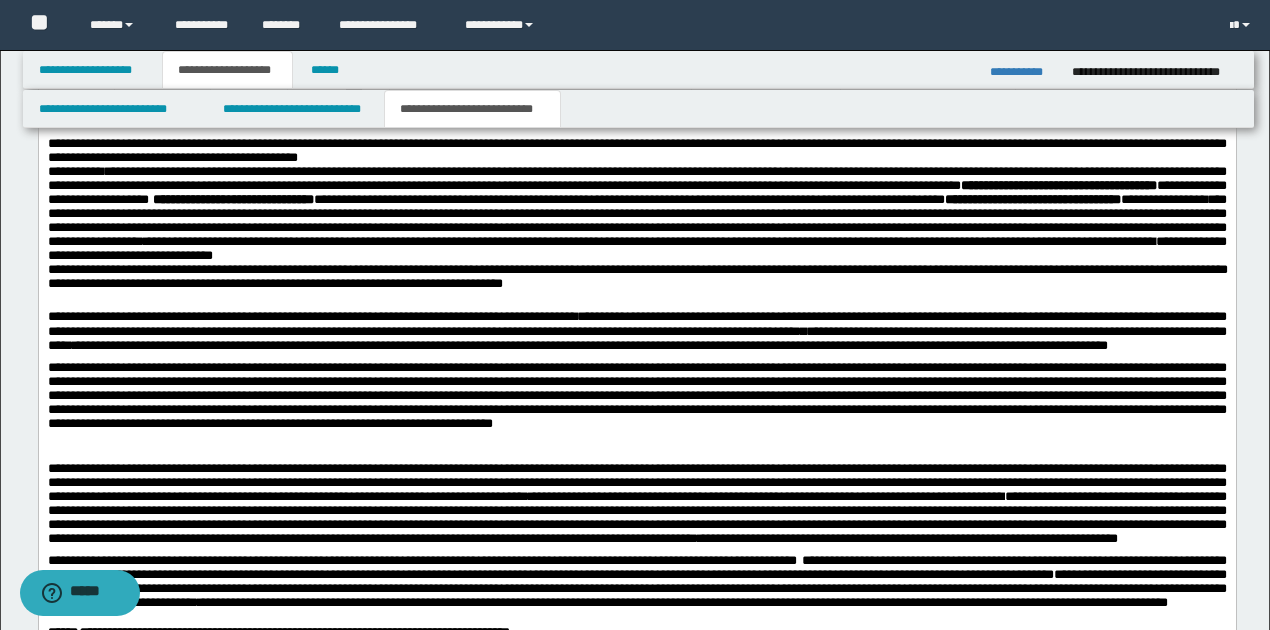 scroll, scrollTop: 1333, scrollLeft: 0, axis: vertical 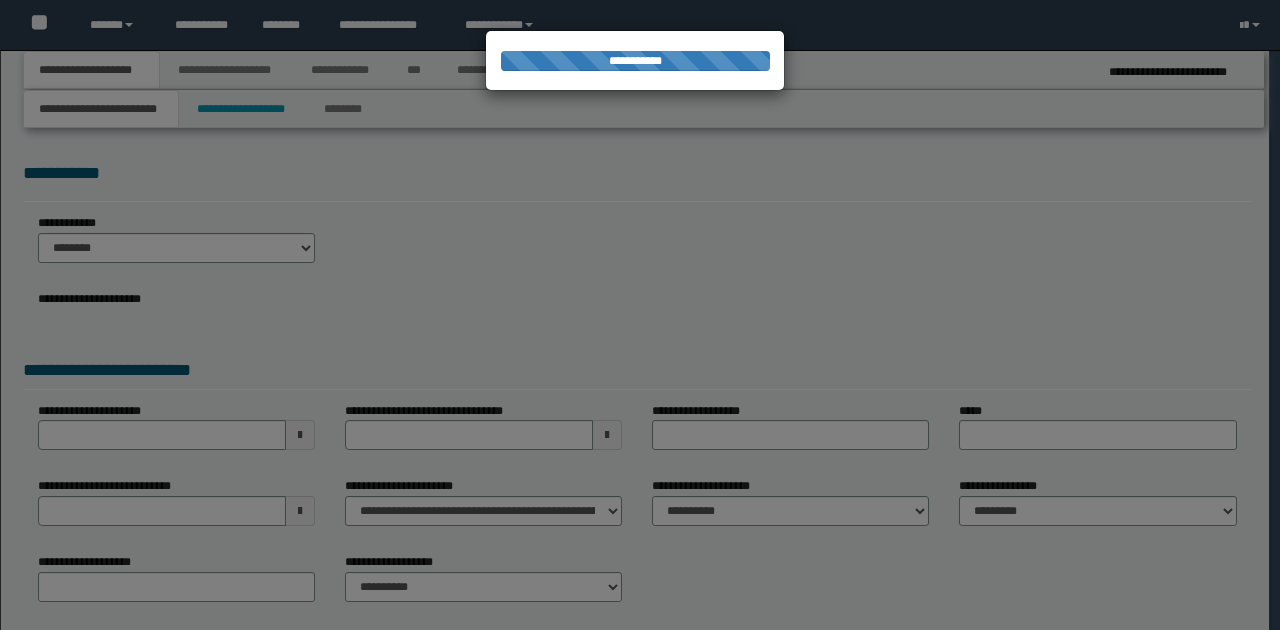 type on "**********" 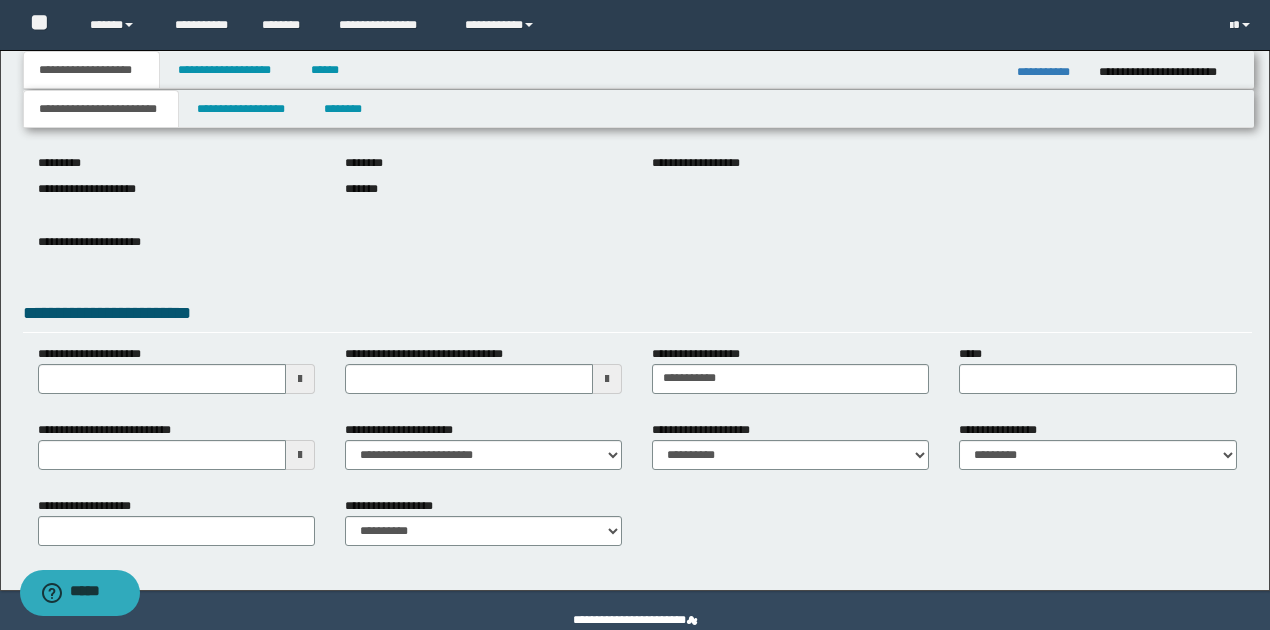 scroll, scrollTop: 252, scrollLeft: 0, axis: vertical 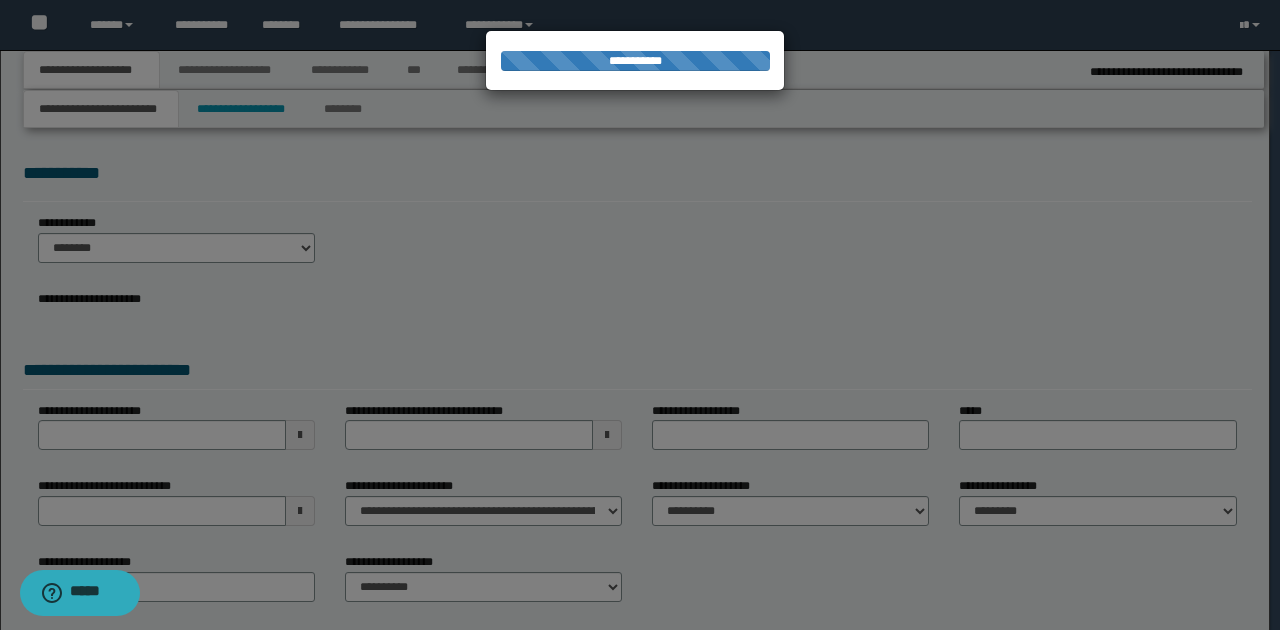 type on "*********" 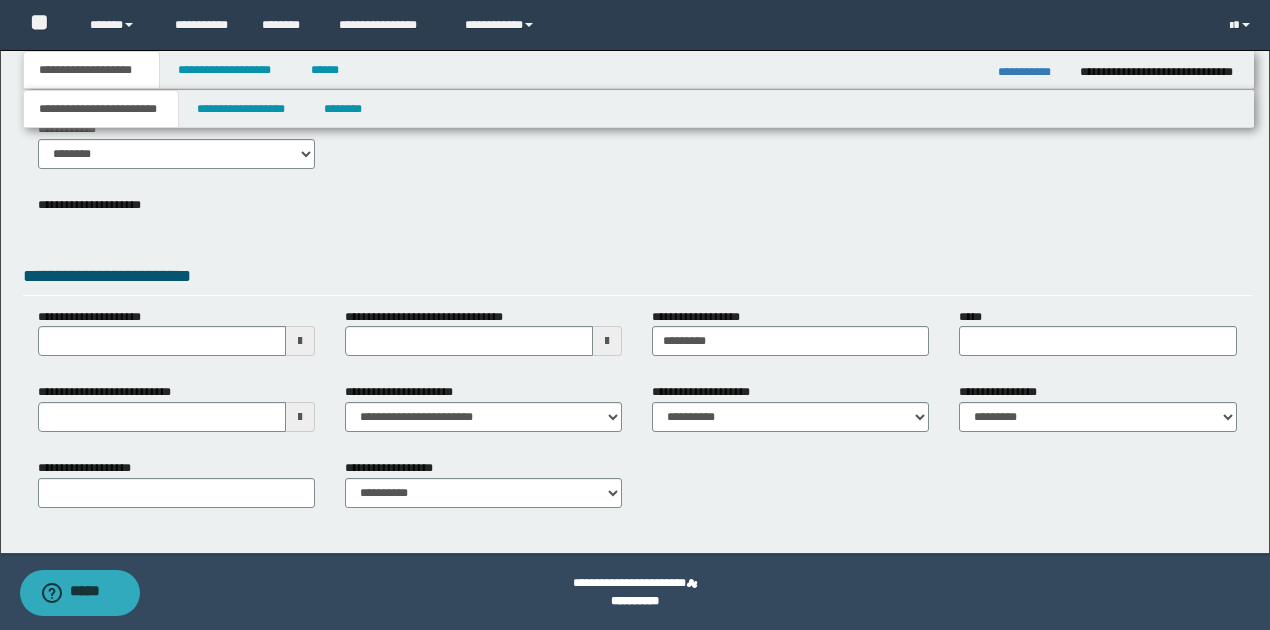 scroll, scrollTop: 95, scrollLeft: 0, axis: vertical 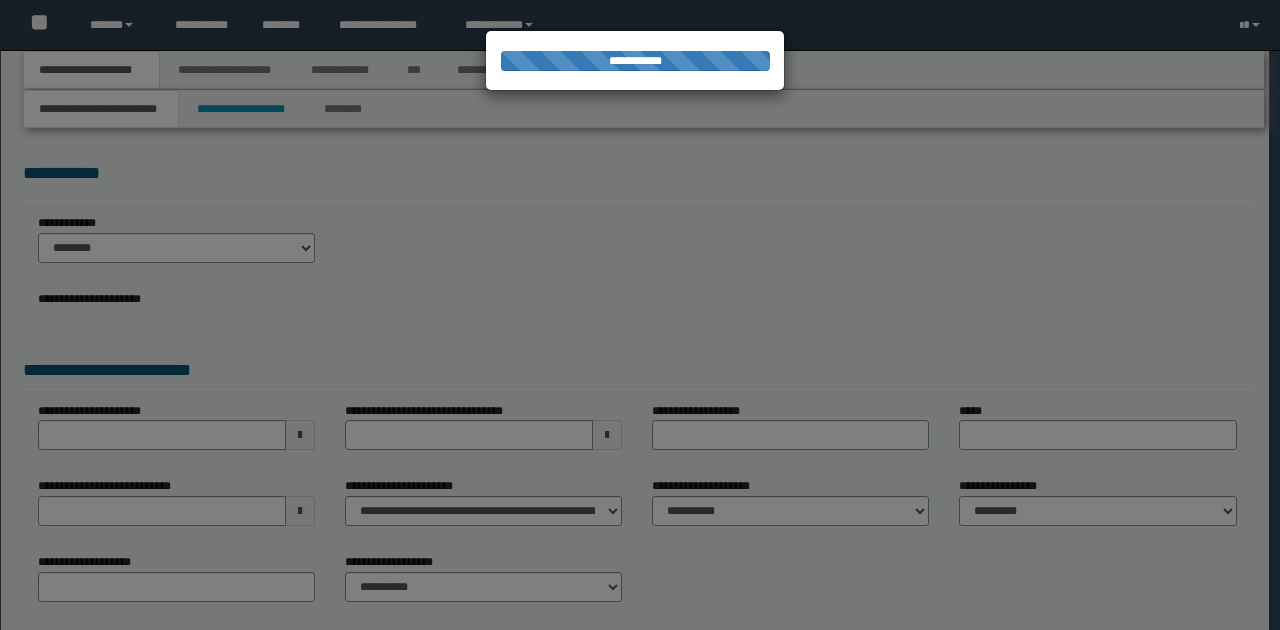 type on "**********" 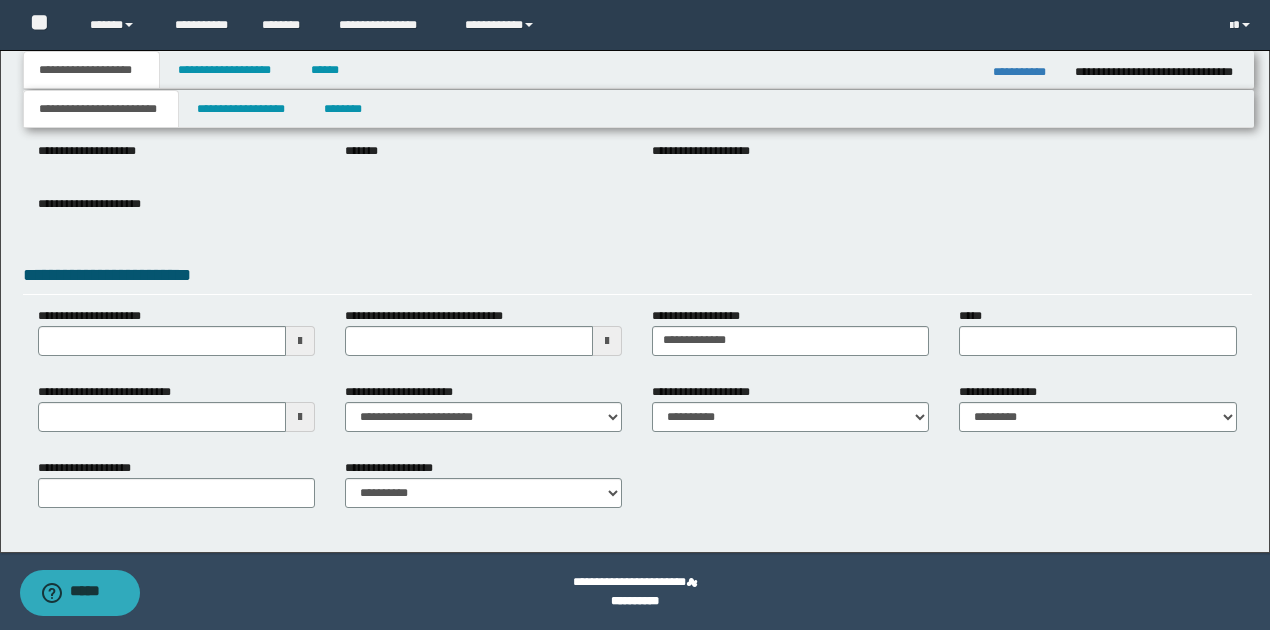 scroll, scrollTop: 119, scrollLeft: 0, axis: vertical 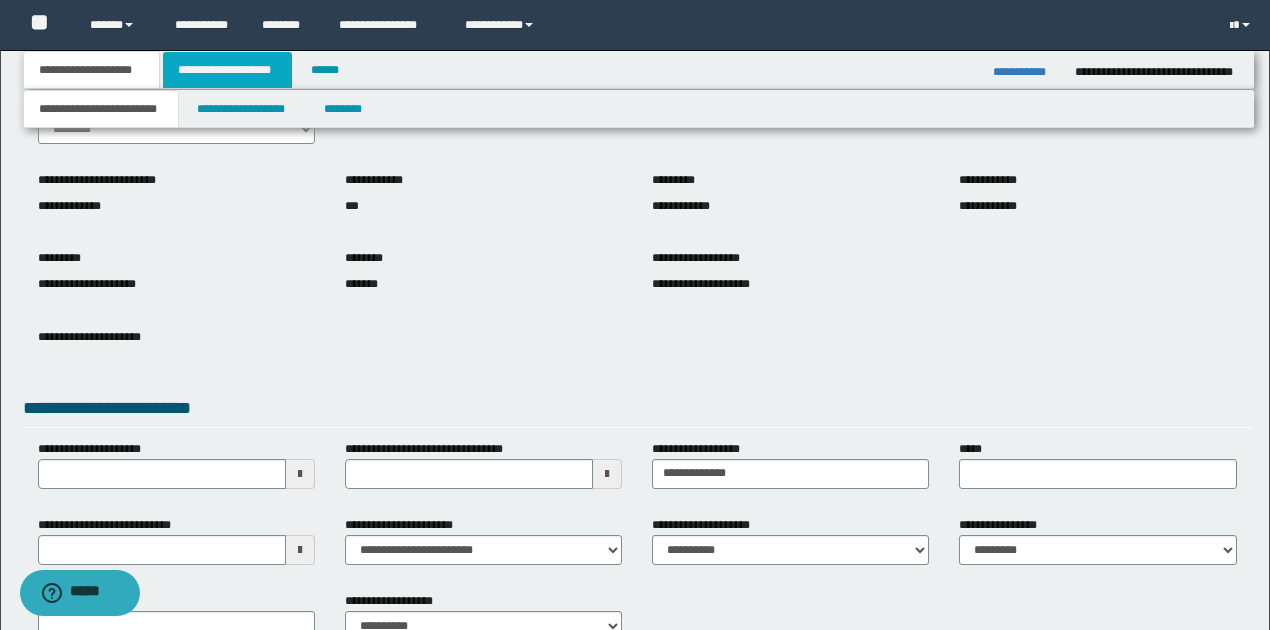 click on "**********" at bounding box center (227, 70) 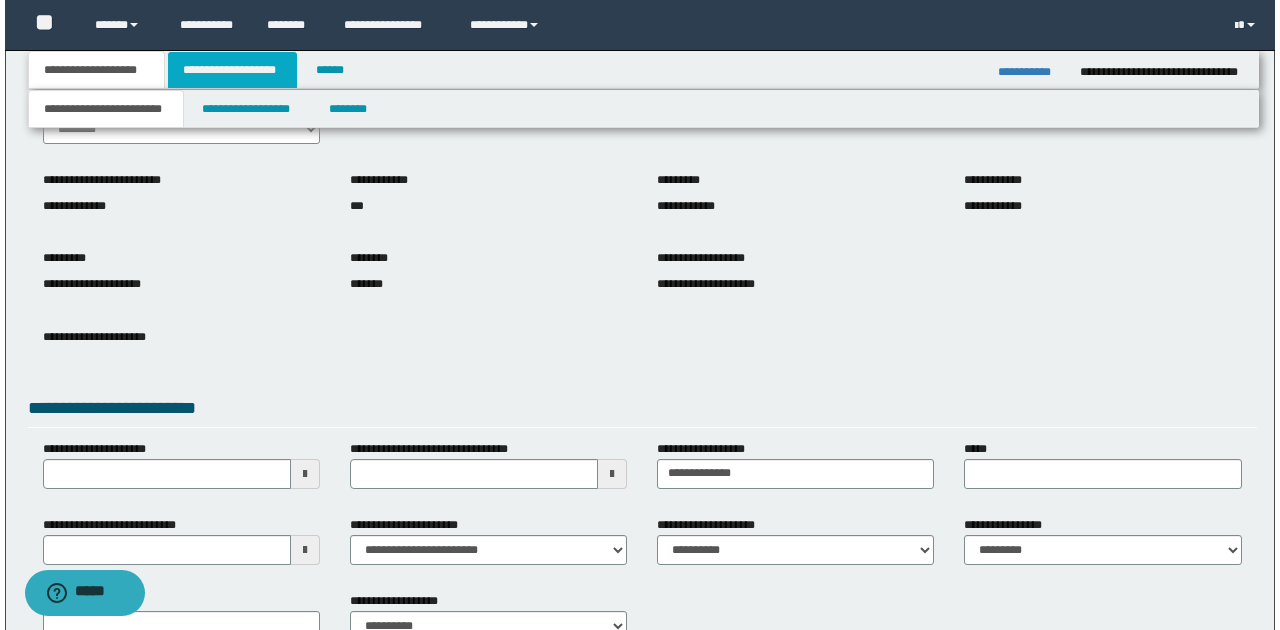 scroll, scrollTop: 0, scrollLeft: 0, axis: both 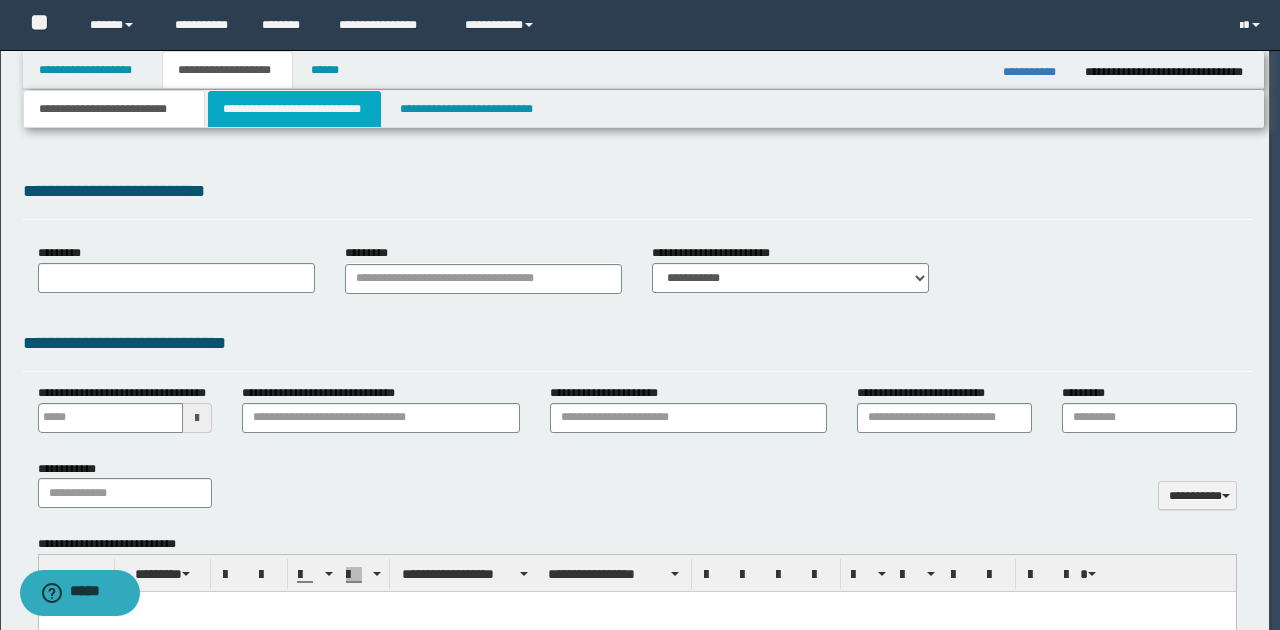 select on "*" 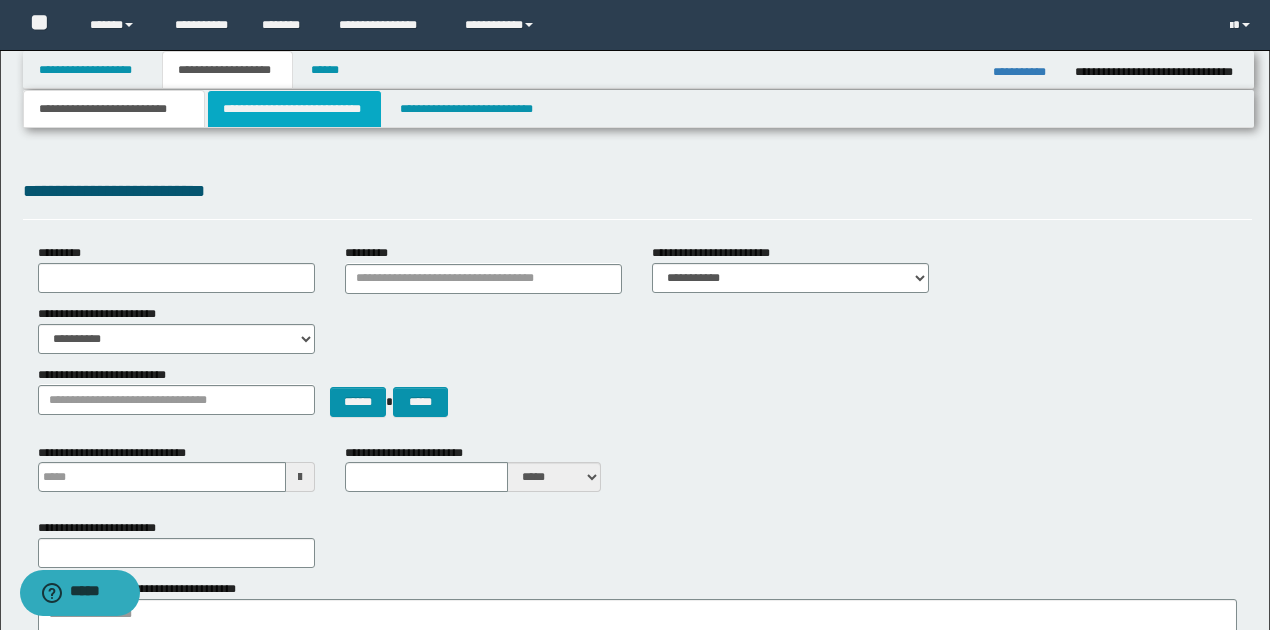 click on "**********" at bounding box center (294, 109) 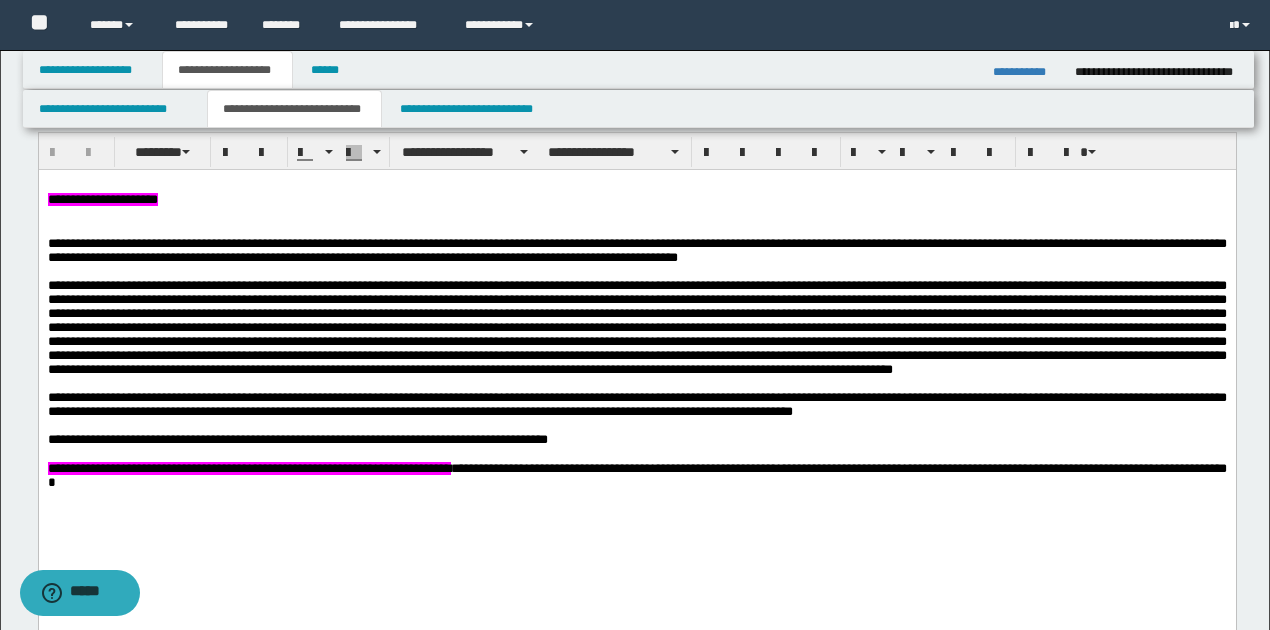 scroll, scrollTop: 666, scrollLeft: 0, axis: vertical 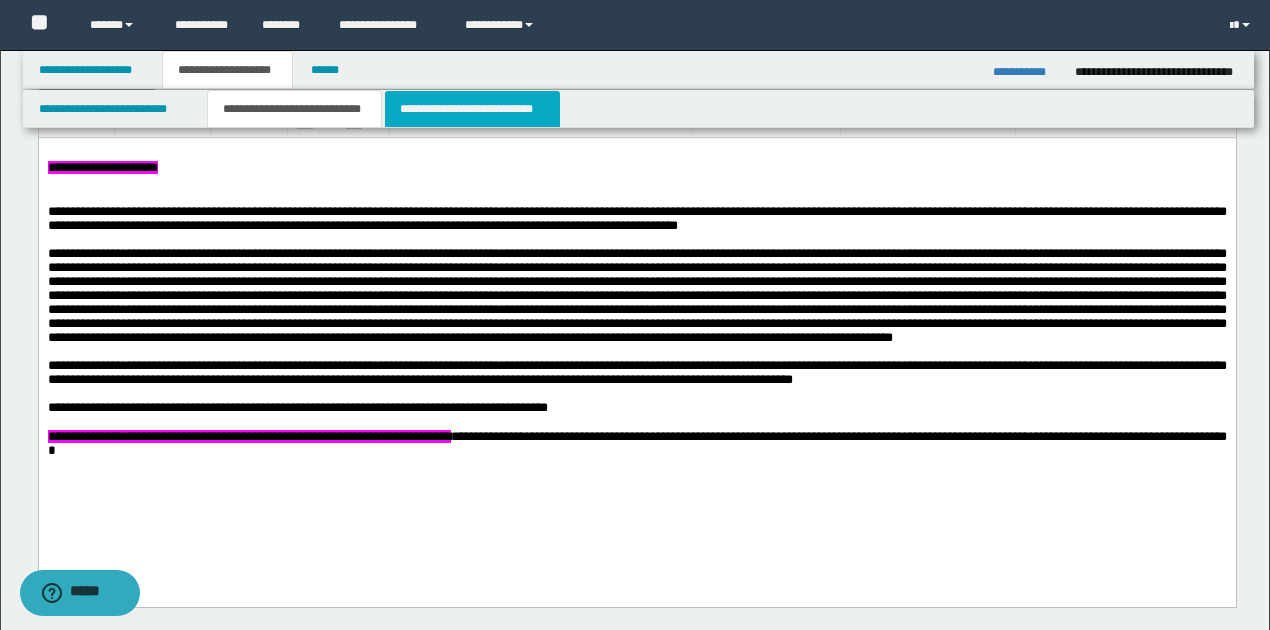 click on "**********" at bounding box center [472, 109] 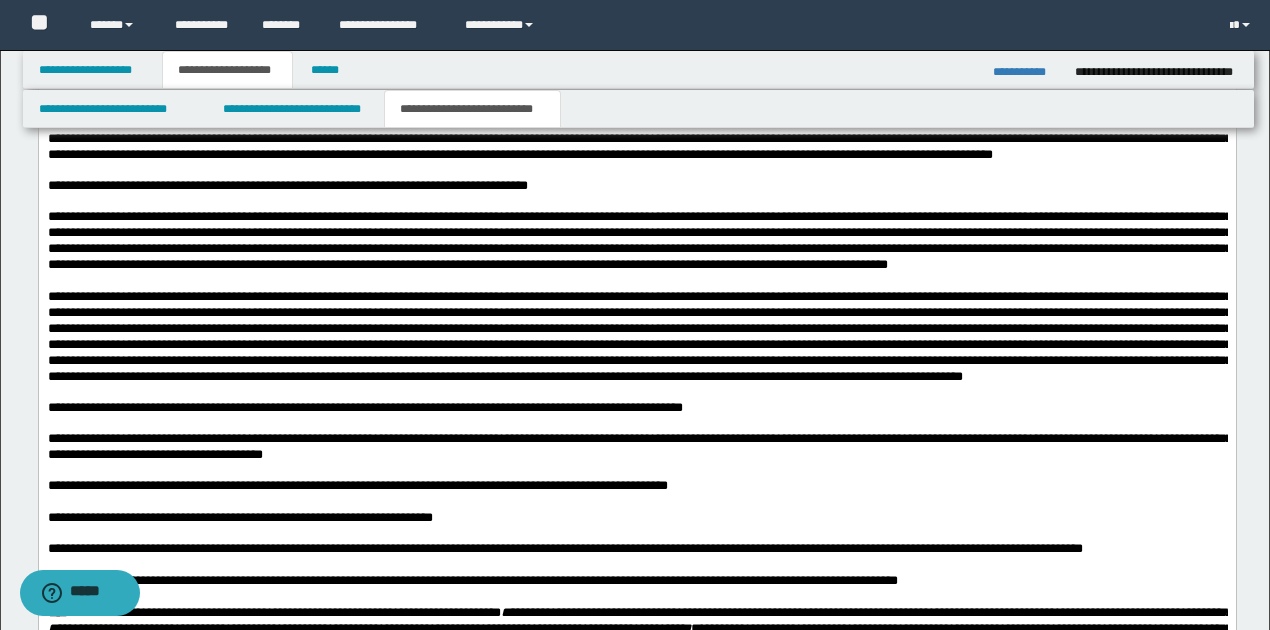 scroll, scrollTop: 933, scrollLeft: 0, axis: vertical 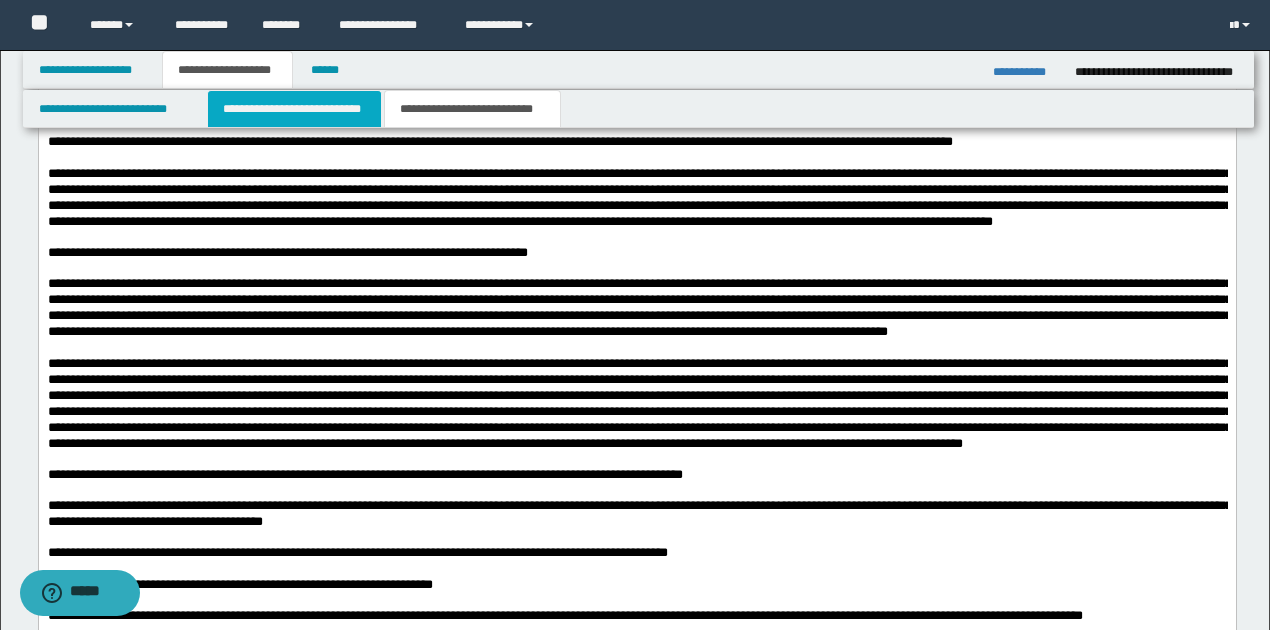 click on "**********" at bounding box center [294, 109] 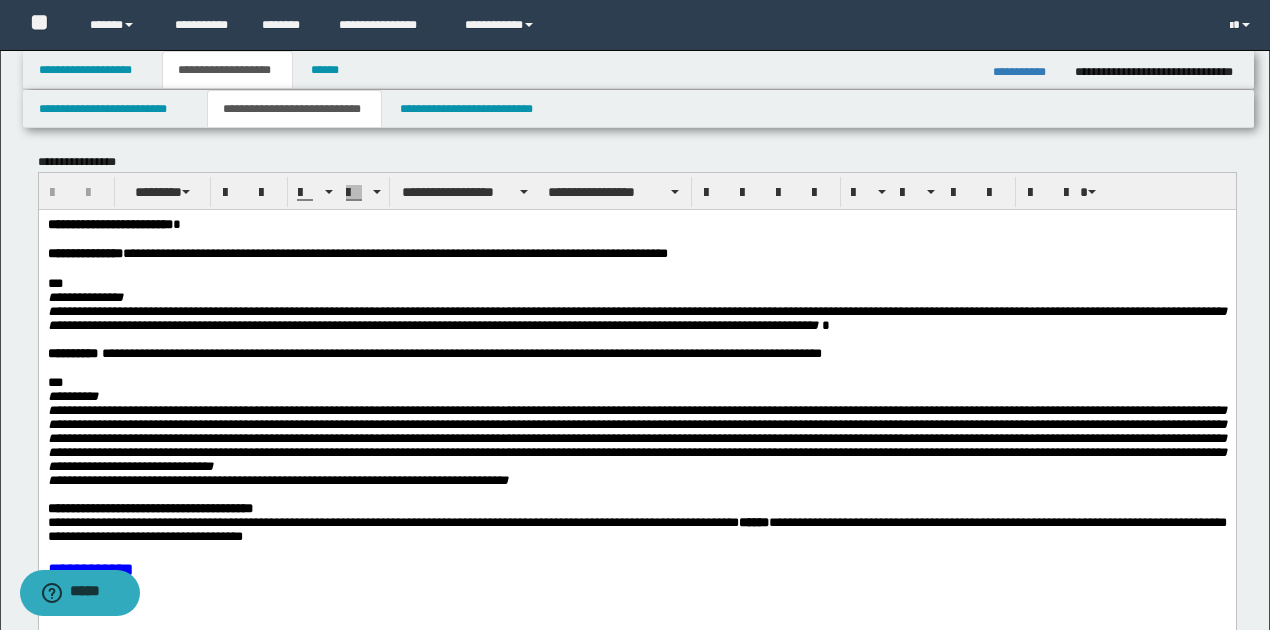 scroll, scrollTop: 0, scrollLeft: 0, axis: both 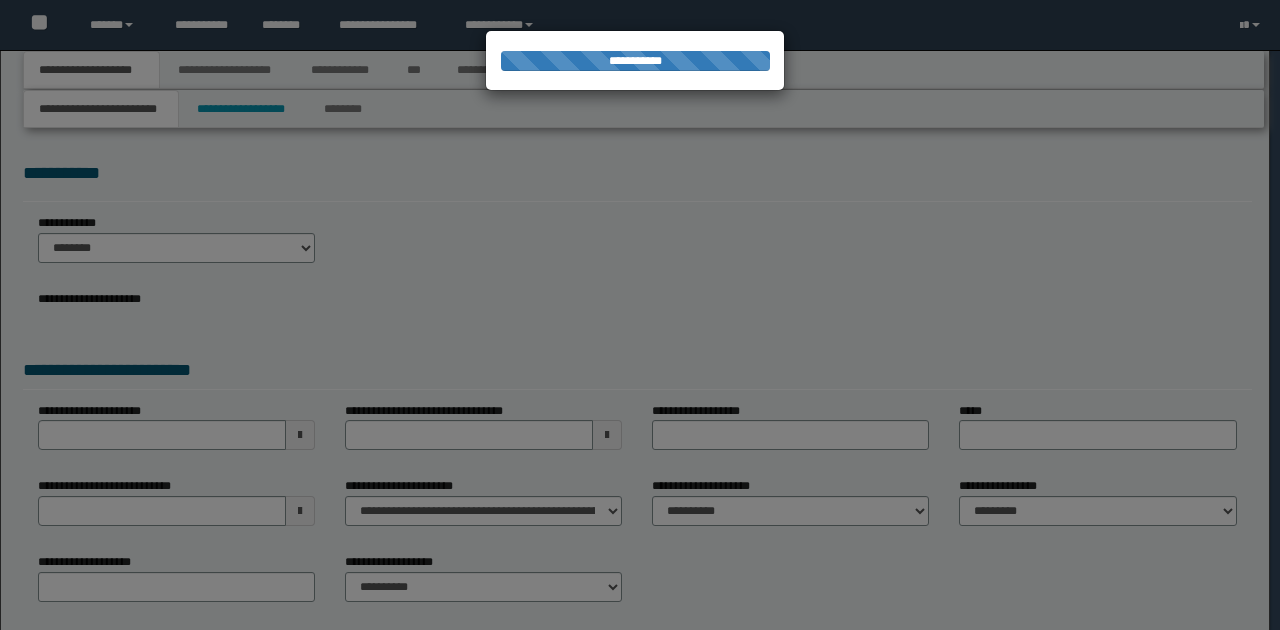 type on "**********" 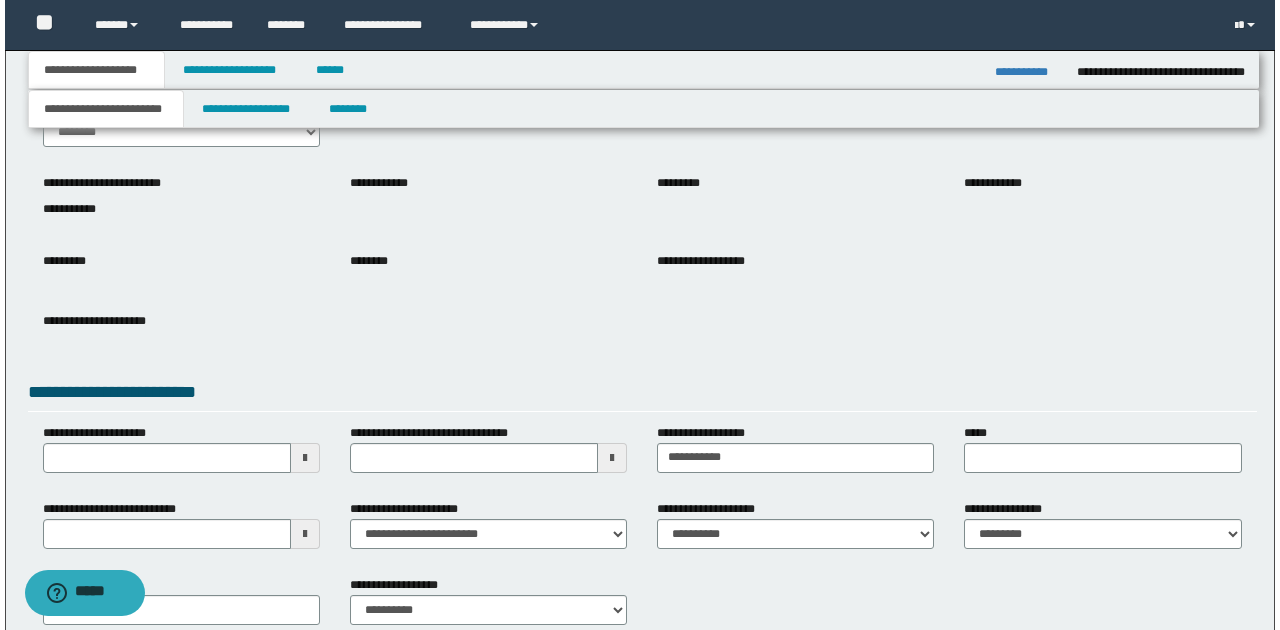 scroll, scrollTop: 0, scrollLeft: 0, axis: both 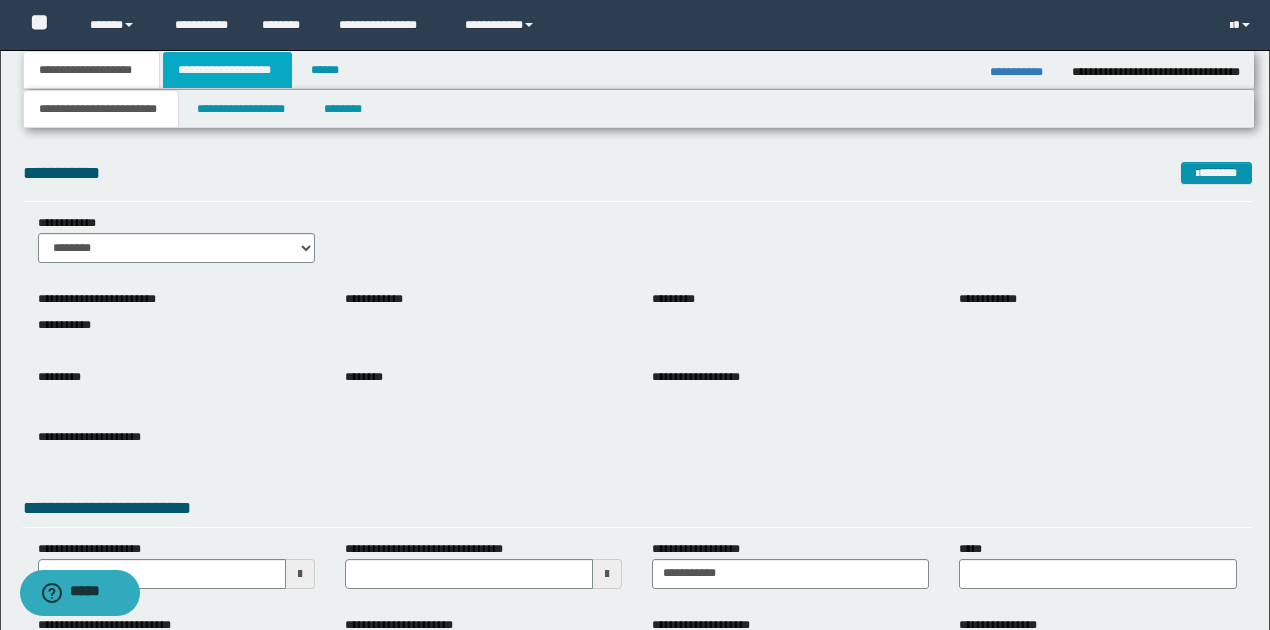 click on "**********" at bounding box center (227, 70) 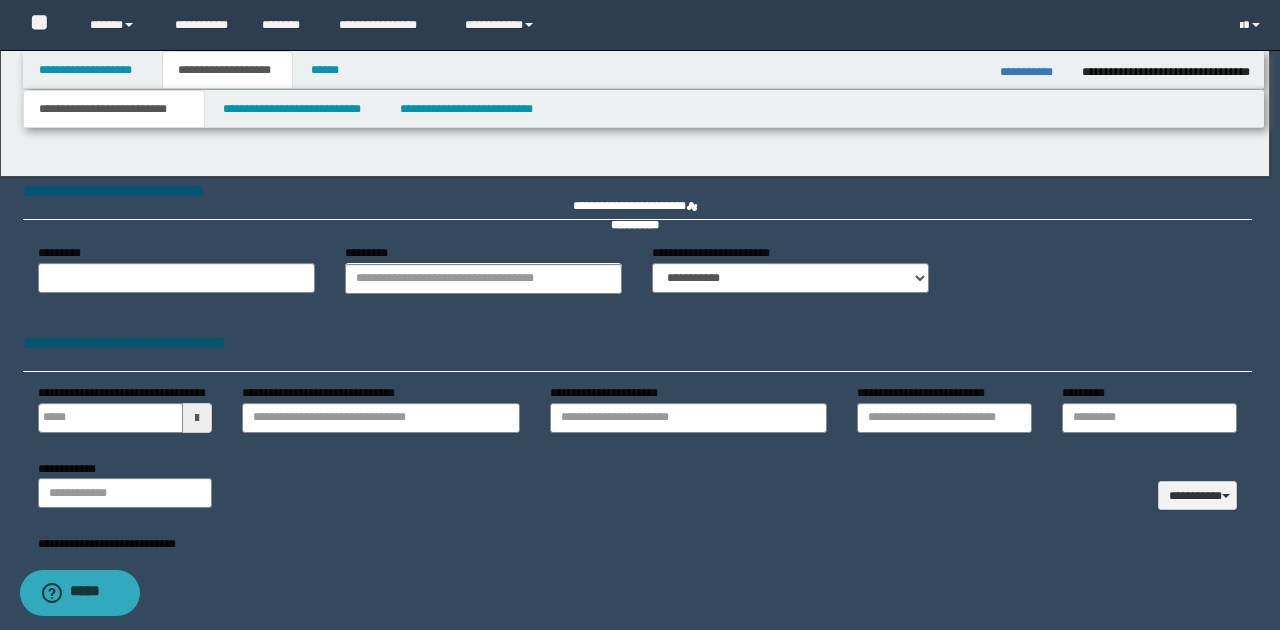 type 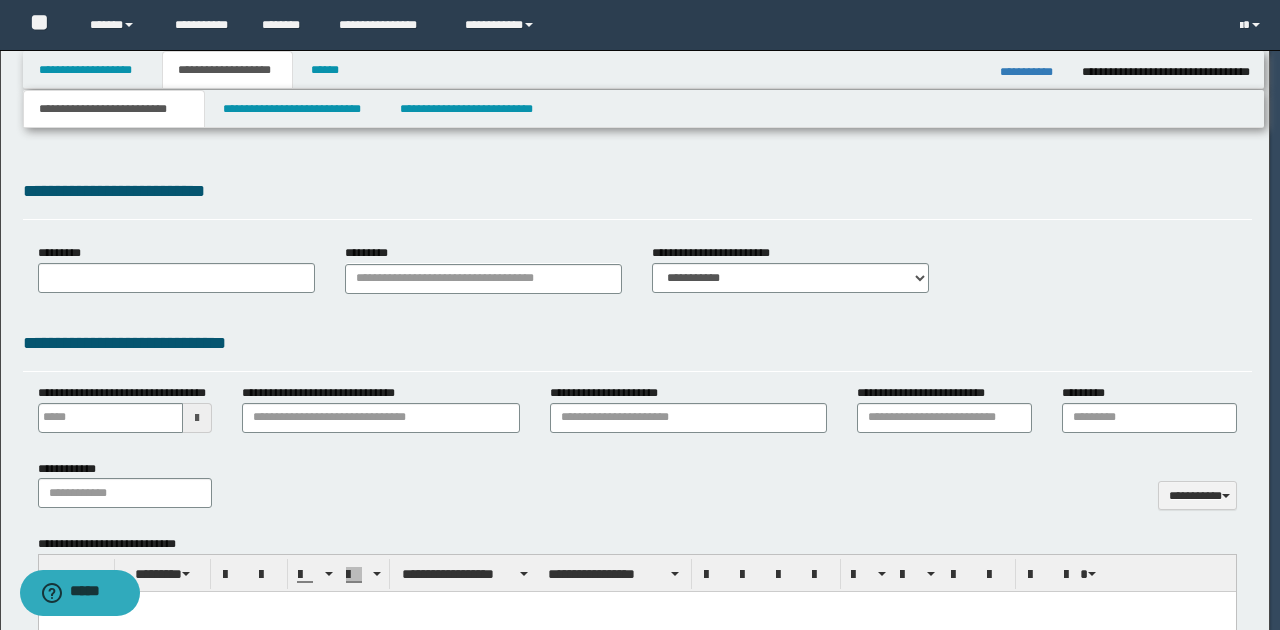 scroll, scrollTop: 0, scrollLeft: 0, axis: both 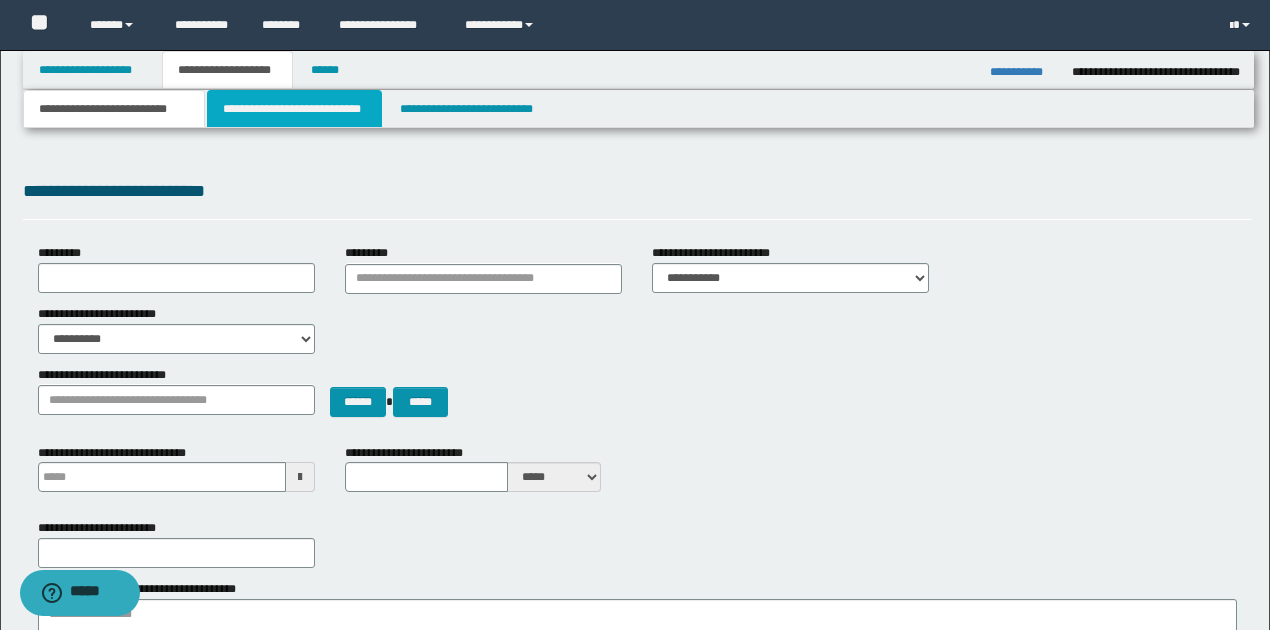 click on "**********" at bounding box center (294, 109) 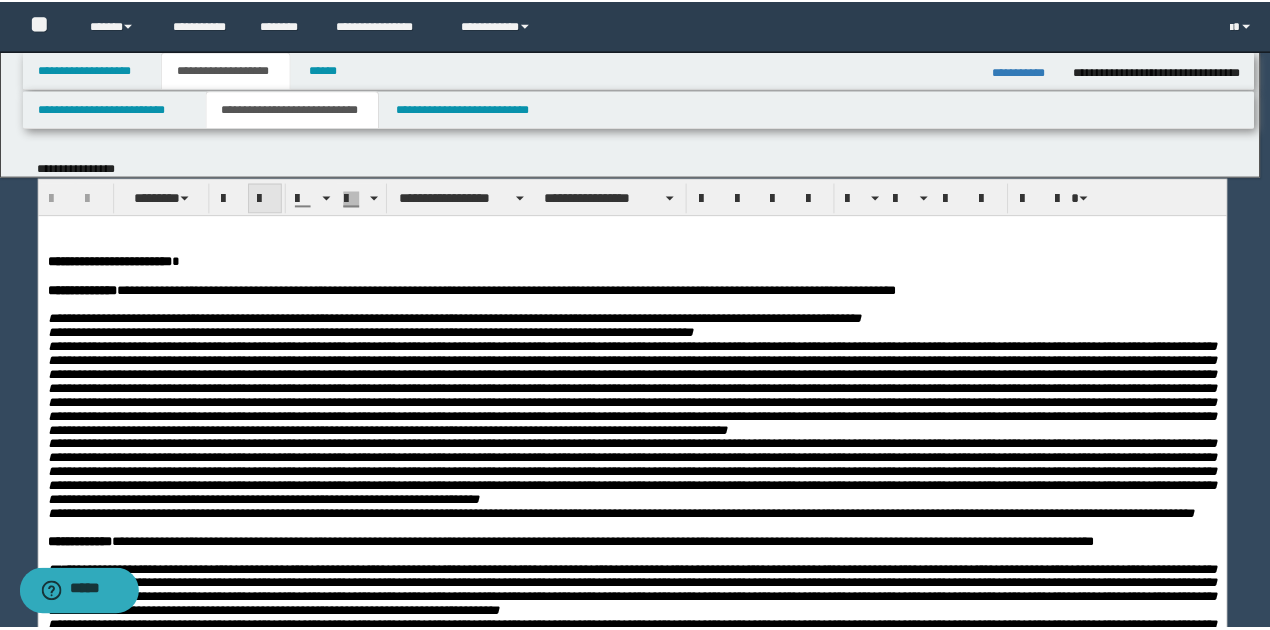scroll, scrollTop: 0, scrollLeft: 0, axis: both 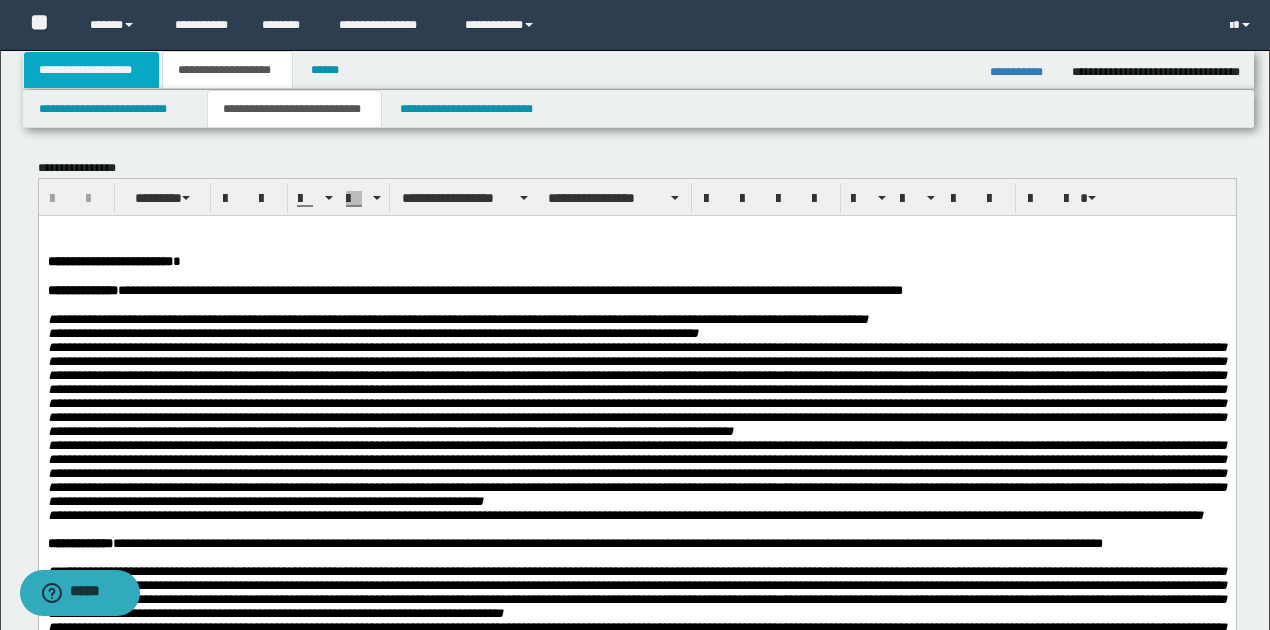 click on "**********" at bounding box center [92, 70] 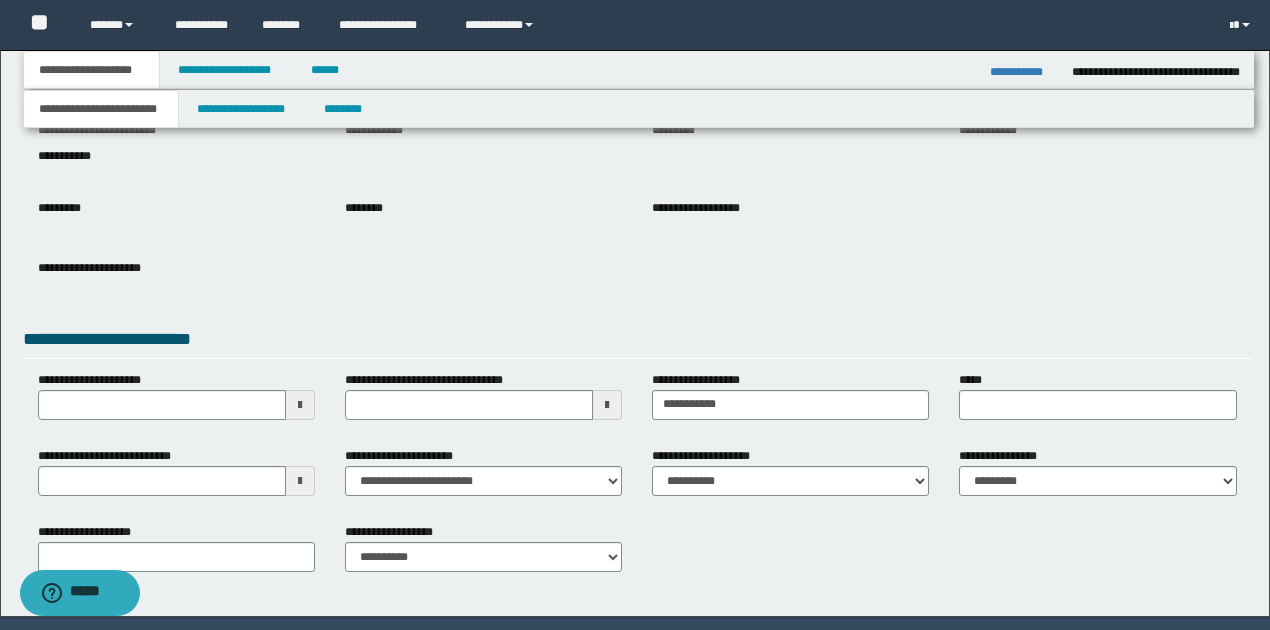 scroll, scrollTop: 167, scrollLeft: 0, axis: vertical 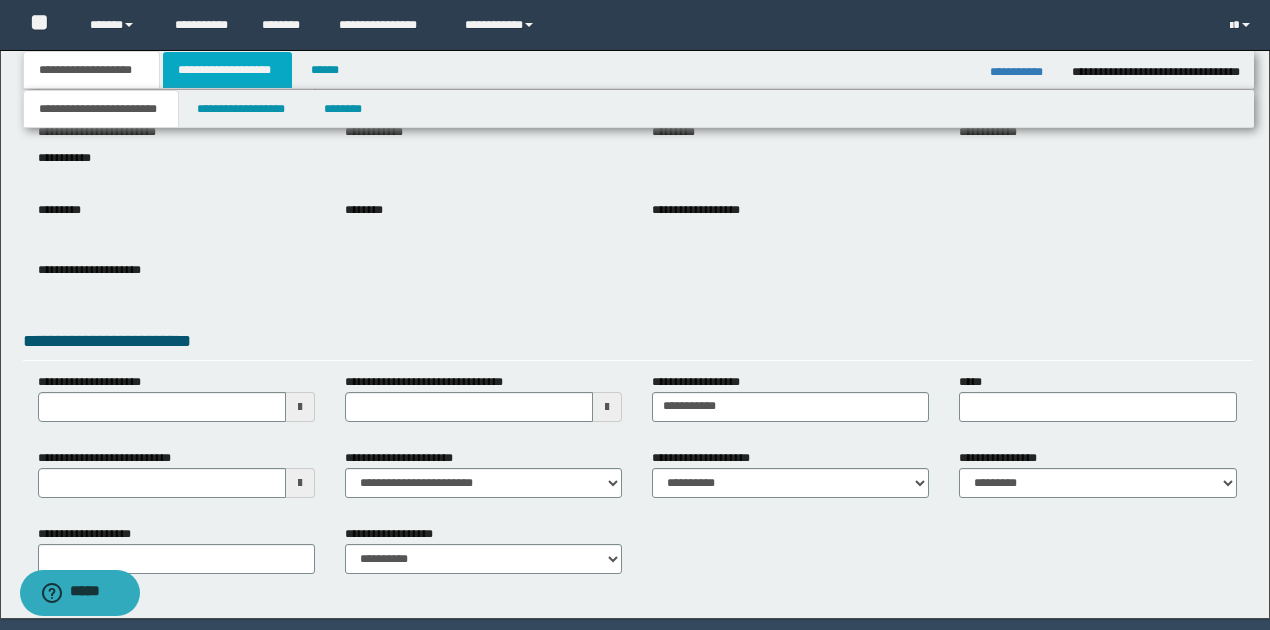 click on "**********" at bounding box center [227, 70] 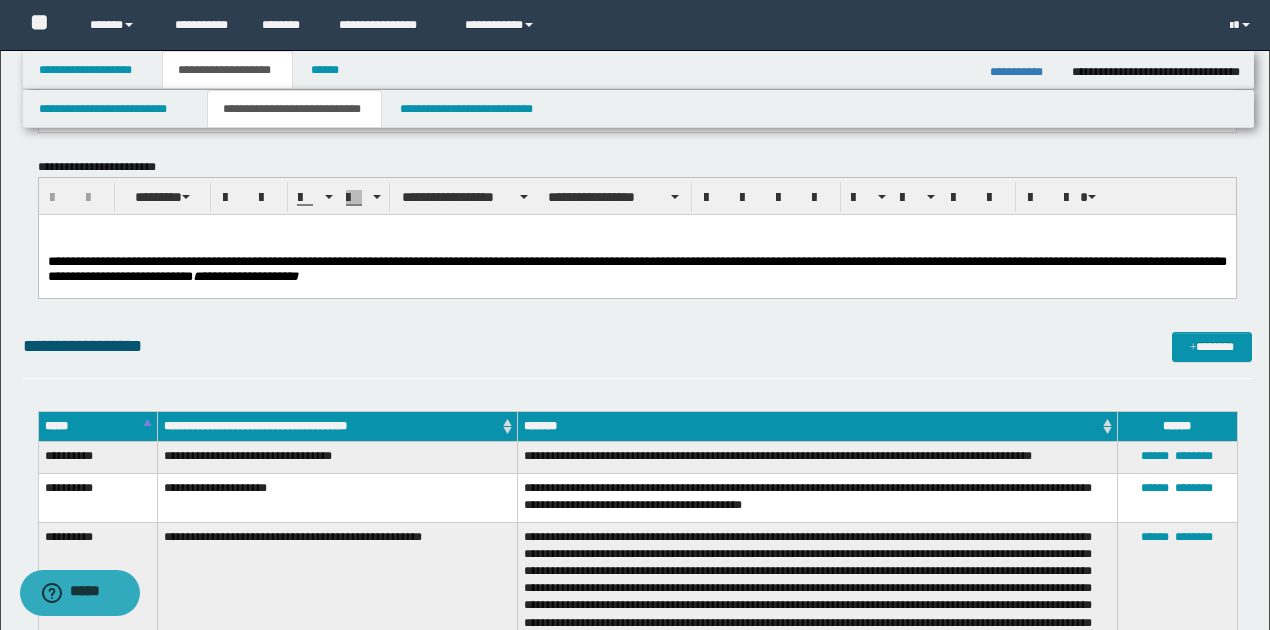 click on "**********" at bounding box center (294, 109) 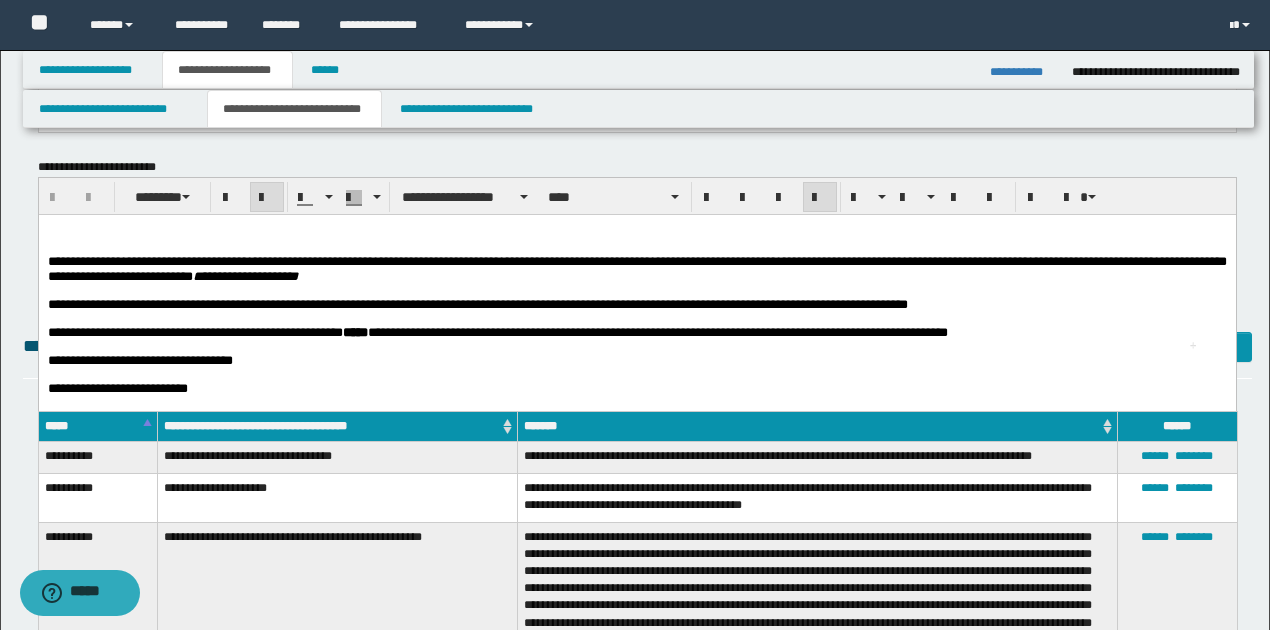 click on "**********" at bounding box center [244, 276] 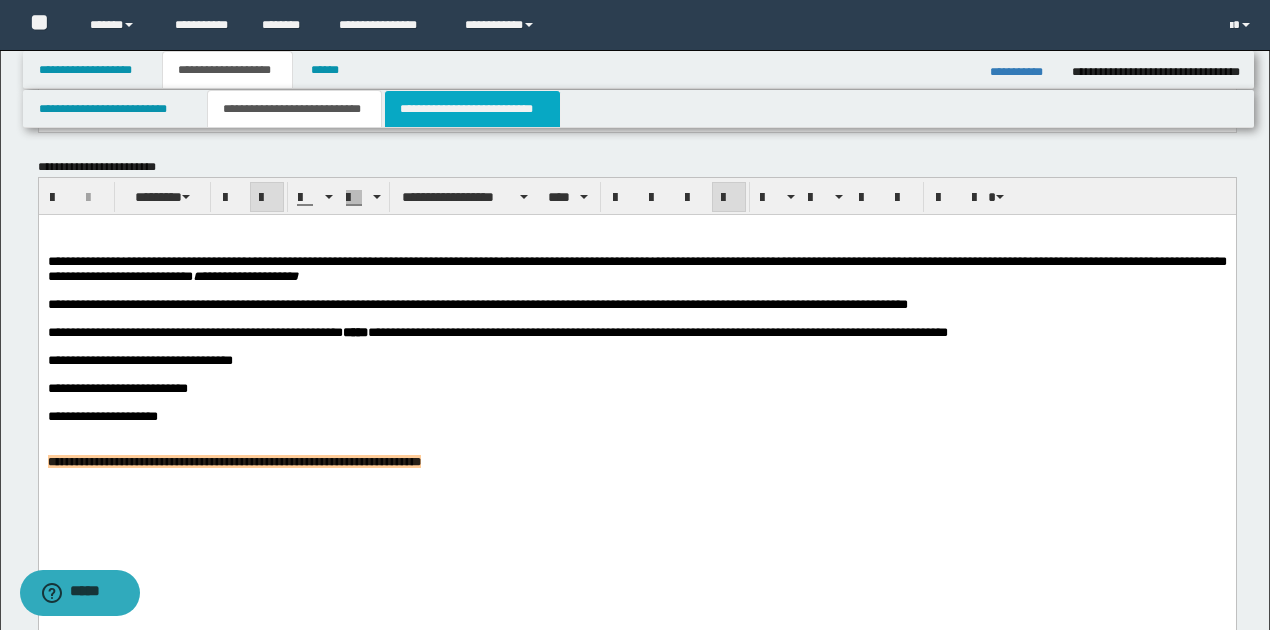 click on "**********" at bounding box center [472, 109] 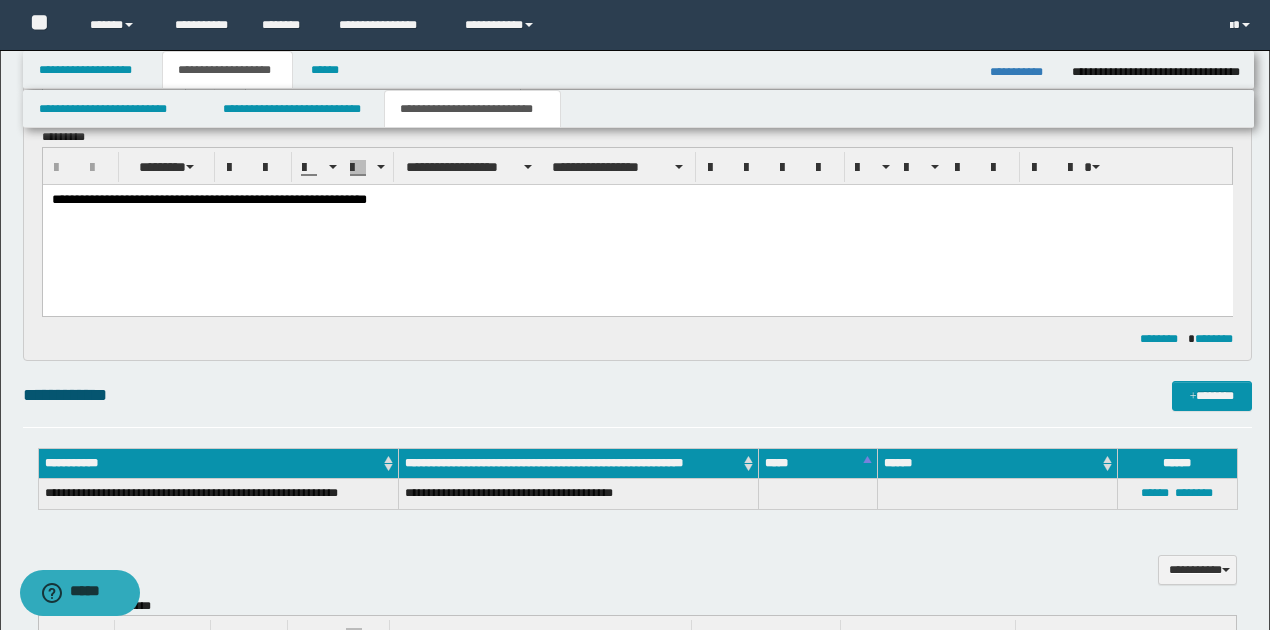 scroll, scrollTop: 133, scrollLeft: 0, axis: vertical 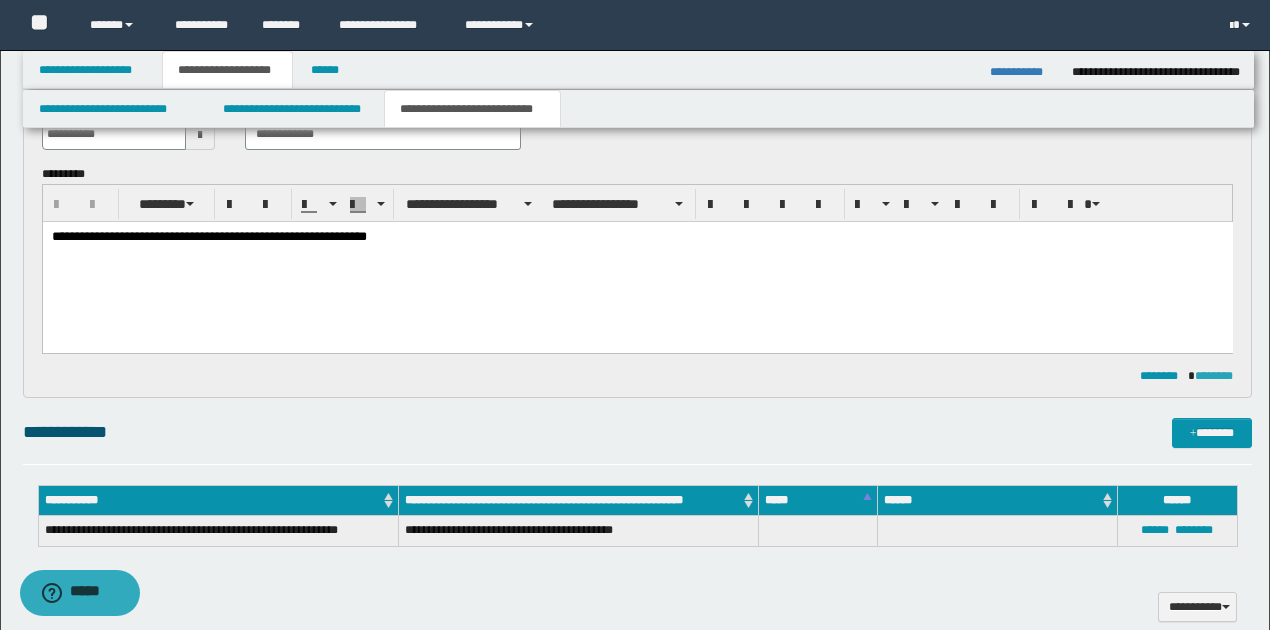 click on "********" at bounding box center [1214, 376] 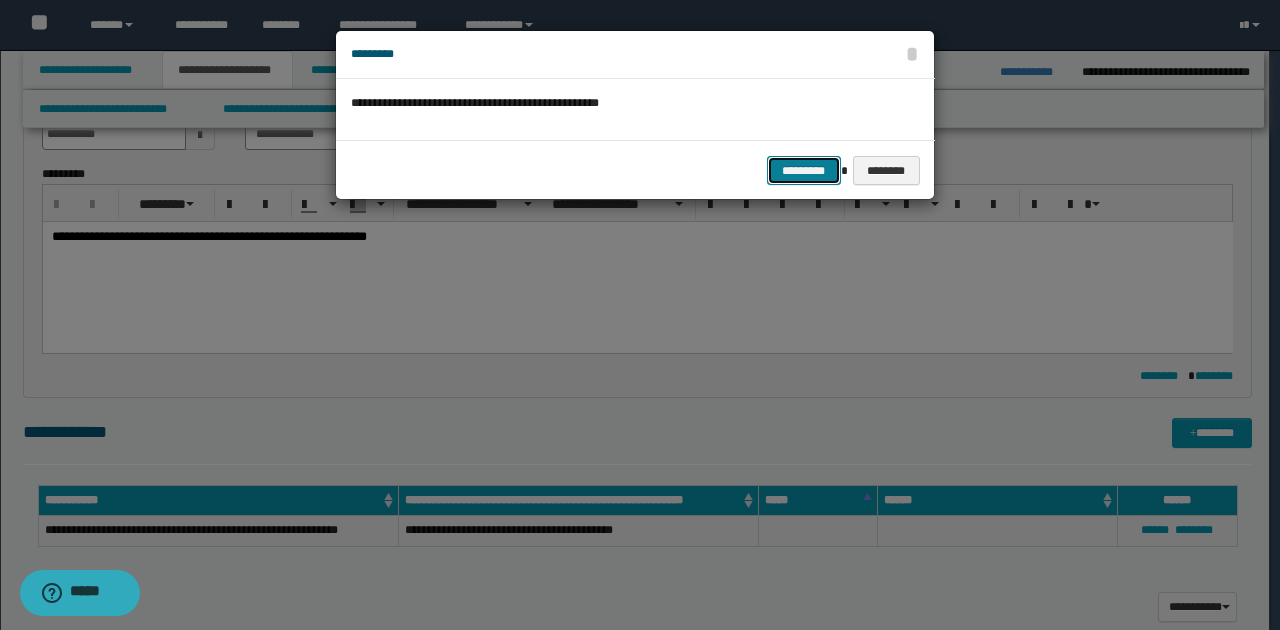 click on "*********" at bounding box center [804, 170] 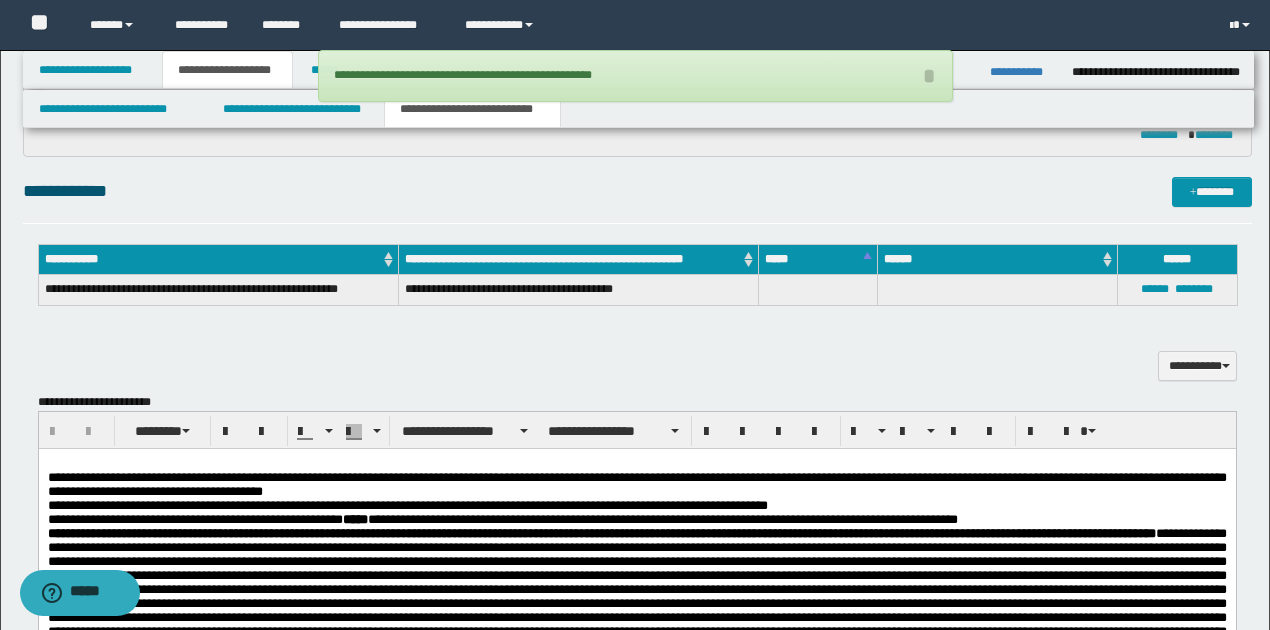 scroll, scrollTop: 466, scrollLeft: 0, axis: vertical 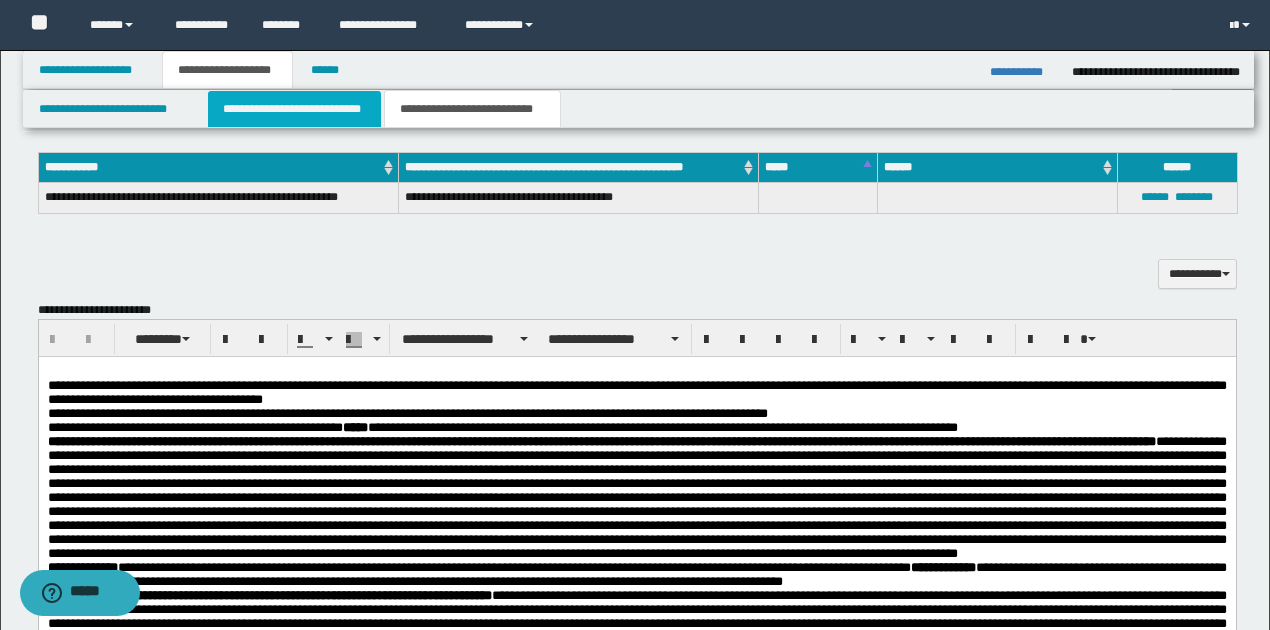 click on "**********" at bounding box center [294, 109] 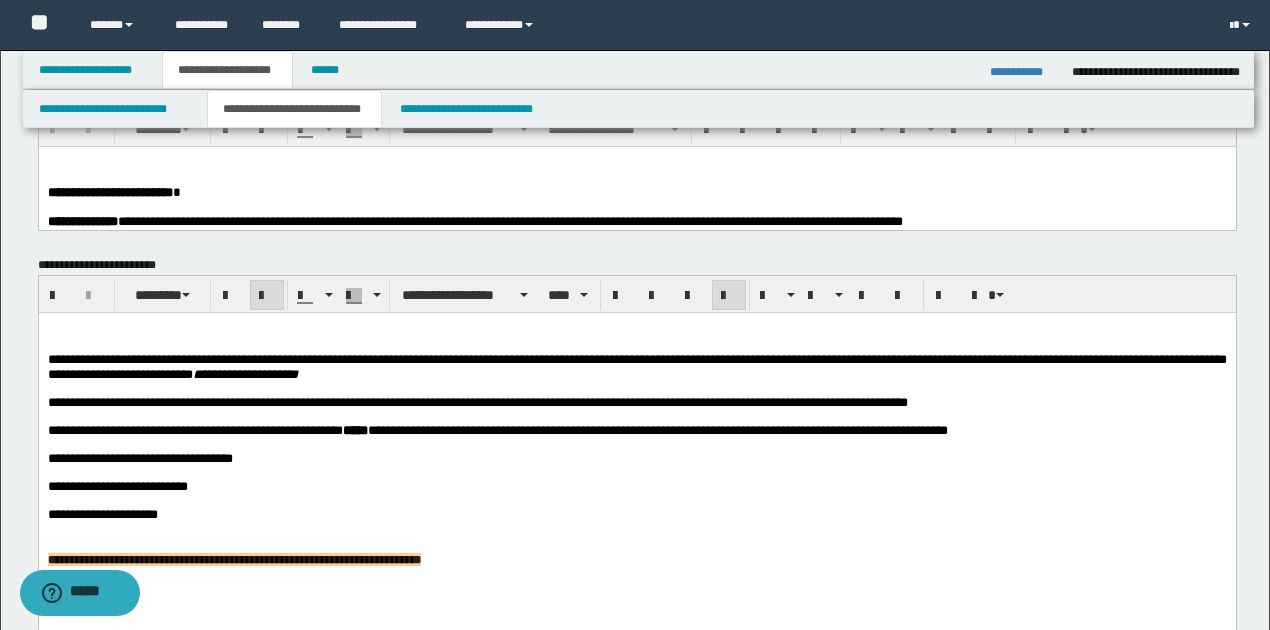 scroll, scrollTop: 66, scrollLeft: 0, axis: vertical 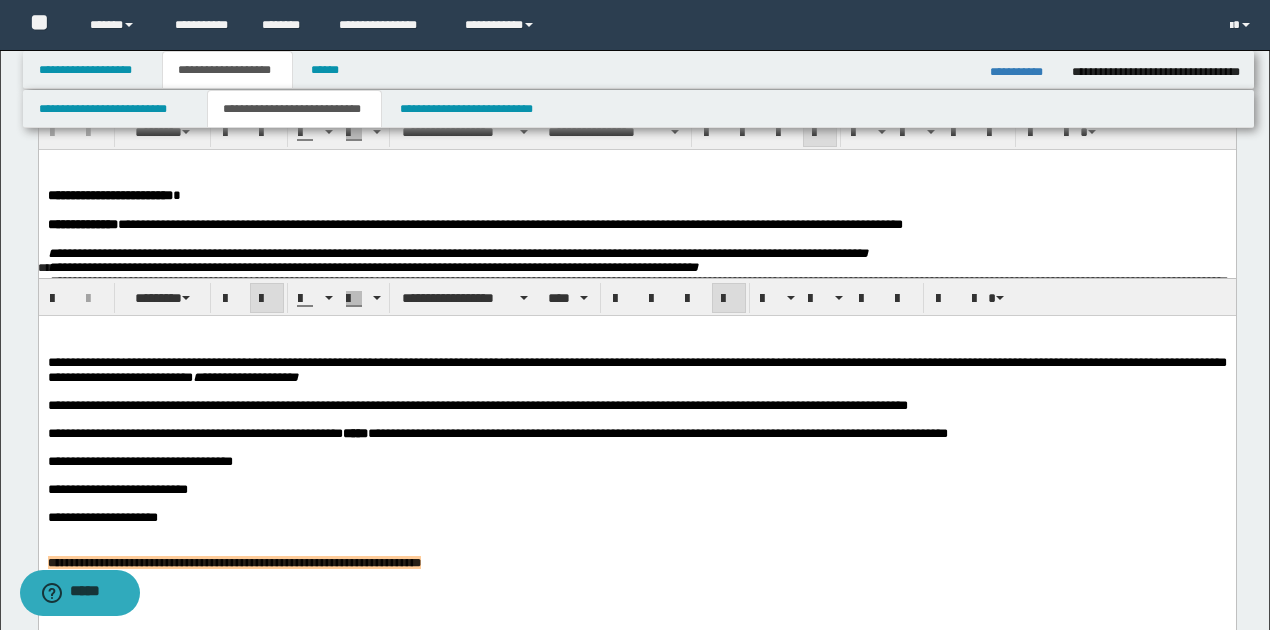 click at bounding box center [637, 209] 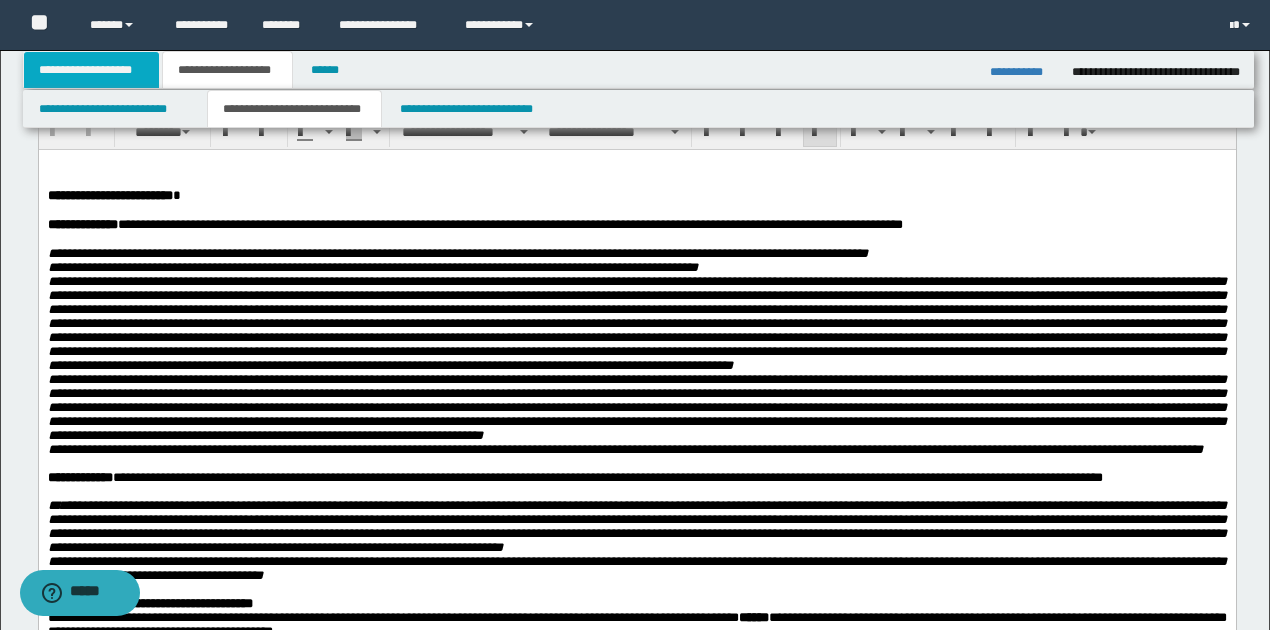 click on "**********" at bounding box center [92, 70] 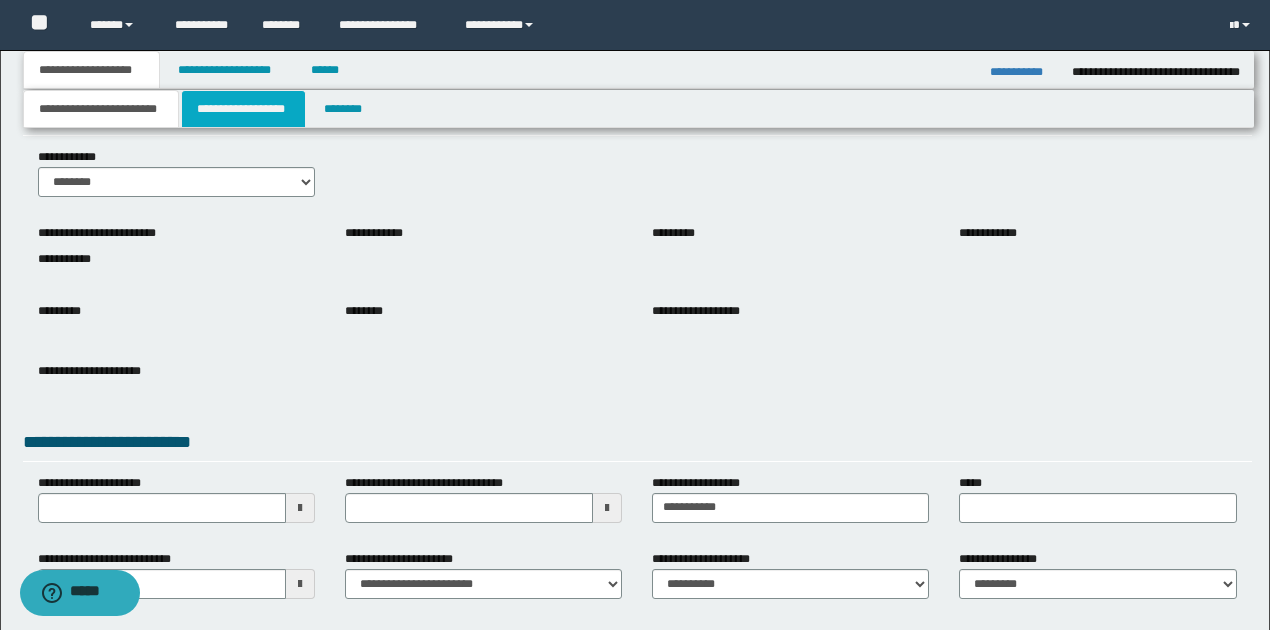 click on "**********" at bounding box center [243, 109] 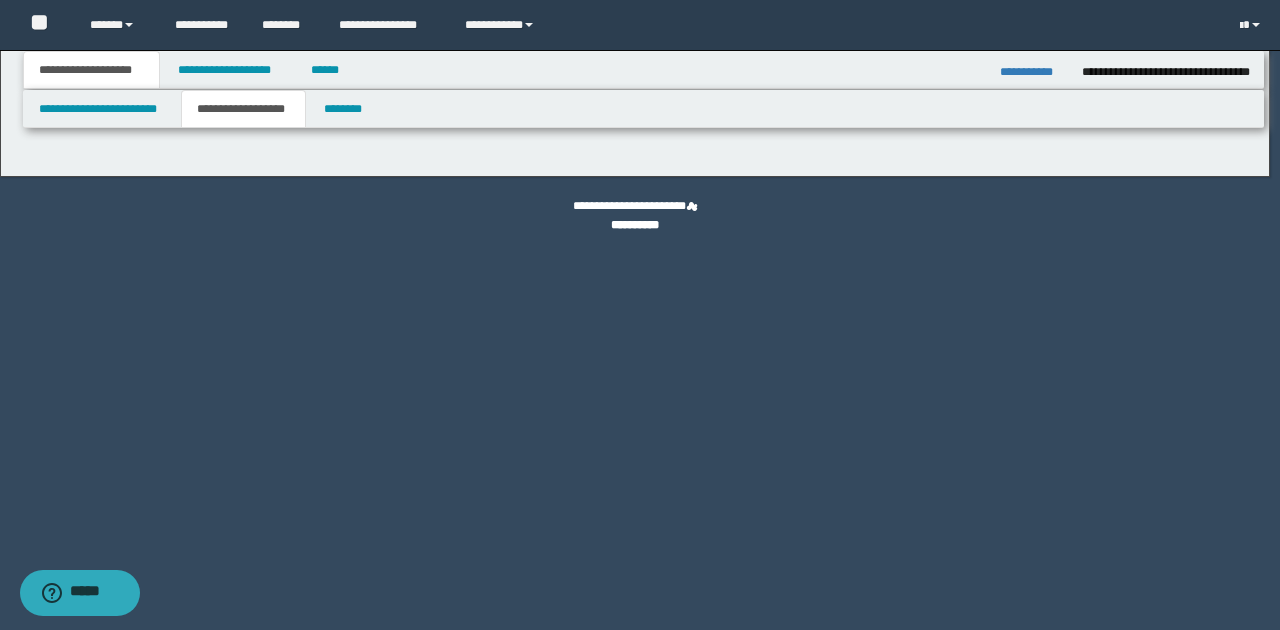 type on "**********" 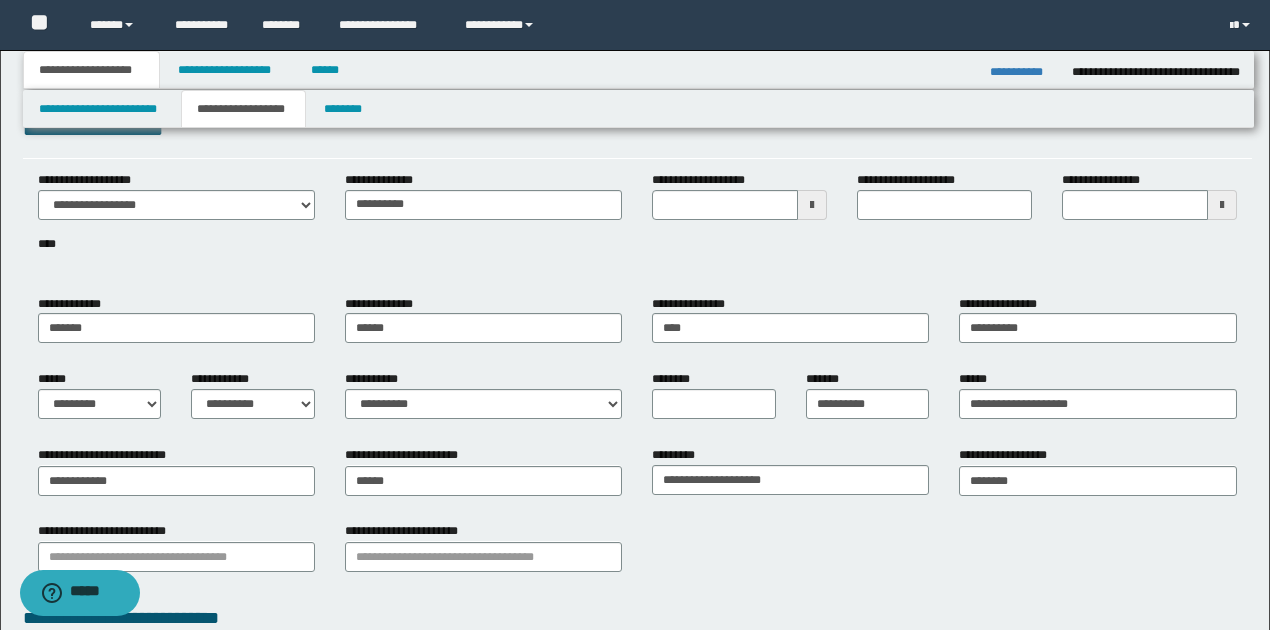 scroll, scrollTop: 66, scrollLeft: 0, axis: vertical 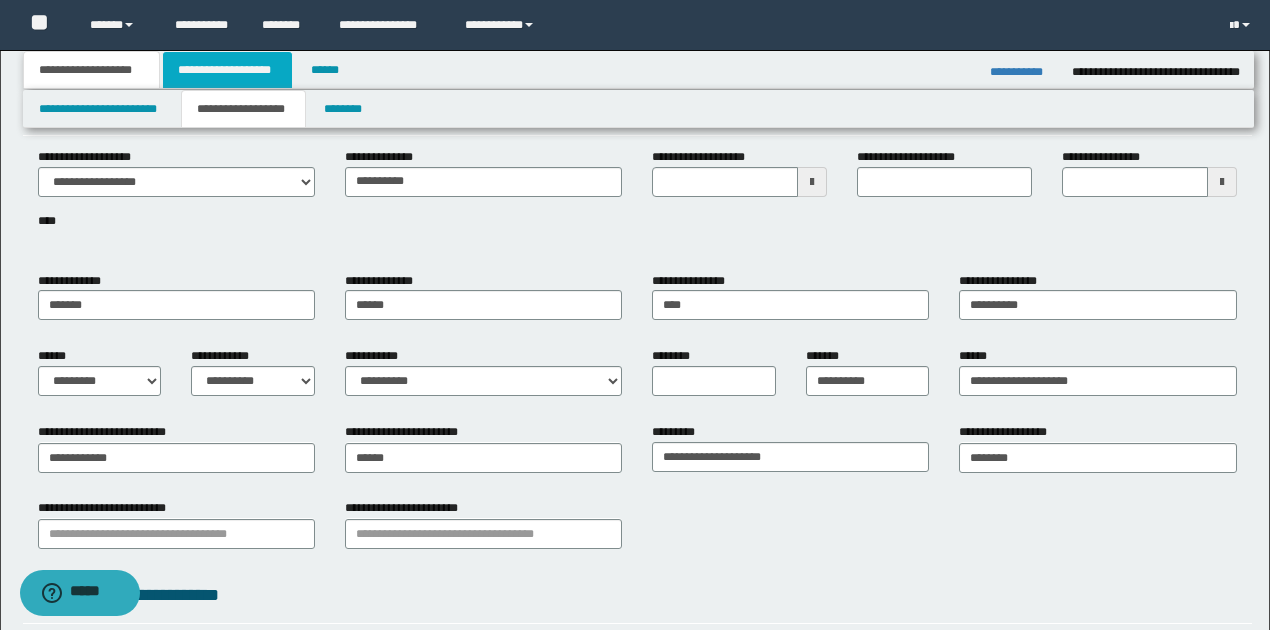click on "**********" at bounding box center [227, 70] 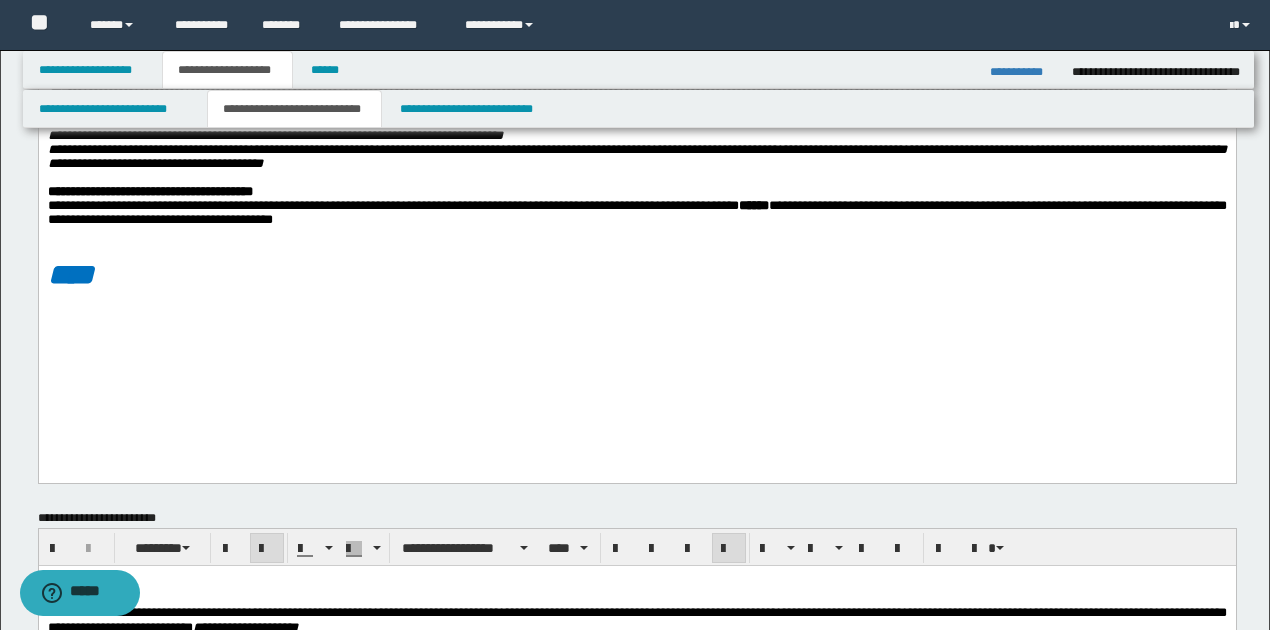 scroll, scrollTop: 666, scrollLeft: 0, axis: vertical 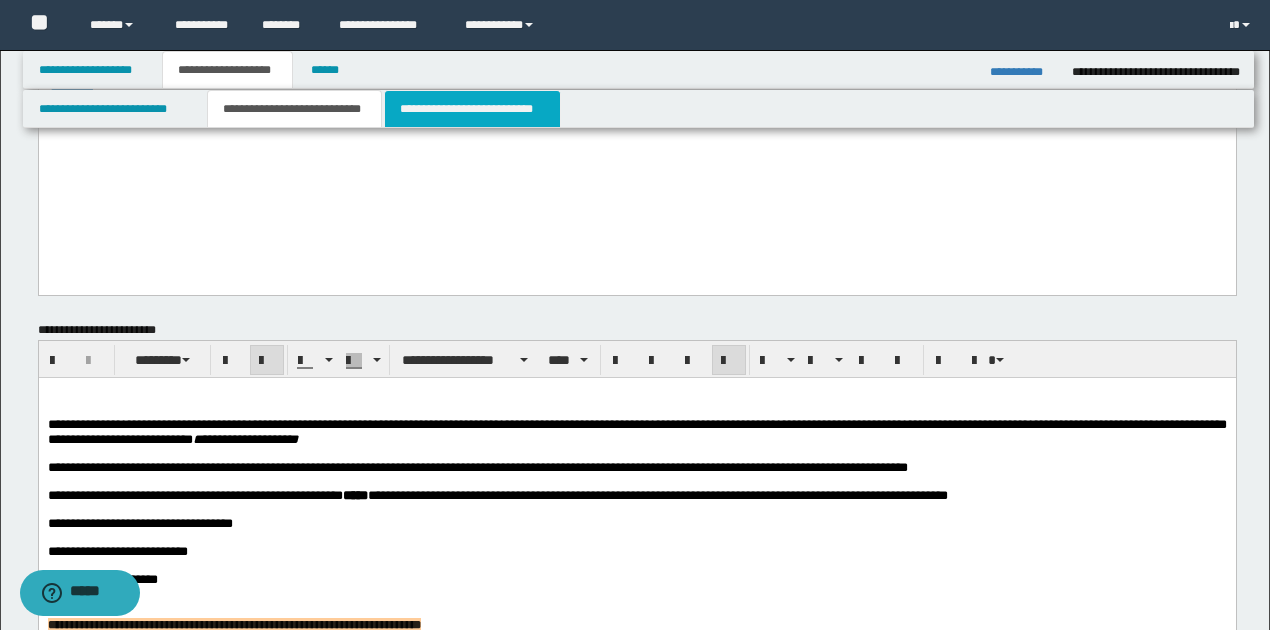 click on "**********" at bounding box center (472, 109) 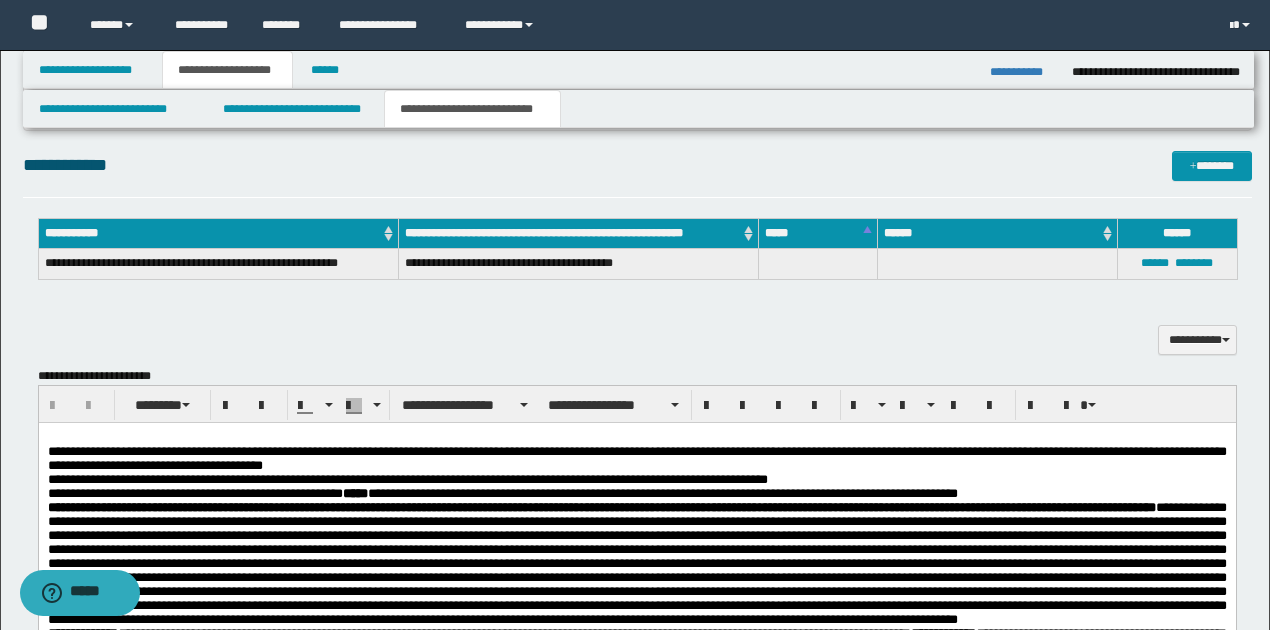 scroll, scrollTop: 333, scrollLeft: 0, axis: vertical 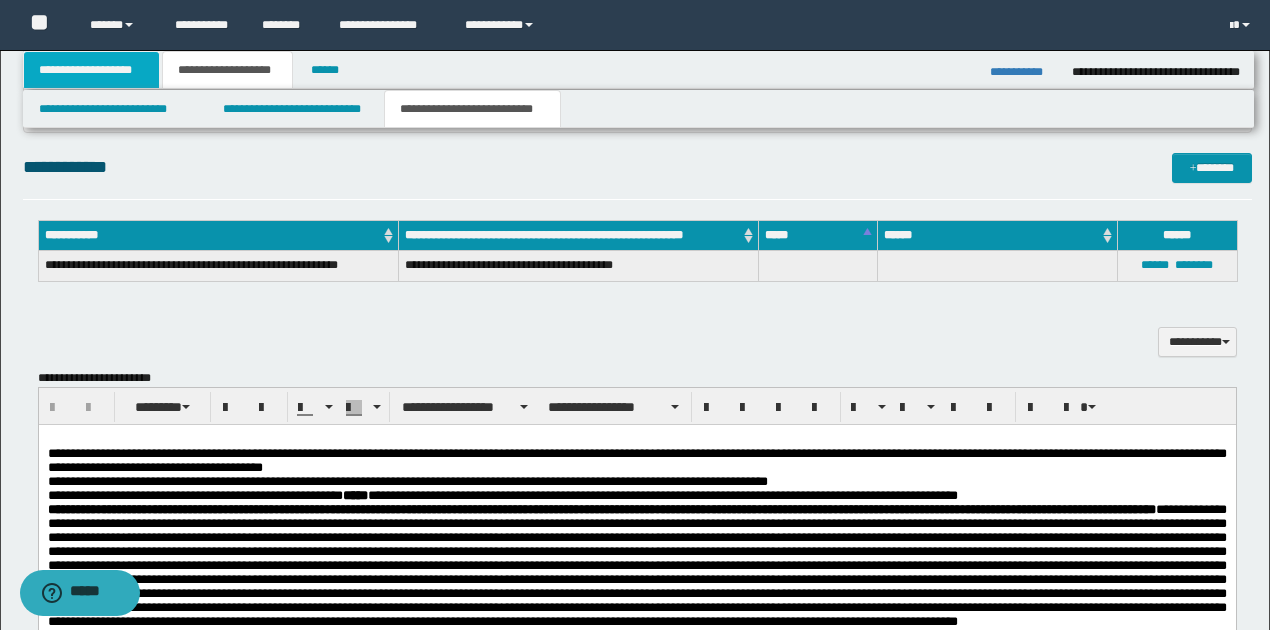 click on "**********" at bounding box center (92, 70) 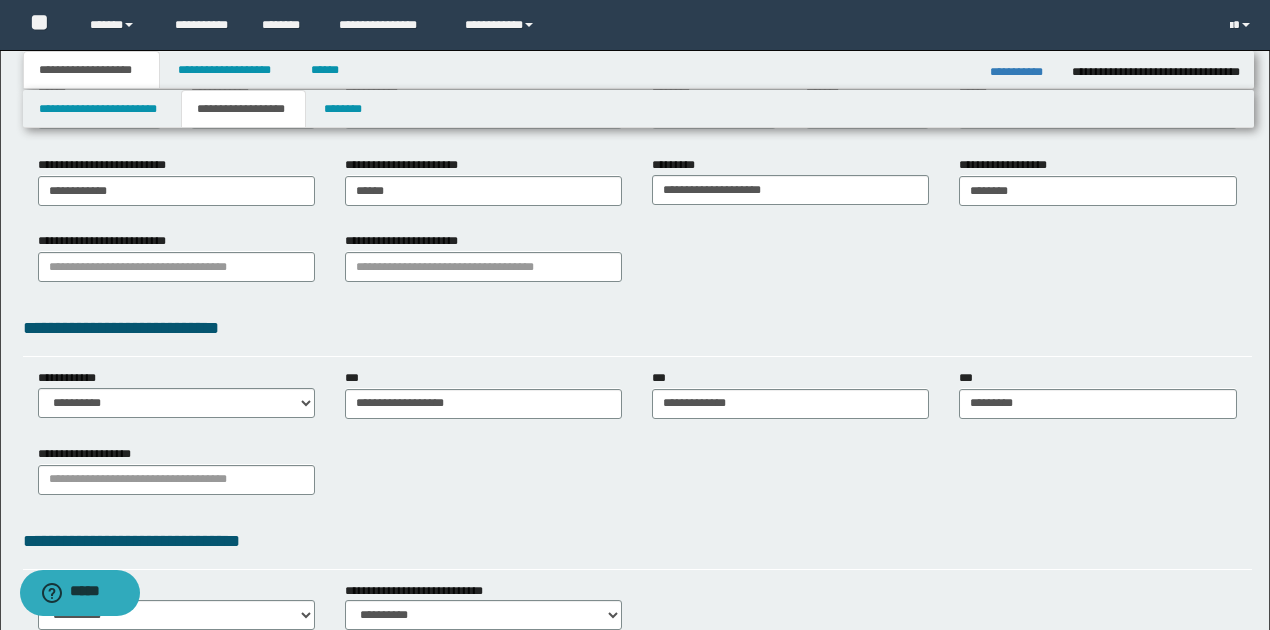 click on "**********" at bounding box center (243, 109) 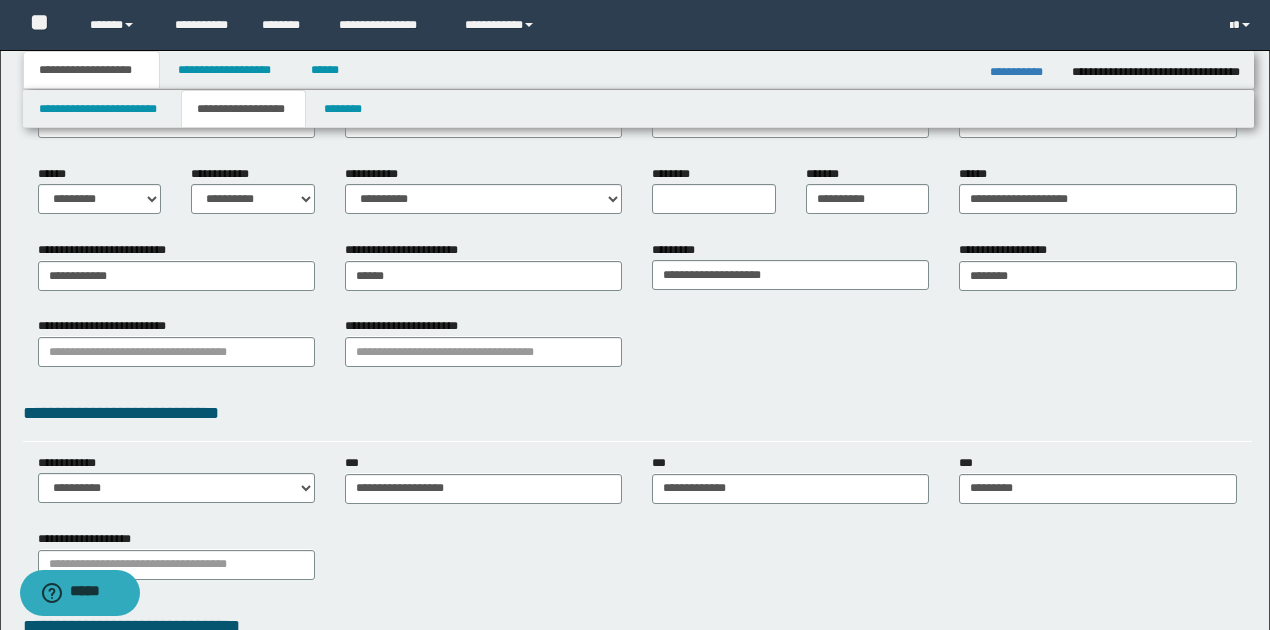 scroll, scrollTop: 0, scrollLeft: 0, axis: both 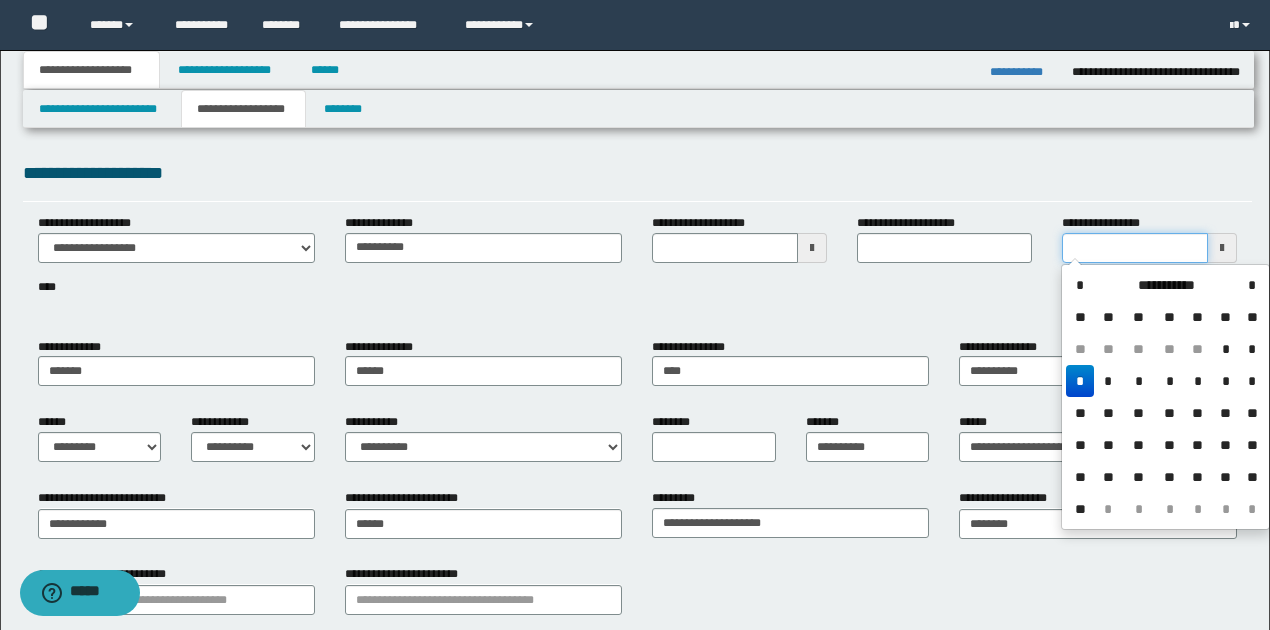 click on "**********" at bounding box center (1135, 248) 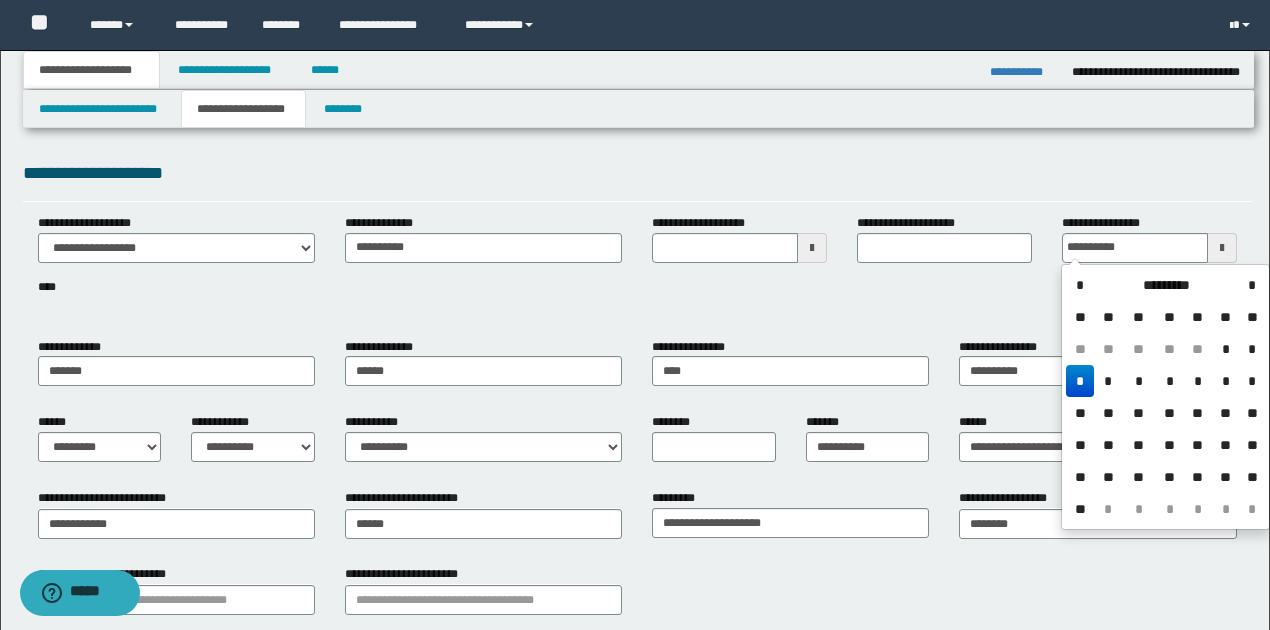 click on "*" at bounding box center (1080, 381) 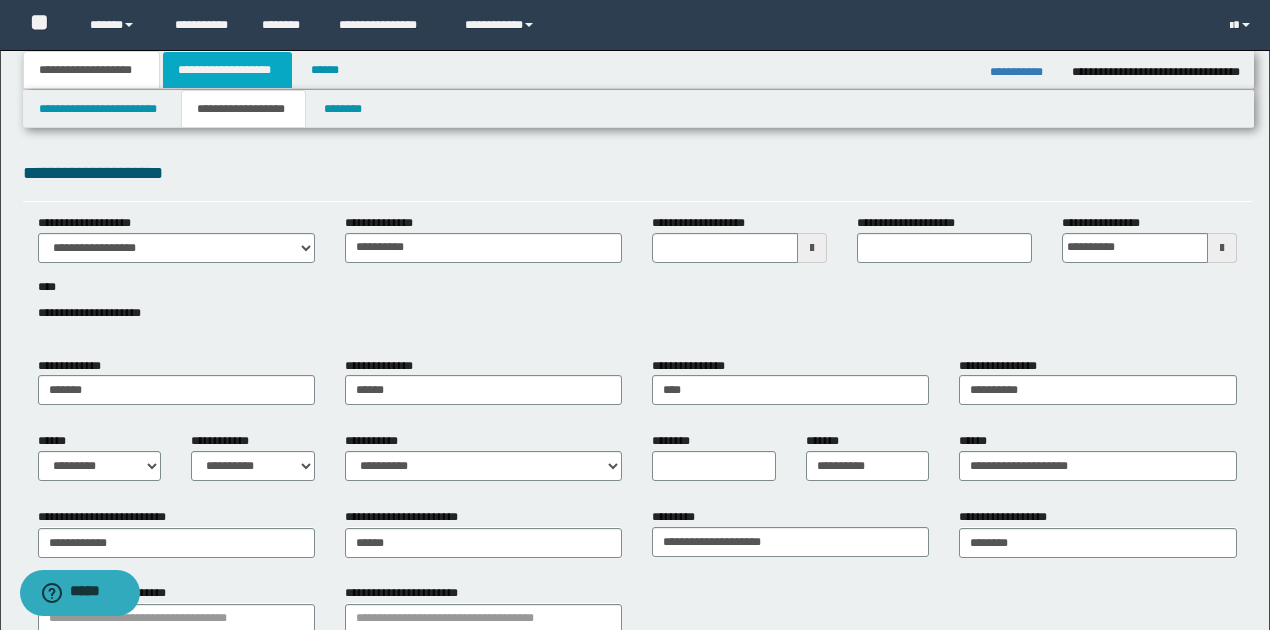 click on "**********" at bounding box center (227, 70) 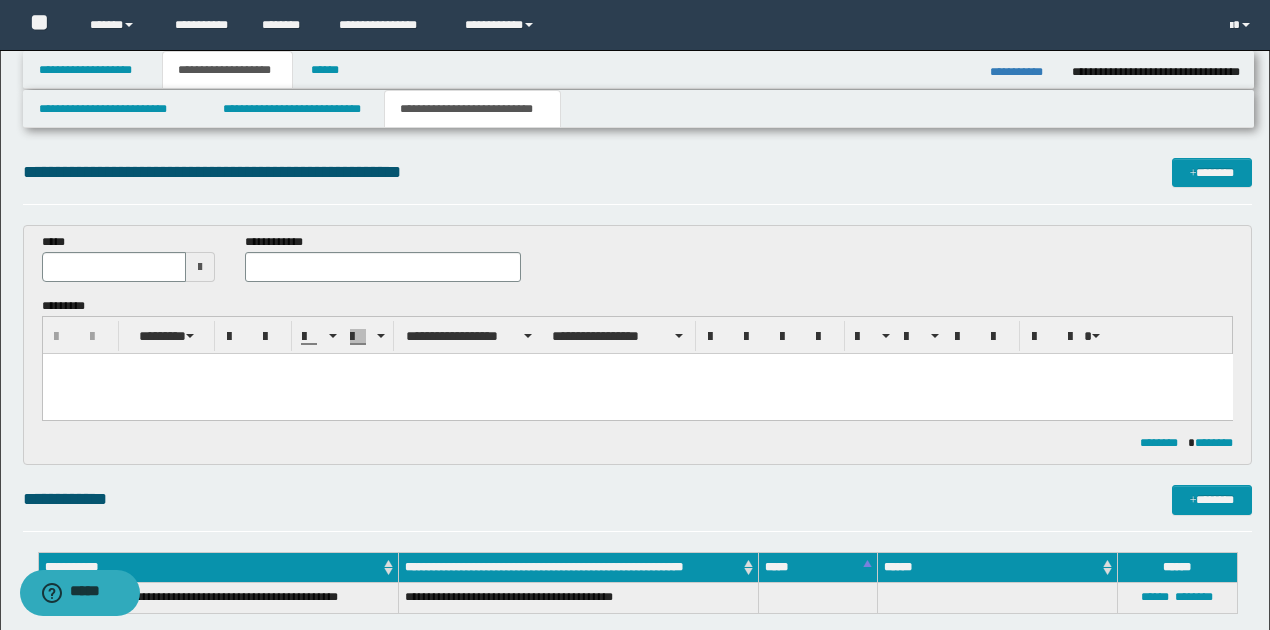 scroll, scrollTop: 0, scrollLeft: 0, axis: both 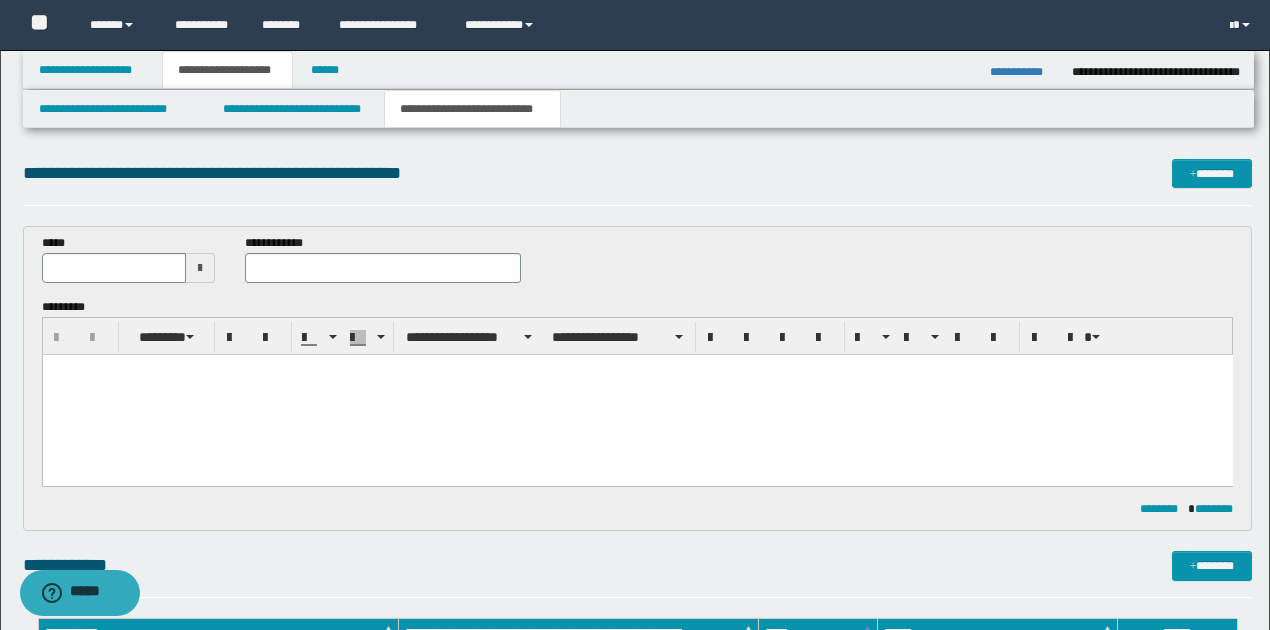 click at bounding box center (637, 369) 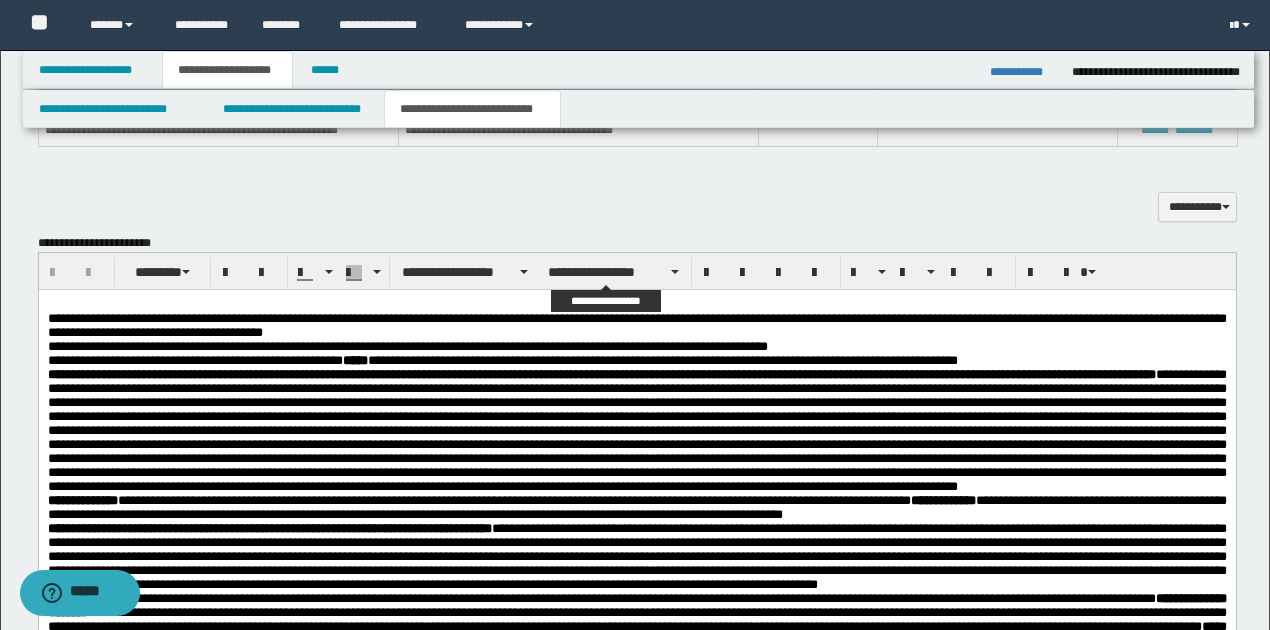 scroll, scrollTop: 600, scrollLeft: 0, axis: vertical 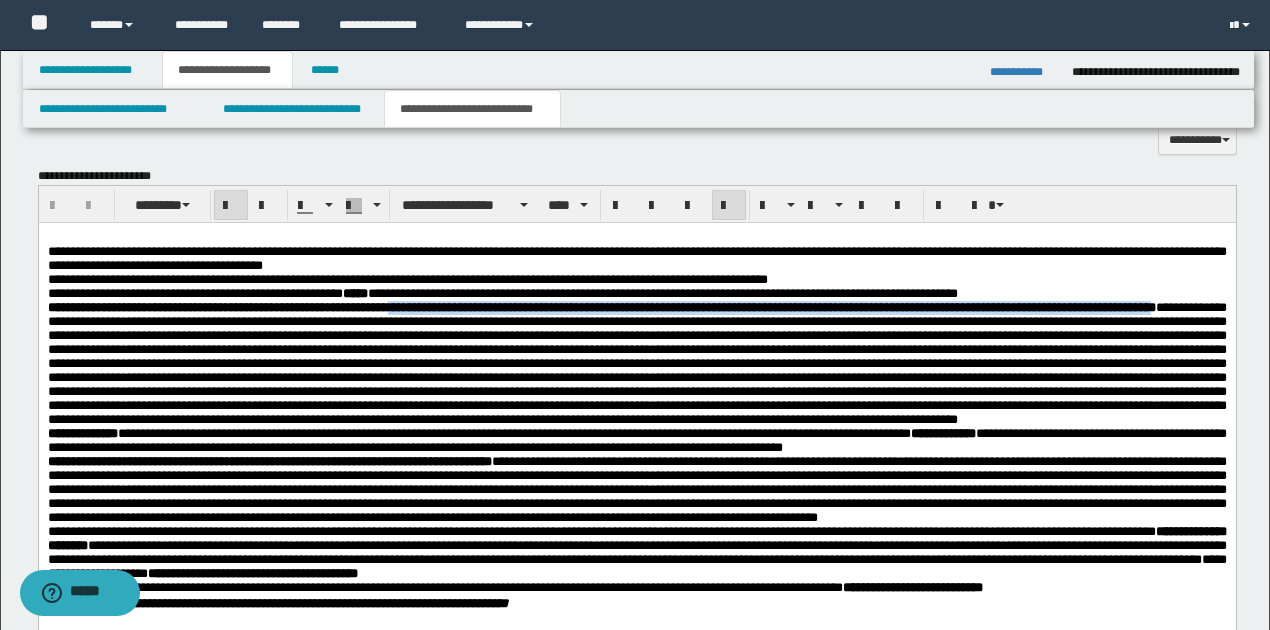 drag, startPoint x: 448, startPoint y: 314, endPoint x: 104, endPoint y: 326, distance: 344.20923 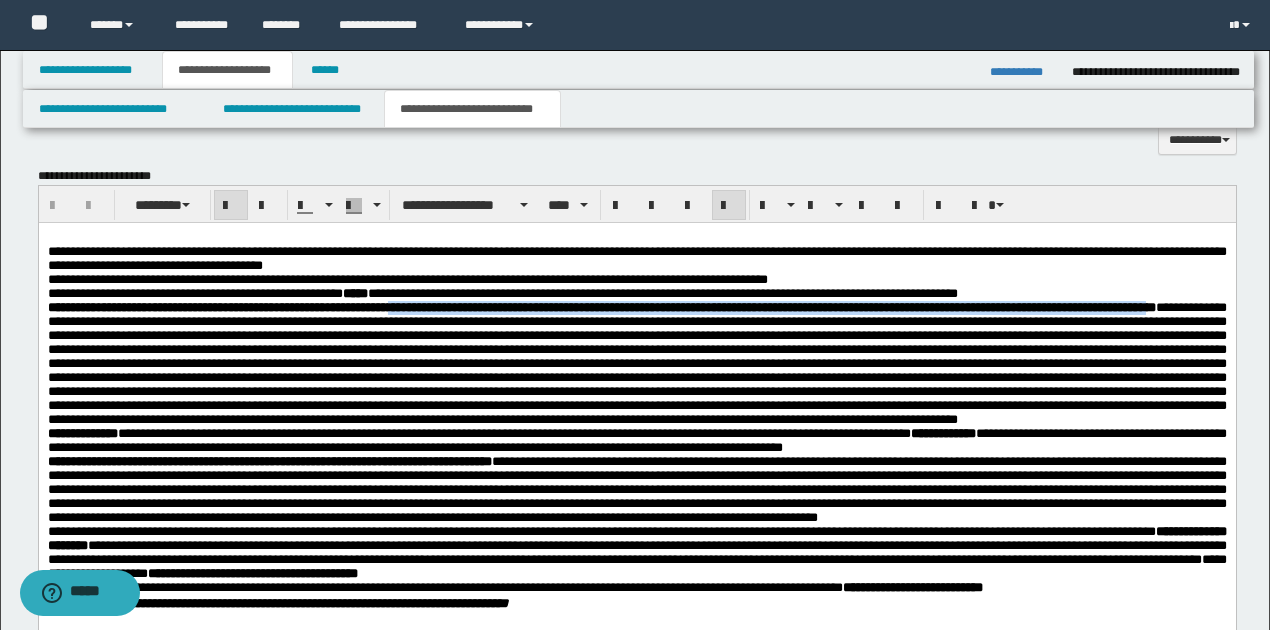 click at bounding box center (231, 206) 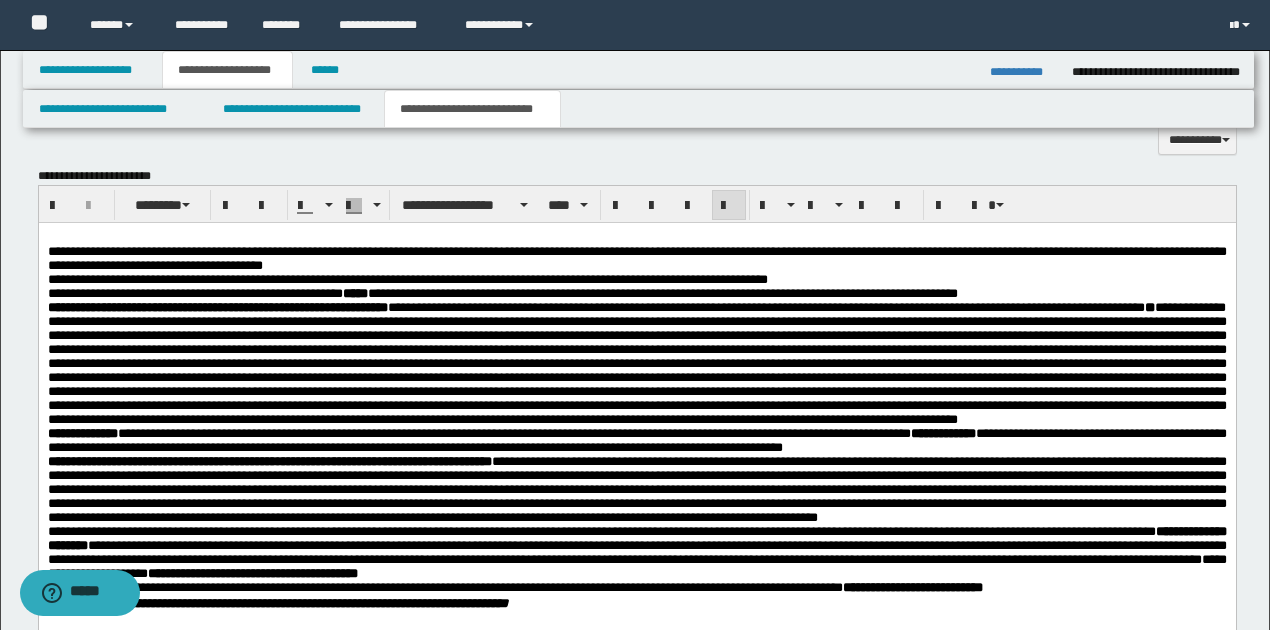 click at bounding box center (636, 363) 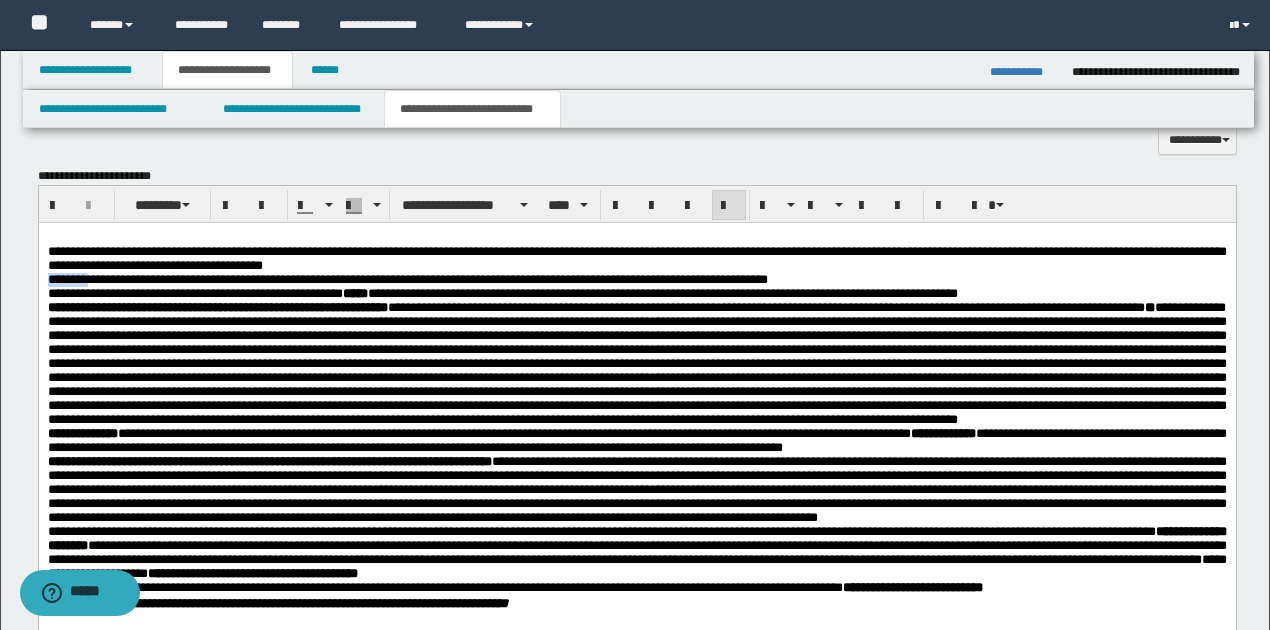 drag, startPoint x: 45, startPoint y: 285, endPoint x: 91, endPoint y: 285, distance: 46 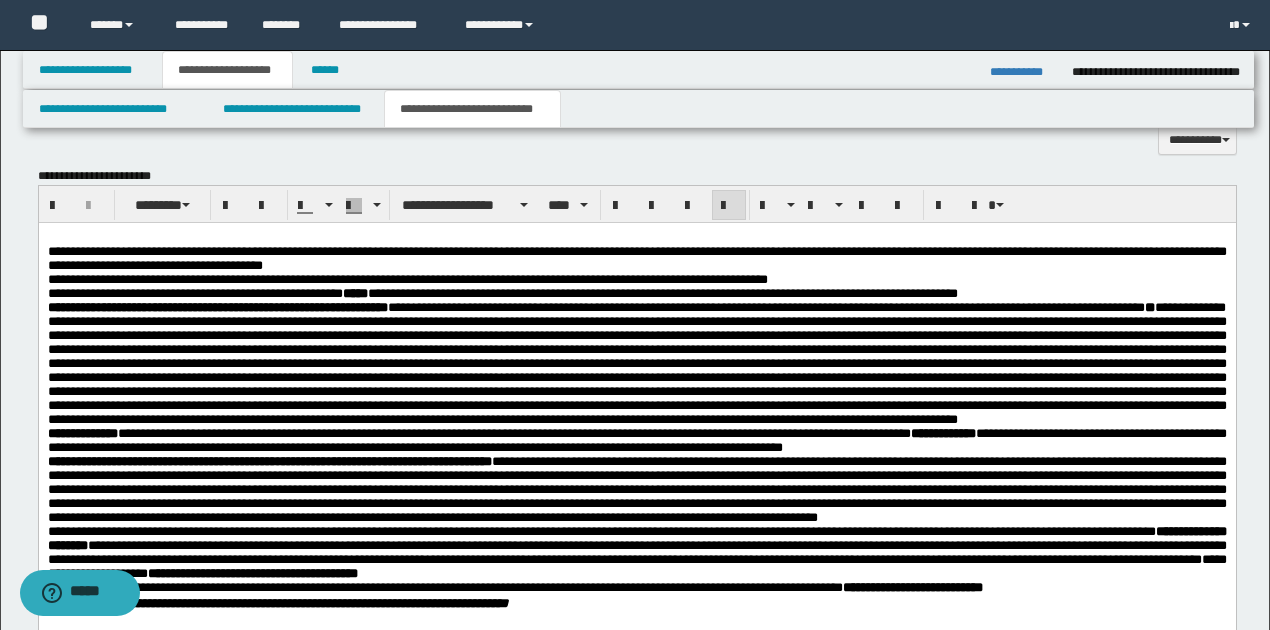 click on "**********" at bounding box center (636, 446) 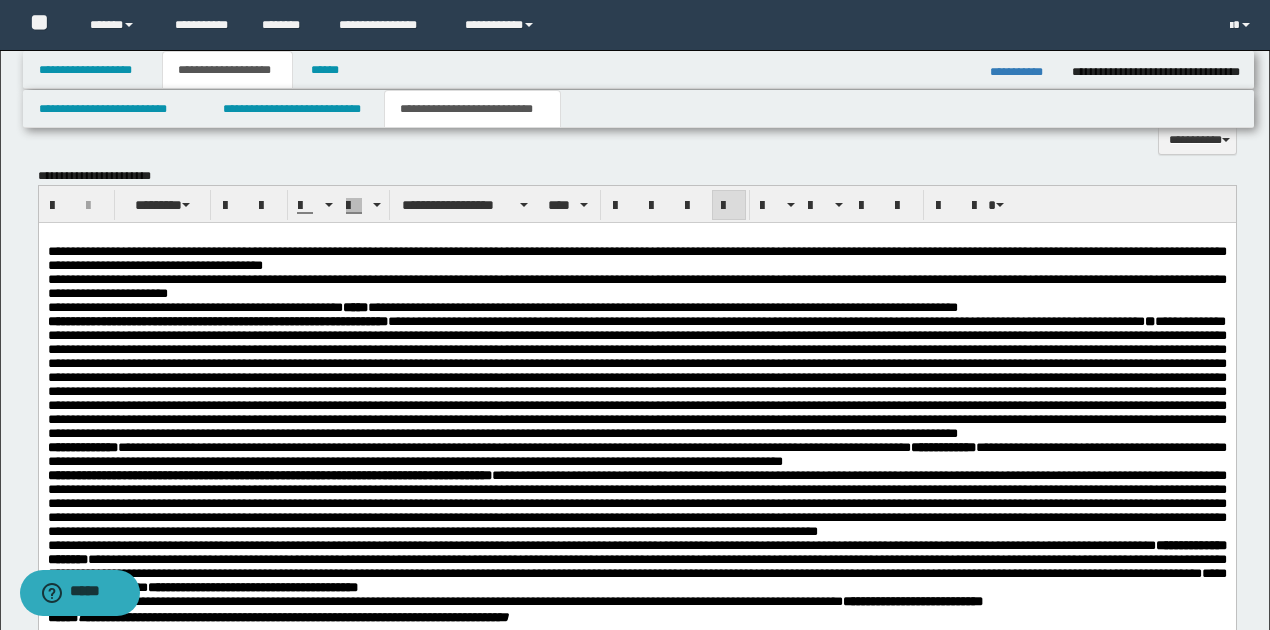 click on "**********" at bounding box center (636, 286) 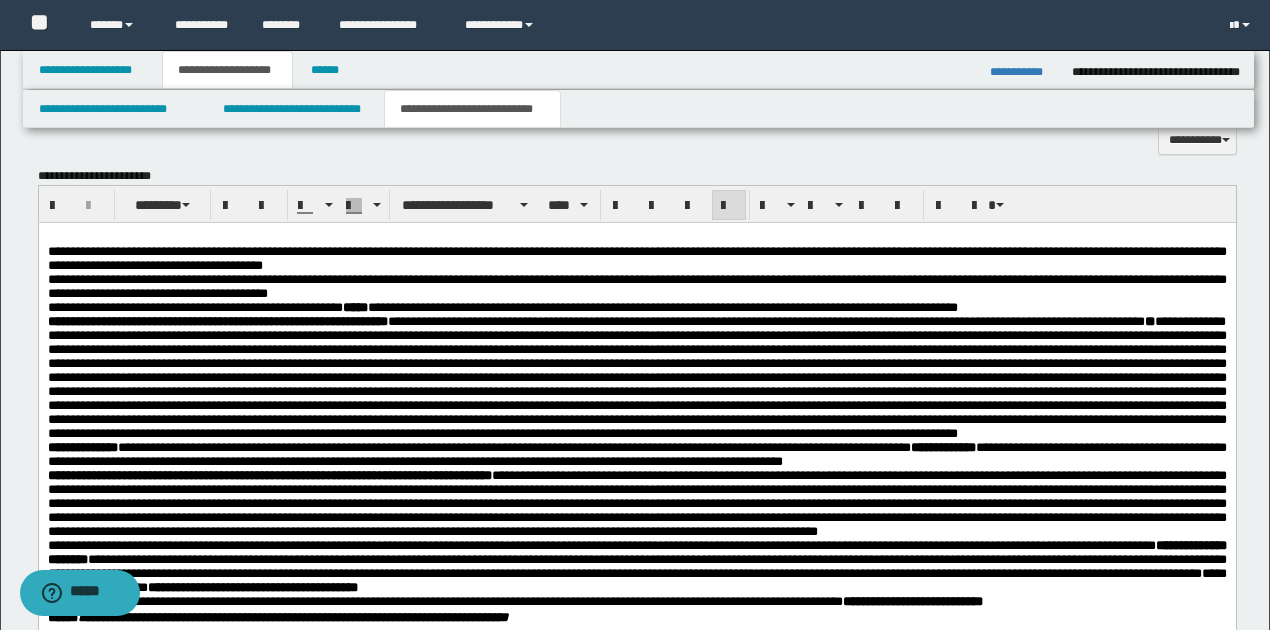 click on "**********" at bounding box center (636, 286) 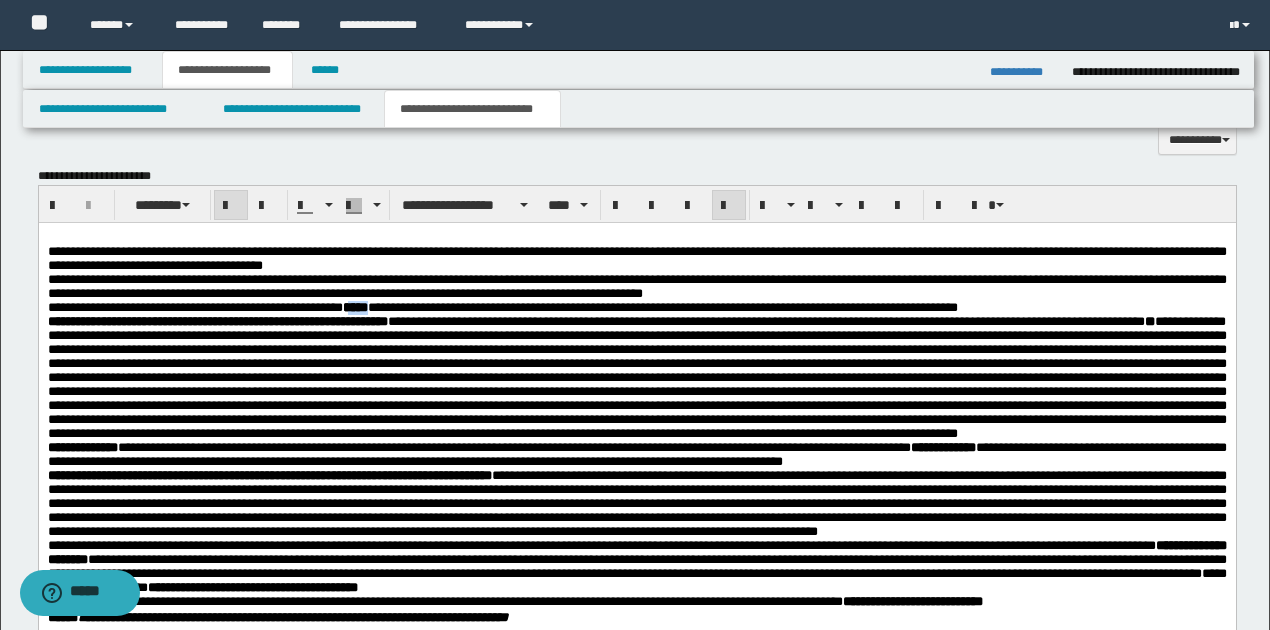 drag, startPoint x: 370, startPoint y: 313, endPoint x: 405, endPoint y: 314, distance: 35.014282 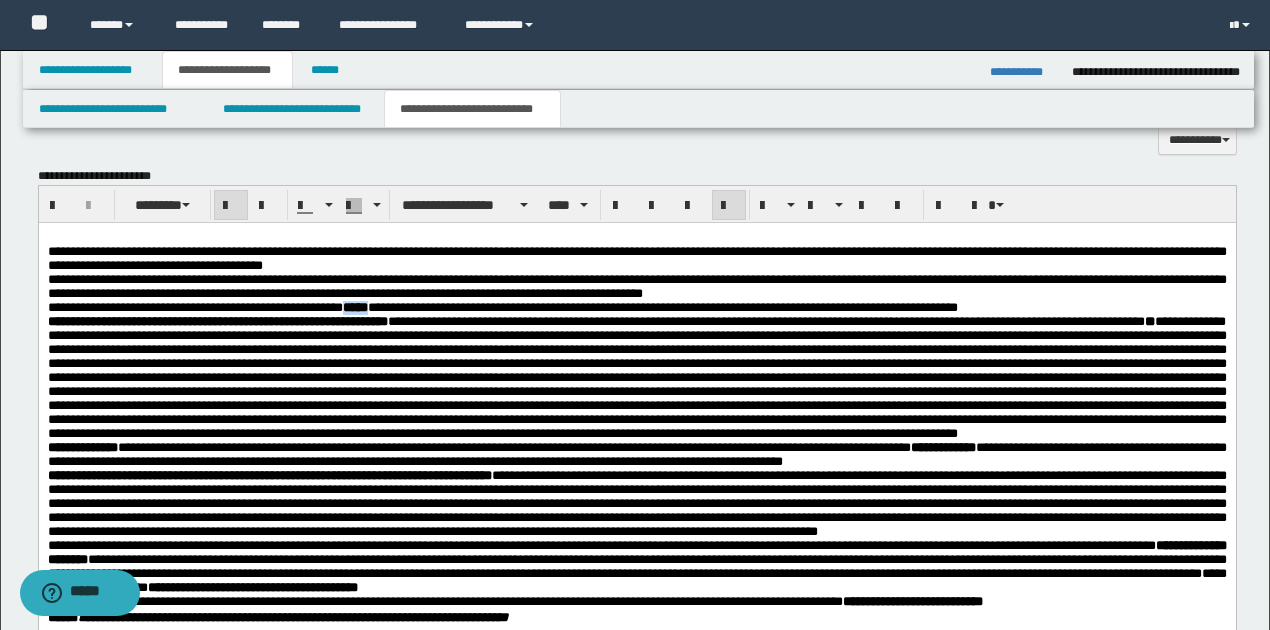 drag, startPoint x: 364, startPoint y: 314, endPoint x: 394, endPoint y: 316, distance: 30.066593 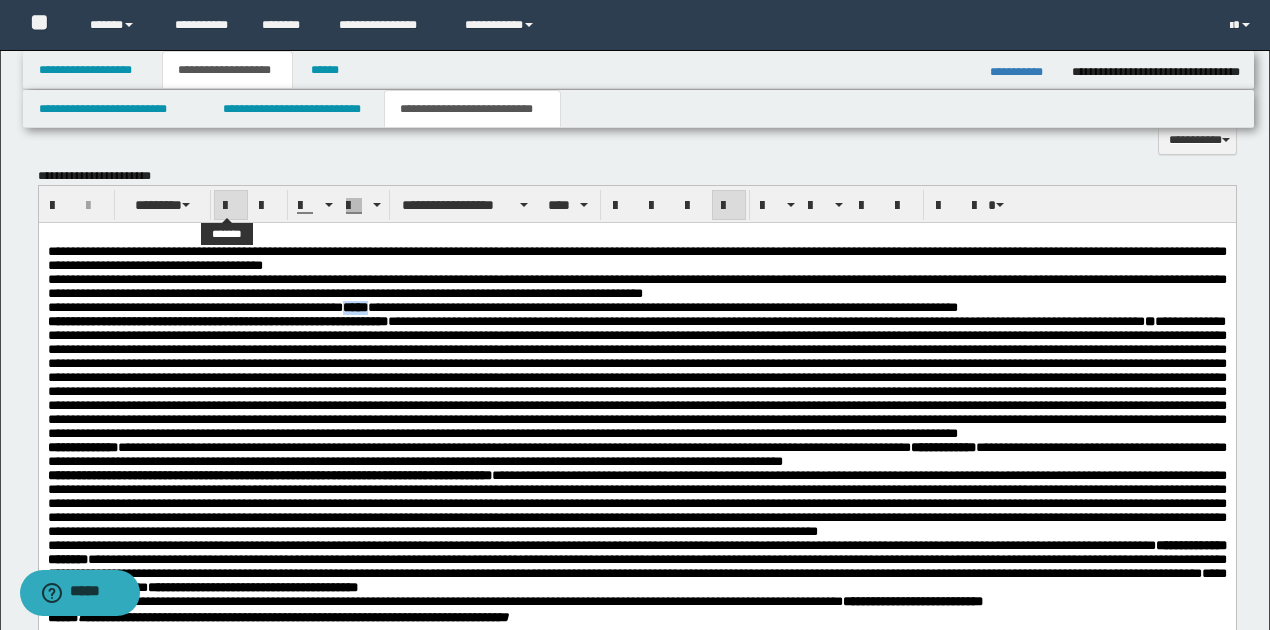 click at bounding box center [231, 206] 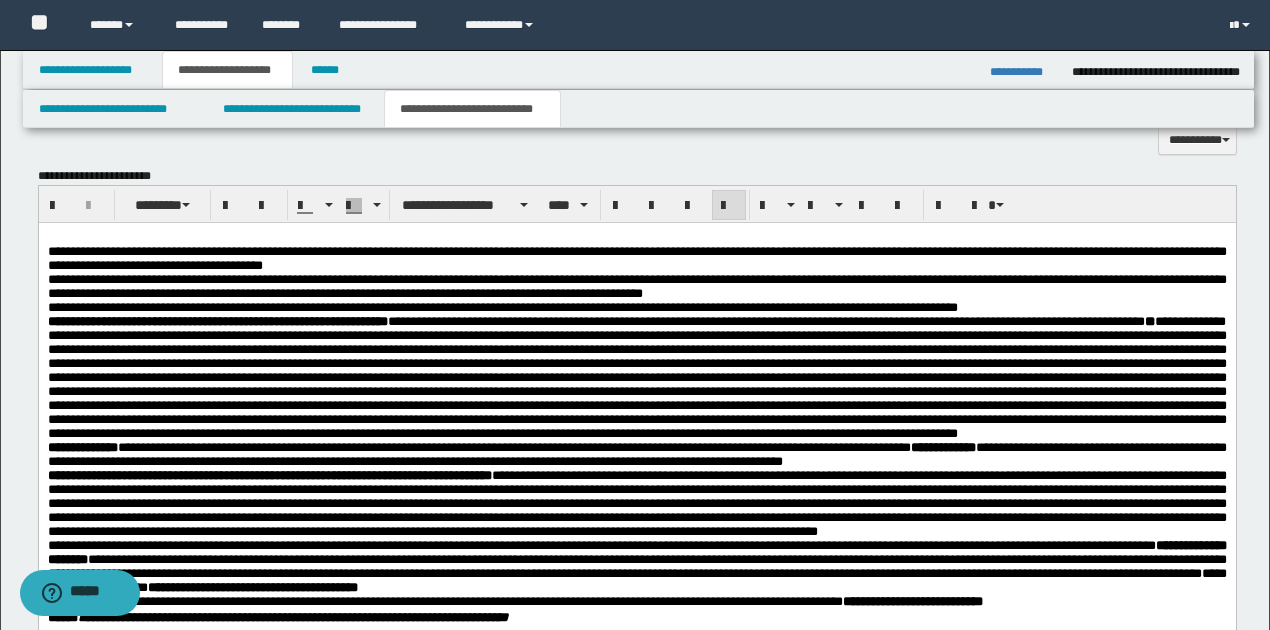 click at bounding box center [636, 377] 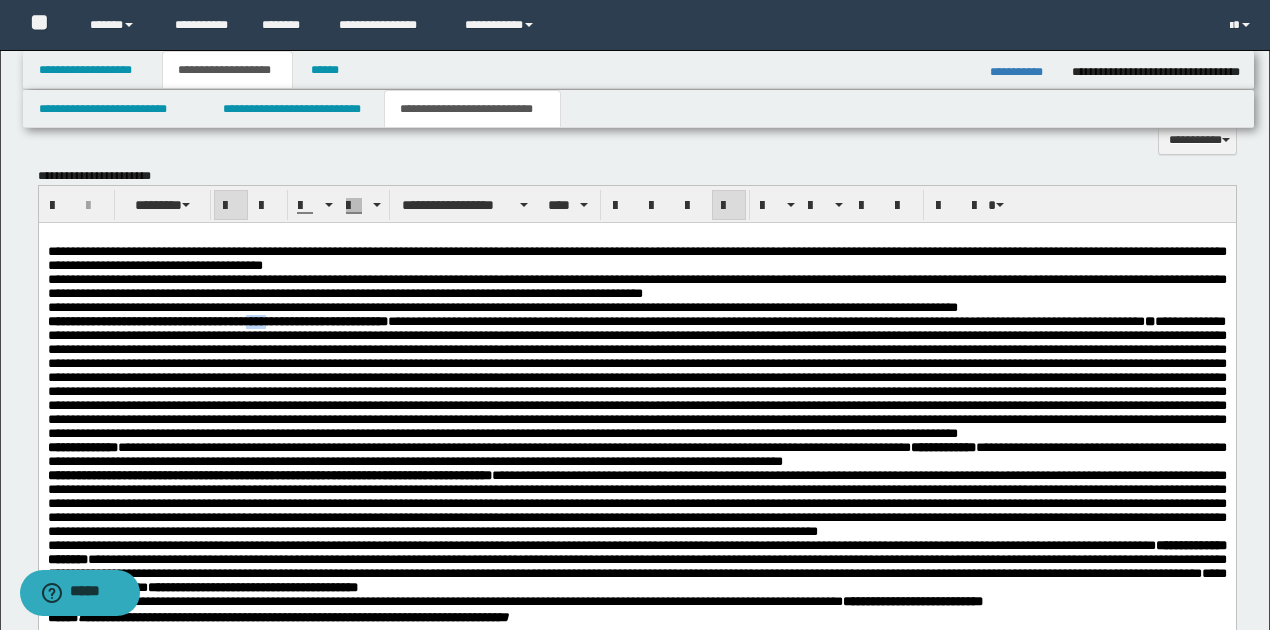 drag, startPoint x: 280, startPoint y: 331, endPoint x: 308, endPoint y: 337, distance: 28.635643 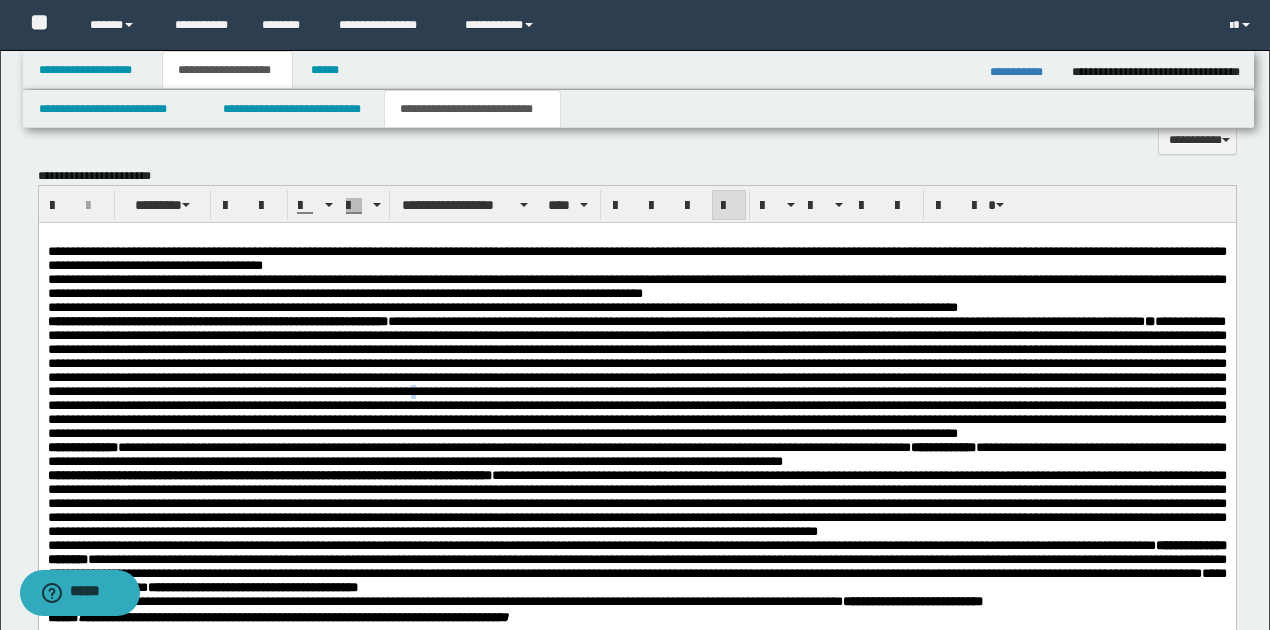 click at bounding box center (636, 377) 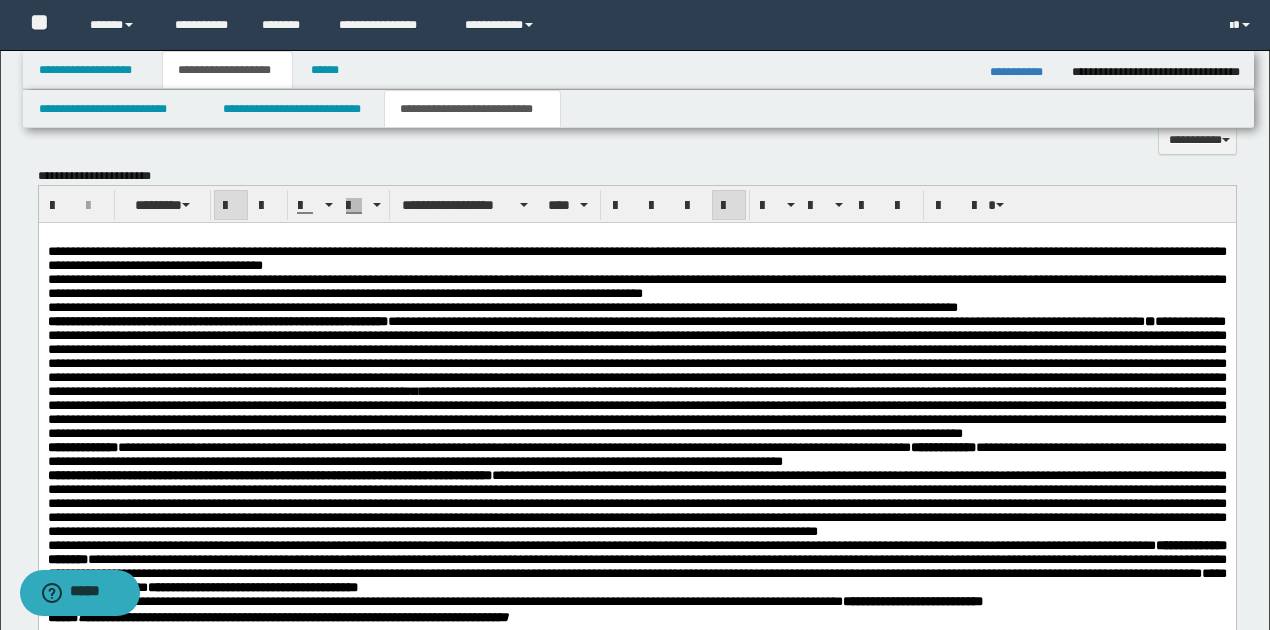click on "**********" at bounding box center (765, 321) 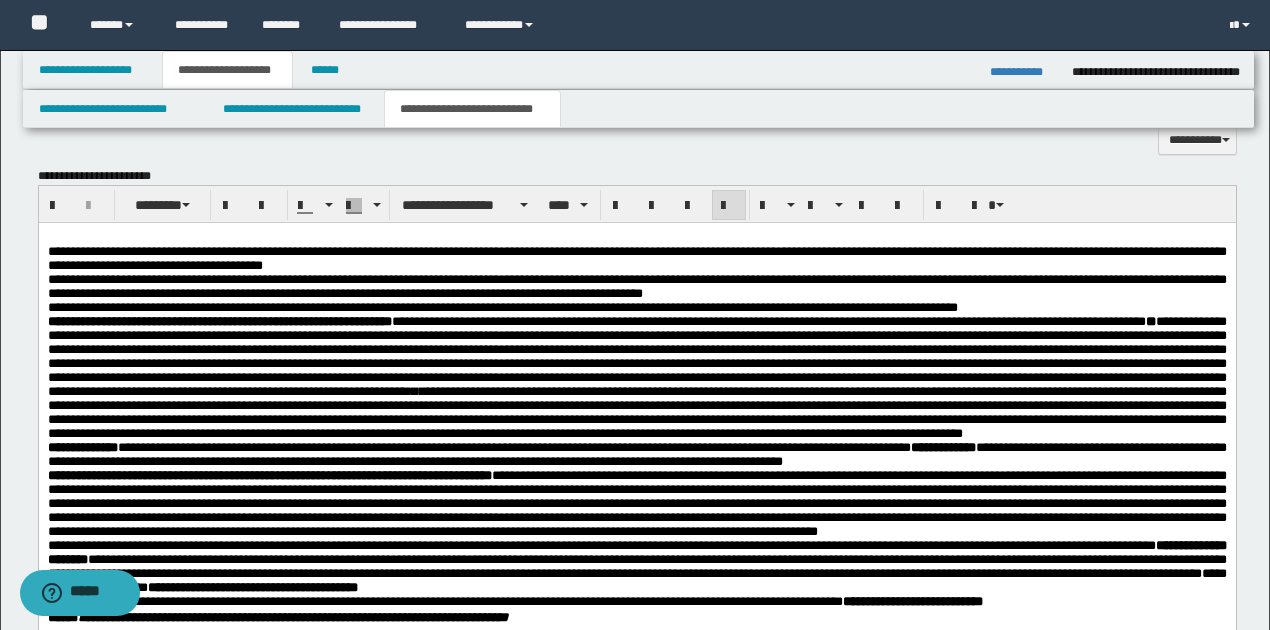 click on "**********" at bounding box center [636, 377] 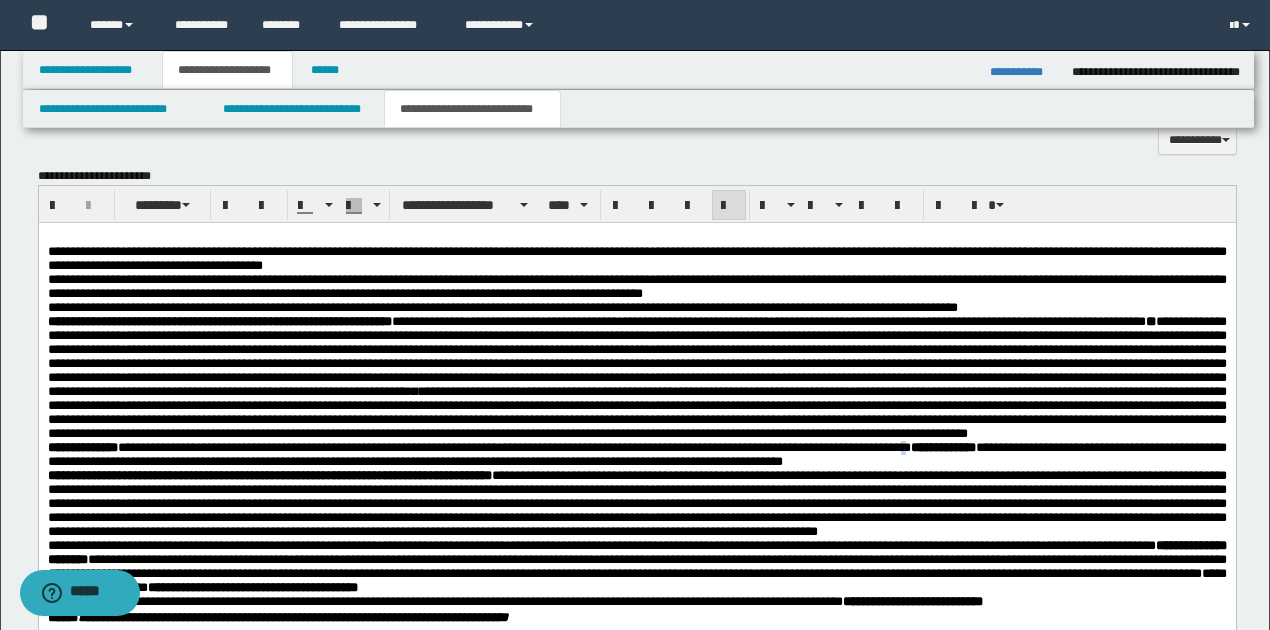 click on "**********" at bounding box center [636, 454] 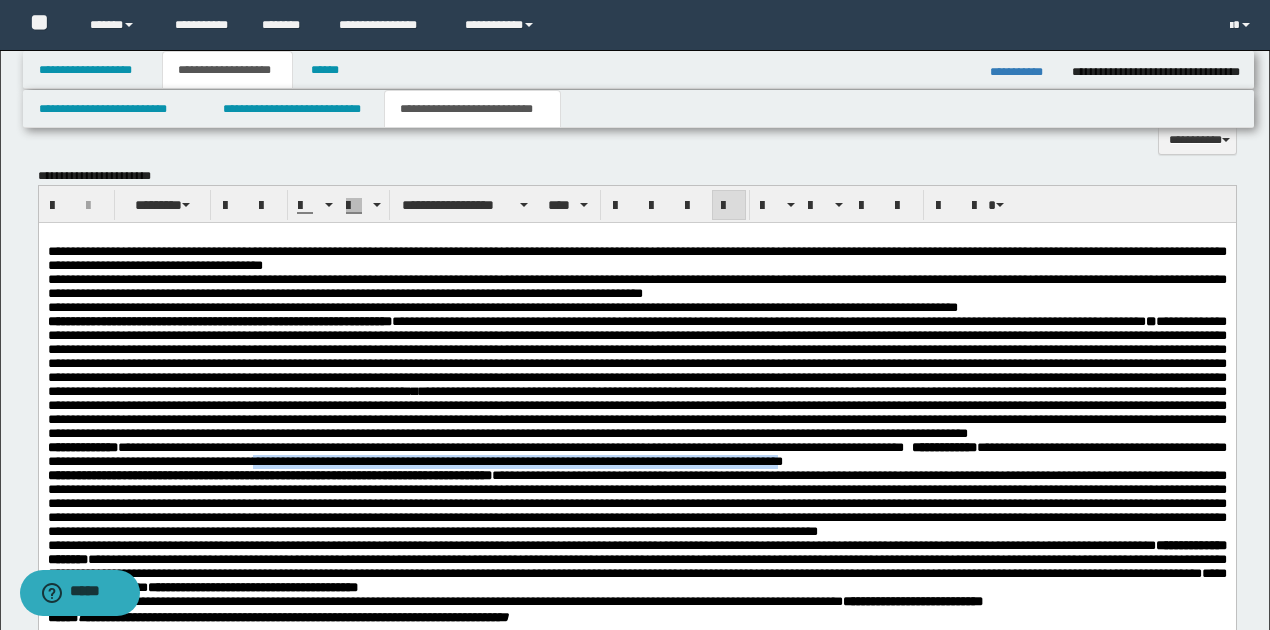 drag, startPoint x: 394, startPoint y: 500, endPoint x: 957, endPoint y: 495, distance: 563.0222 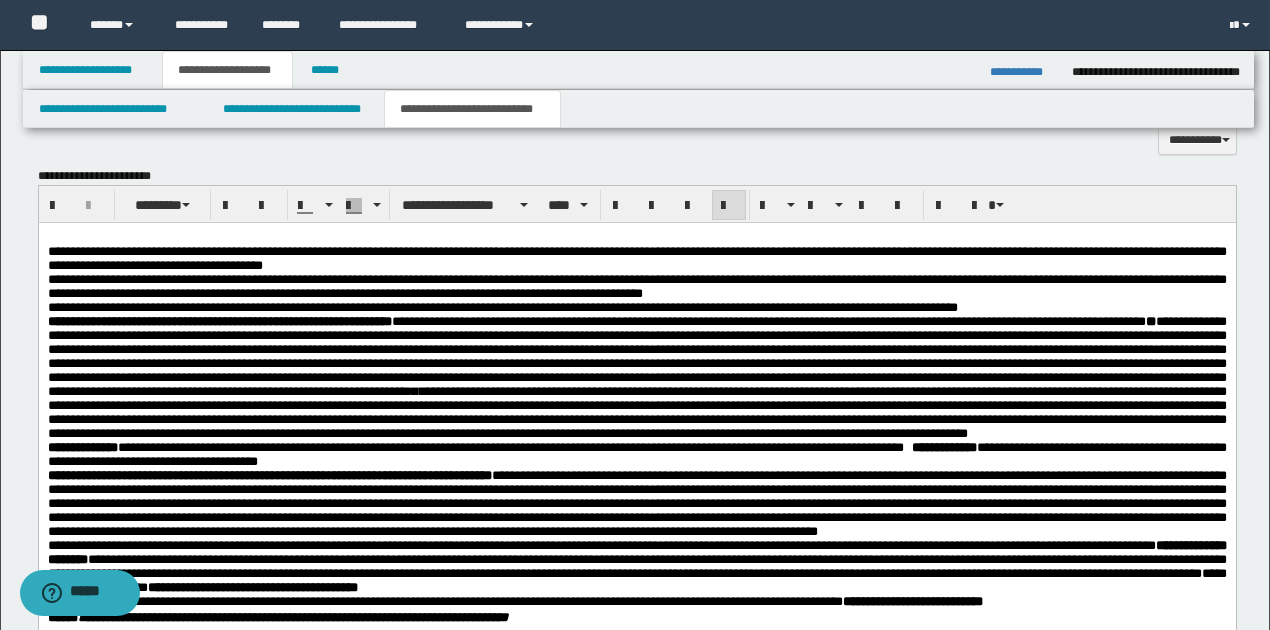click on "**********" at bounding box center (636, 455) 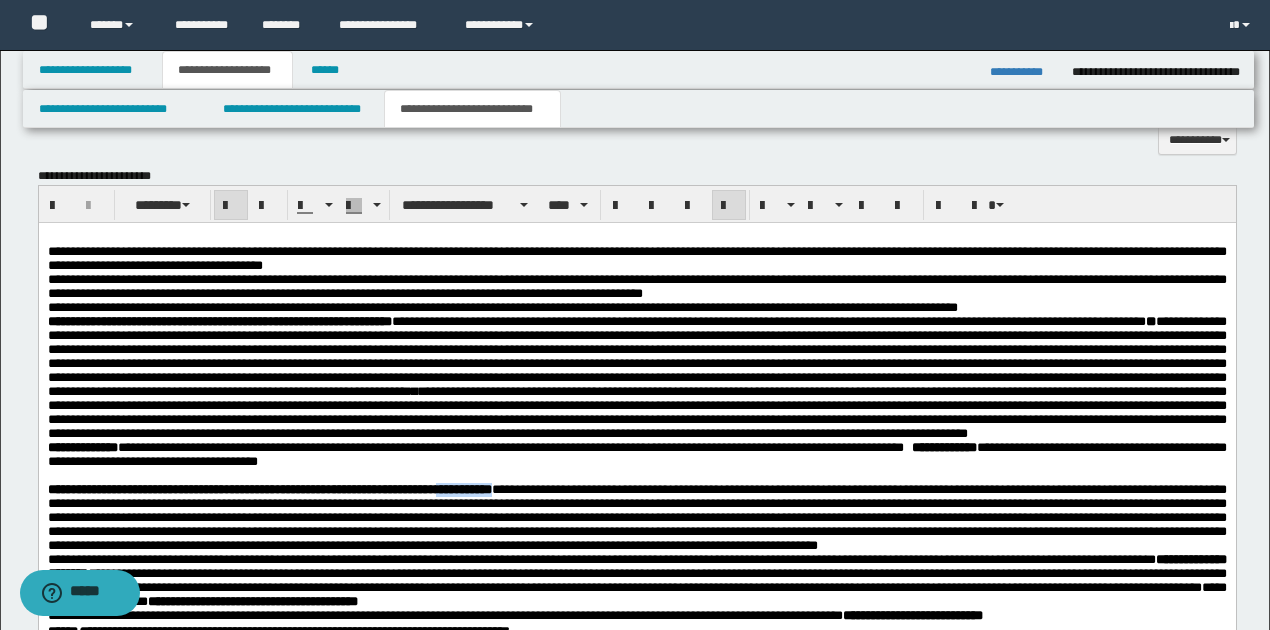 drag, startPoint x: 484, startPoint y: 528, endPoint x: 554, endPoint y: 528, distance: 70 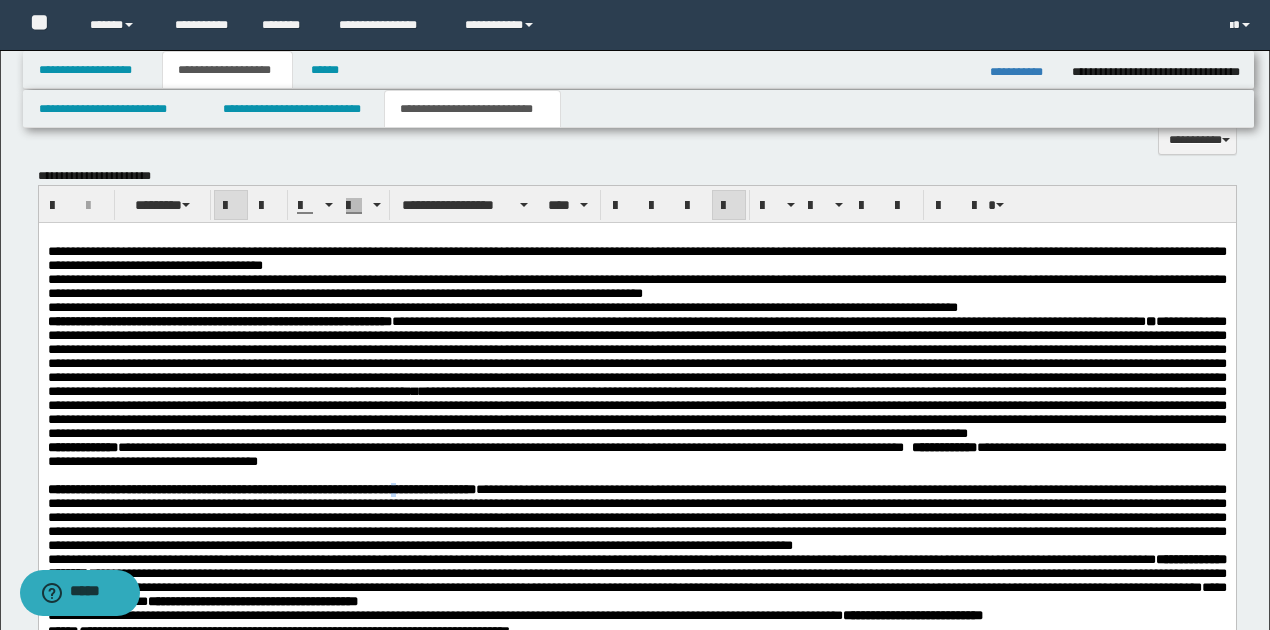 click on "**********" at bounding box center (261, 489) 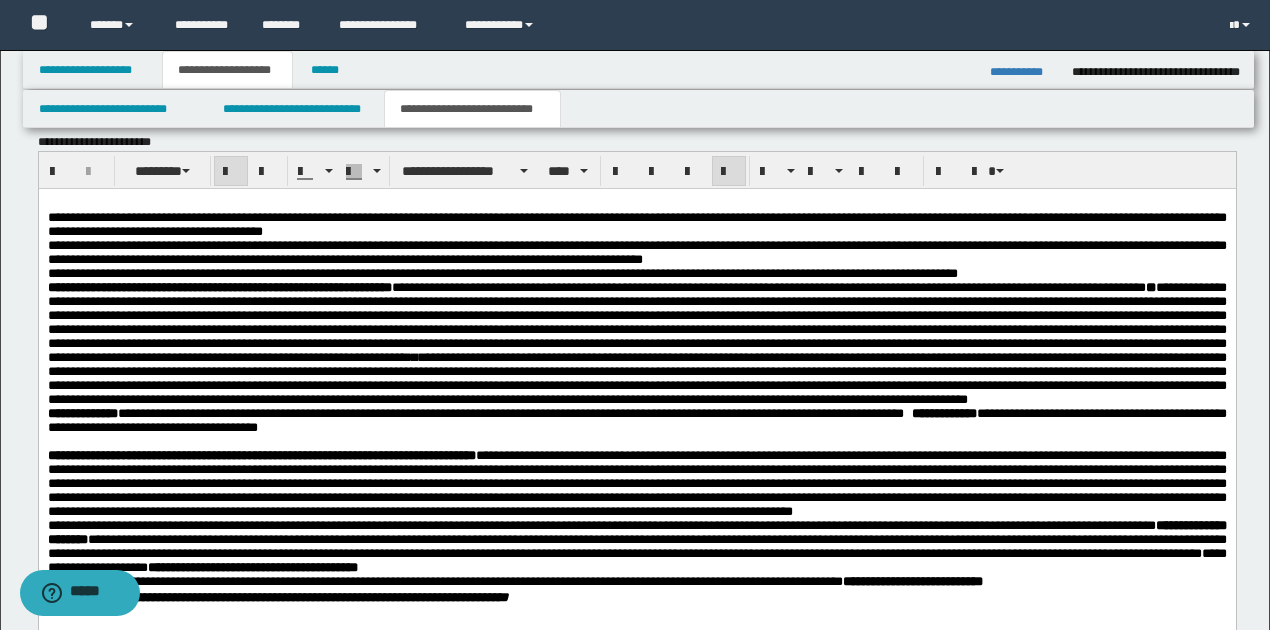 scroll, scrollTop: 666, scrollLeft: 0, axis: vertical 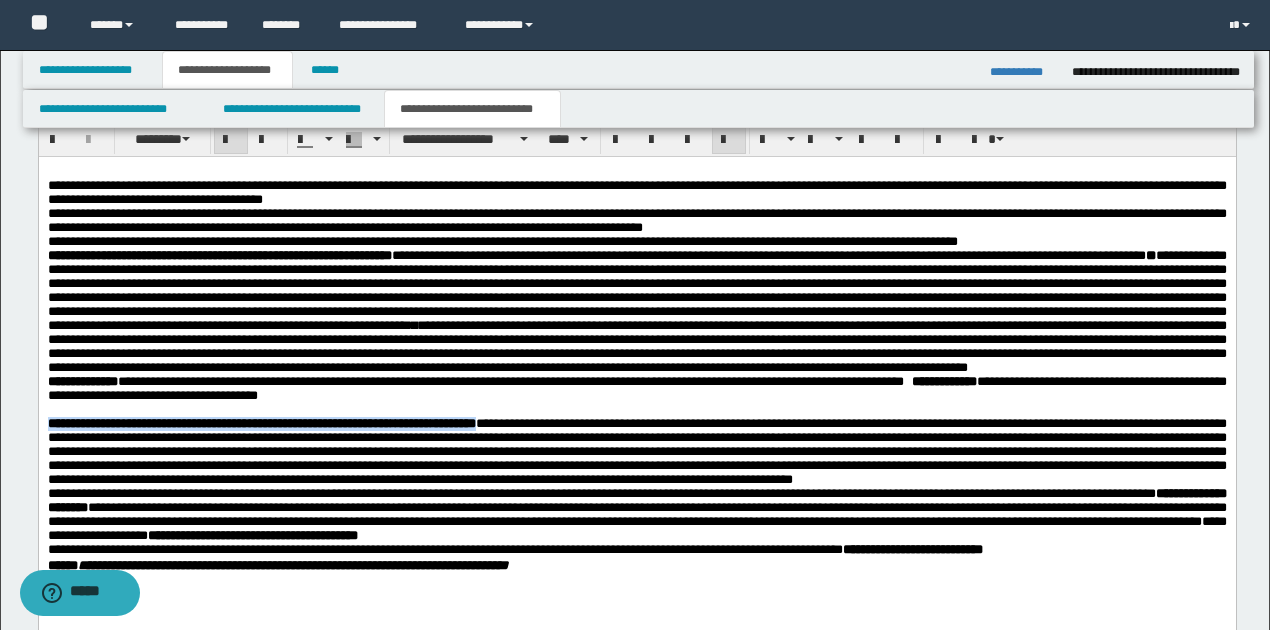 drag, startPoint x: 46, startPoint y: 464, endPoint x: 524, endPoint y: 462, distance: 478.00418 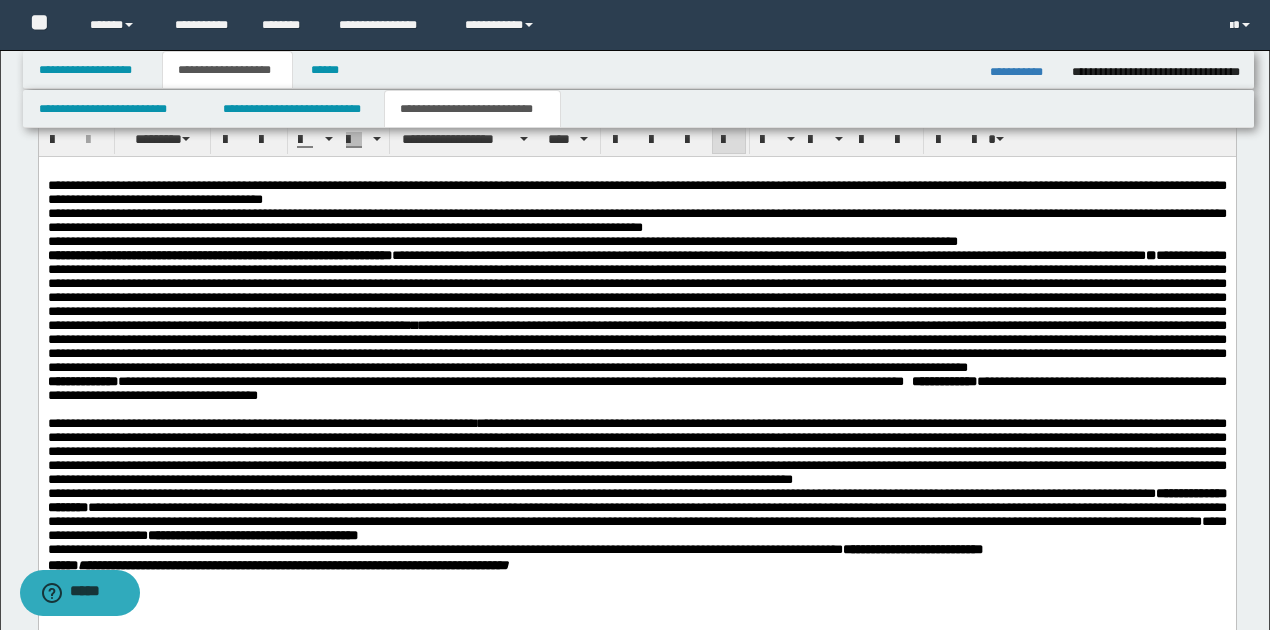 click on "**********" at bounding box center (636, 451) 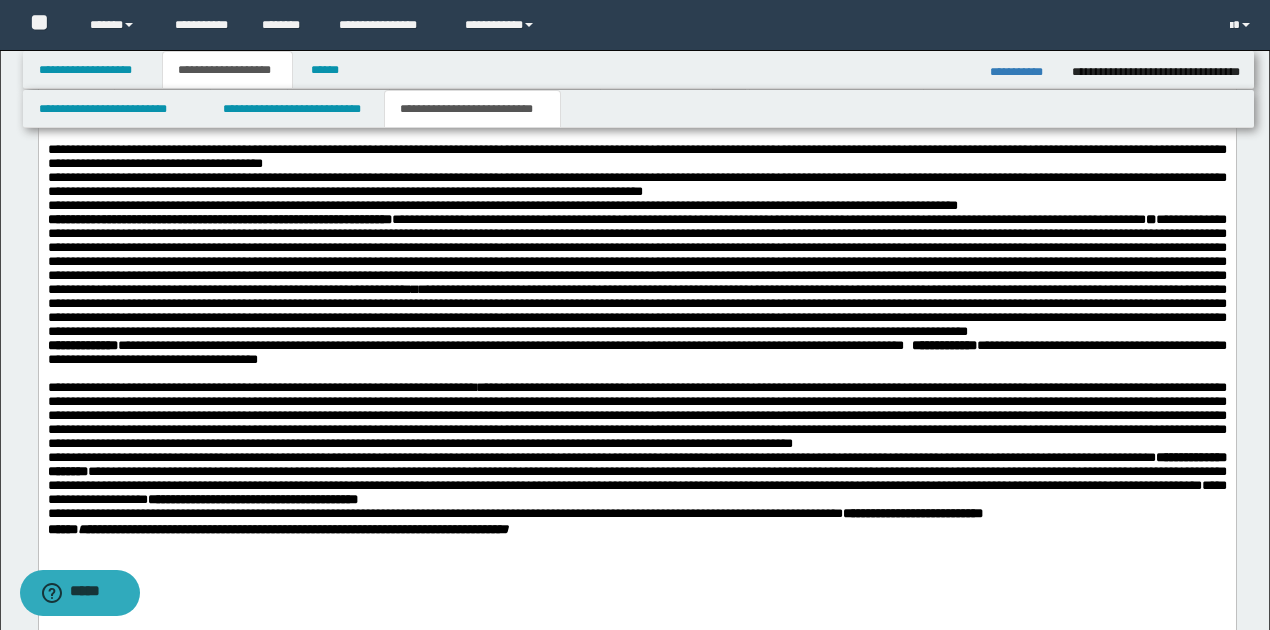 scroll, scrollTop: 733, scrollLeft: 0, axis: vertical 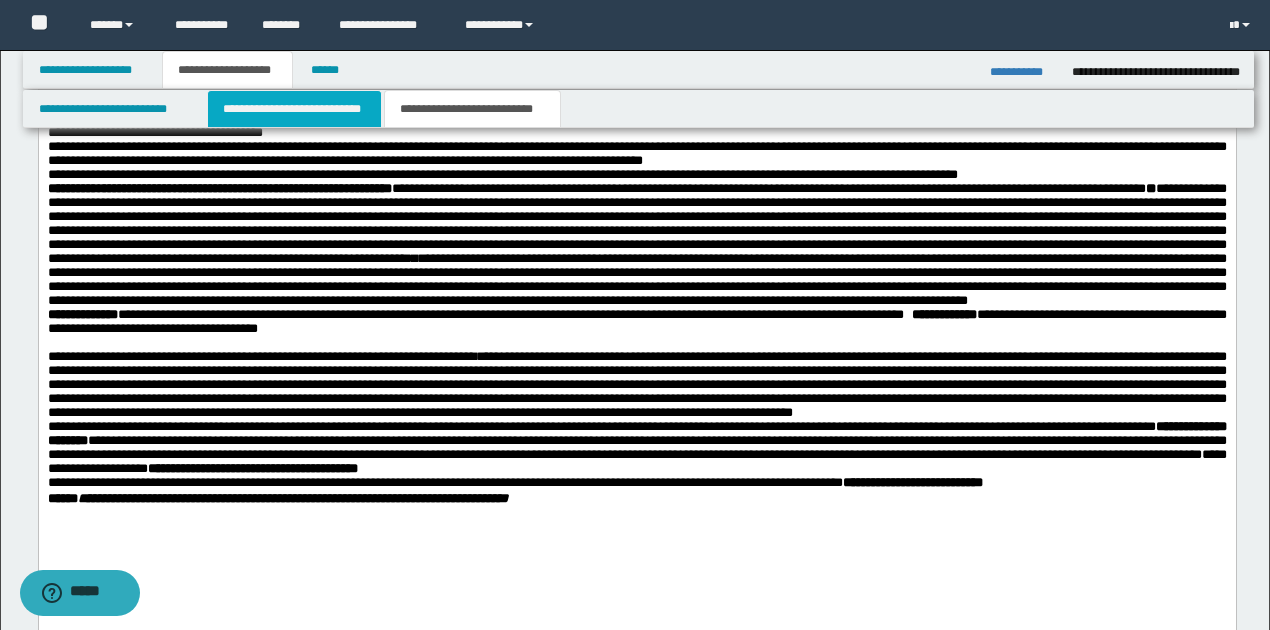click on "**********" at bounding box center [294, 109] 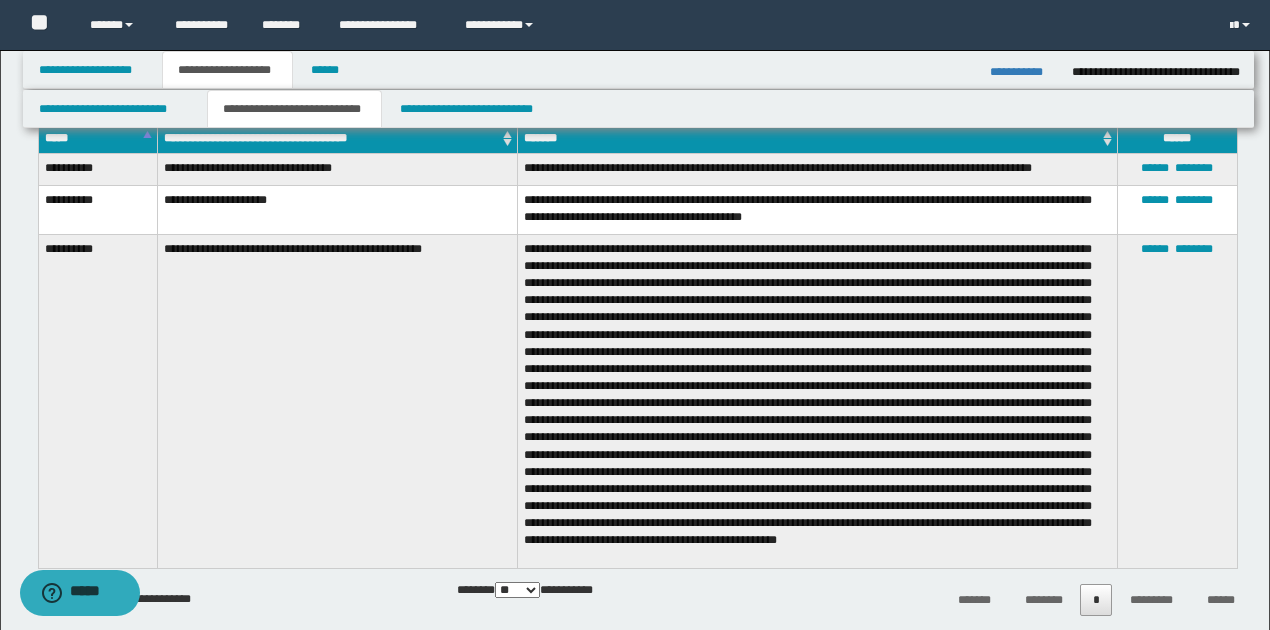 scroll, scrollTop: 1533, scrollLeft: 0, axis: vertical 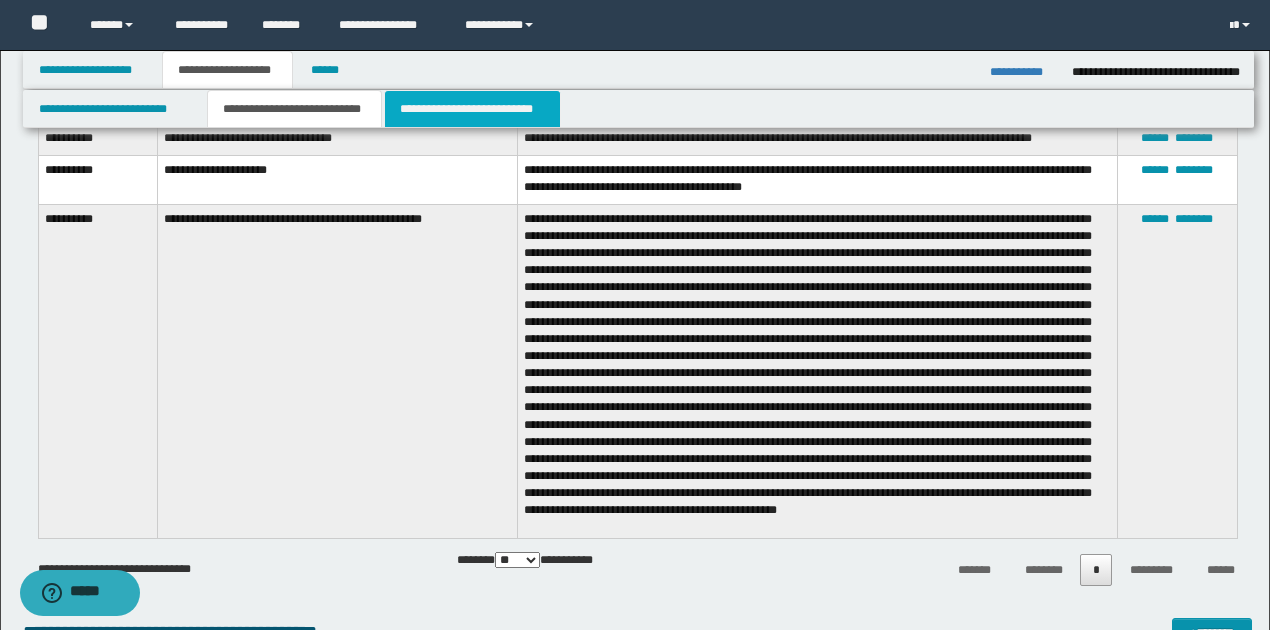 click on "**********" at bounding box center [472, 109] 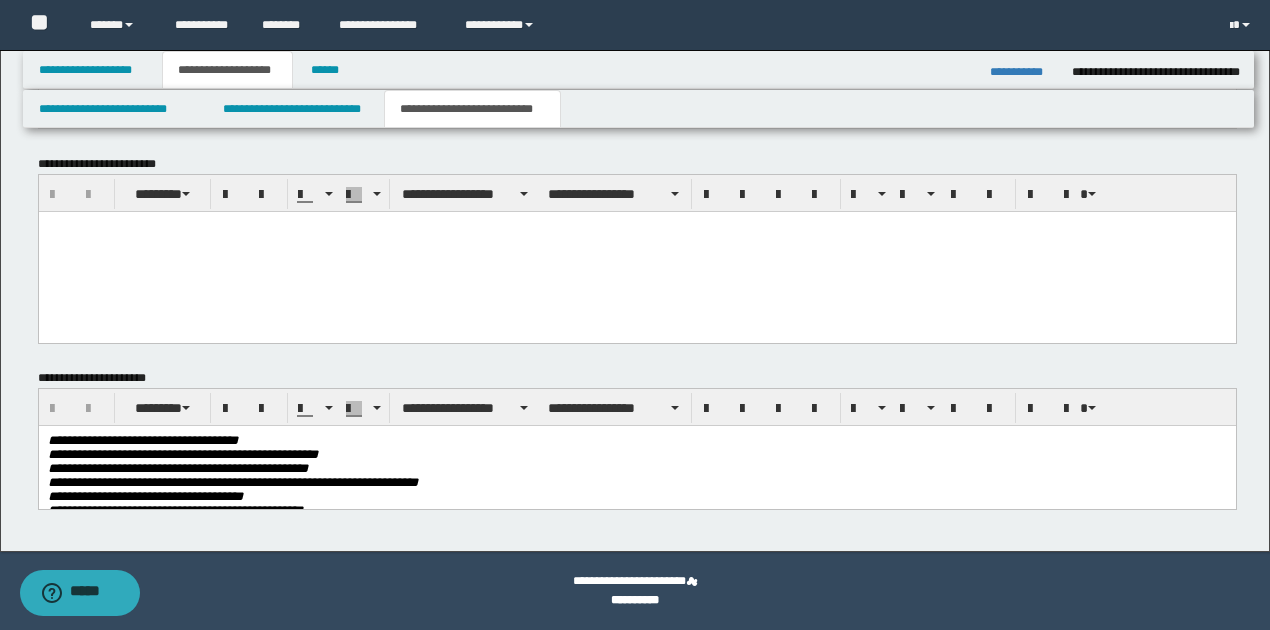 scroll, scrollTop: 938, scrollLeft: 0, axis: vertical 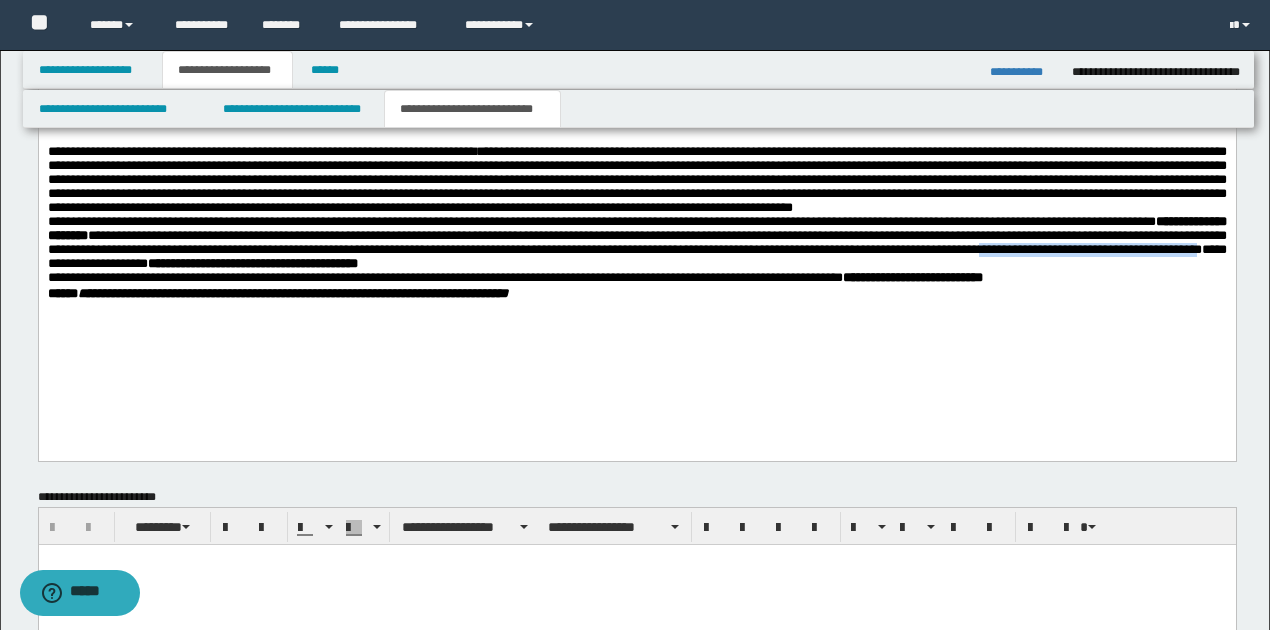 drag, startPoint x: 1196, startPoint y: 298, endPoint x: 234, endPoint y: 314, distance: 962.13306 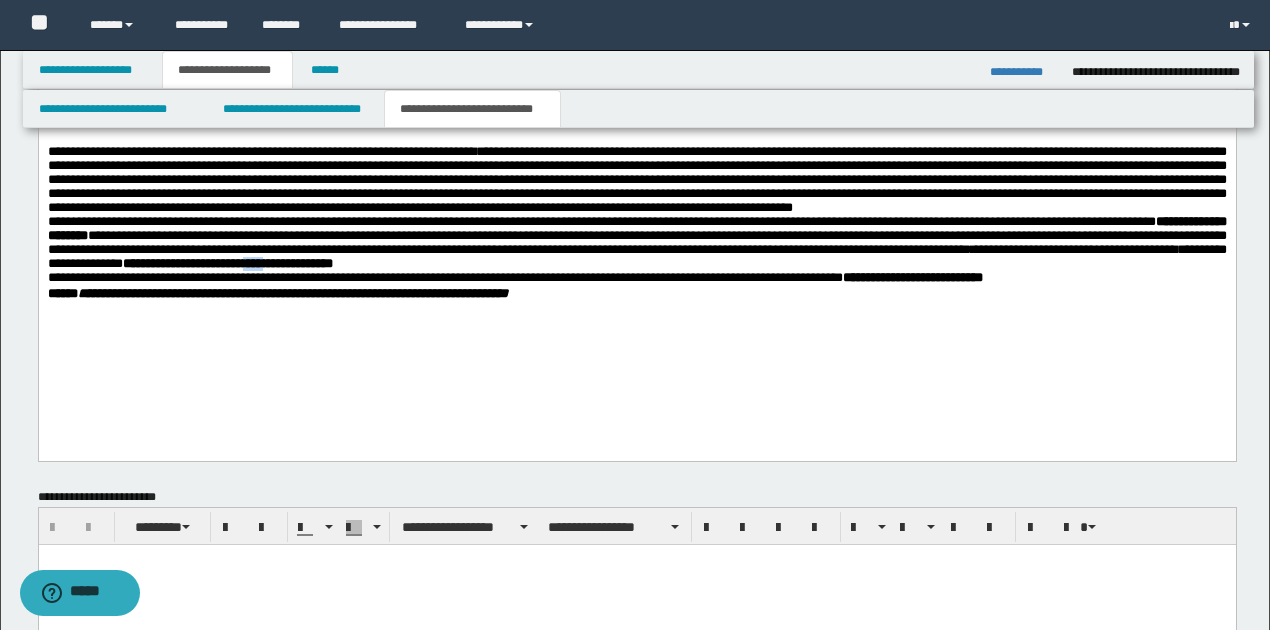 drag, startPoint x: 537, startPoint y: 313, endPoint x: 573, endPoint y: 317, distance: 36.221542 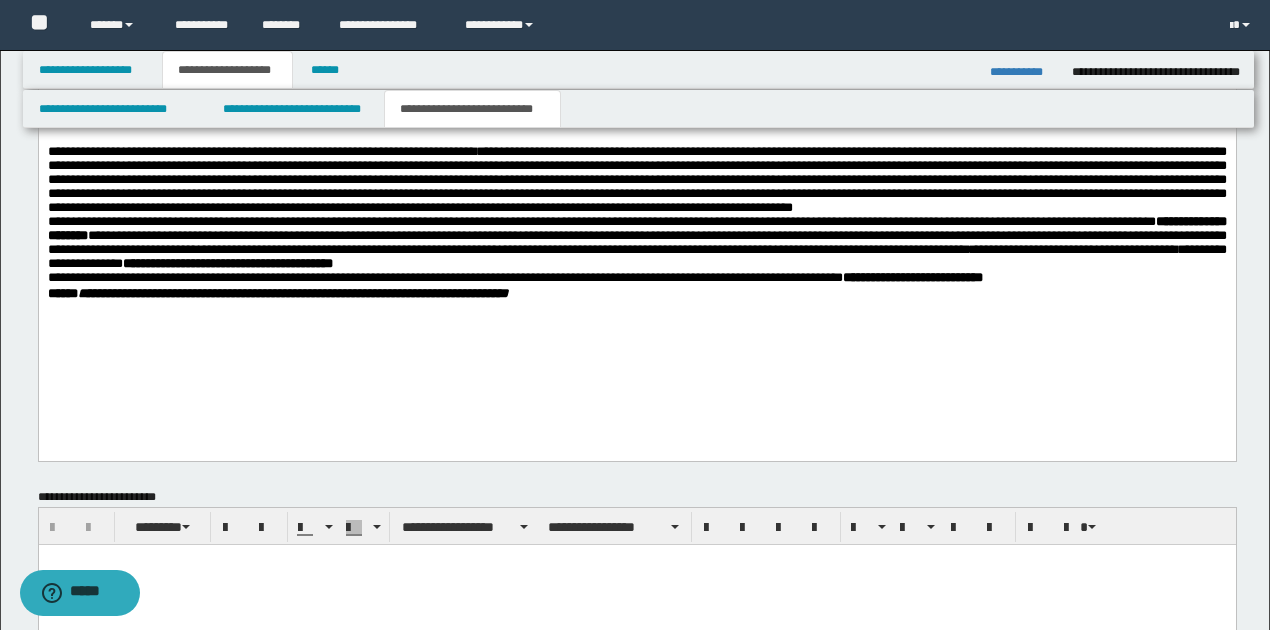 click on "**********" at bounding box center (636, 244) 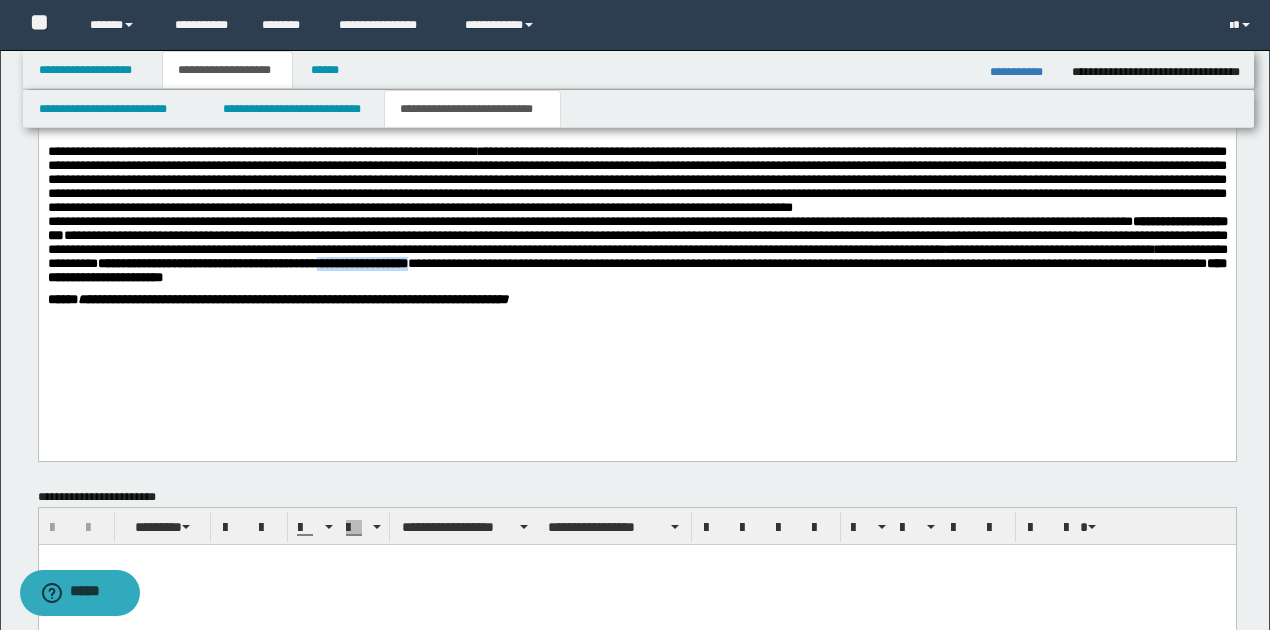 drag, startPoint x: 645, startPoint y: 315, endPoint x: 750, endPoint y: 318, distance: 105.04285 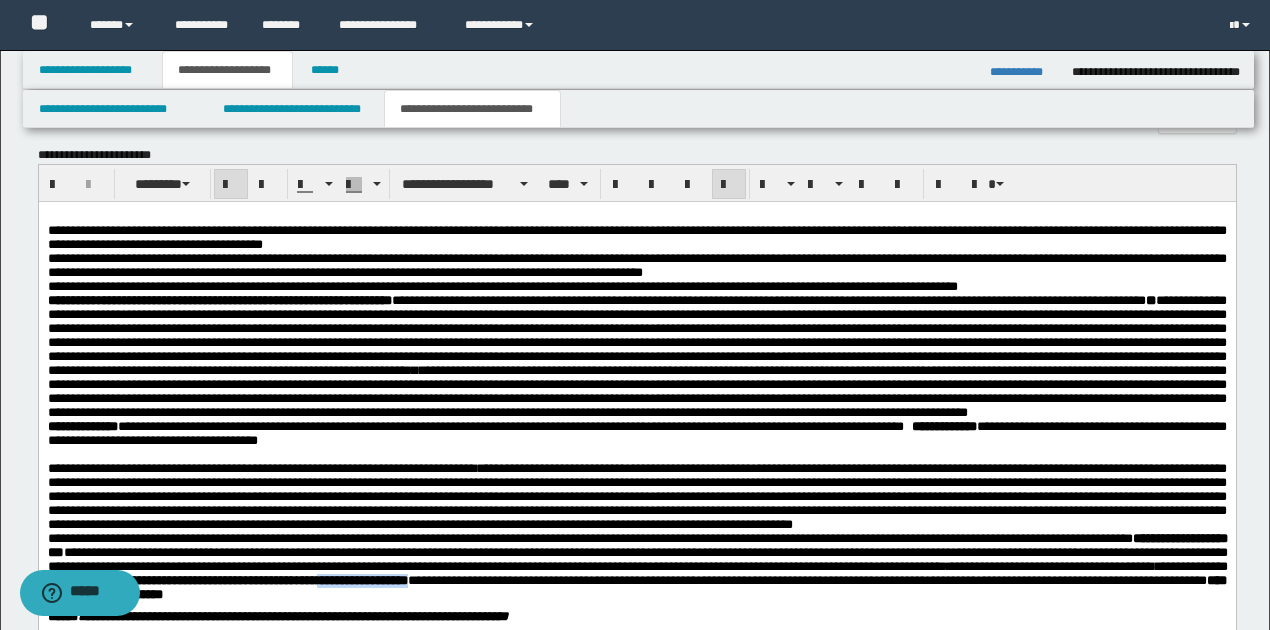 scroll, scrollTop: 604, scrollLeft: 0, axis: vertical 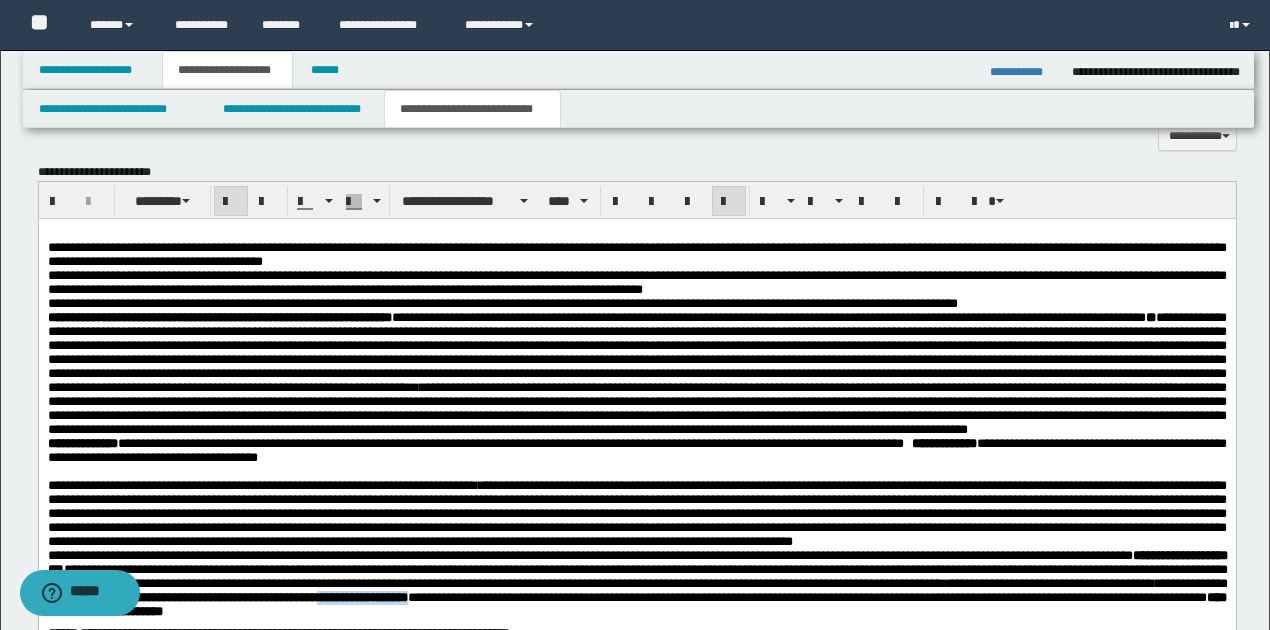 click at bounding box center (231, 202) 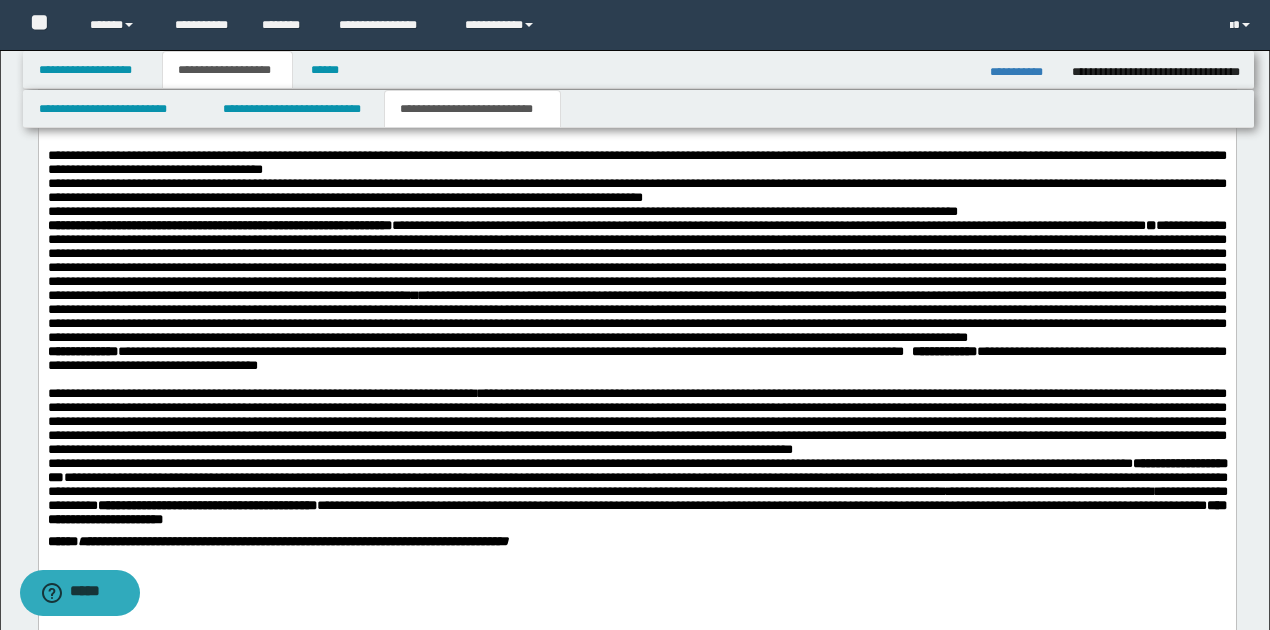 scroll, scrollTop: 938, scrollLeft: 0, axis: vertical 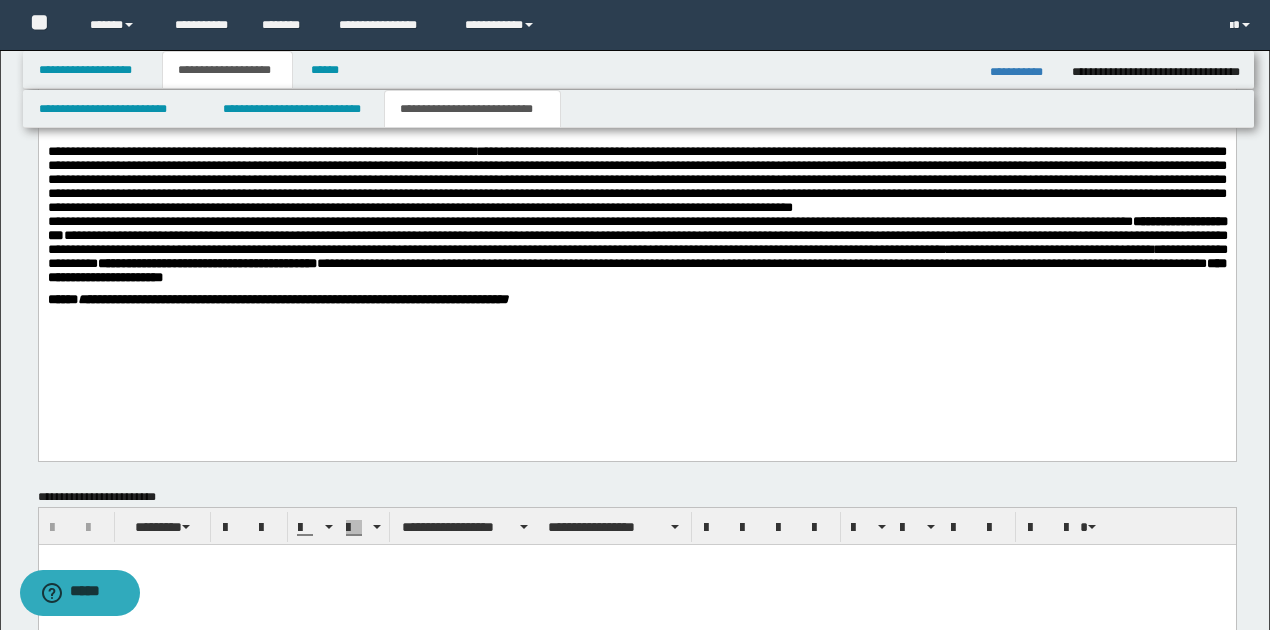 click on "**********" at bounding box center (636, 300) 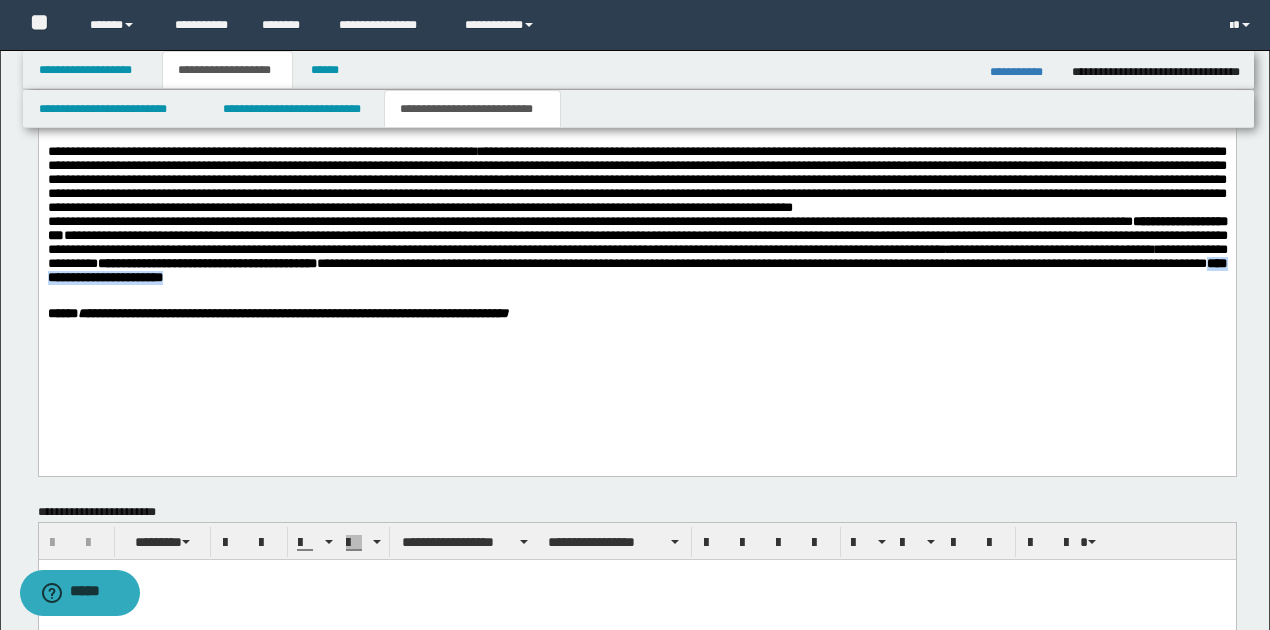 drag, startPoint x: 405, startPoint y: 333, endPoint x: 648, endPoint y: 335, distance: 243.00822 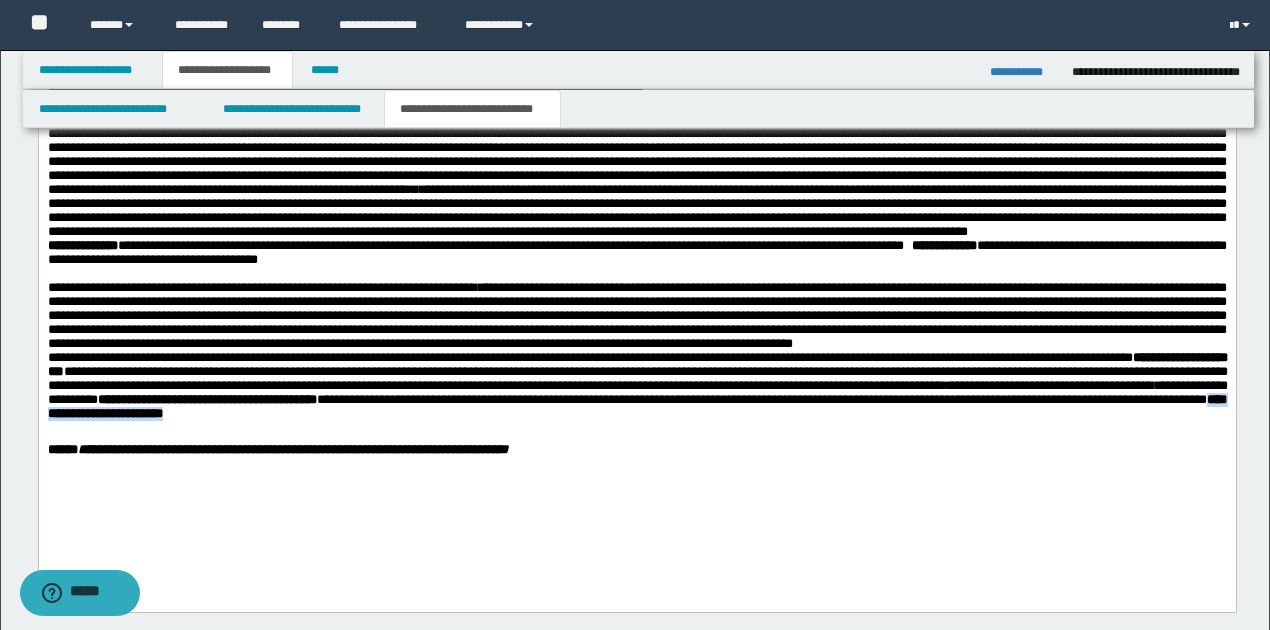 scroll, scrollTop: 671, scrollLeft: 0, axis: vertical 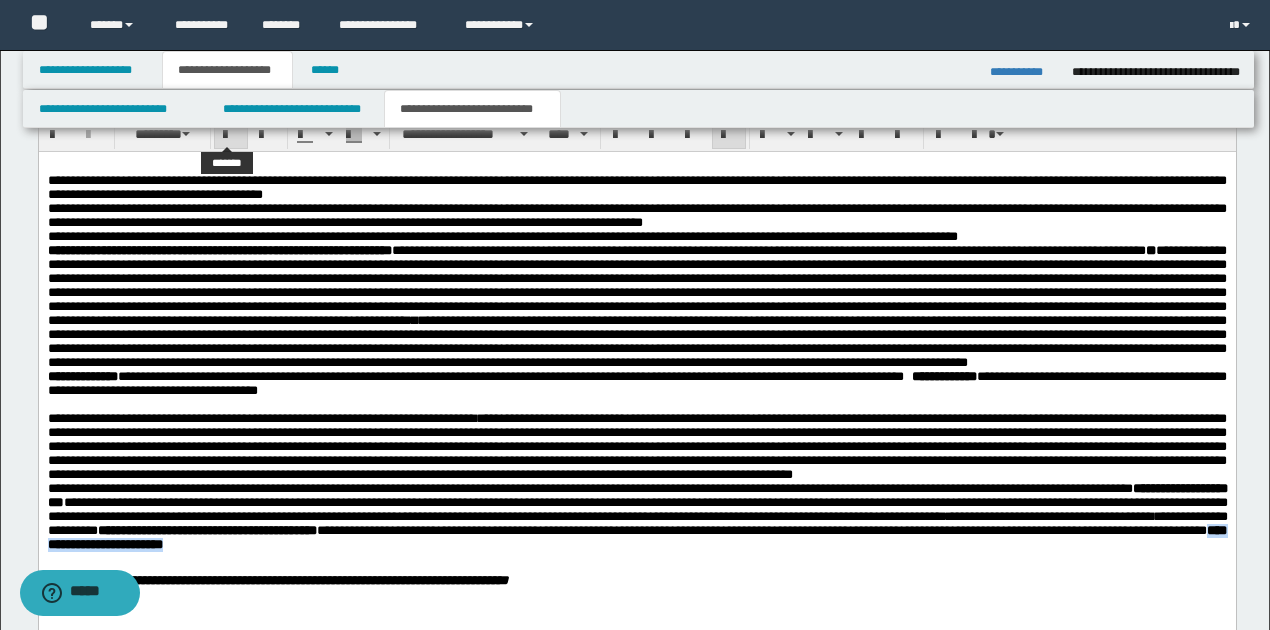 click at bounding box center (231, 135) 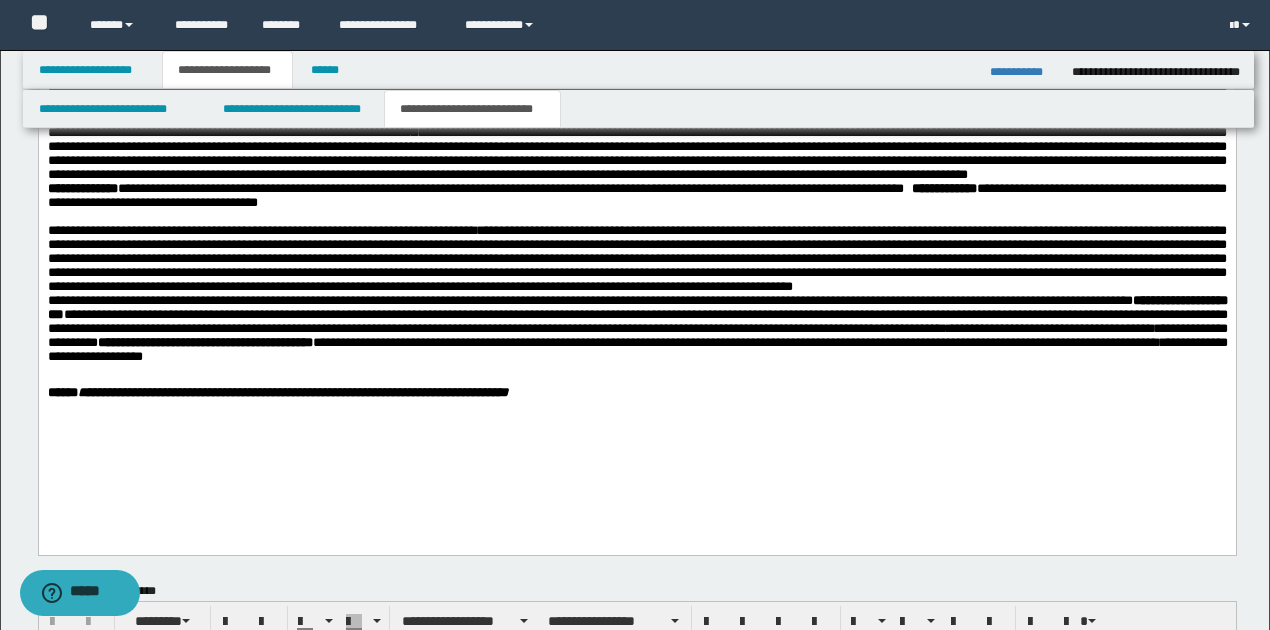 scroll, scrollTop: 871, scrollLeft: 0, axis: vertical 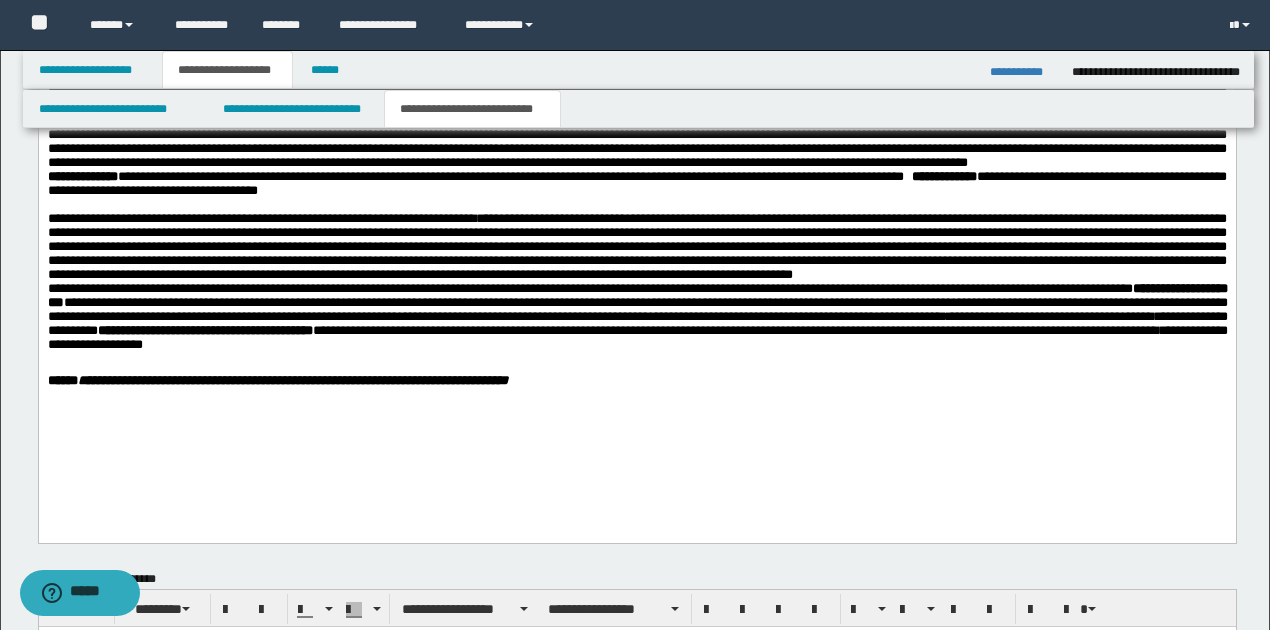 click on "**********" at bounding box center (636, 200) 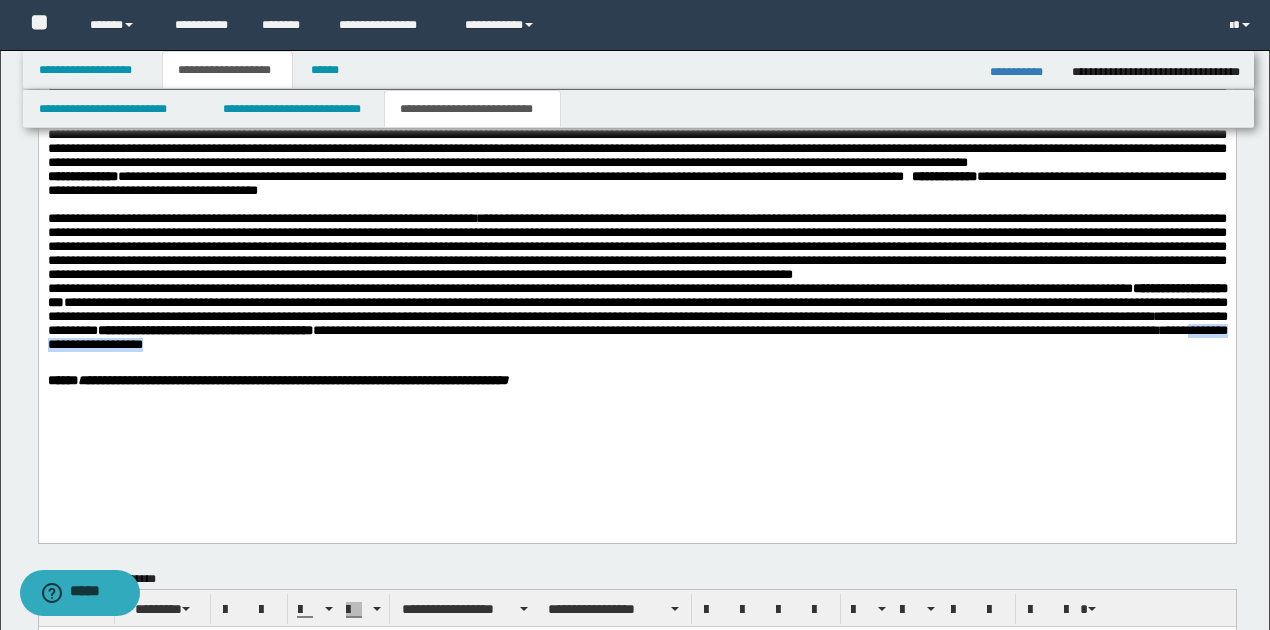 drag, startPoint x: 406, startPoint y: 394, endPoint x: 640, endPoint y: 394, distance: 234 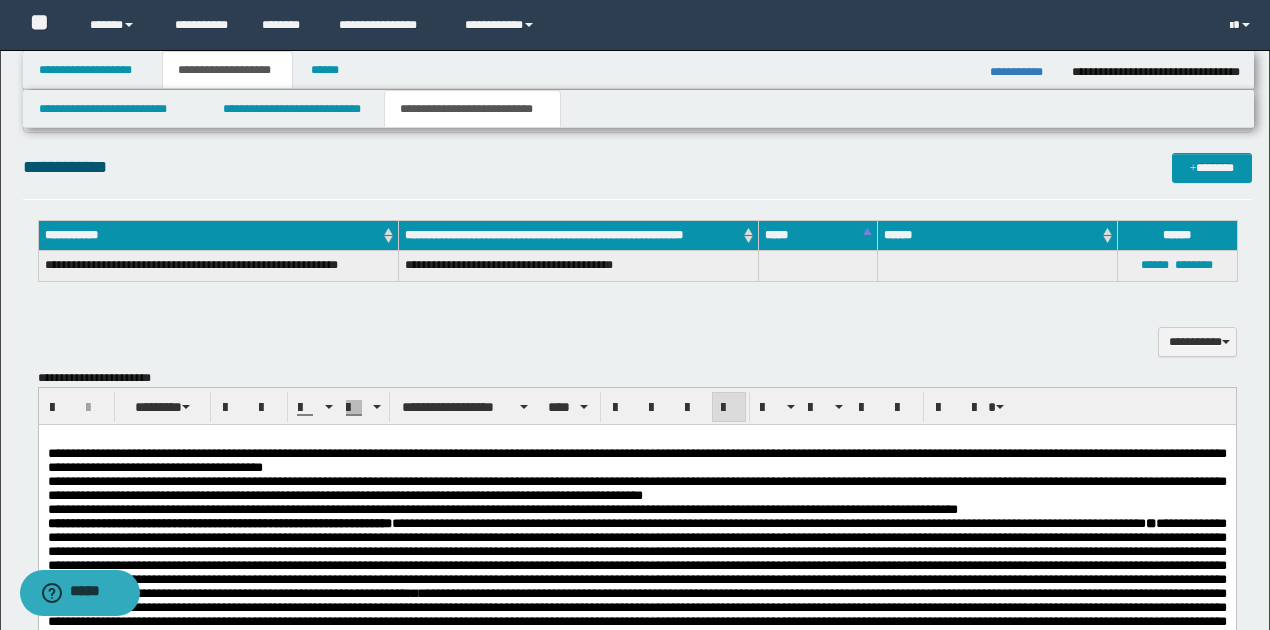 scroll, scrollTop: 338, scrollLeft: 0, axis: vertical 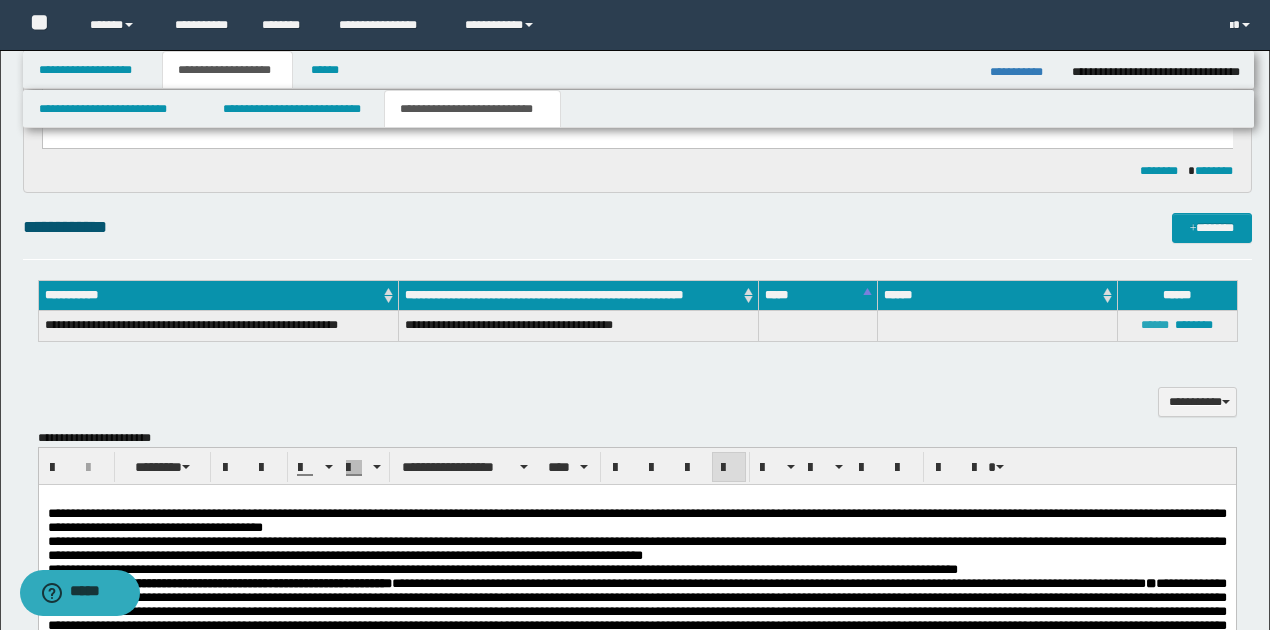click on "******" at bounding box center (1155, 325) 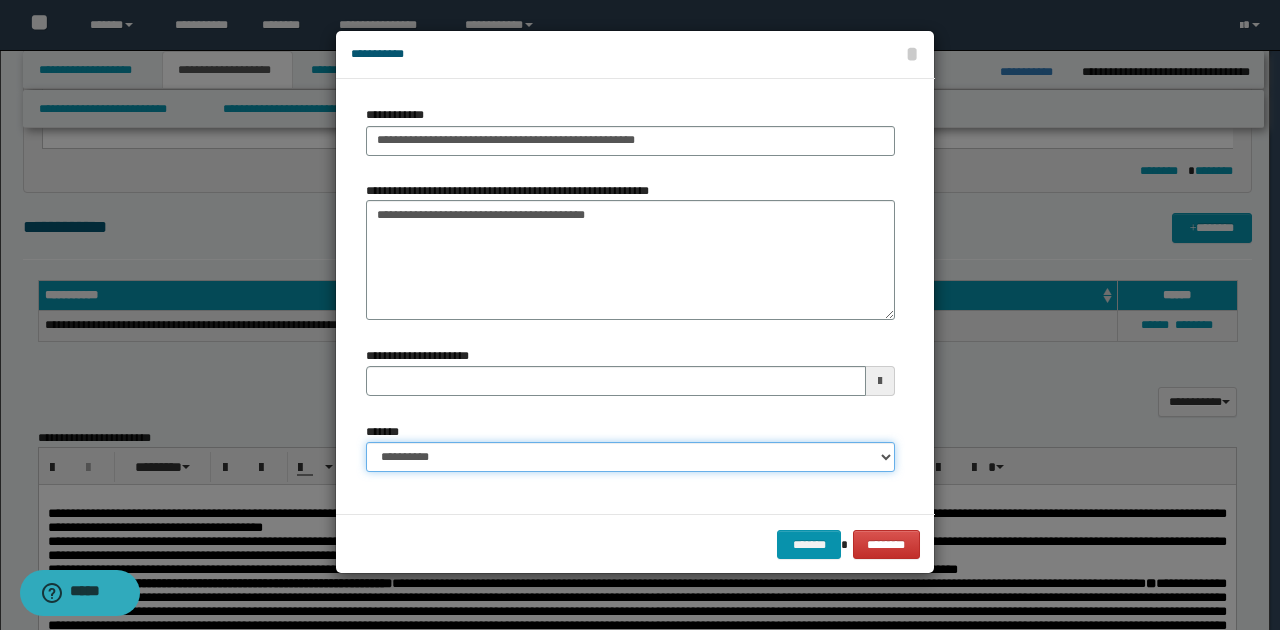 click on "**********" at bounding box center [630, 457] 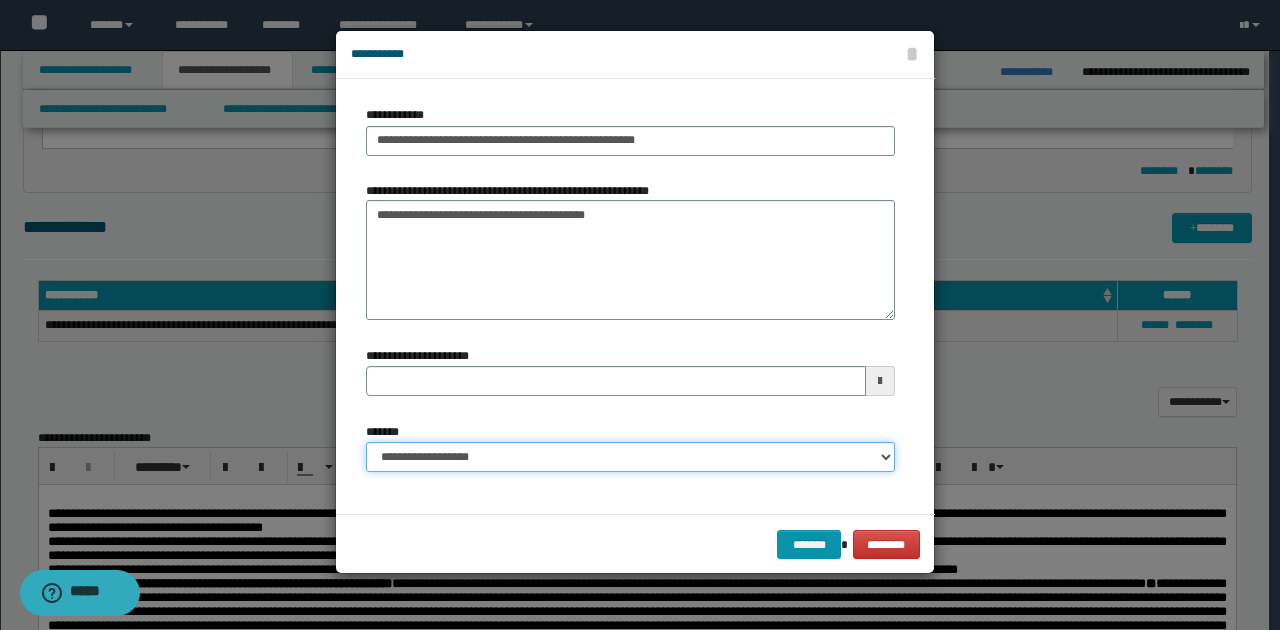 click on "**********" at bounding box center (630, 457) 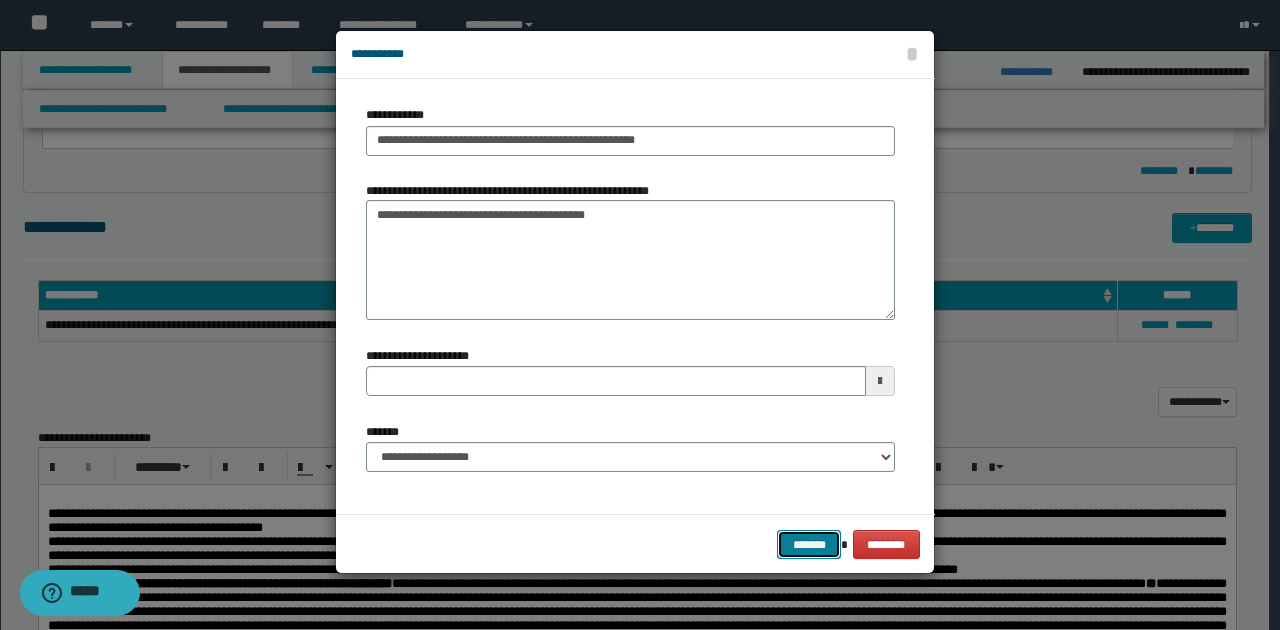 click on "*******" at bounding box center (809, 544) 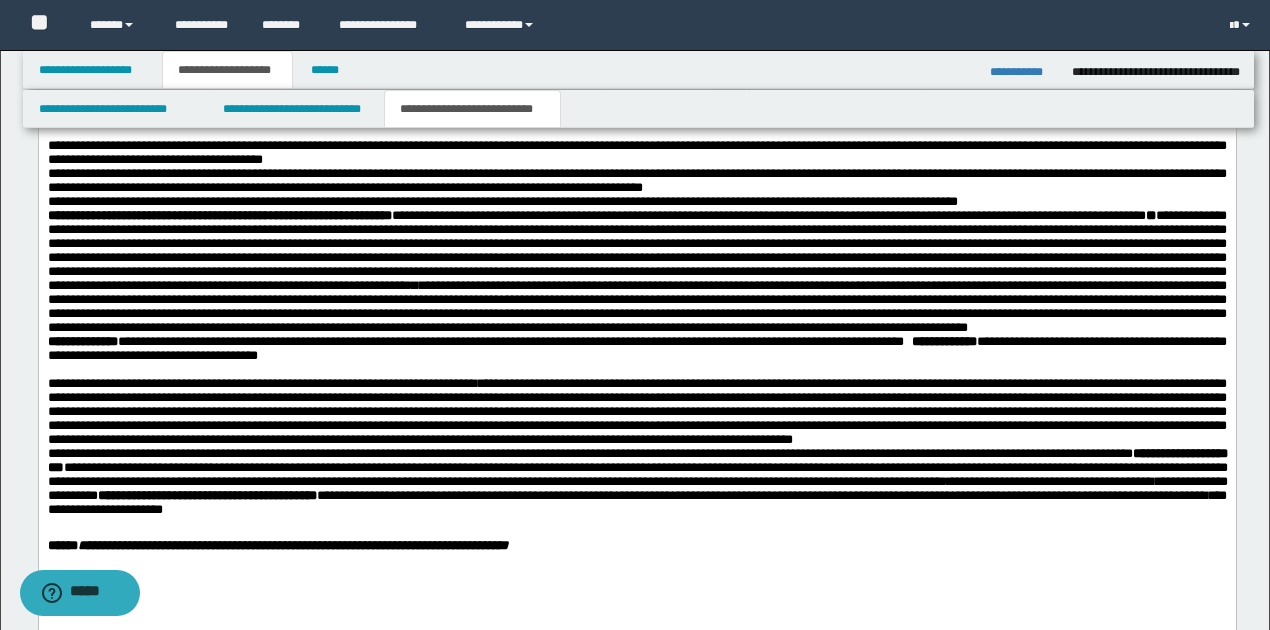 scroll, scrollTop: 738, scrollLeft: 0, axis: vertical 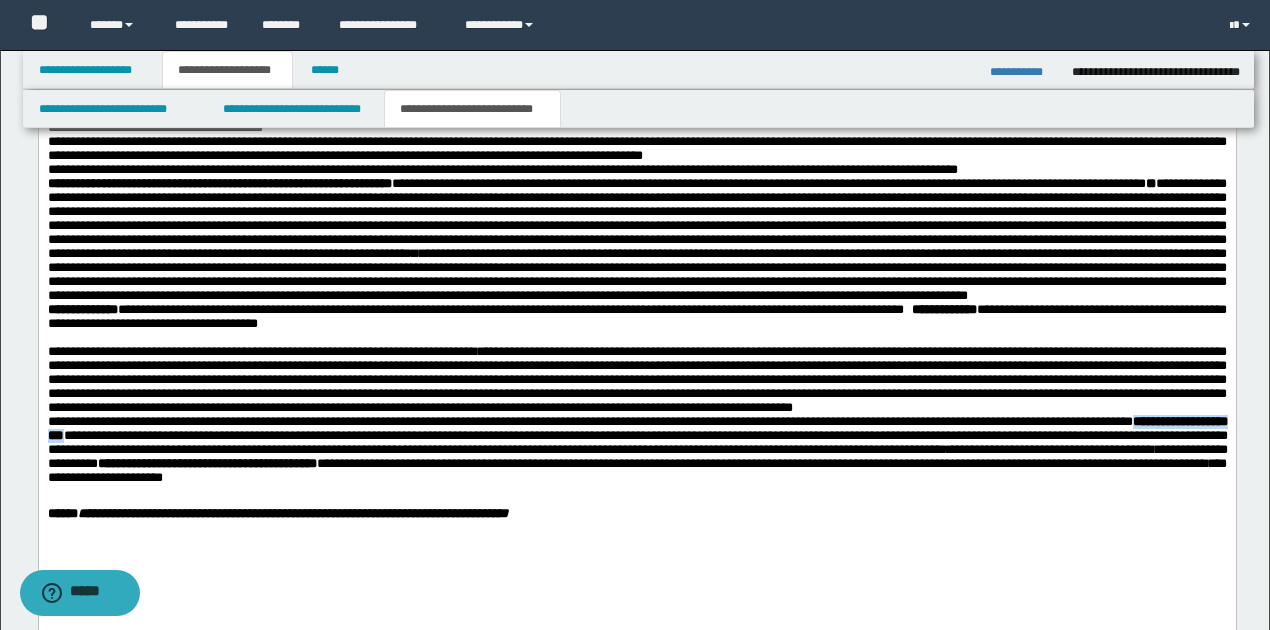 drag, startPoint x: 53, startPoint y: 485, endPoint x: 192, endPoint y: 490, distance: 139.0899 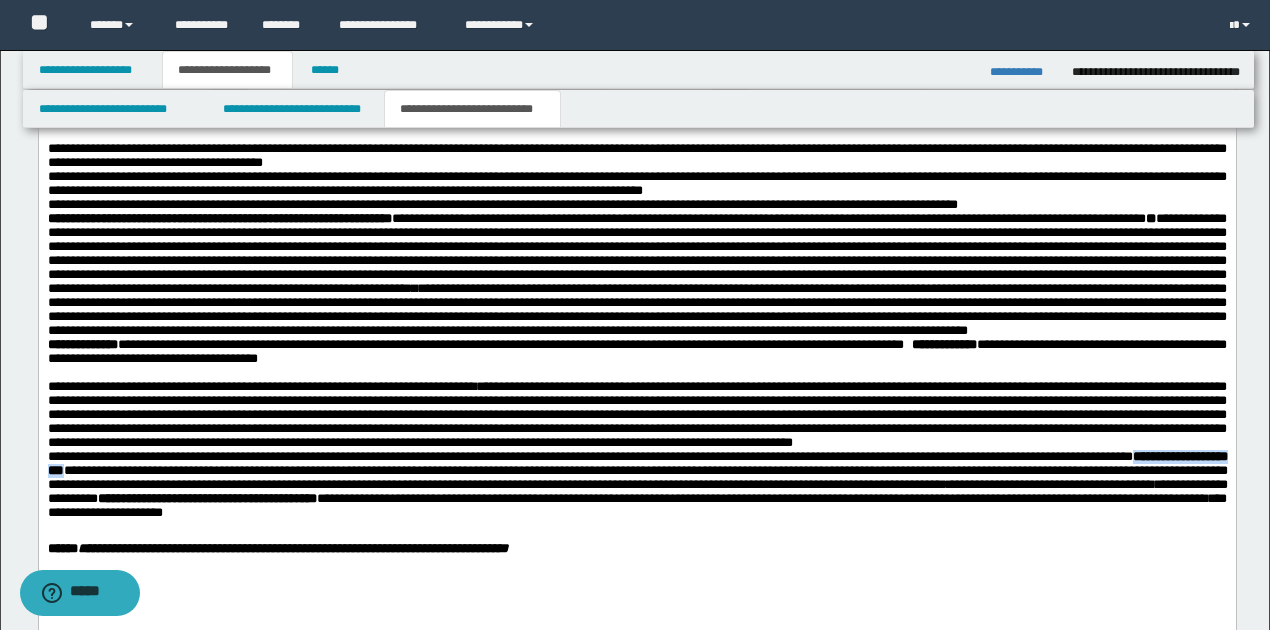 scroll, scrollTop: 671, scrollLeft: 0, axis: vertical 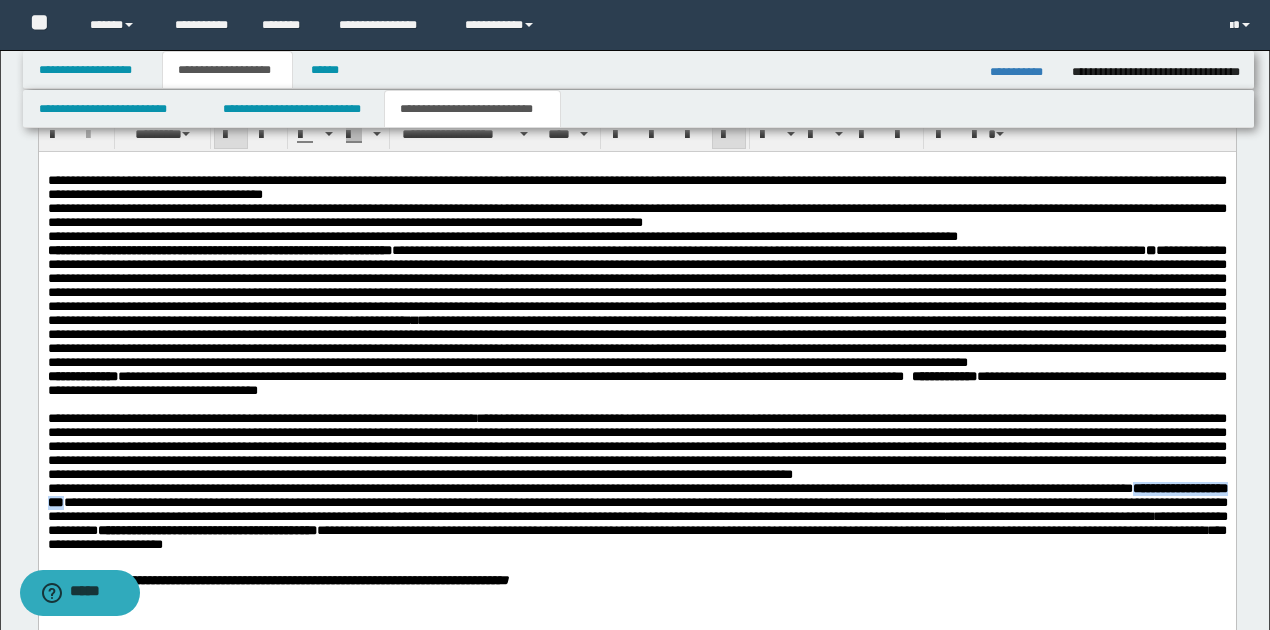 click at bounding box center (231, 135) 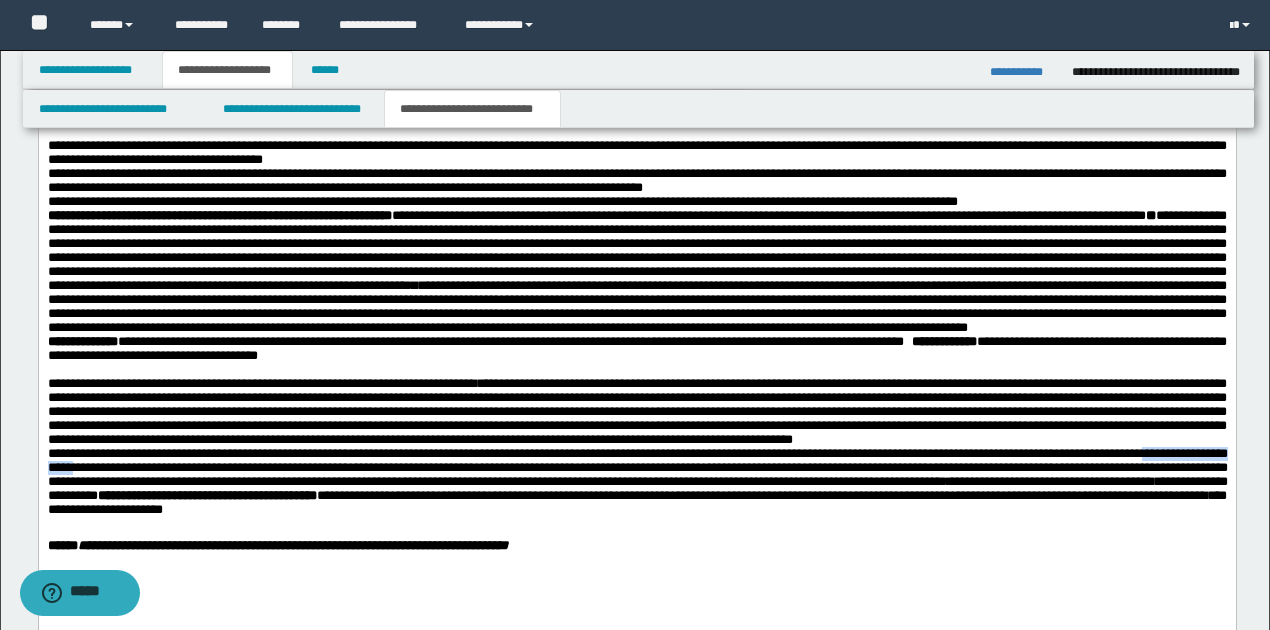 scroll, scrollTop: 738, scrollLeft: 0, axis: vertical 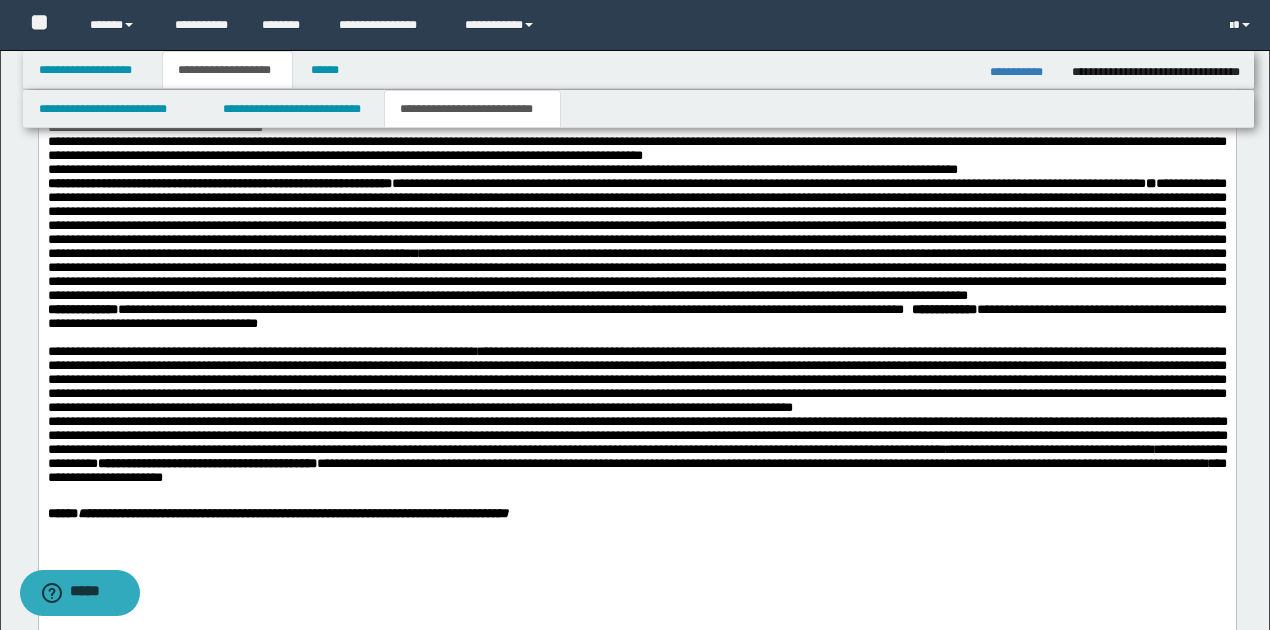 click on "**********" at bounding box center (637, 435) 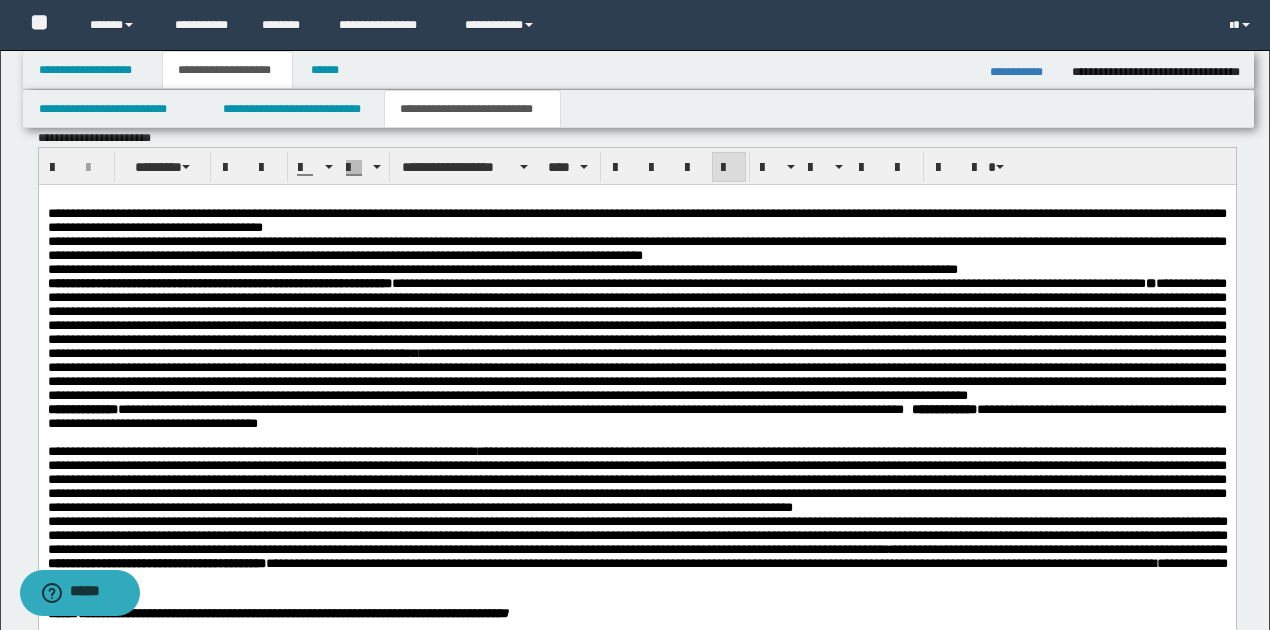 scroll, scrollTop: 604, scrollLeft: 0, axis: vertical 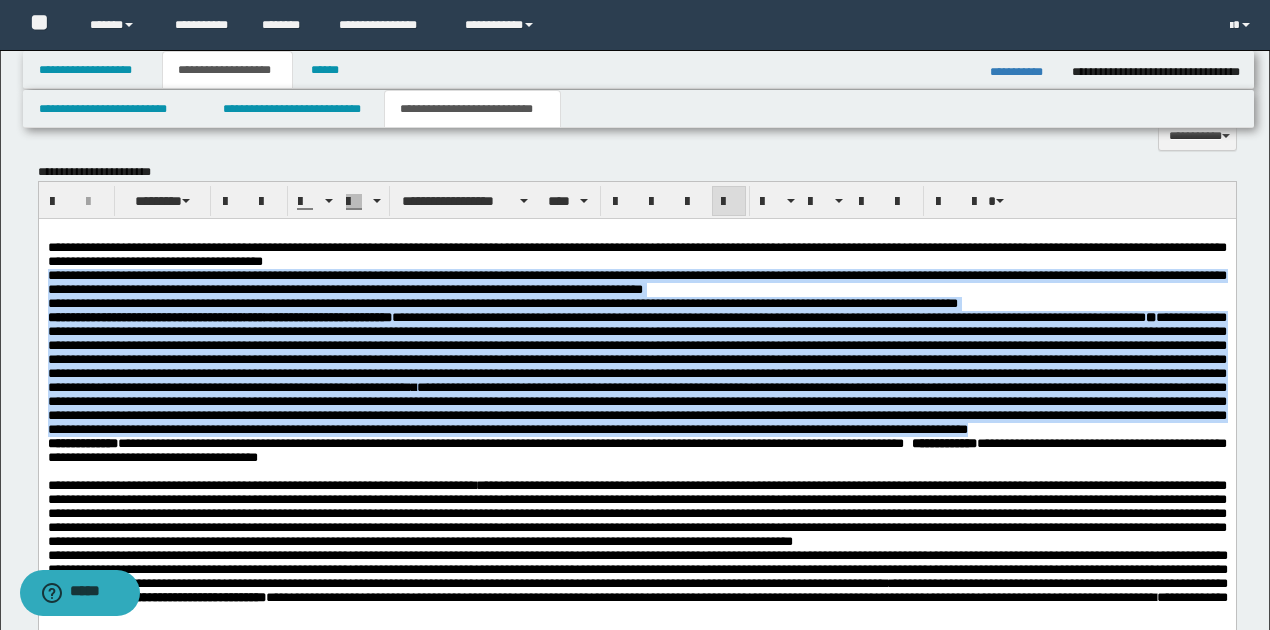 drag, startPoint x: 45, startPoint y: 282, endPoint x: 405, endPoint y: 462, distance: 402.49225 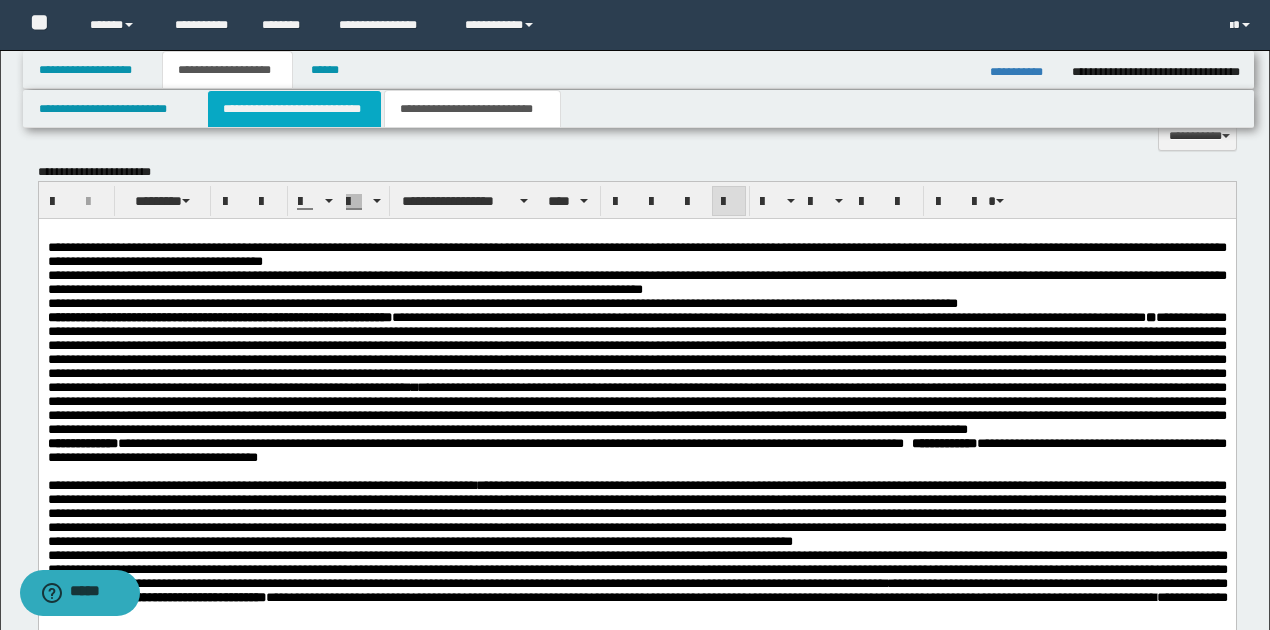 click on "**********" at bounding box center (294, 109) 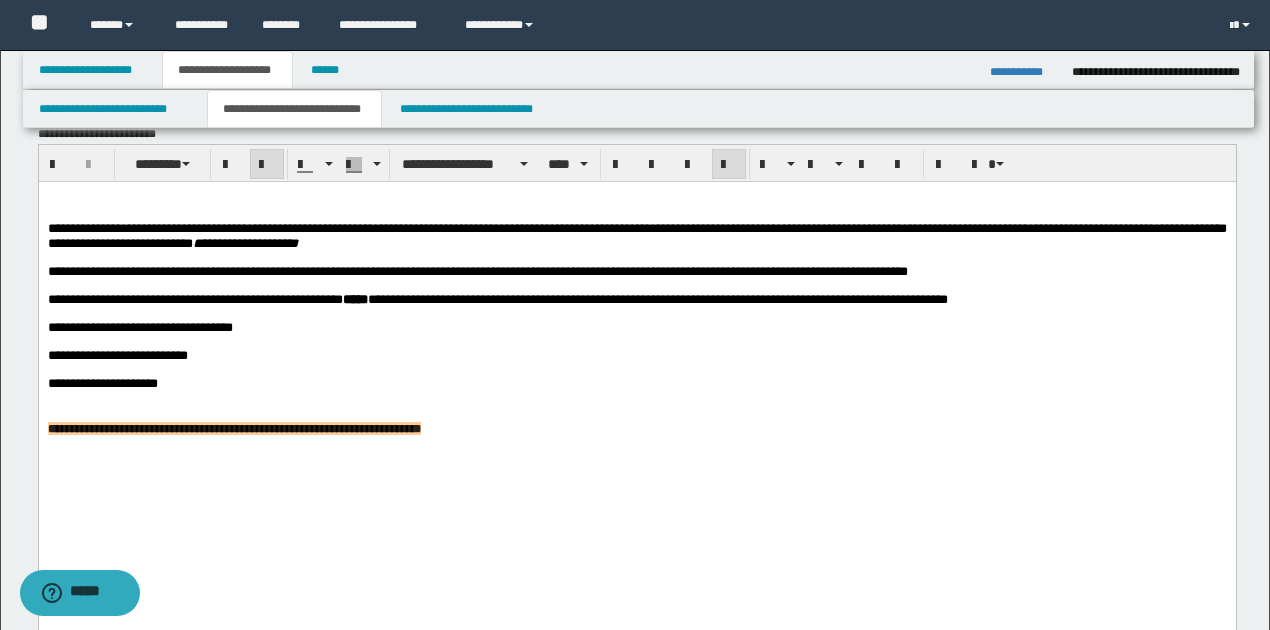 scroll, scrollTop: 871, scrollLeft: 0, axis: vertical 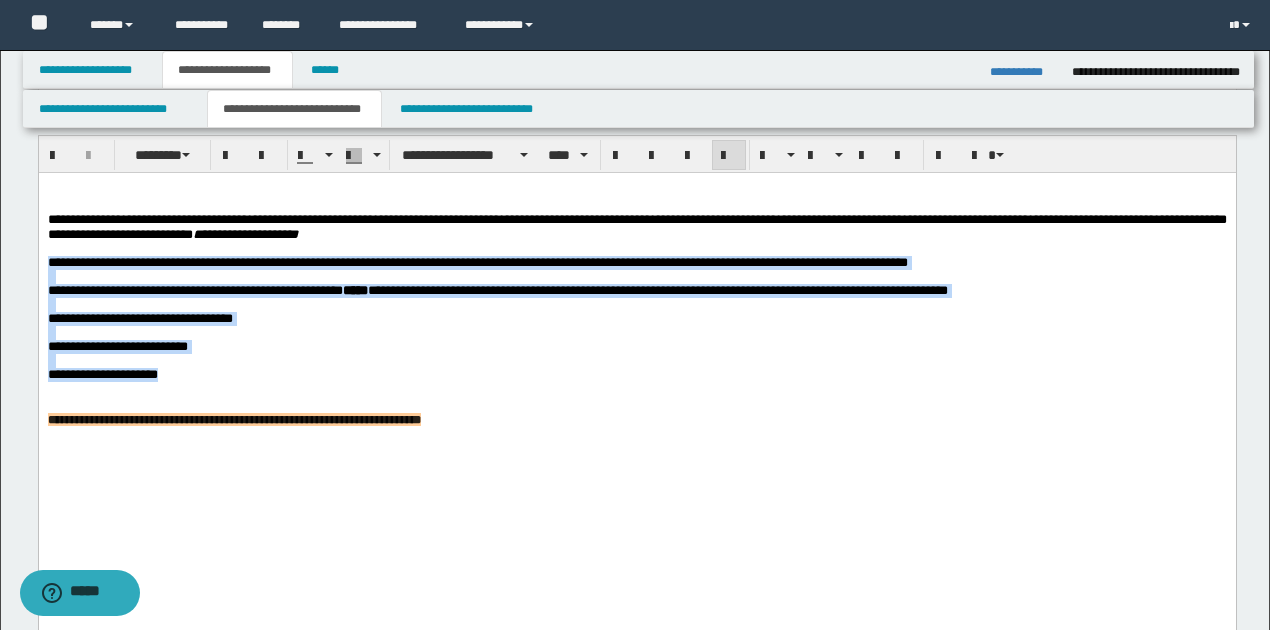 drag, startPoint x: 48, startPoint y: 267, endPoint x: 194, endPoint y: 388, distance: 189.6233 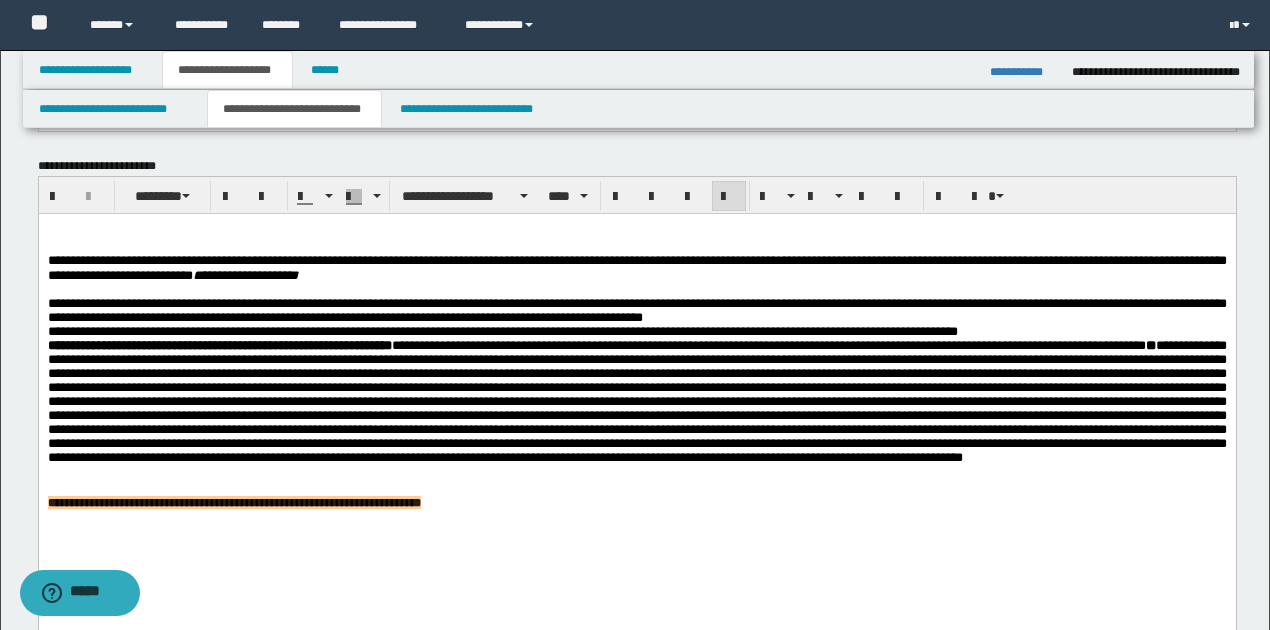 scroll, scrollTop: 804, scrollLeft: 0, axis: vertical 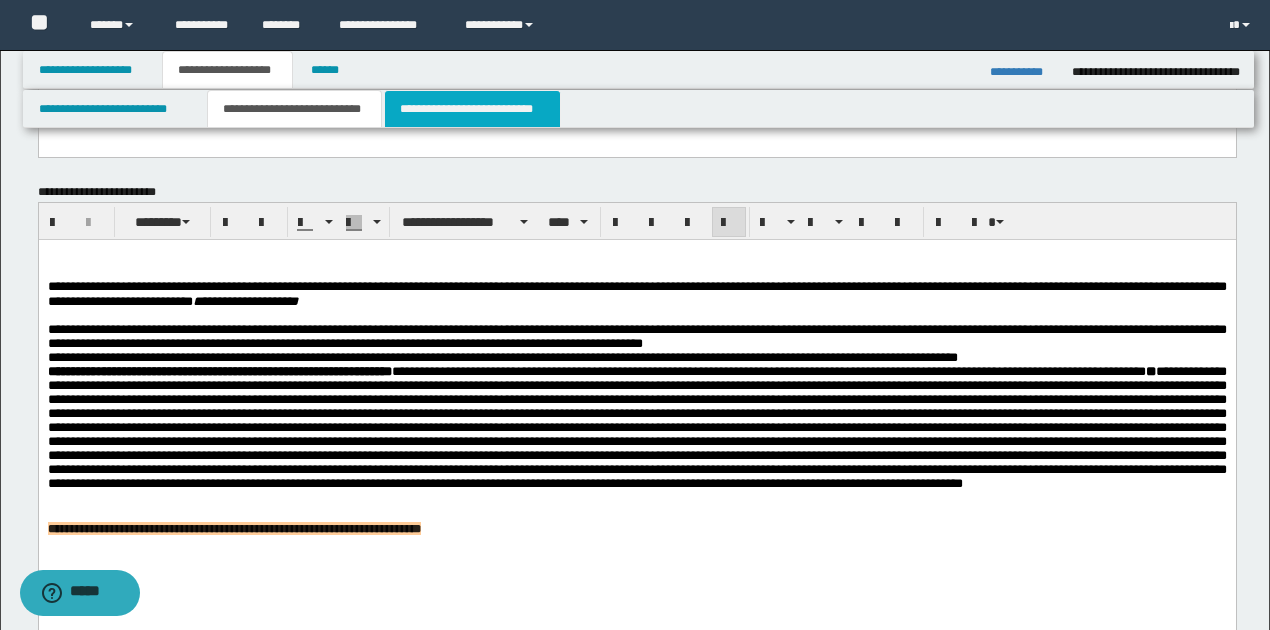 click on "**********" at bounding box center (472, 109) 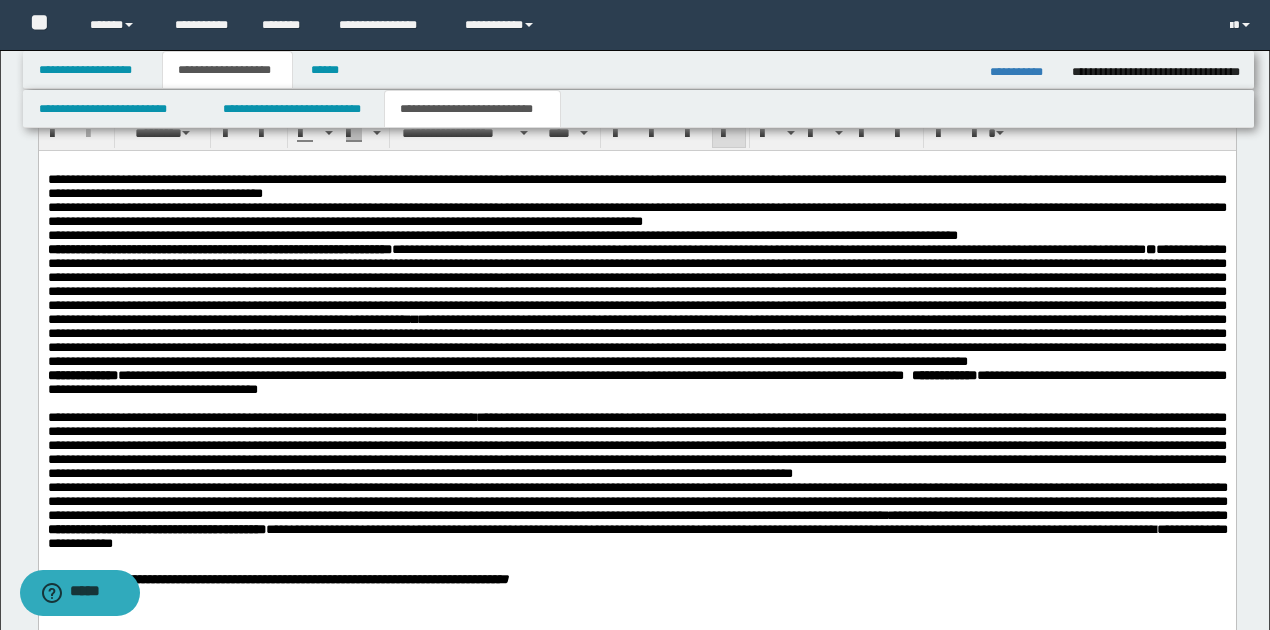 scroll, scrollTop: 671, scrollLeft: 0, axis: vertical 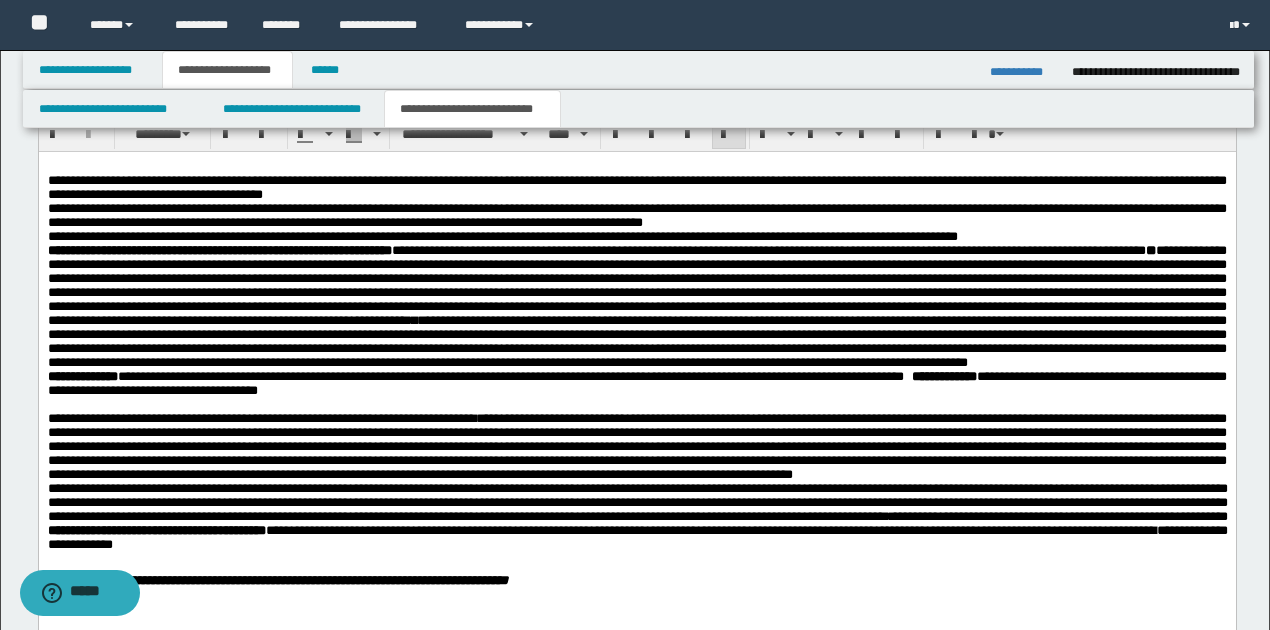 click on "**********" at bounding box center (636, 384) 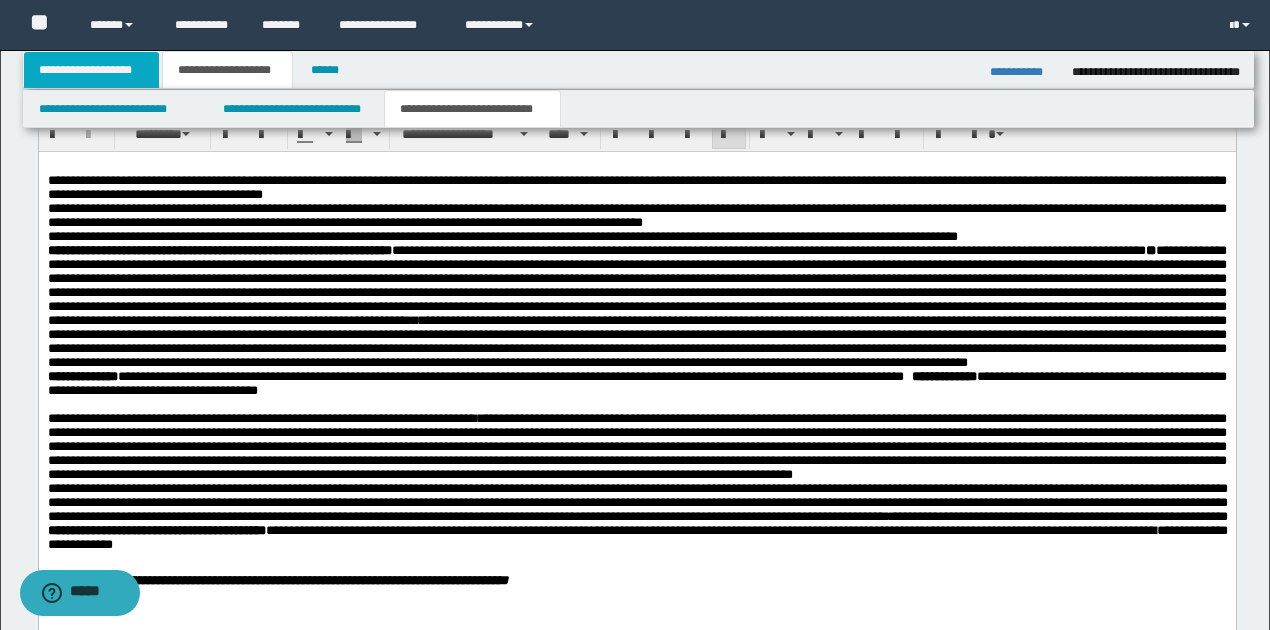click on "**********" at bounding box center (92, 70) 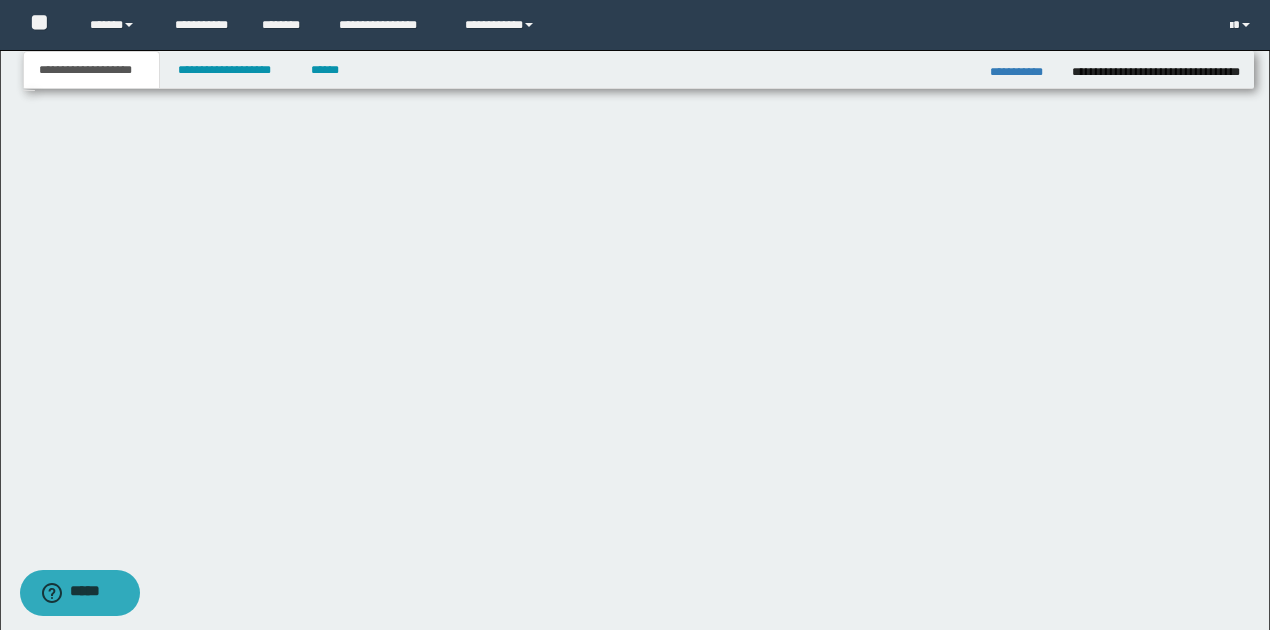 scroll, scrollTop: 475, scrollLeft: 0, axis: vertical 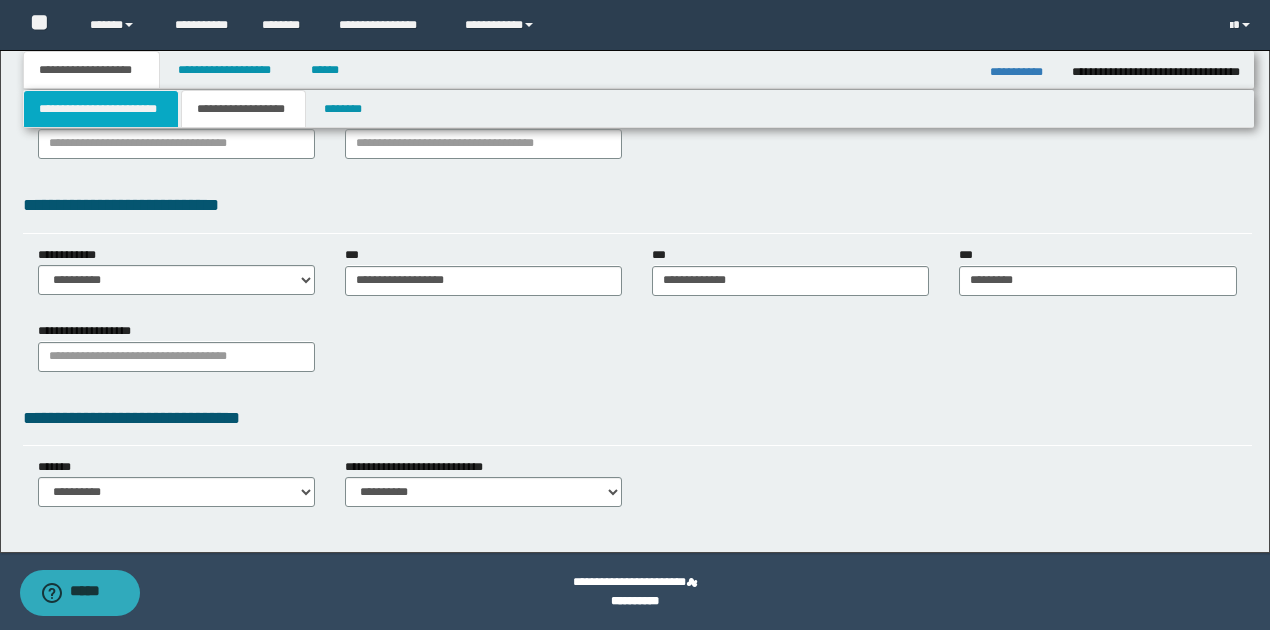 click on "**********" at bounding box center [101, 109] 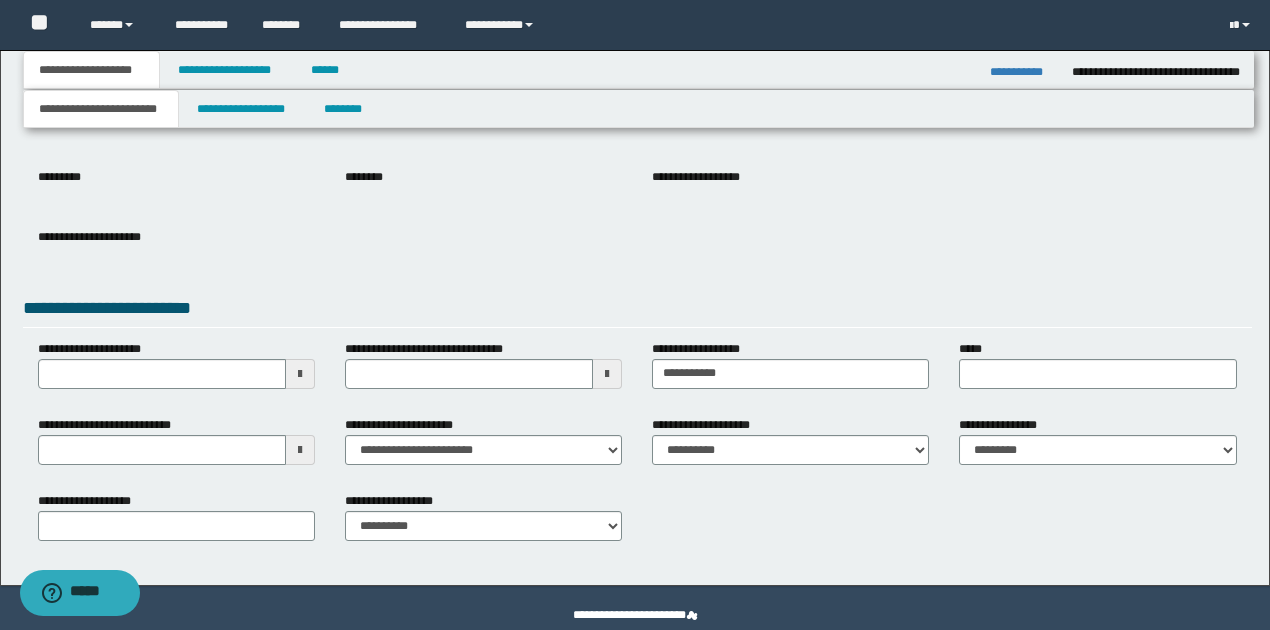 scroll, scrollTop: 167, scrollLeft: 0, axis: vertical 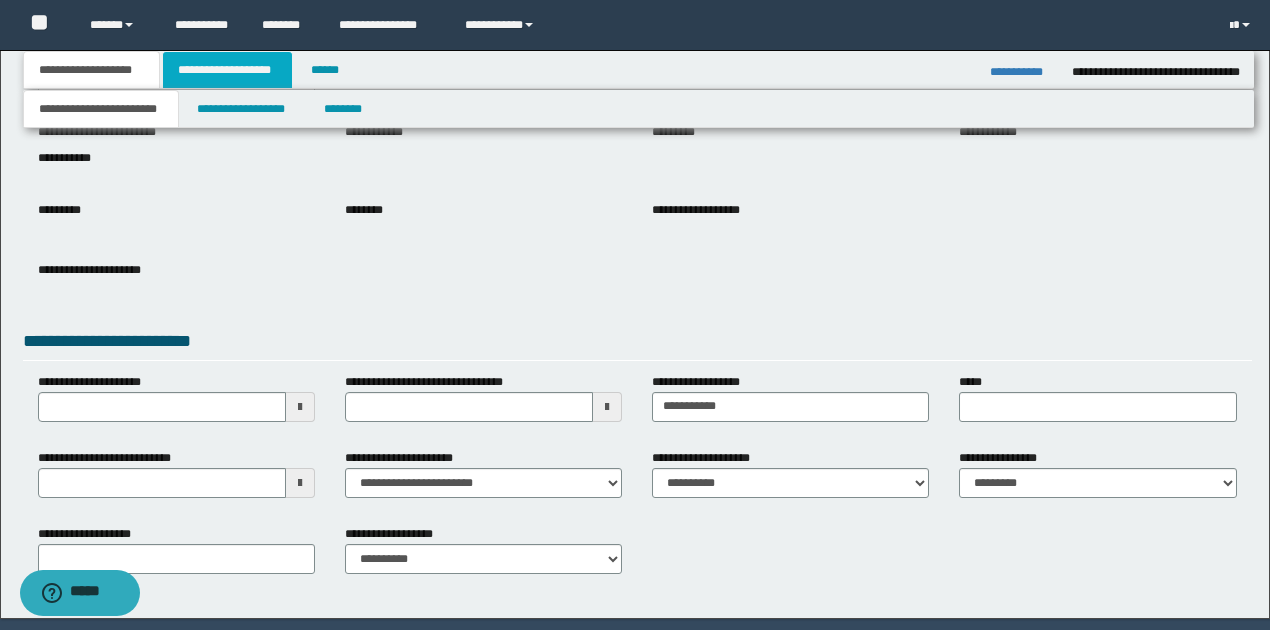 click on "**********" at bounding box center (227, 70) 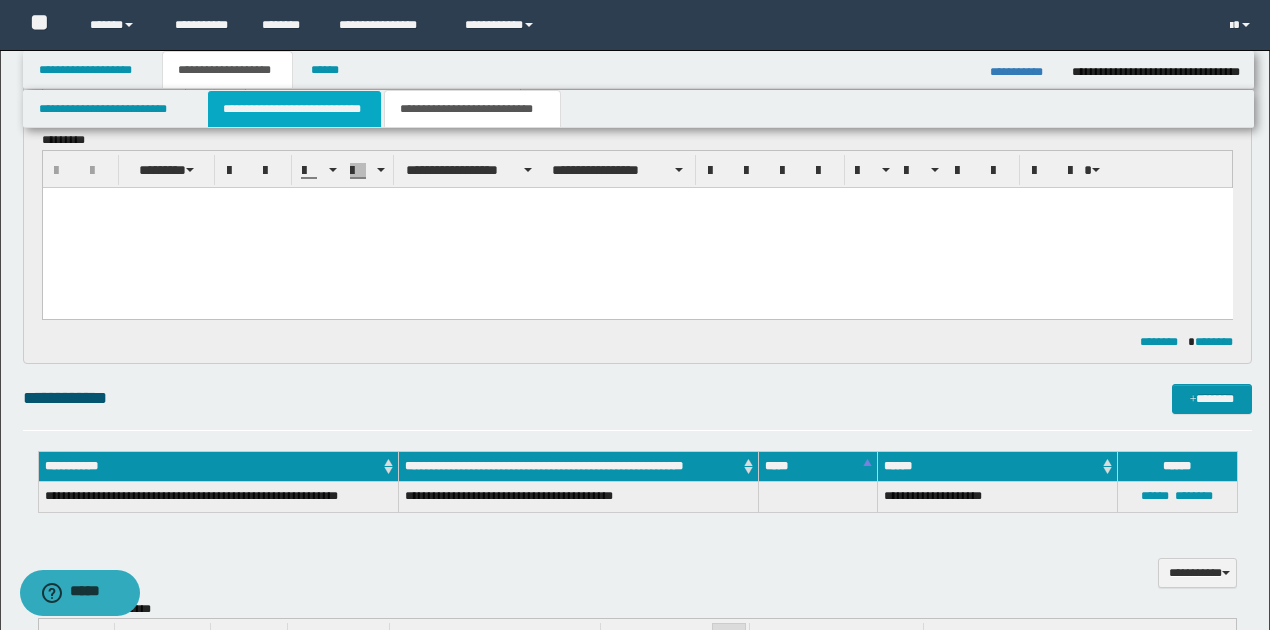 click on "**********" at bounding box center [294, 109] 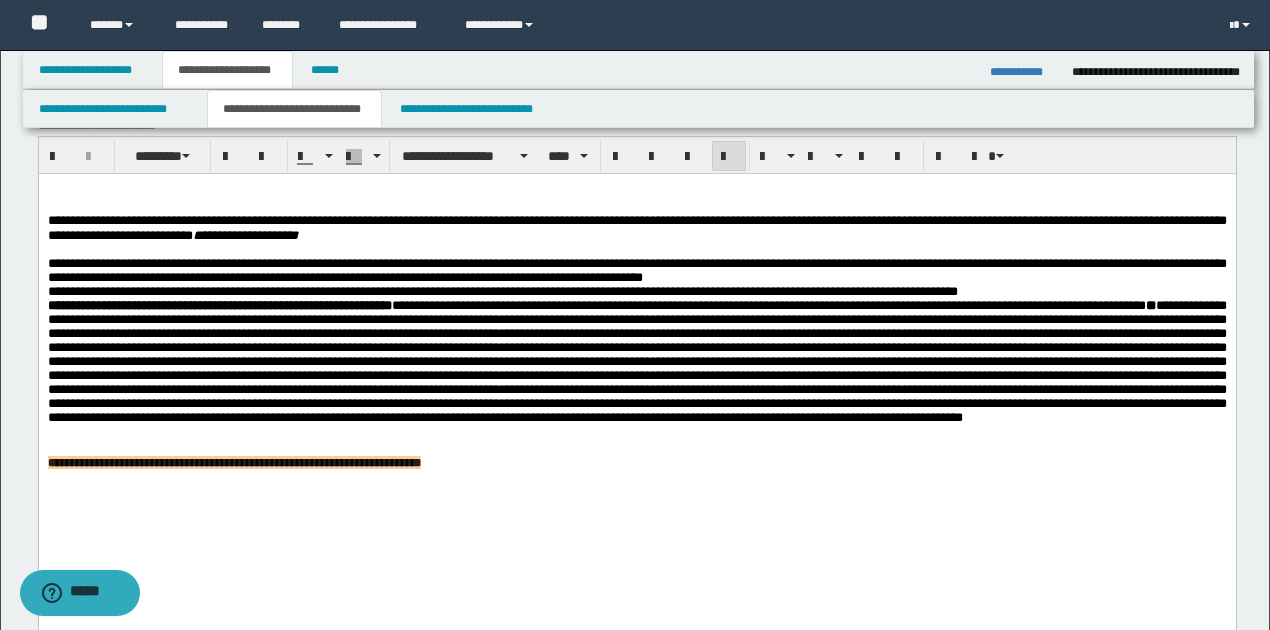 scroll, scrollTop: 834, scrollLeft: 0, axis: vertical 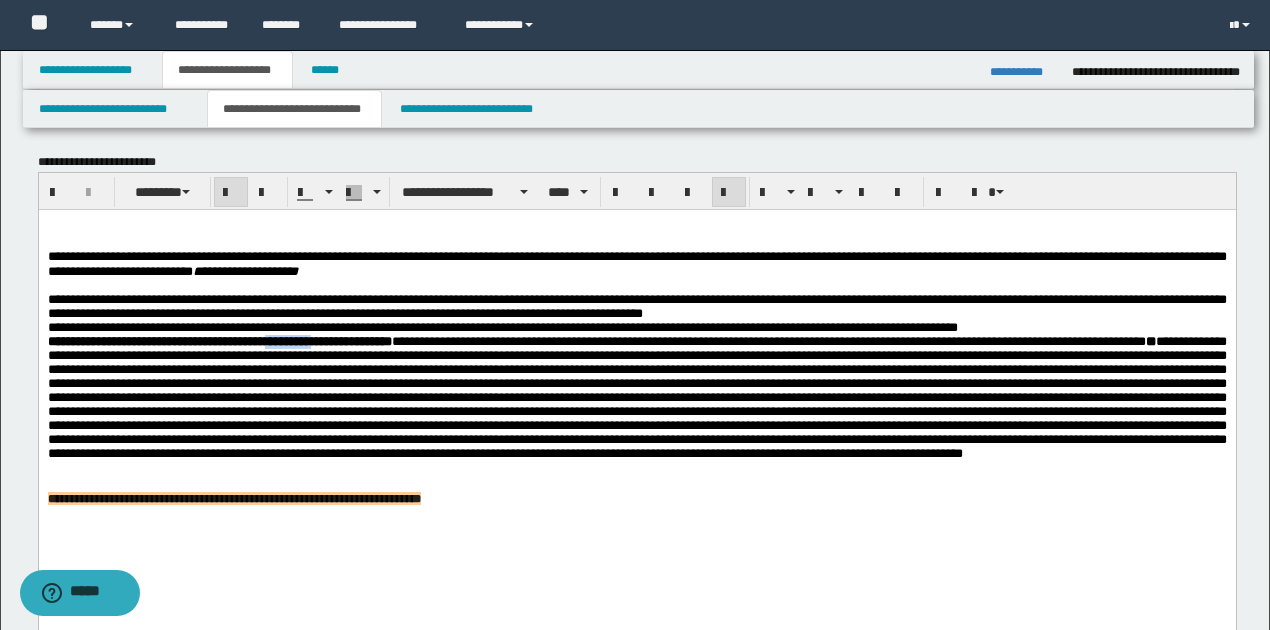 drag, startPoint x: 313, startPoint y: 350, endPoint x: 361, endPoint y: 352, distance: 48.04165 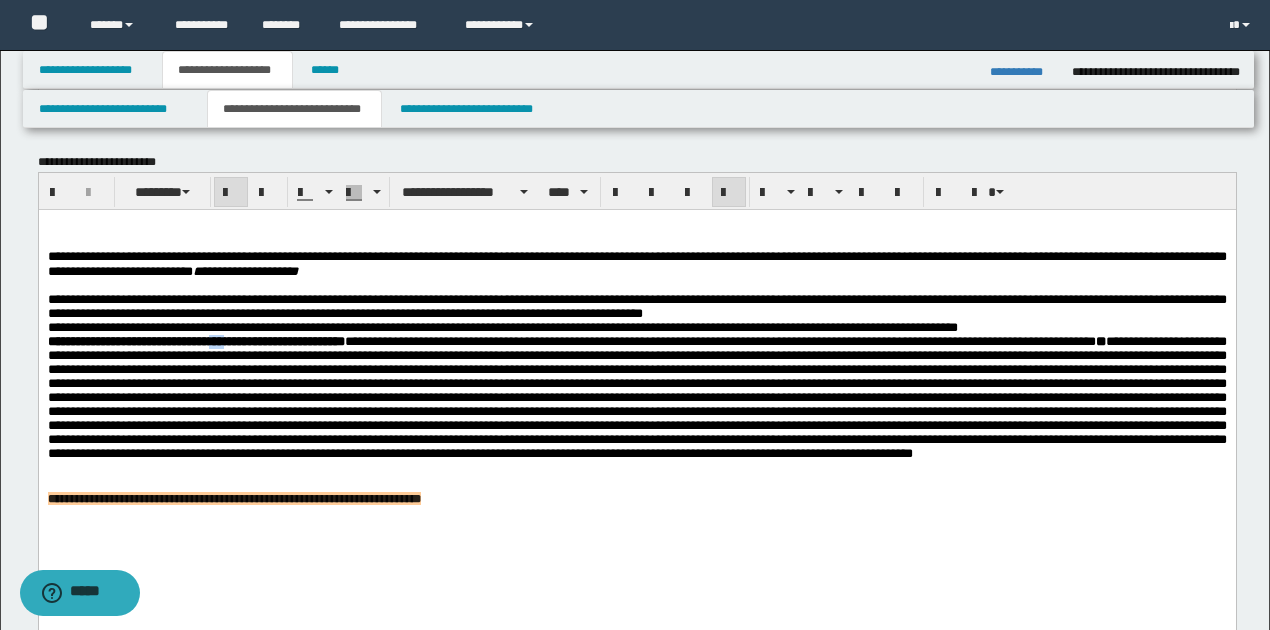 drag, startPoint x: 236, startPoint y: 349, endPoint x: 254, endPoint y: 349, distance: 18 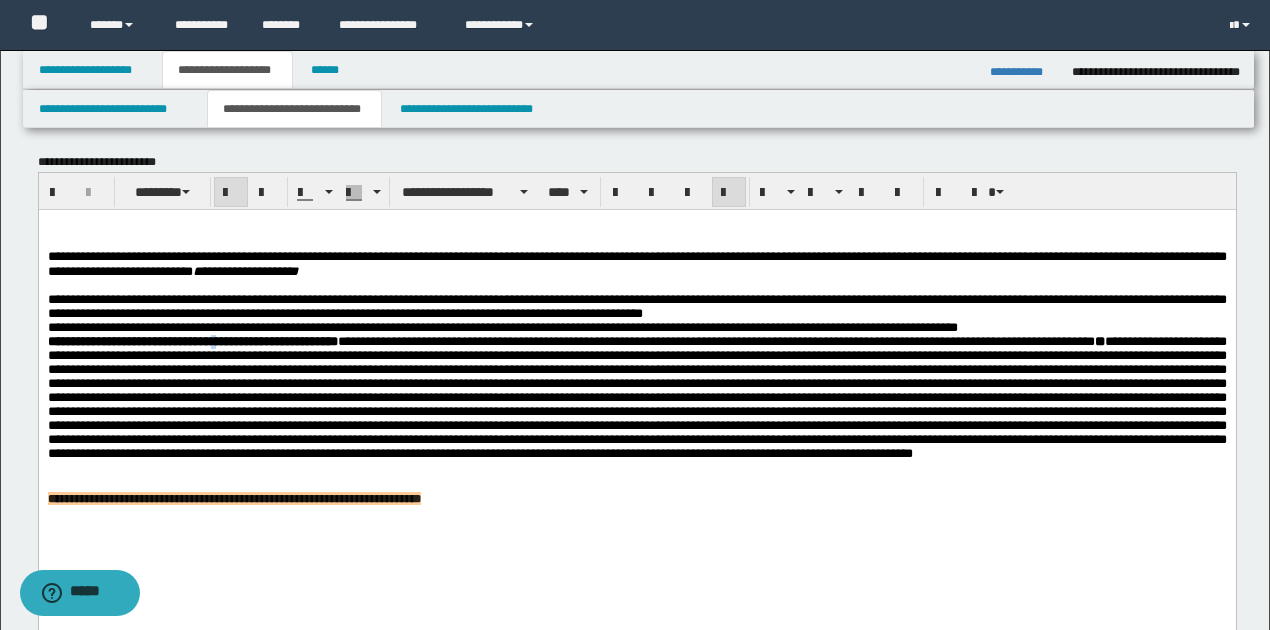 click on "**********" at bounding box center [192, 341] 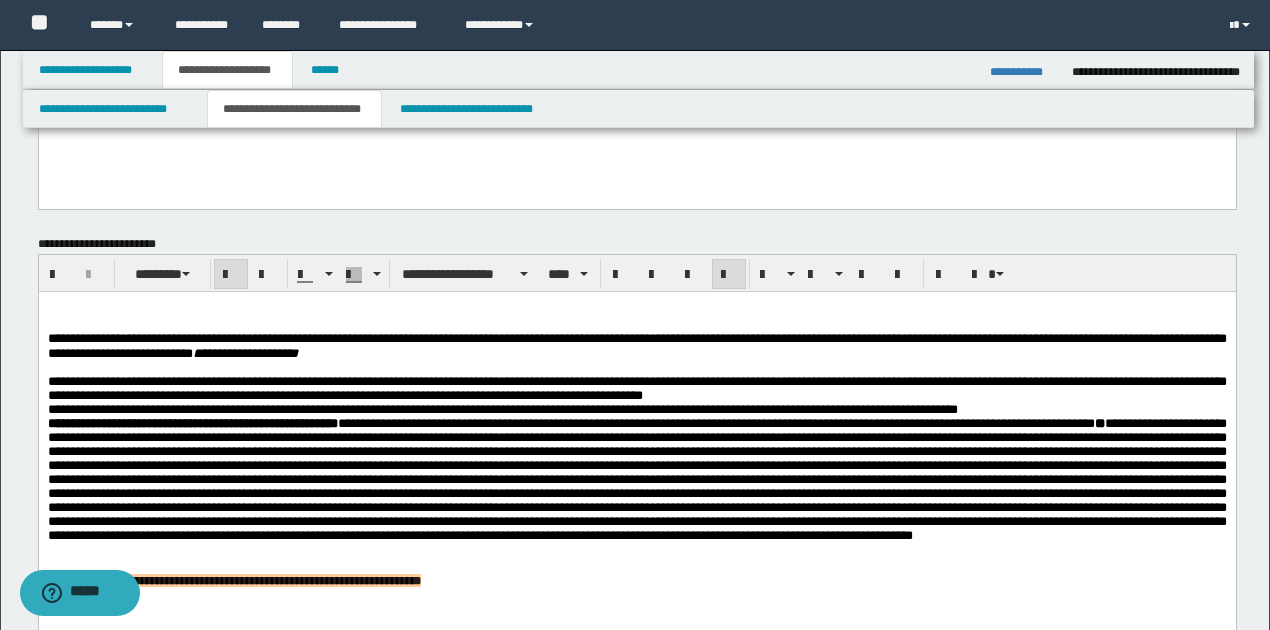 scroll, scrollTop: 768, scrollLeft: 0, axis: vertical 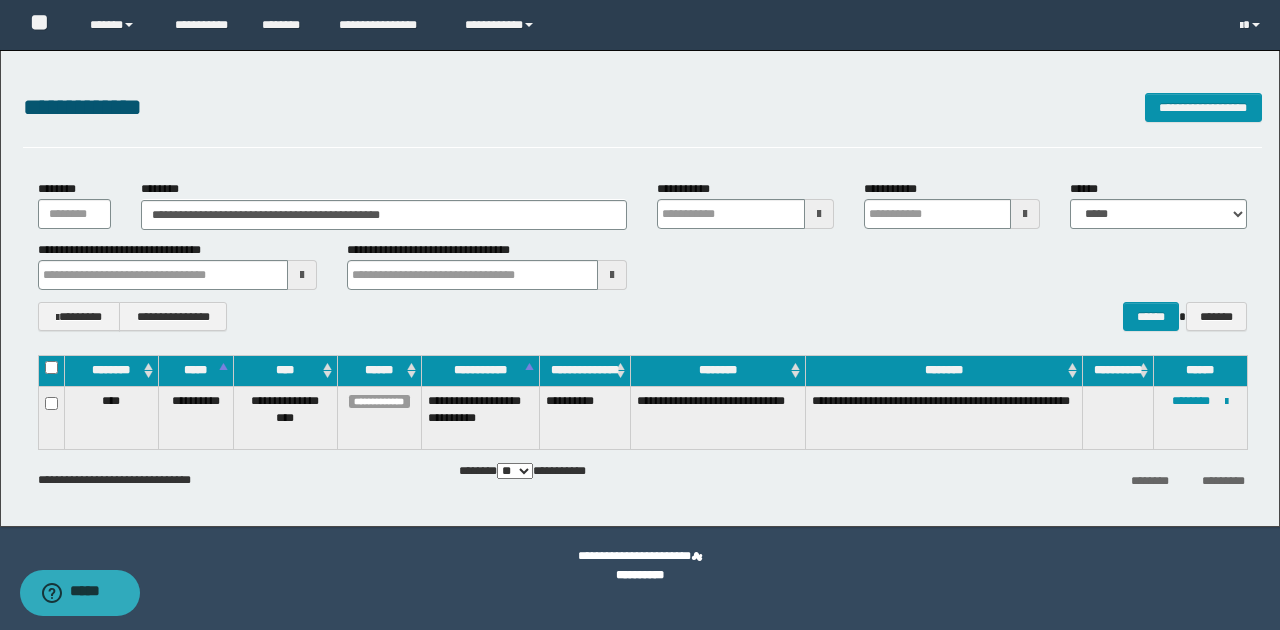 drag, startPoint x: 152, startPoint y: 216, endPoint x: 551, endPoint y: 200, distance: 399.32068 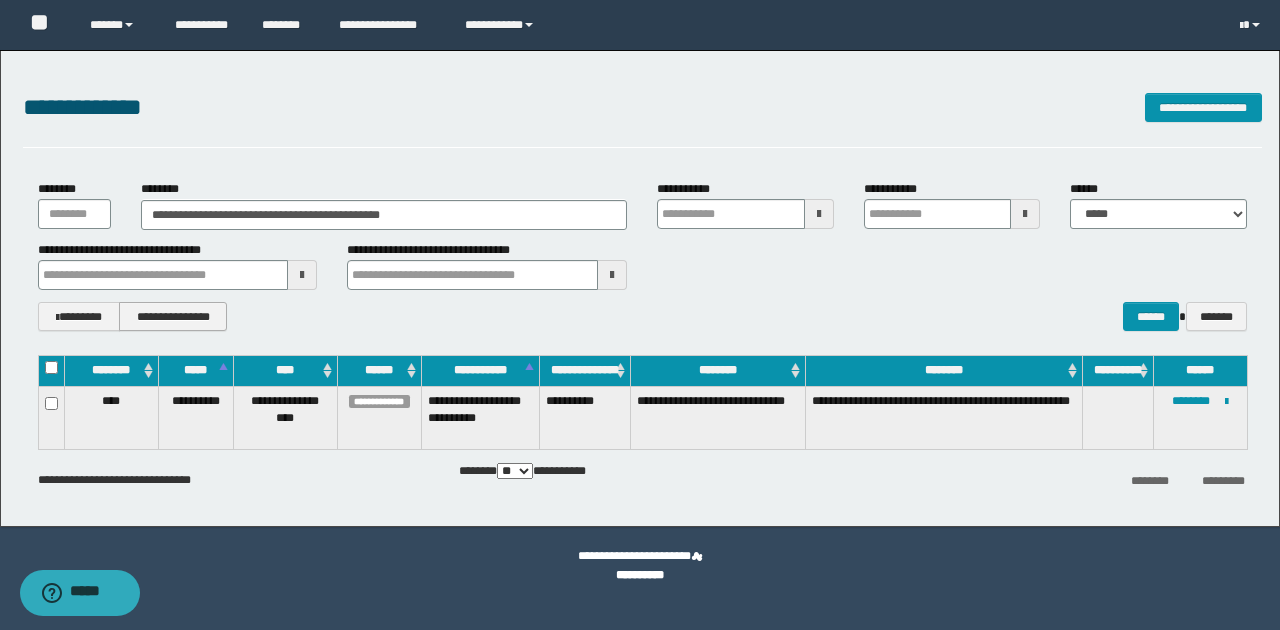 type on "********" 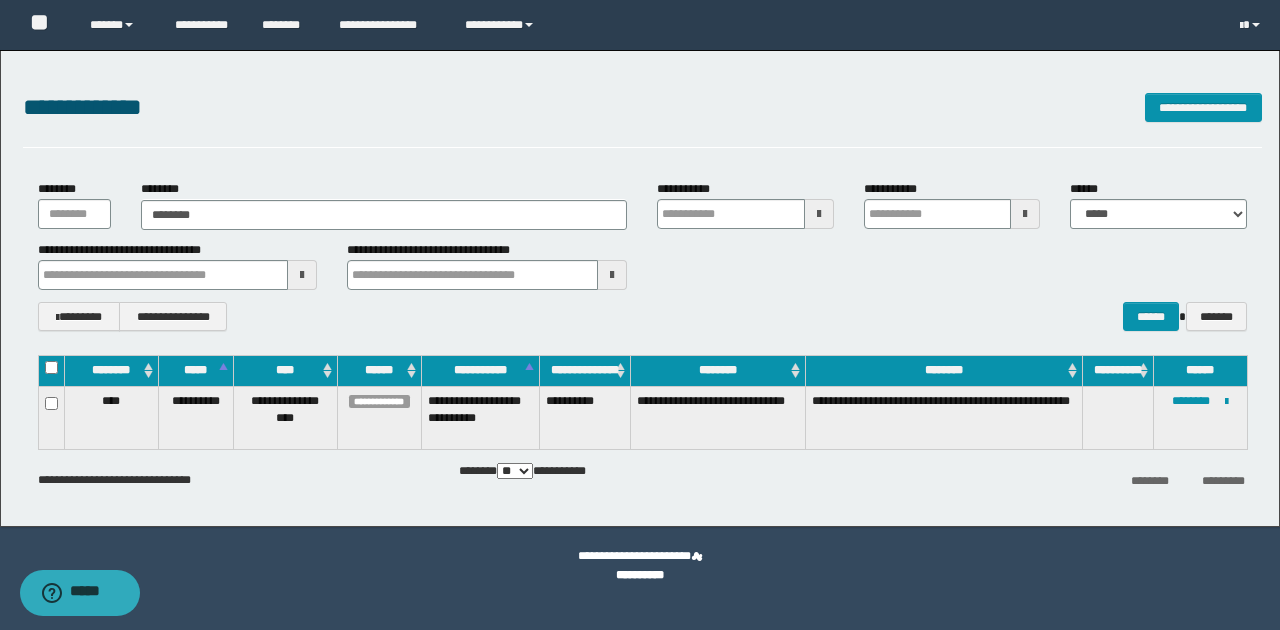 type on "********" 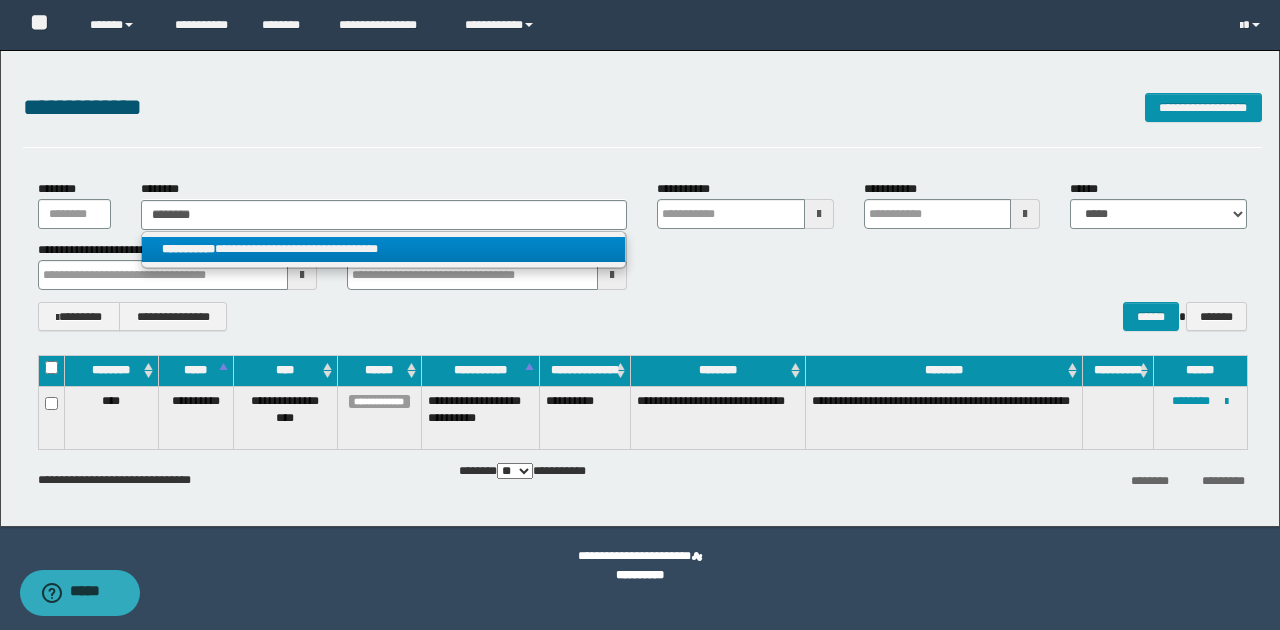 type on "********" 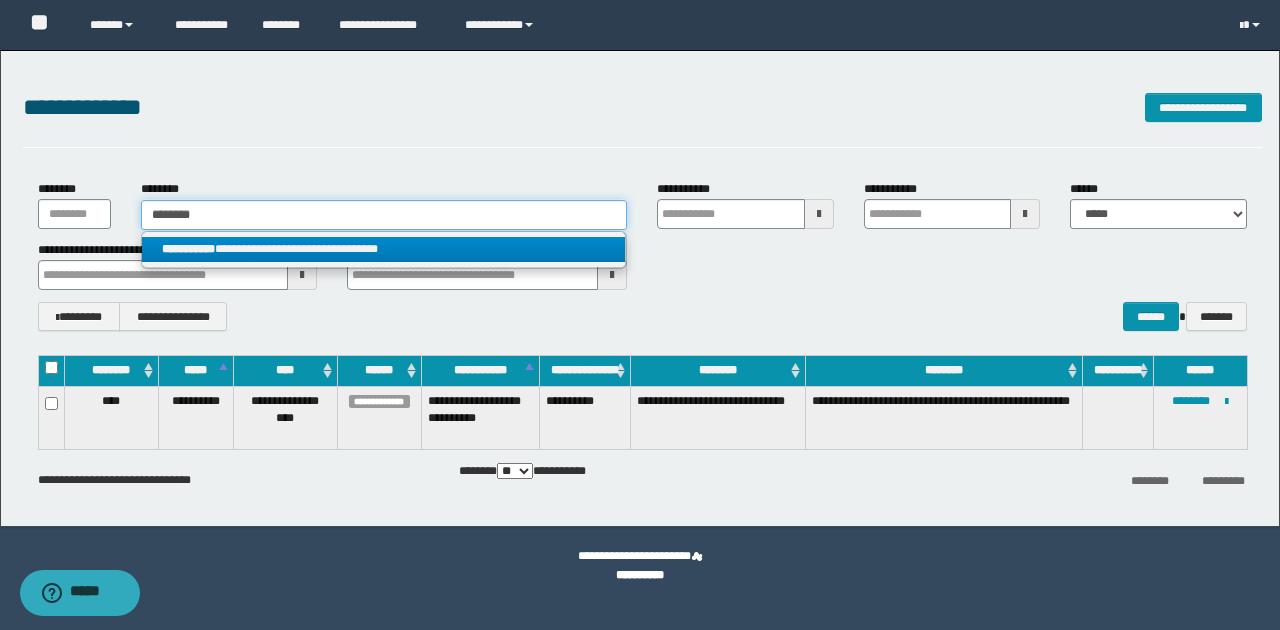 type 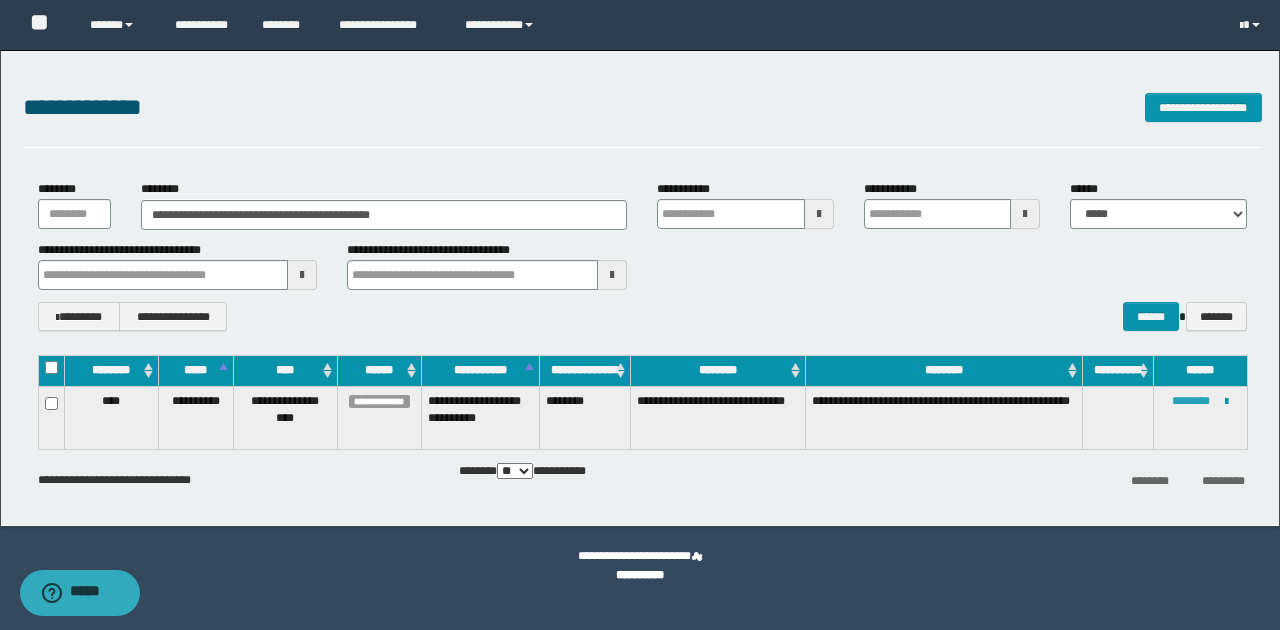click on "********" at bounding box center [1191, 401] 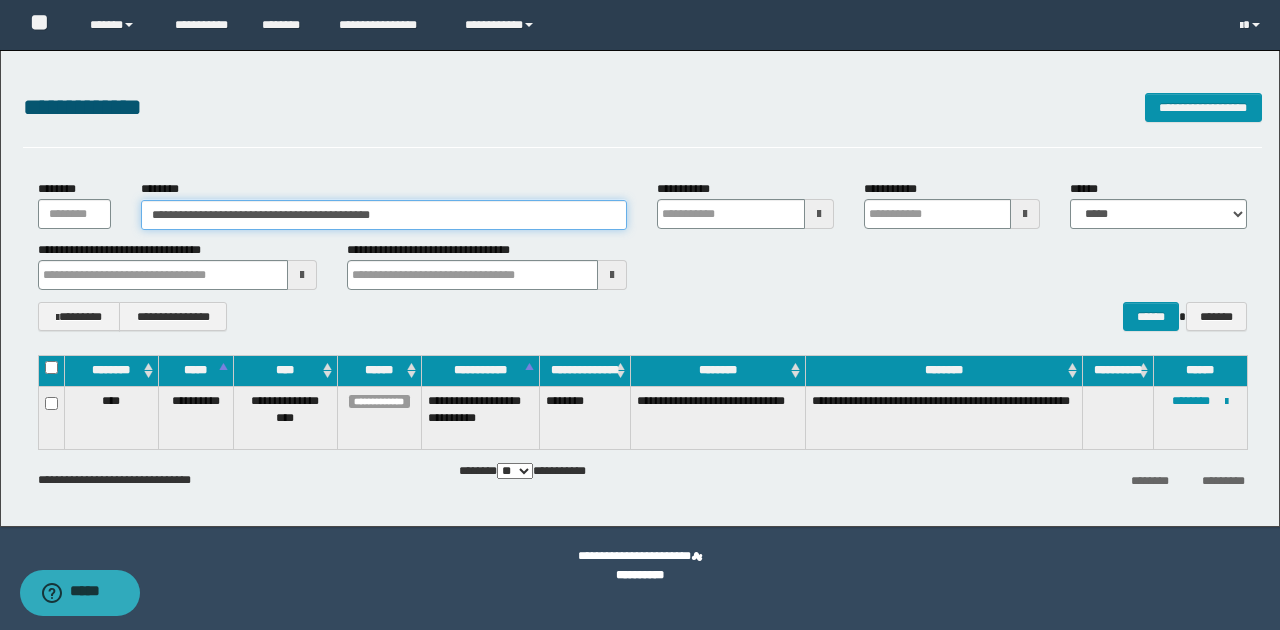 drag, startPoint x: 148, startPoint y: 214, endPoint x: 496, endPoint y: 217, distance: 348.01294 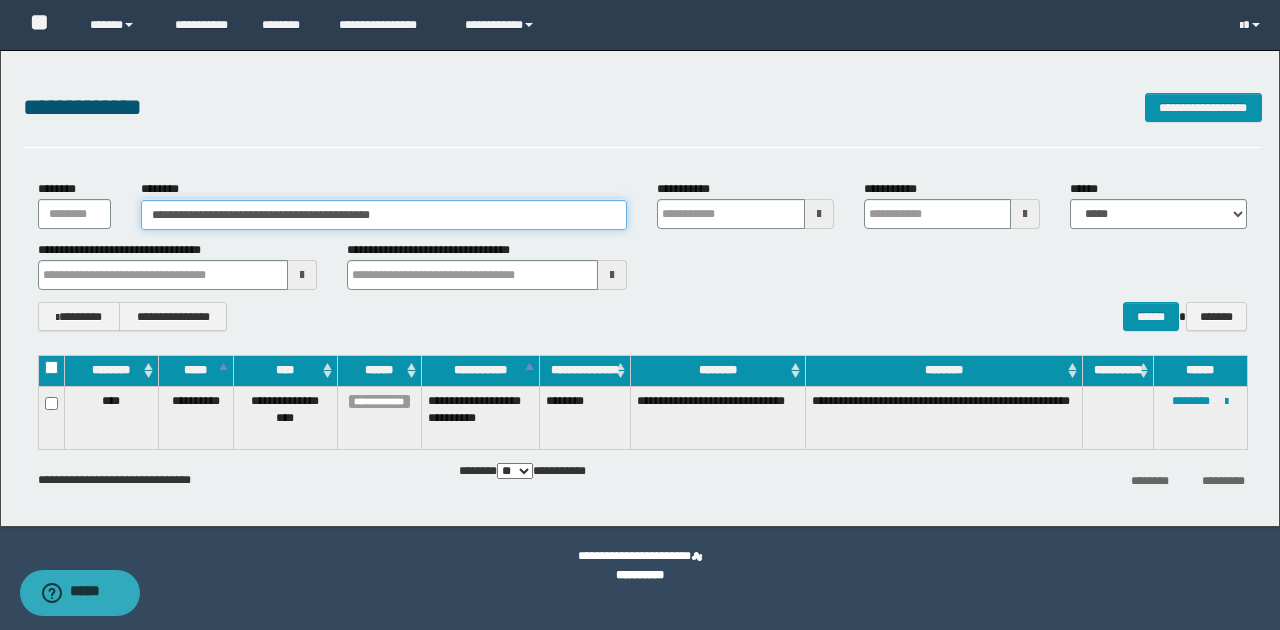 paste 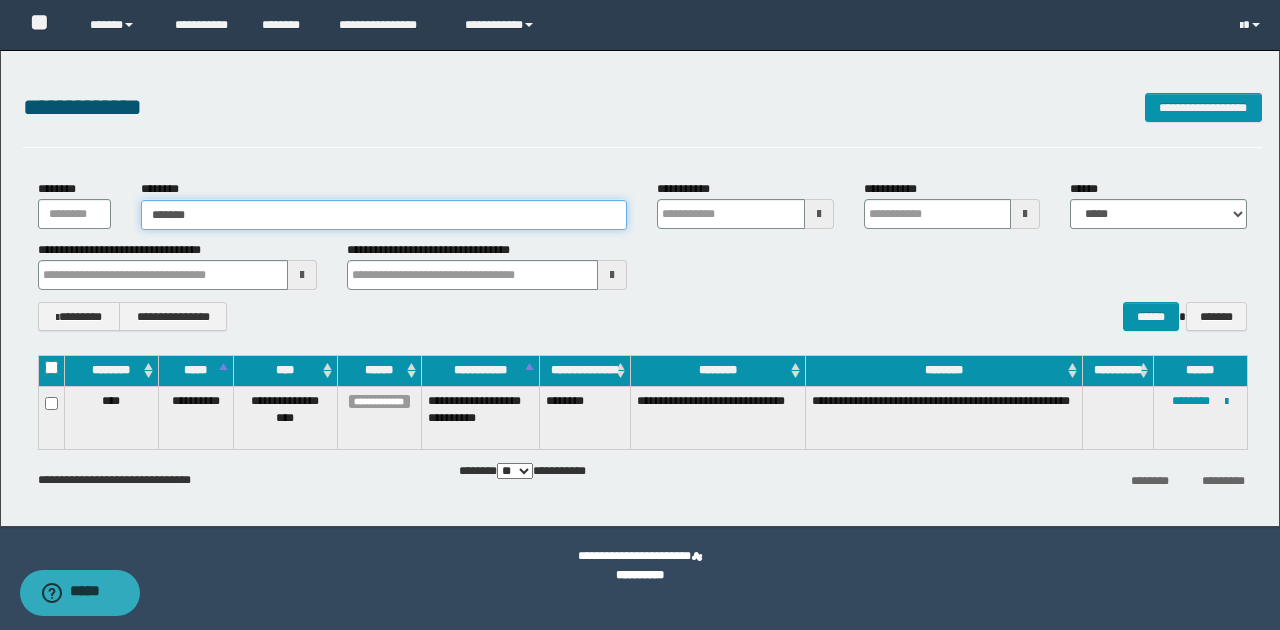 type on "*******" 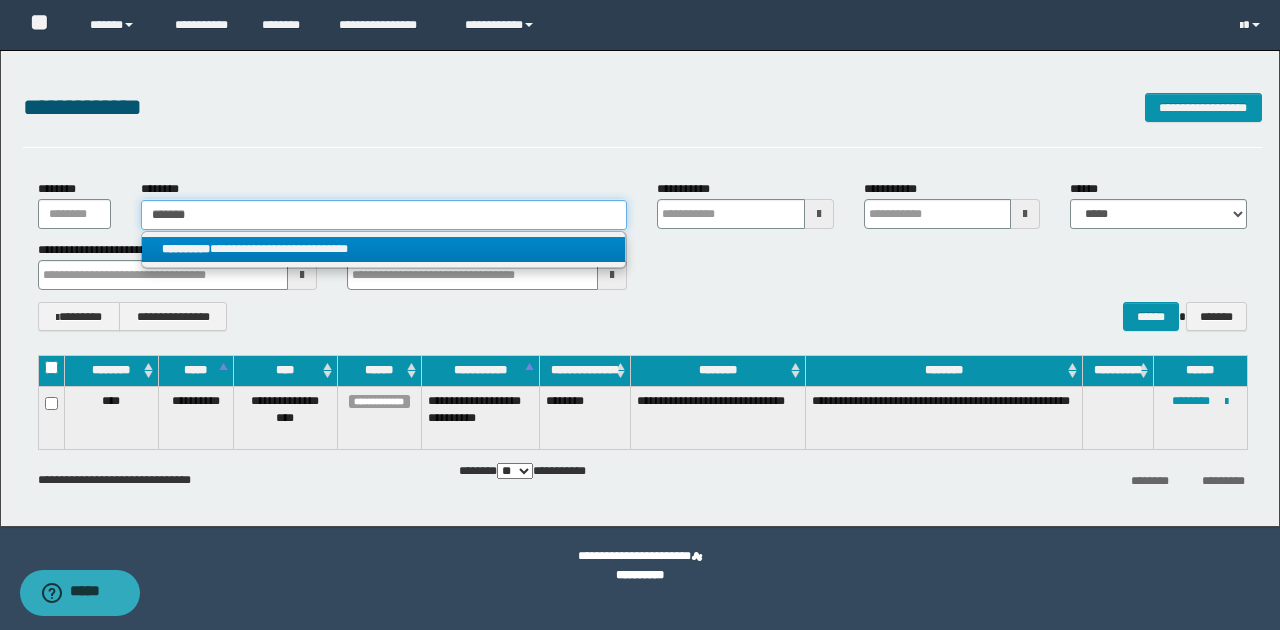 type on "*******" 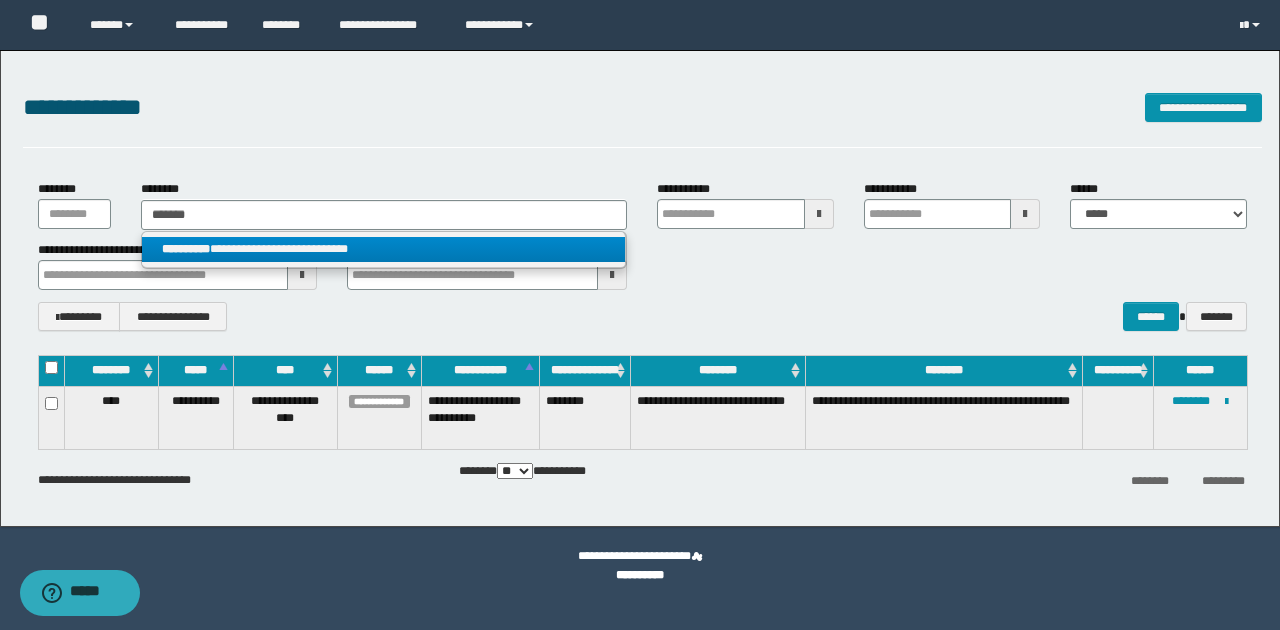 click on "**********" at bounding box center (384, 249) 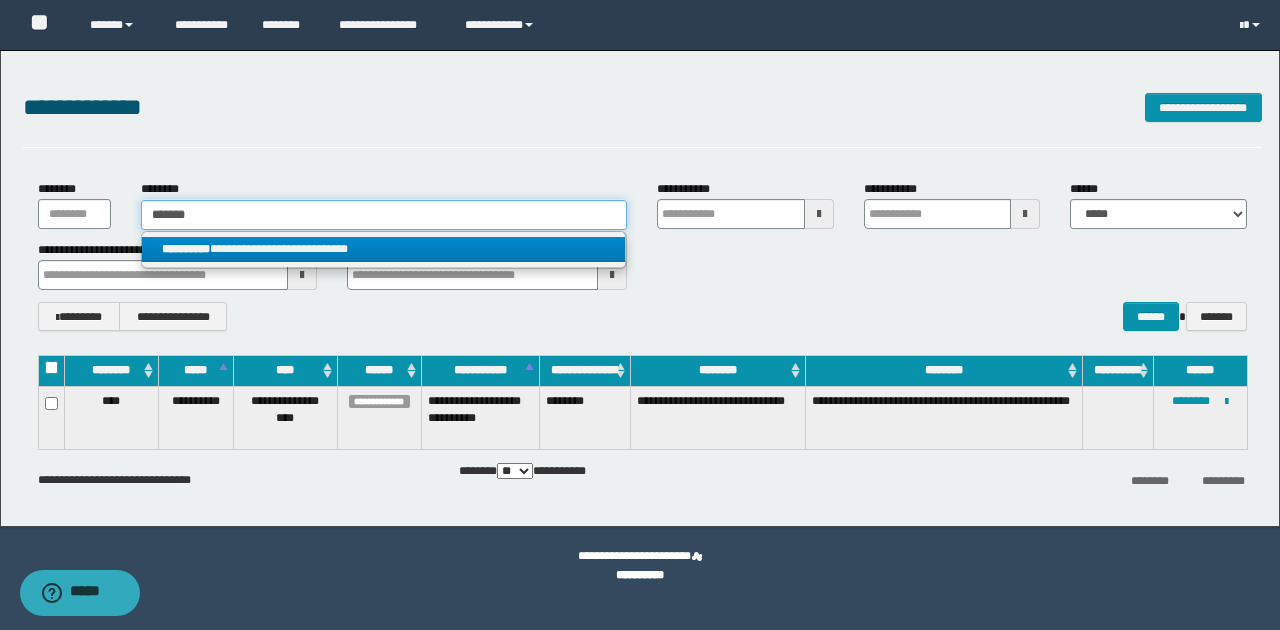 type 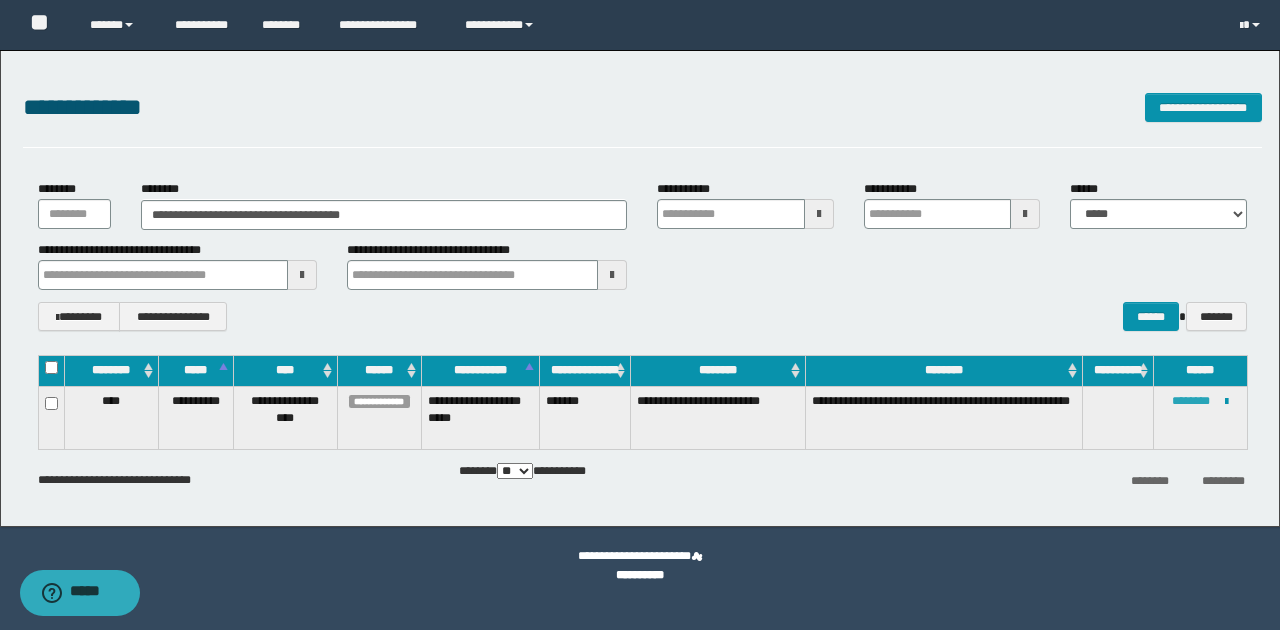 click on "********" at bounding box center (1191, 401) 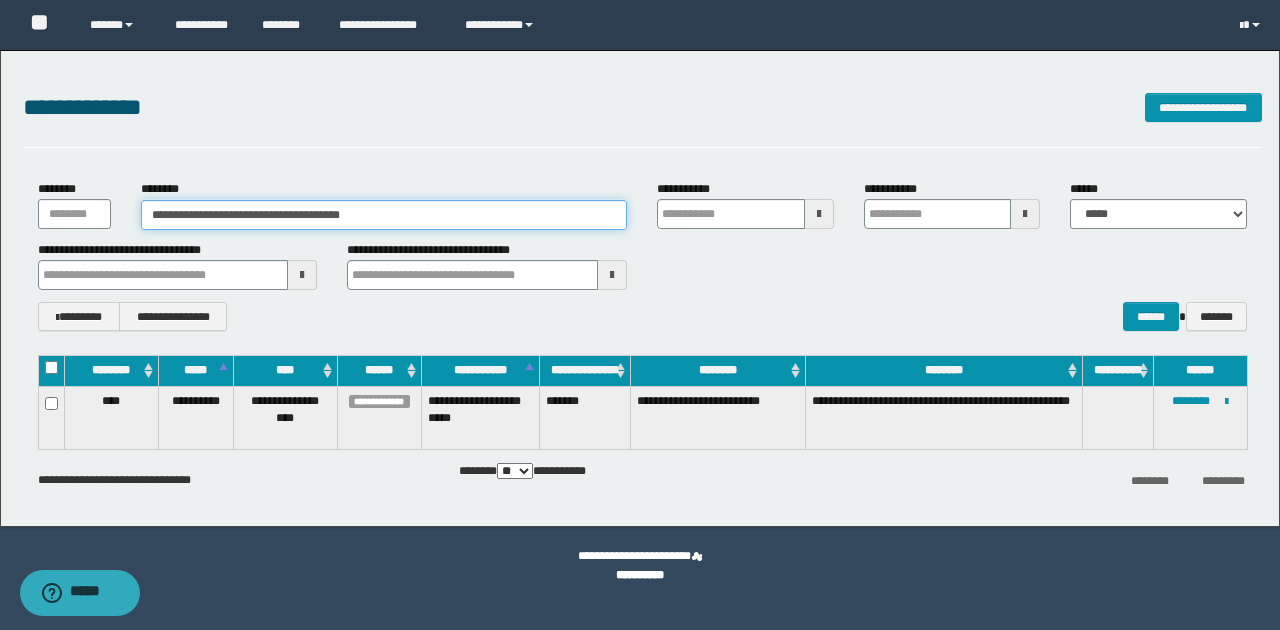 drag, startPoint x: 151, startPoint y: 210, endPoint x: 426, endPoint y: 234, distance: 276.0453 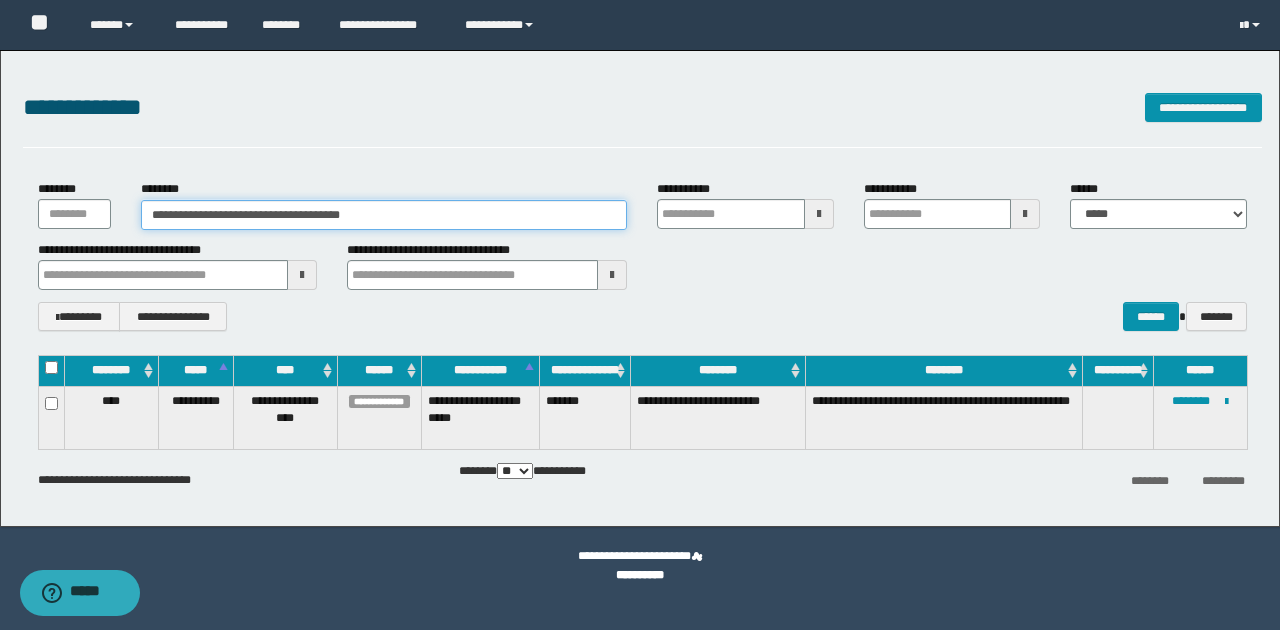 paste 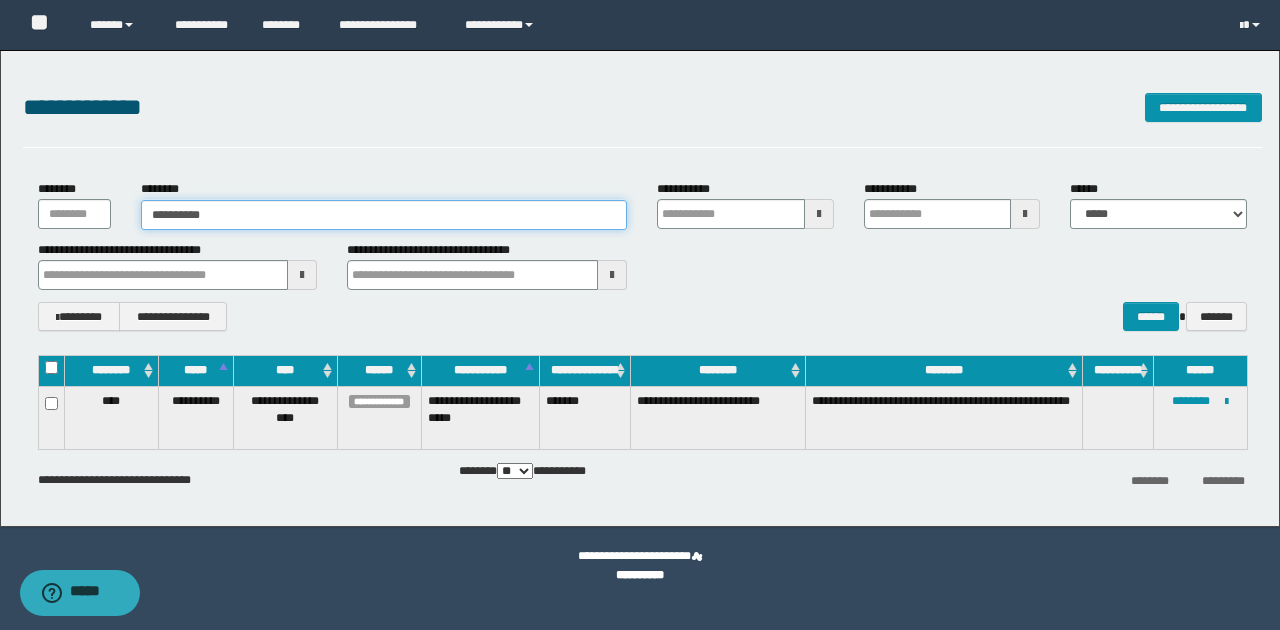 type on "**********" 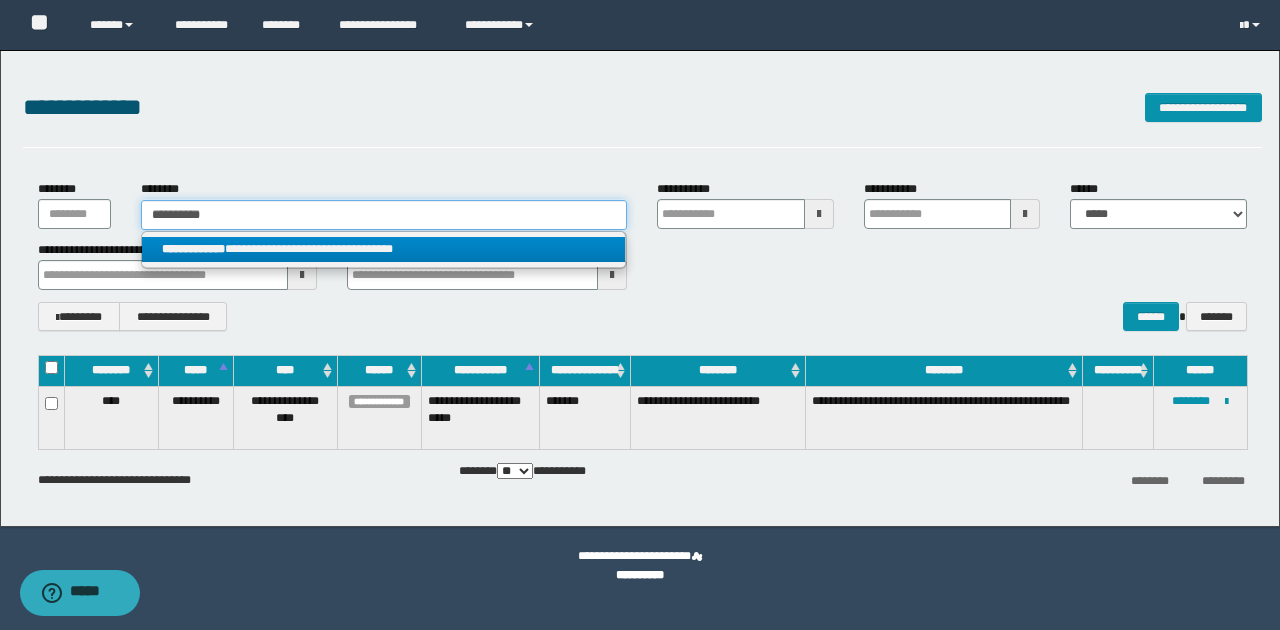 type on "**********" 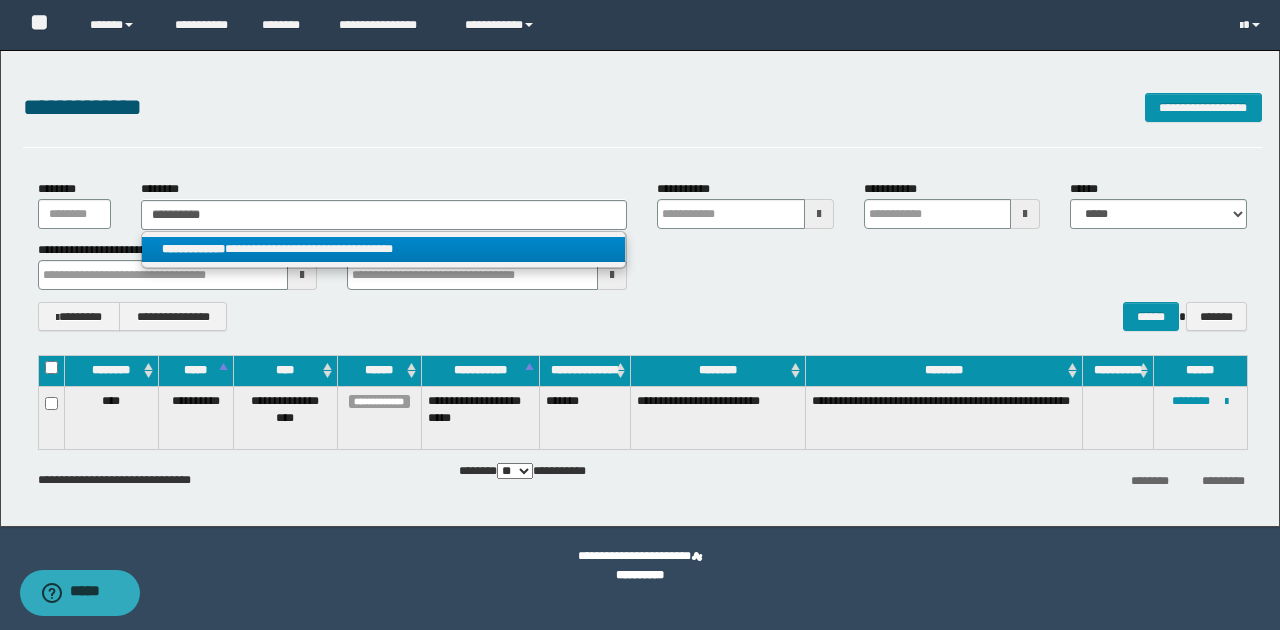 click on "**********" at bounding box center (384, 249) 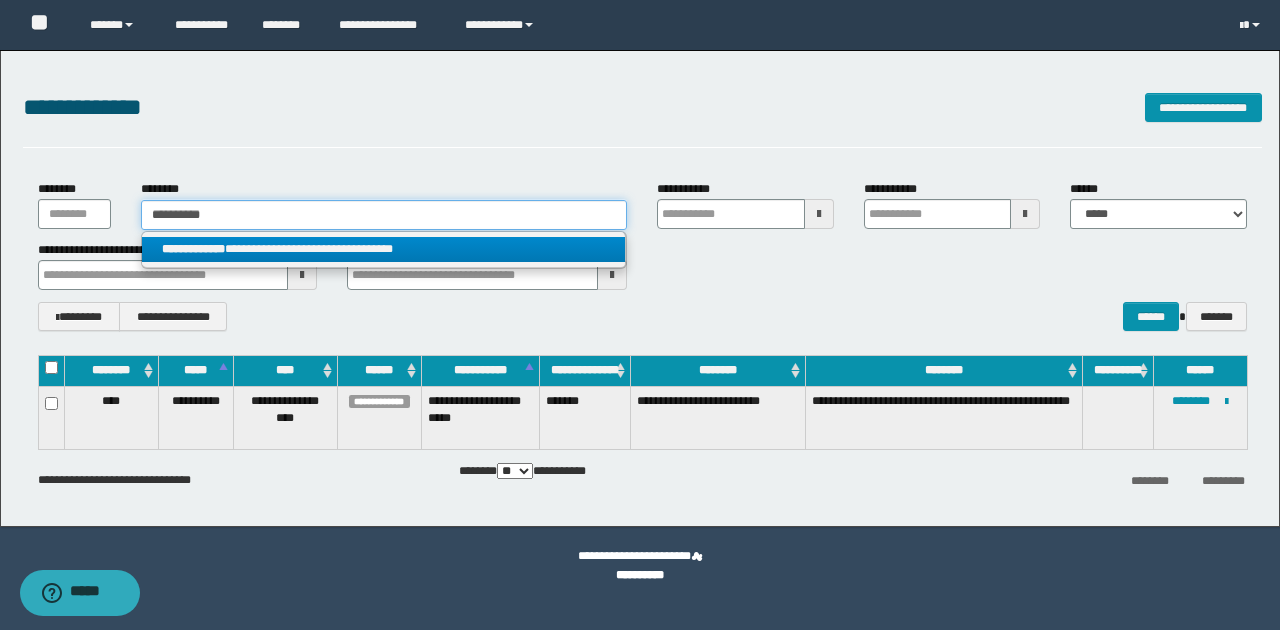 type 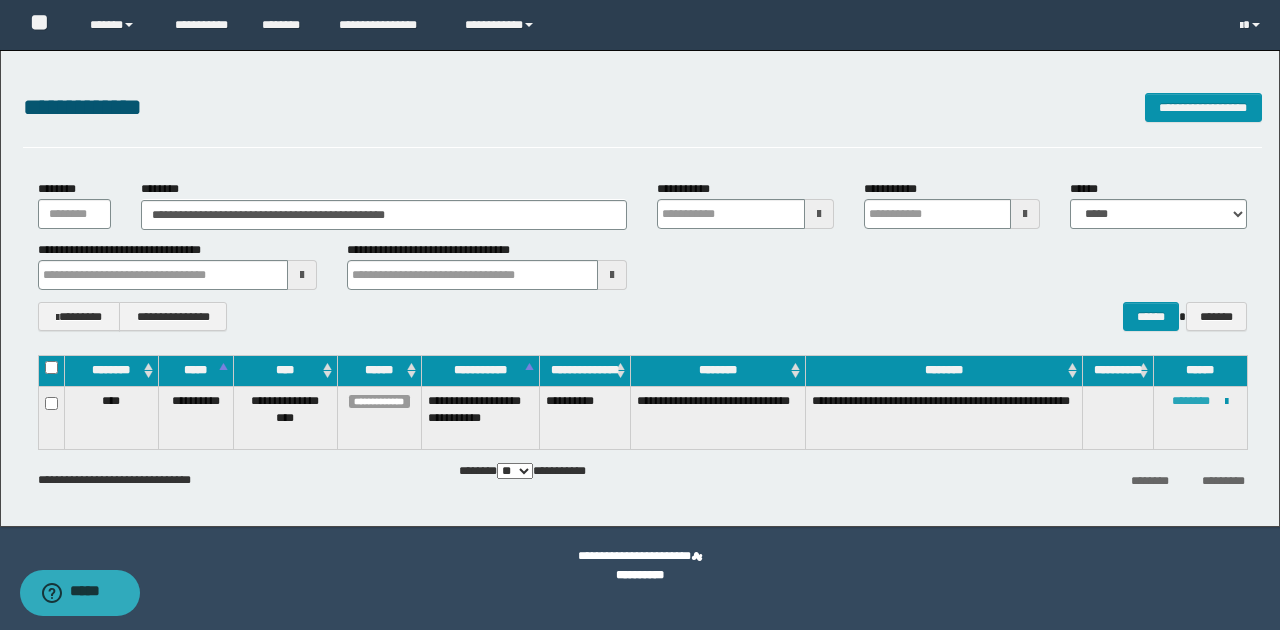 click on "********" at bounding box center (1191, 401) 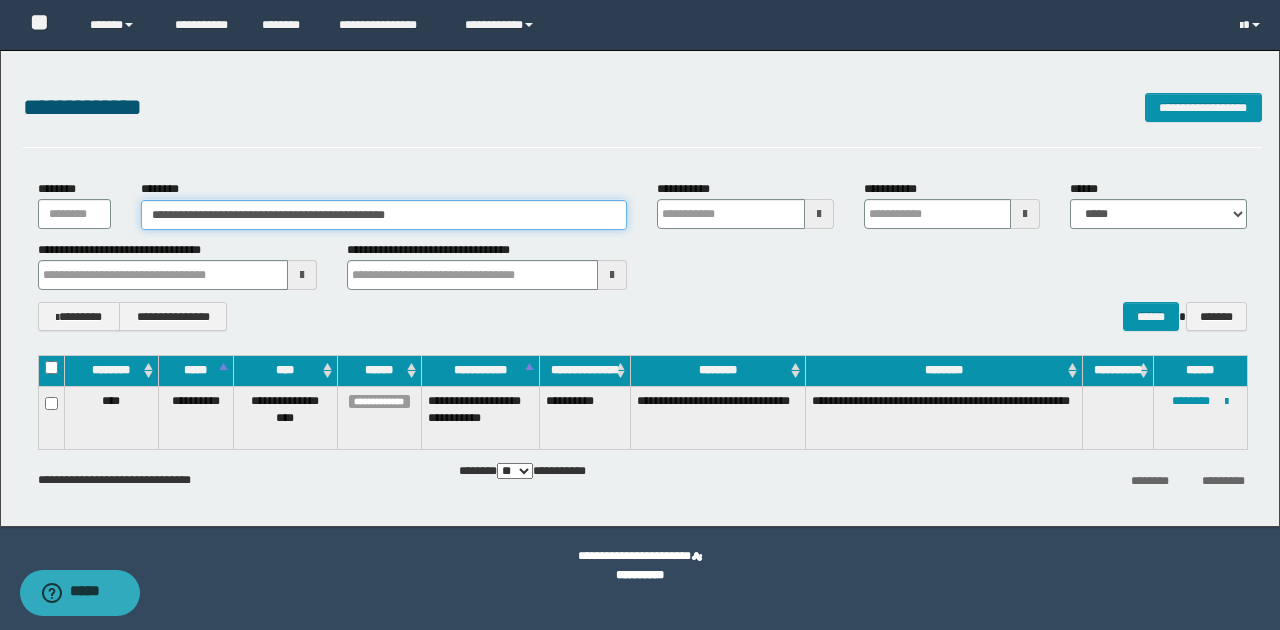 drag, startPoint x: 144, startPoint y: 213, endPoint x: 590, endPoint y: 212, distance: 446.00113 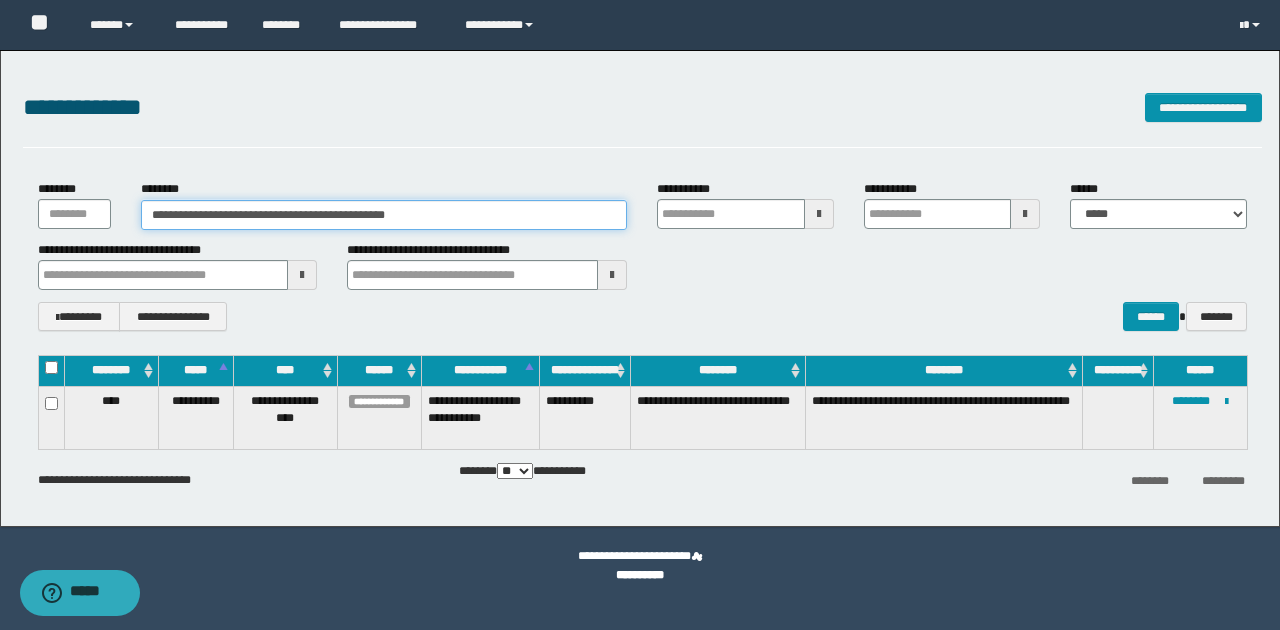 paste 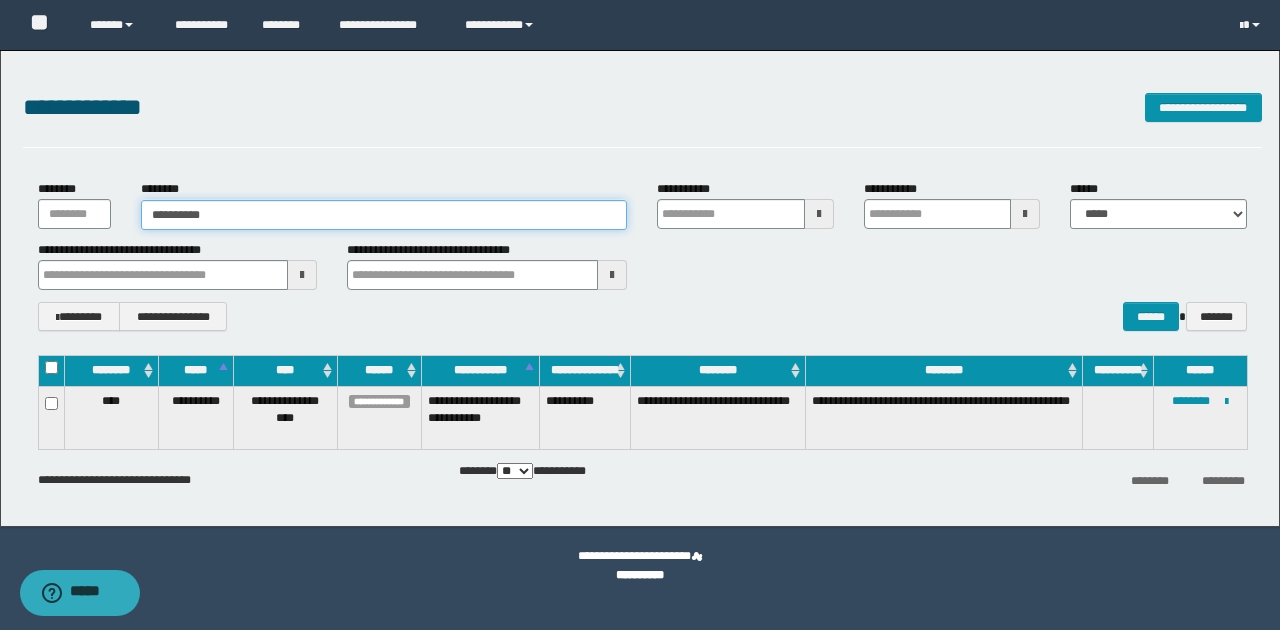 type on "**********" 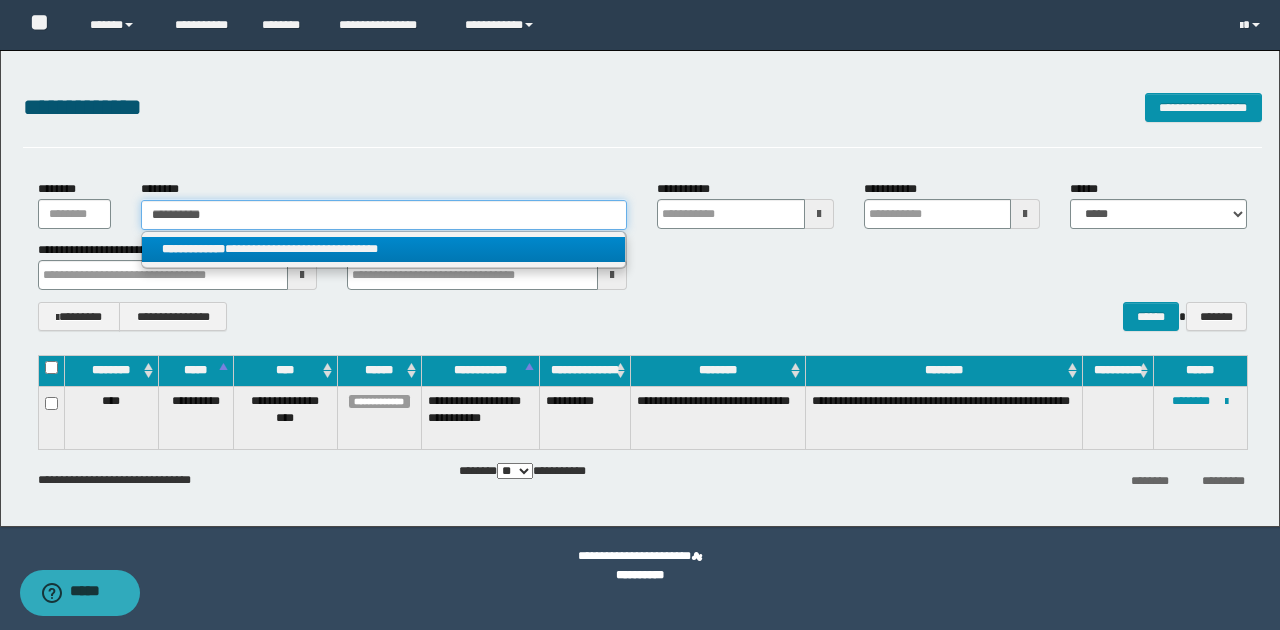 type on "**********" 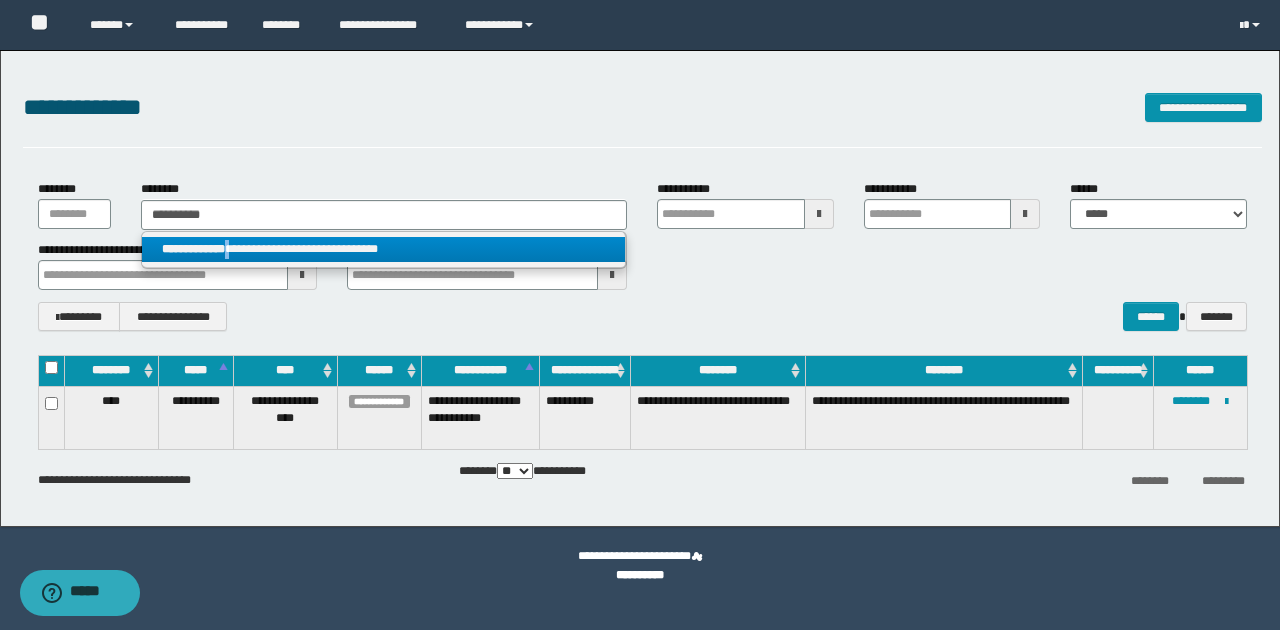 click on "**********" at bounding box center (384, 249) 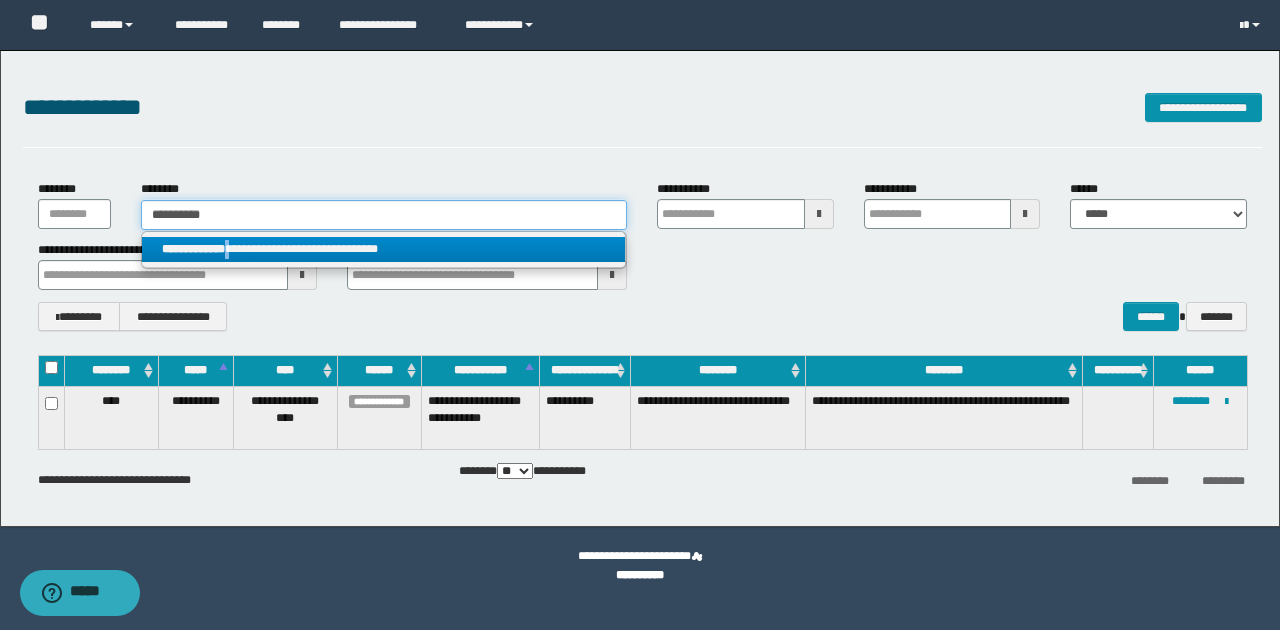 type 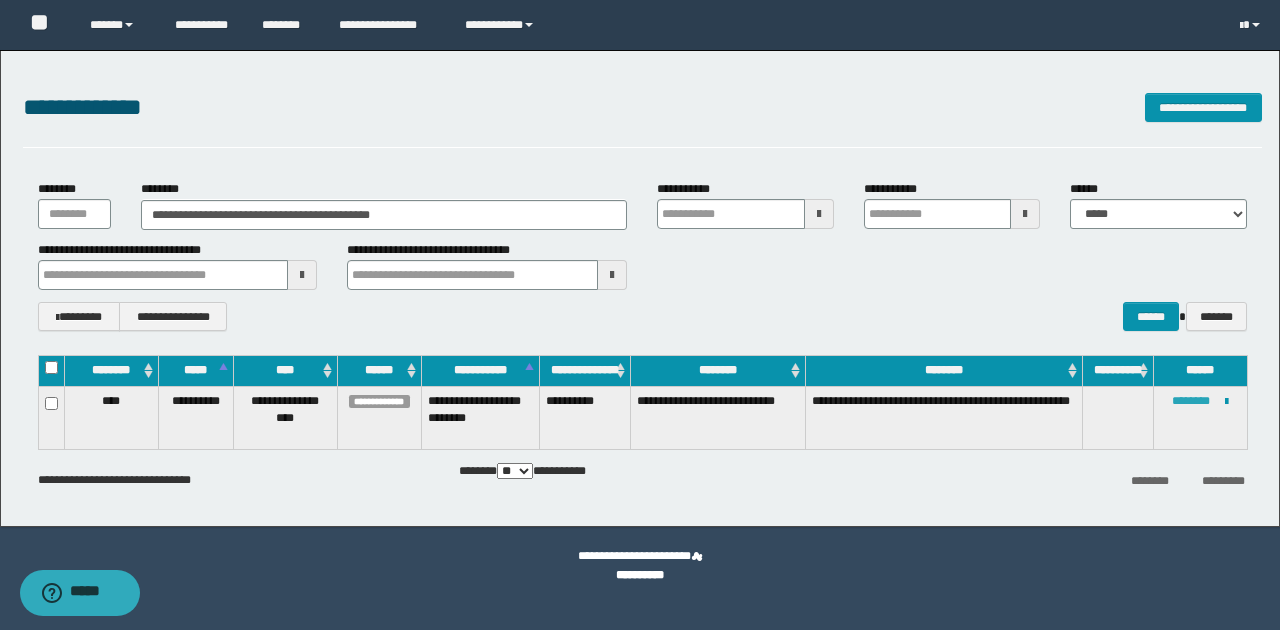 click on "********" at bounding box center (1191, 401) 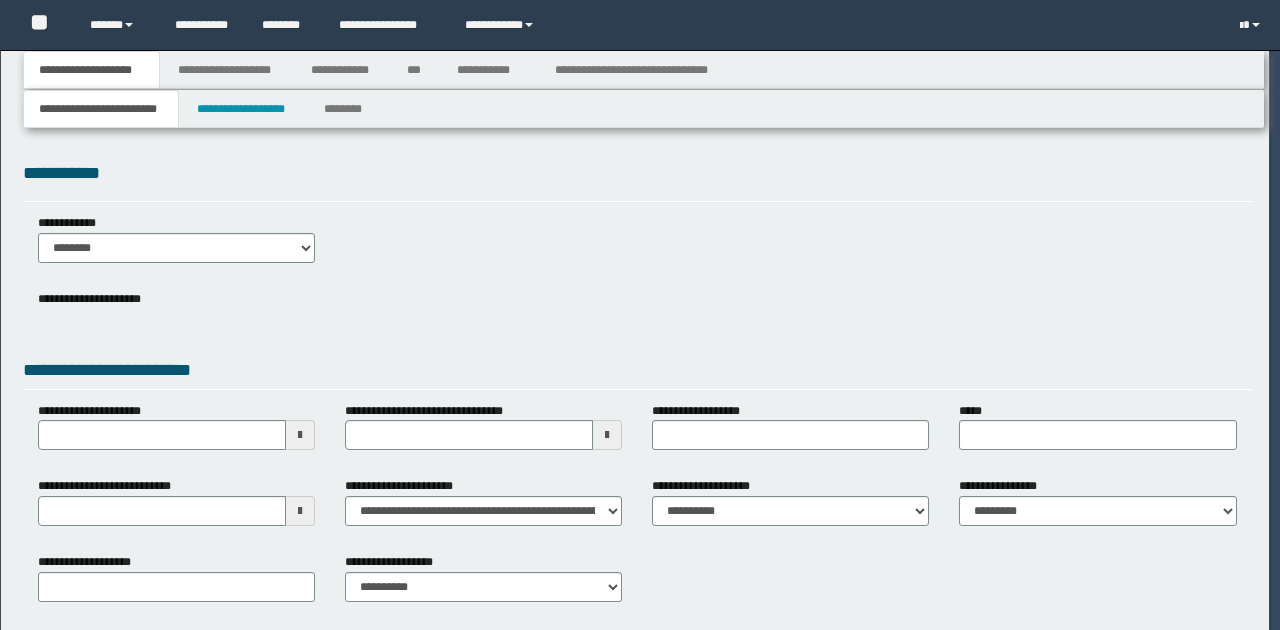 scroll, scrollTop: 0, scrollLeft: 0, axis: both 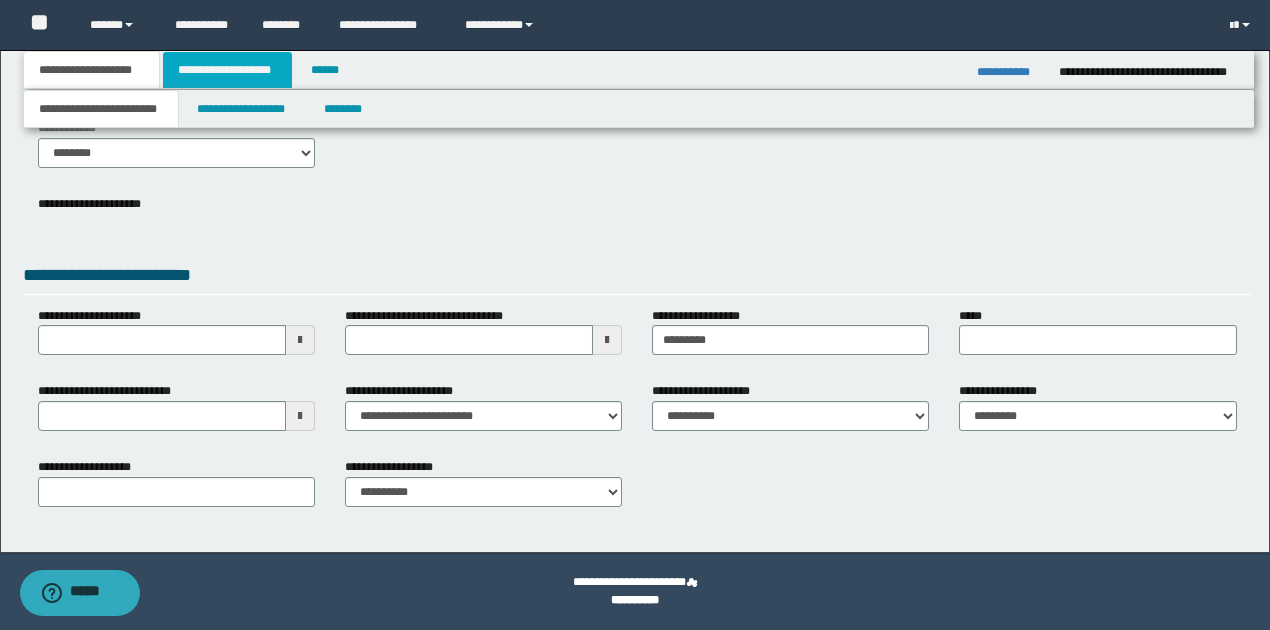 click on "**********" at bounding box center [227, 70] 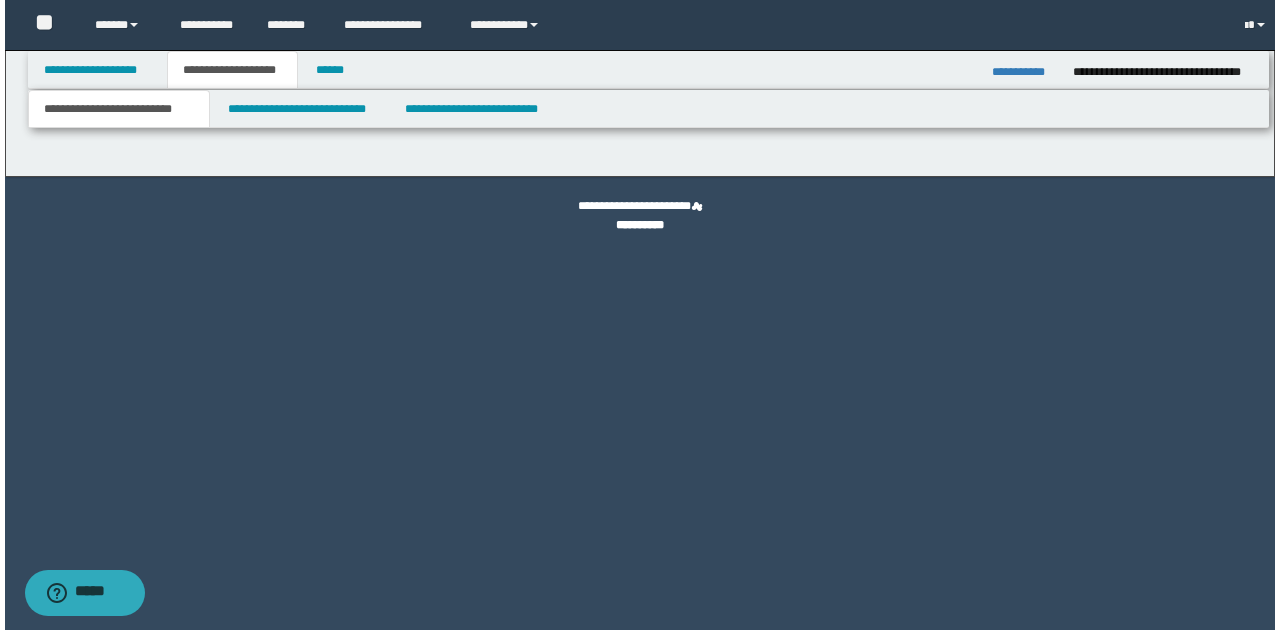 scroll, scrollTop: 0, scrollLeft: 0, axis: both 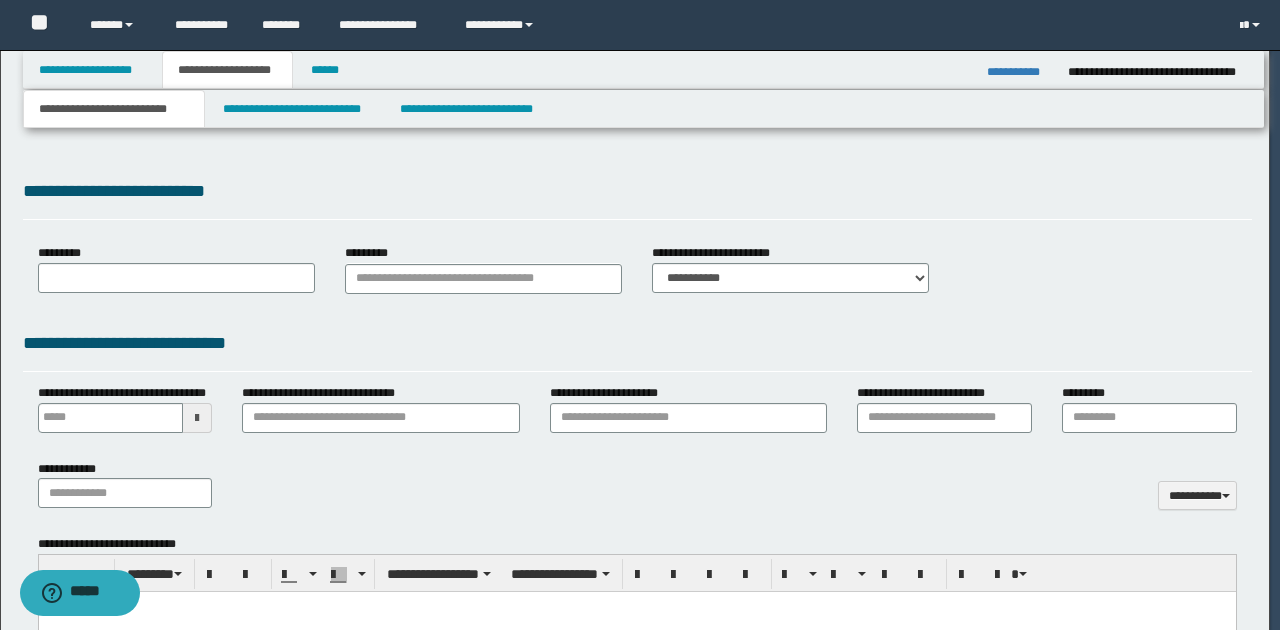 type 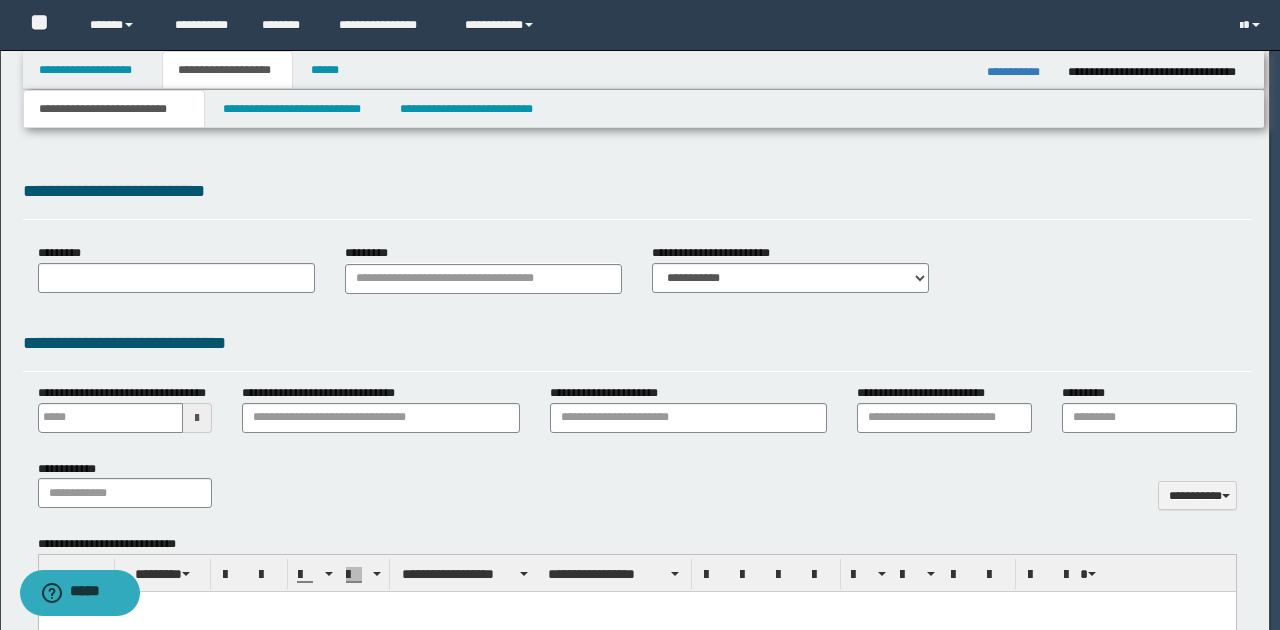 scroll, scrollTop: 0, scrollLeft: 0, axis: both 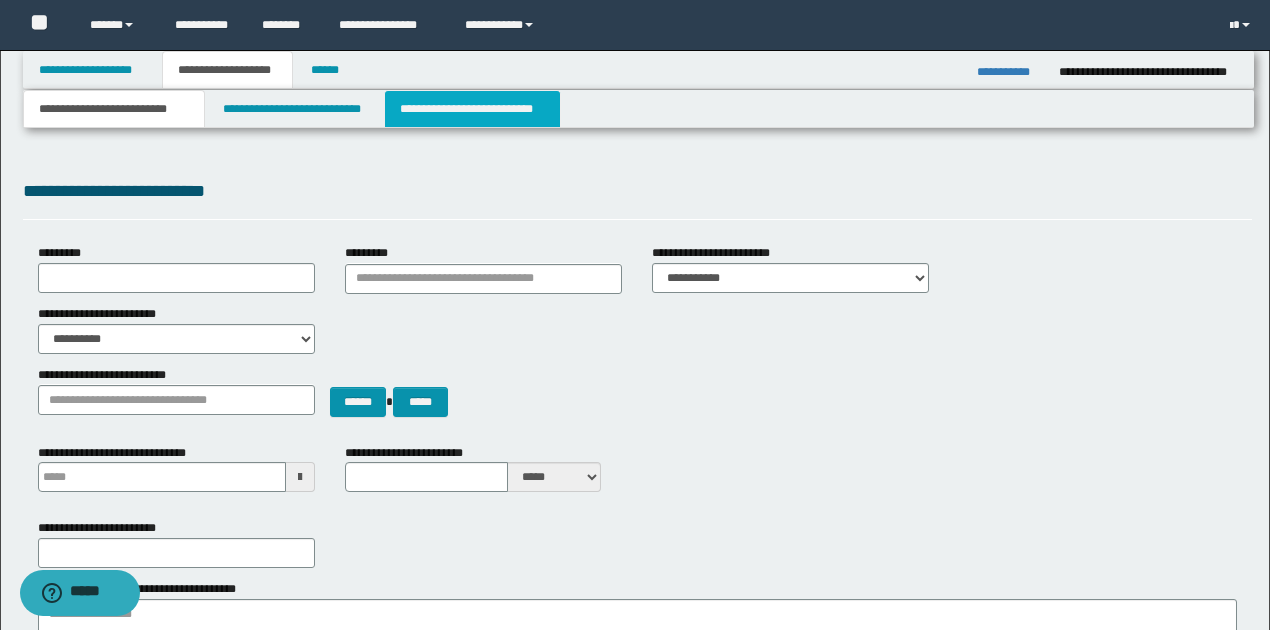 click on "**********" at bounding box center (472, 109) 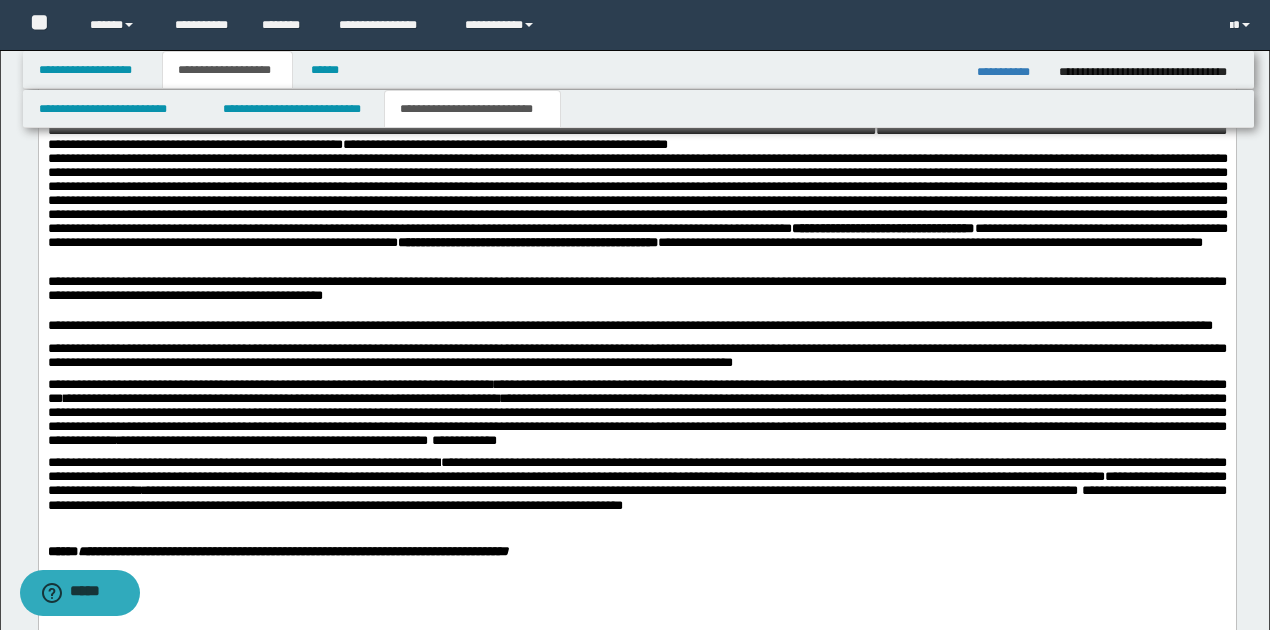 scroll, scrollTop: 1000, scrollLeft: 0, axis: vertical 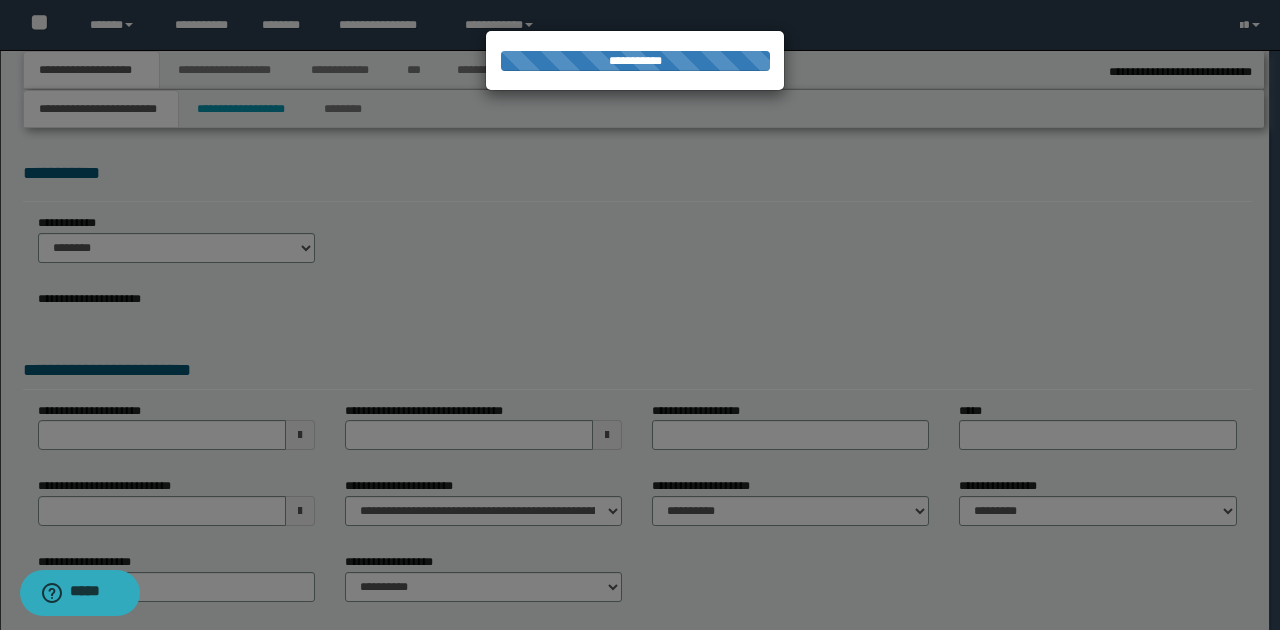 type on "**********" 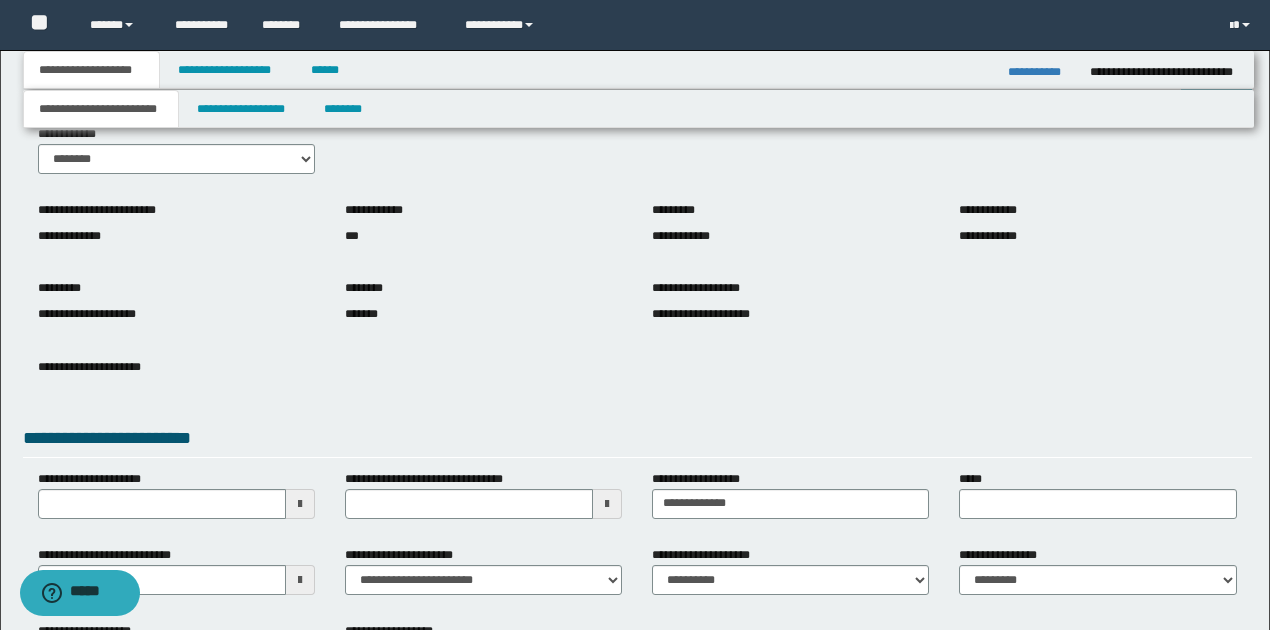 scroll, scrollTop: 133, scrollLeft: 0, axis: vertical 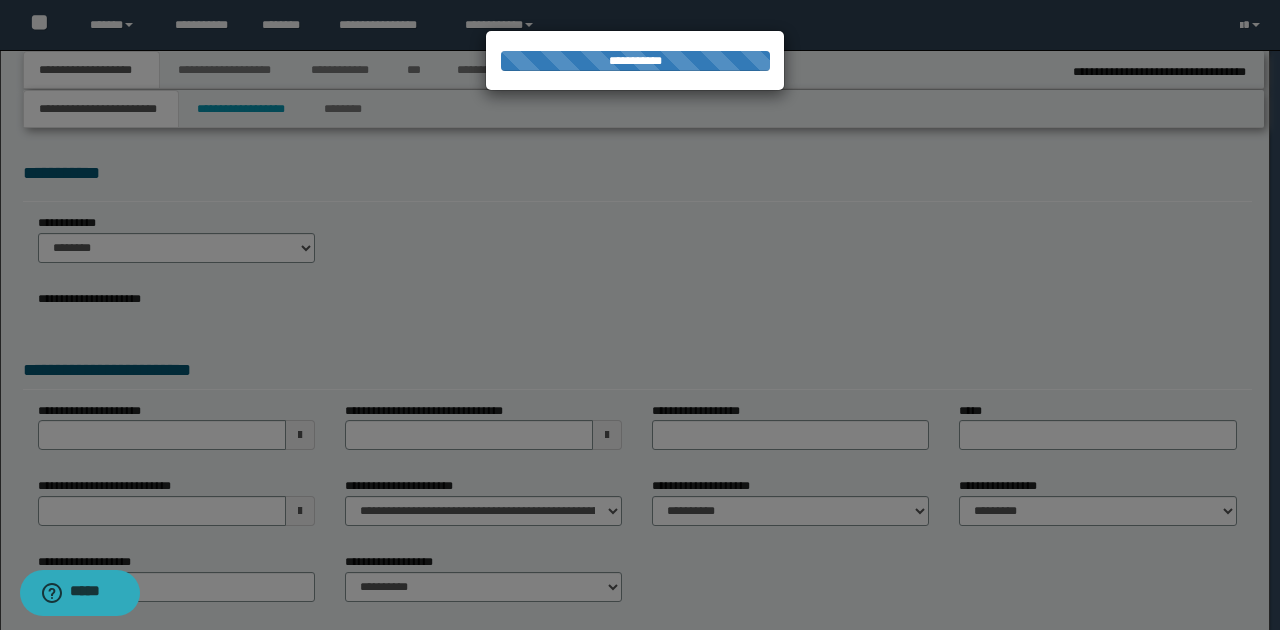 type on "**********" 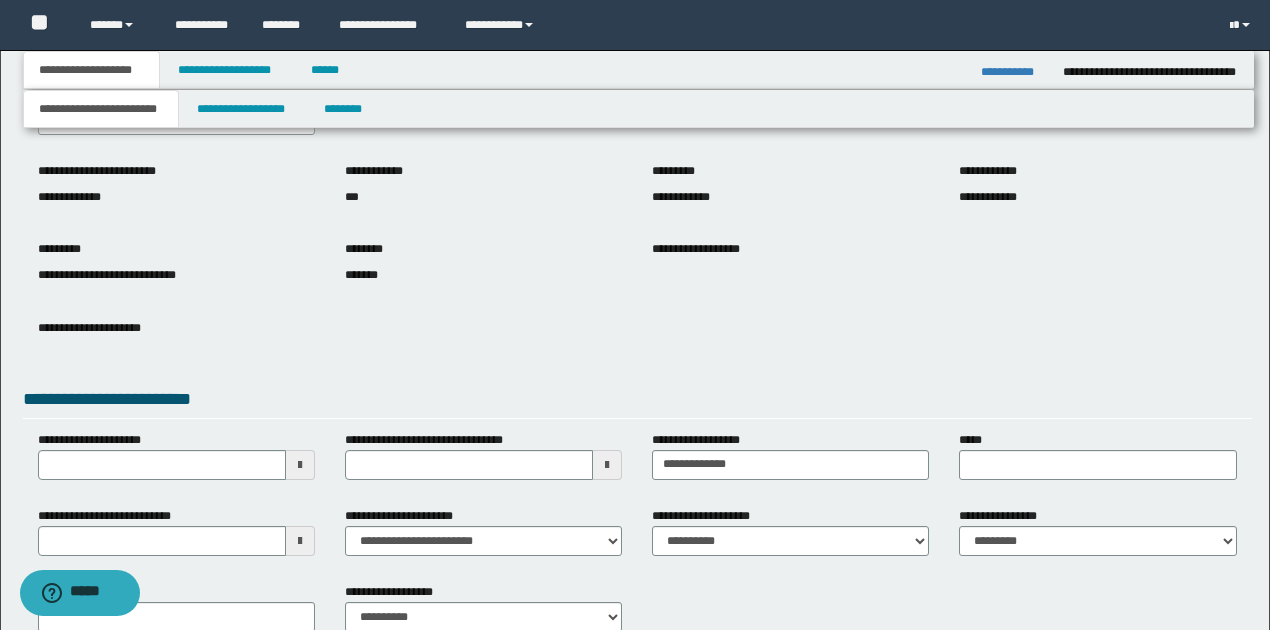 scroll, scrollTop: 200, scrollLeft: 0, axis: vertical 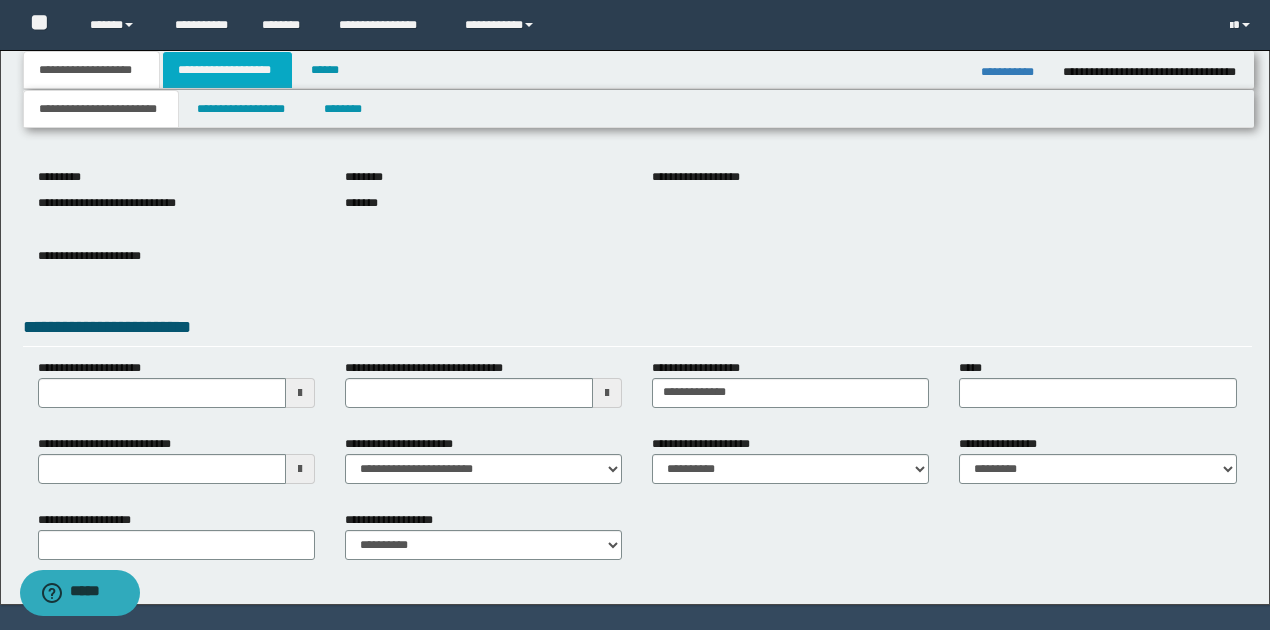 click on "**********" at bounding box center (227, 70) 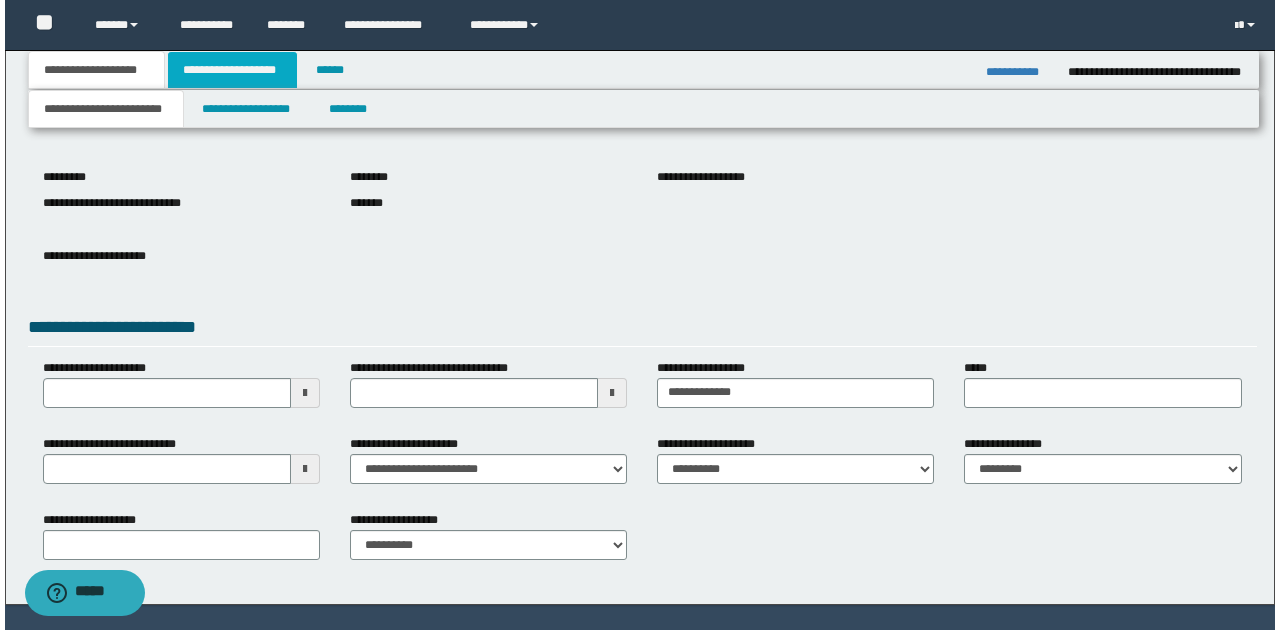 scroll, scrollTop: 0, scrollLeft: 0, axis: both 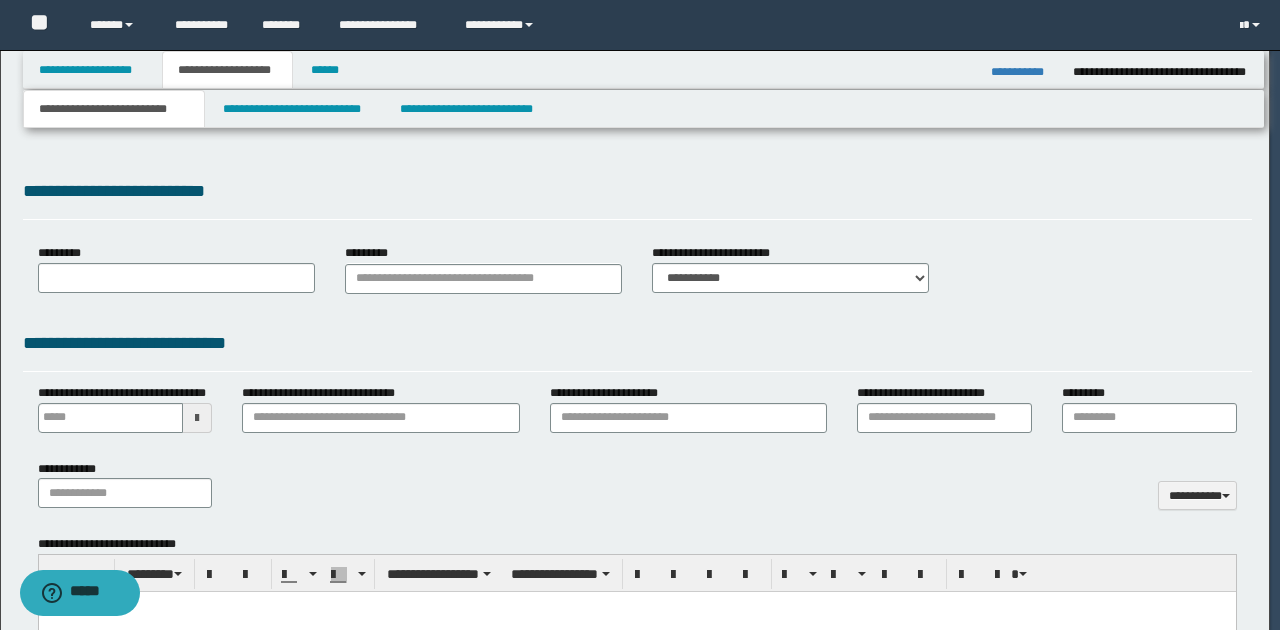 type 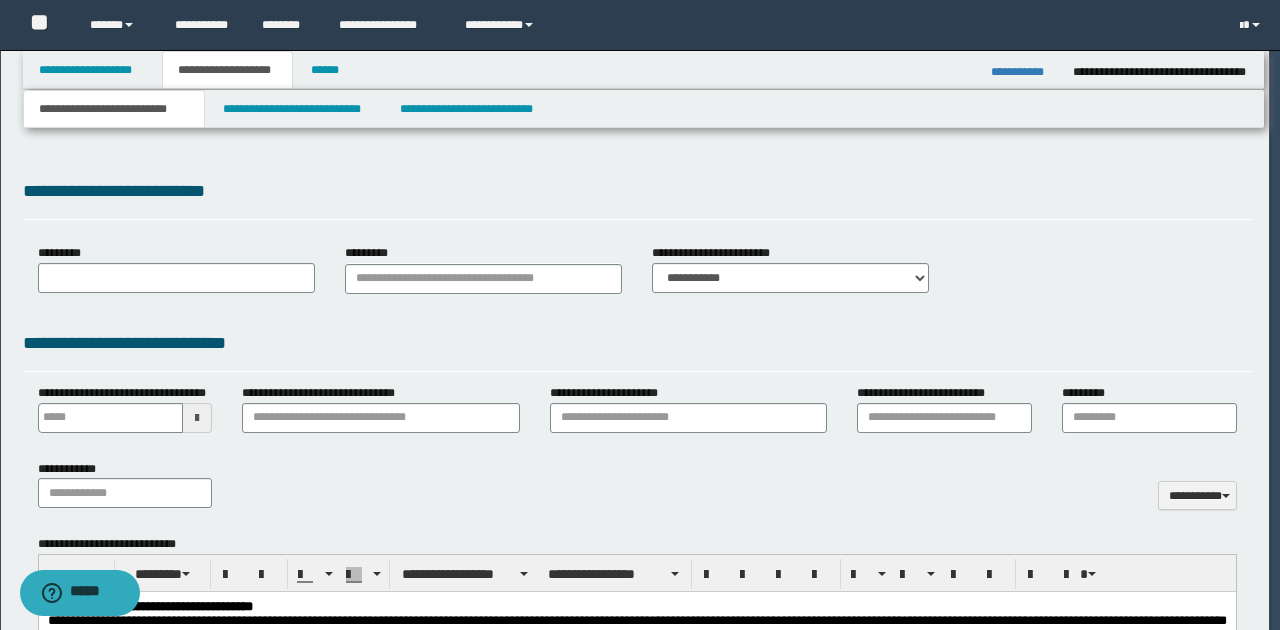 select on "*" 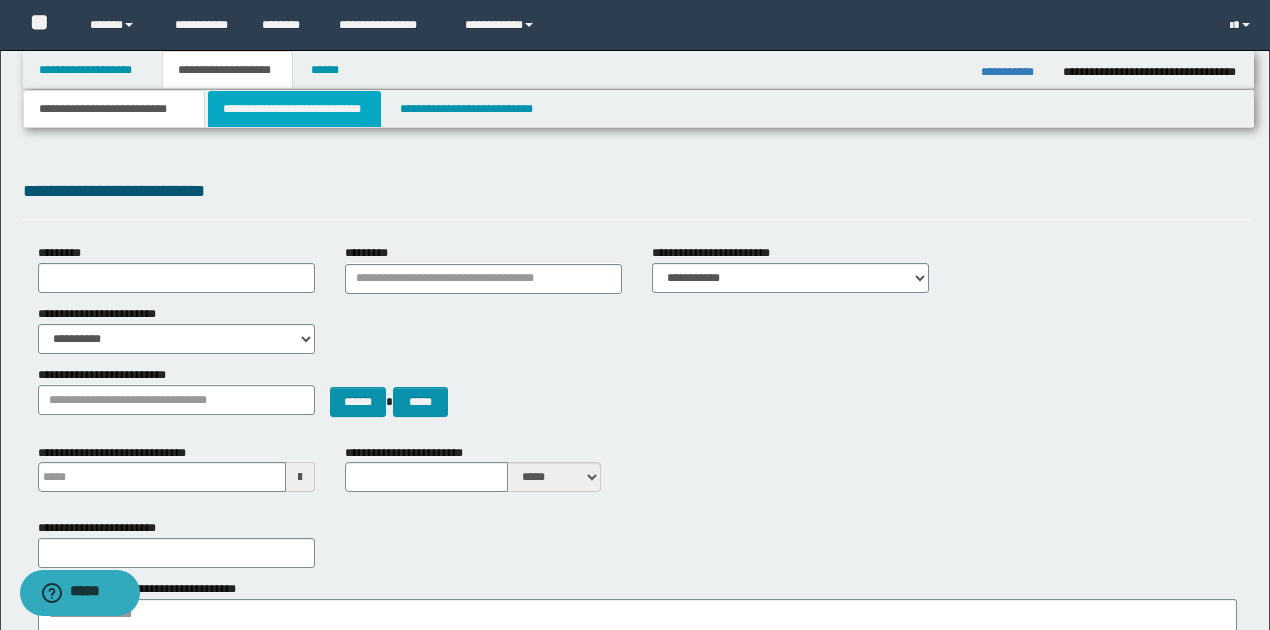 click on "**********" at bounding box center (294, 109) 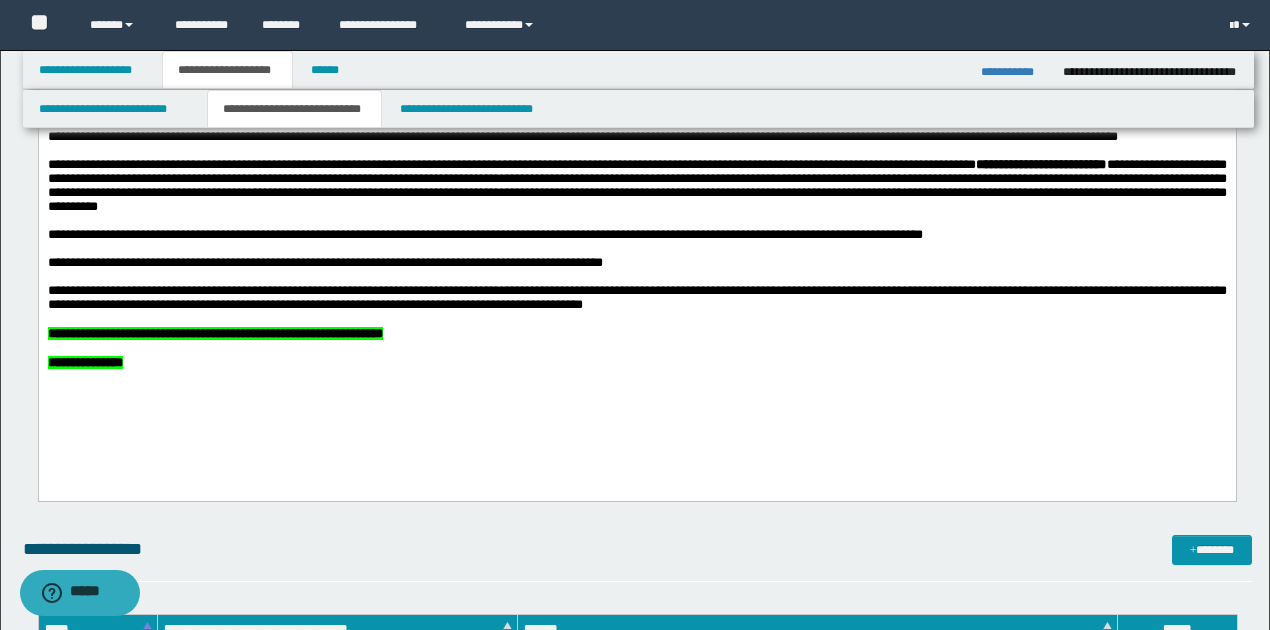 scroll, scrollTop: 2466, scrollLeft: 0, axis: vertical 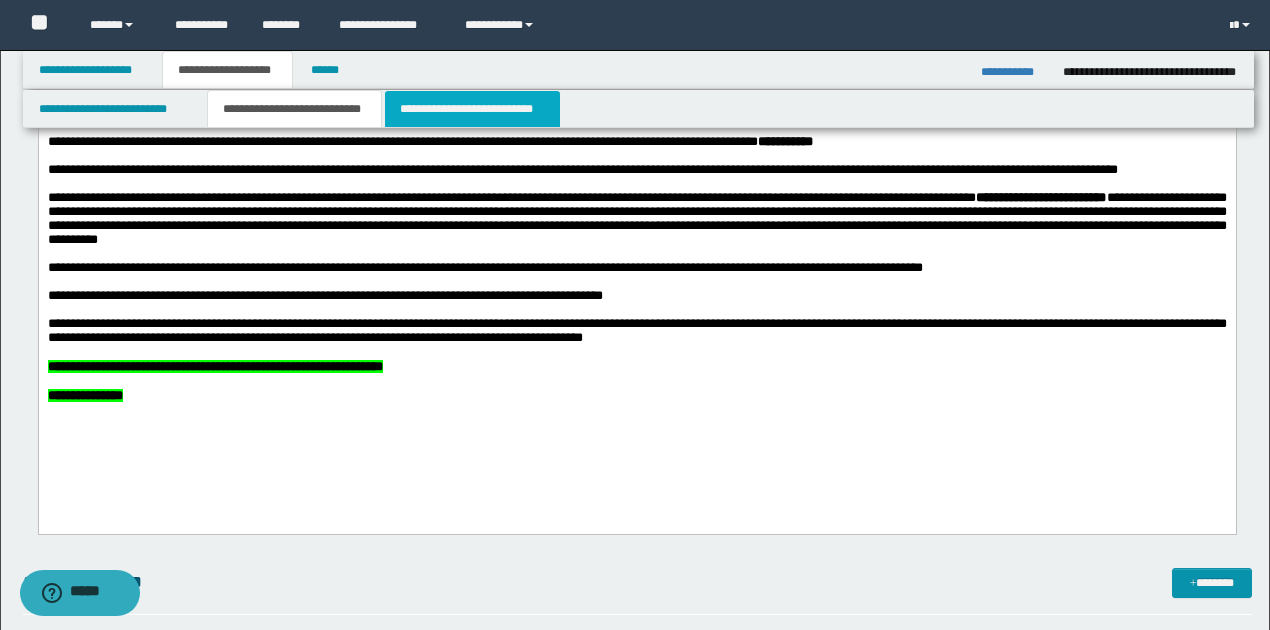 click on "**********" at bounding box center (472, 109) 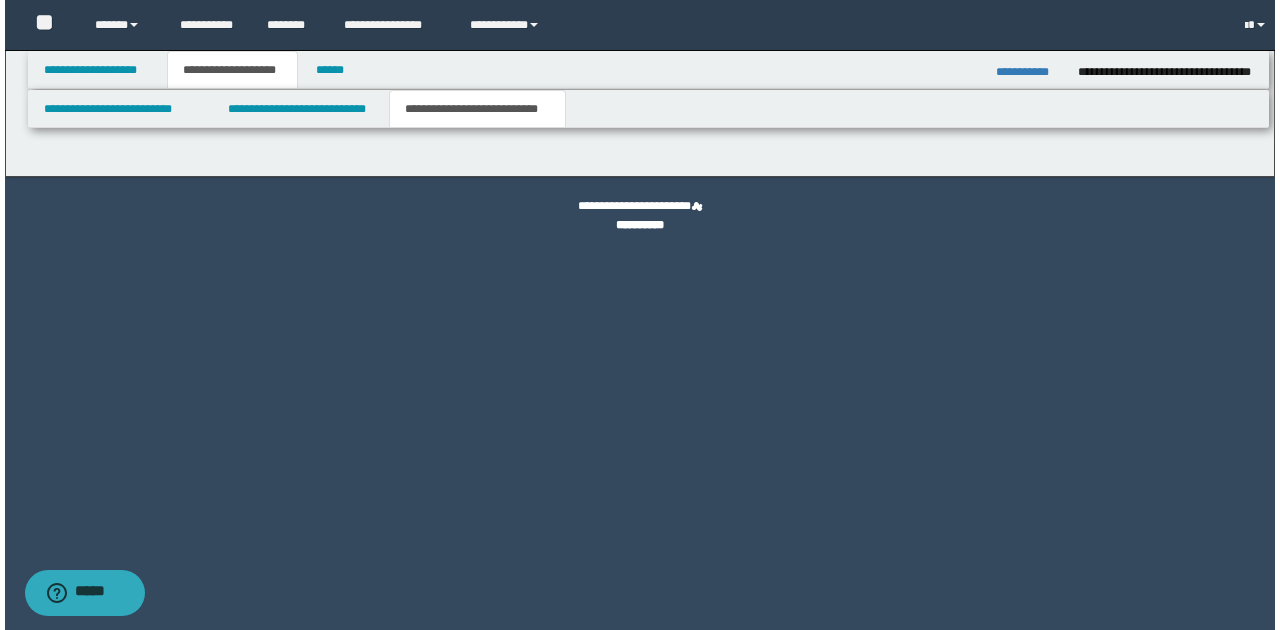 scroll, scrollTop: 0, scrollLeft: 0, axis: both 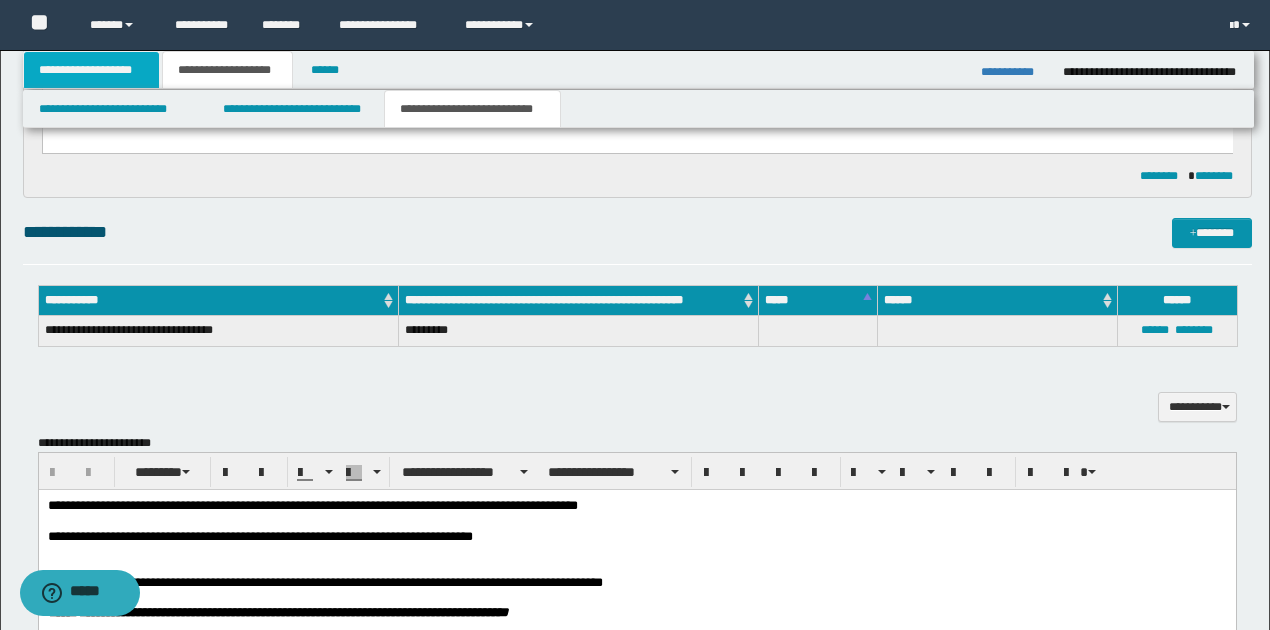 click on "**********" at bounding box center (92, 70) 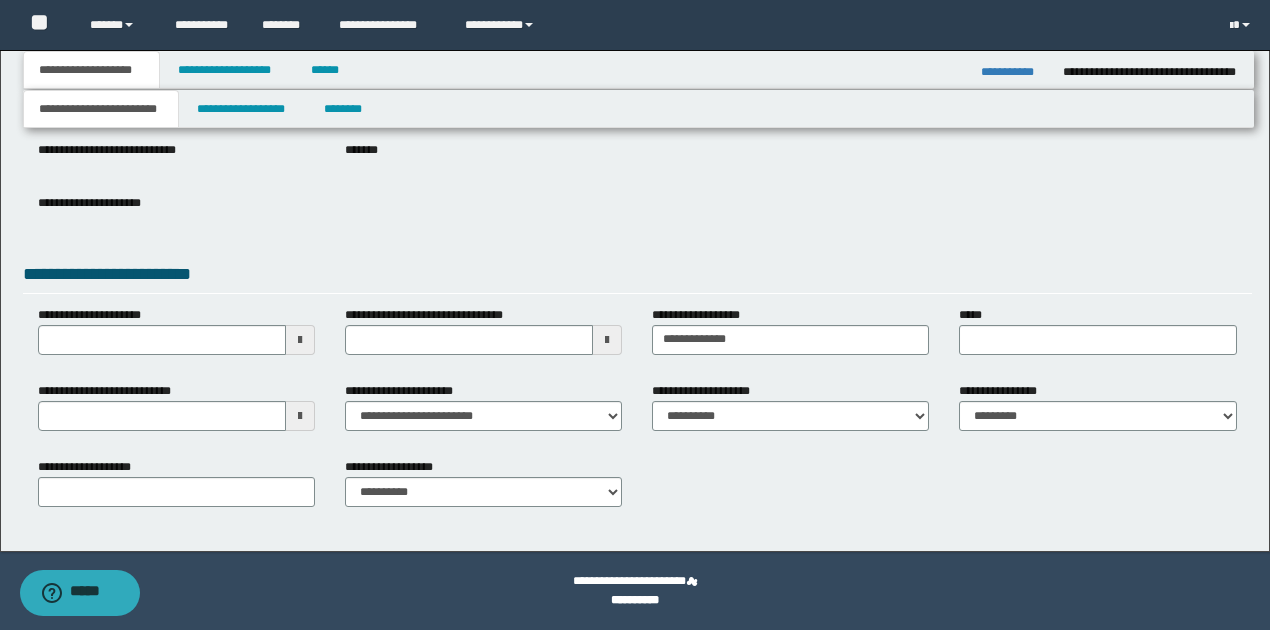 scroll, scrollTop: 252, scrollLeft: 0, axis: vertical 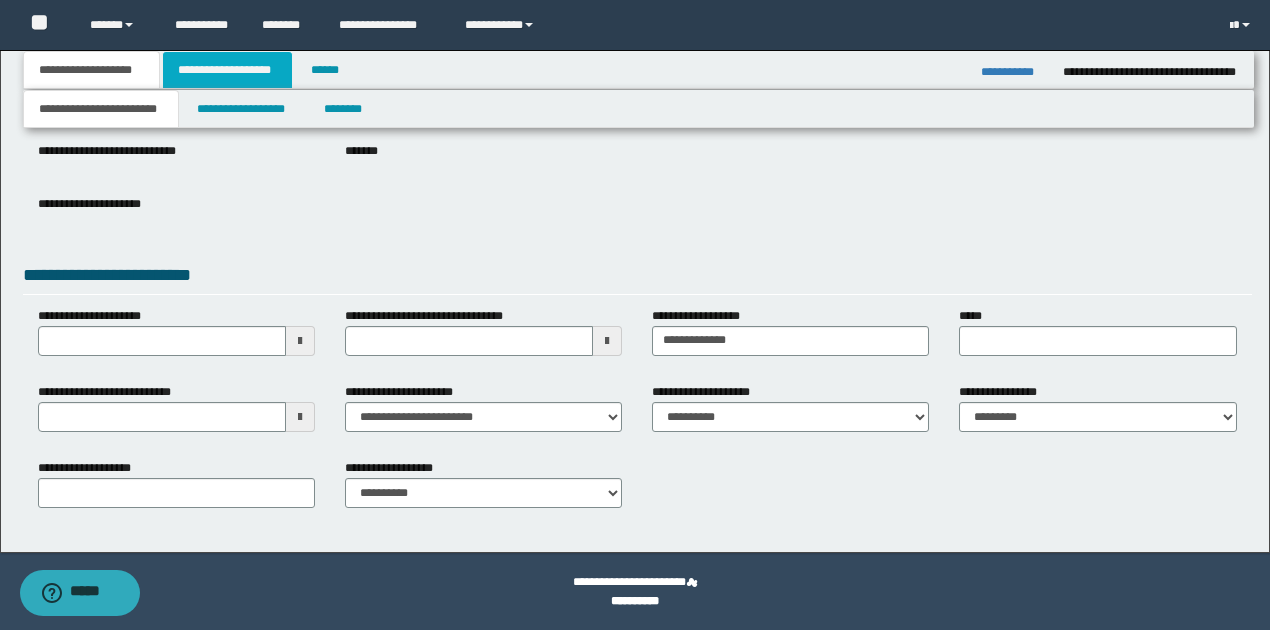 click on "**********" at bounding box center [227, 70] 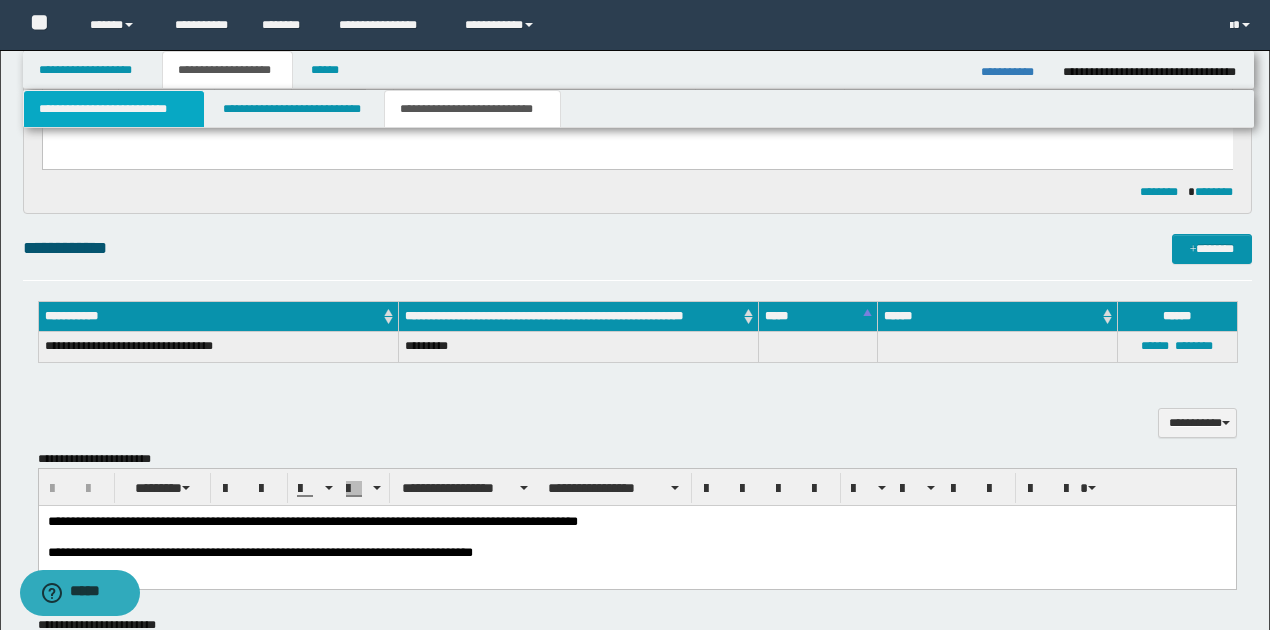 click on "**********" at bounding box center [114, 109] 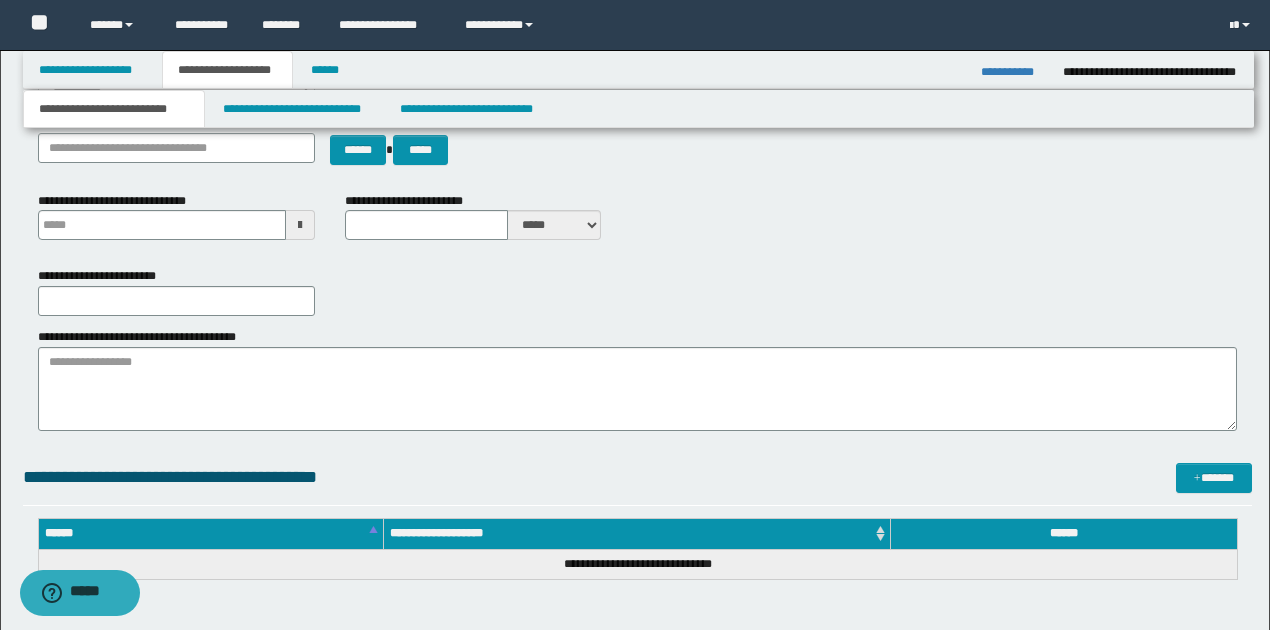 type 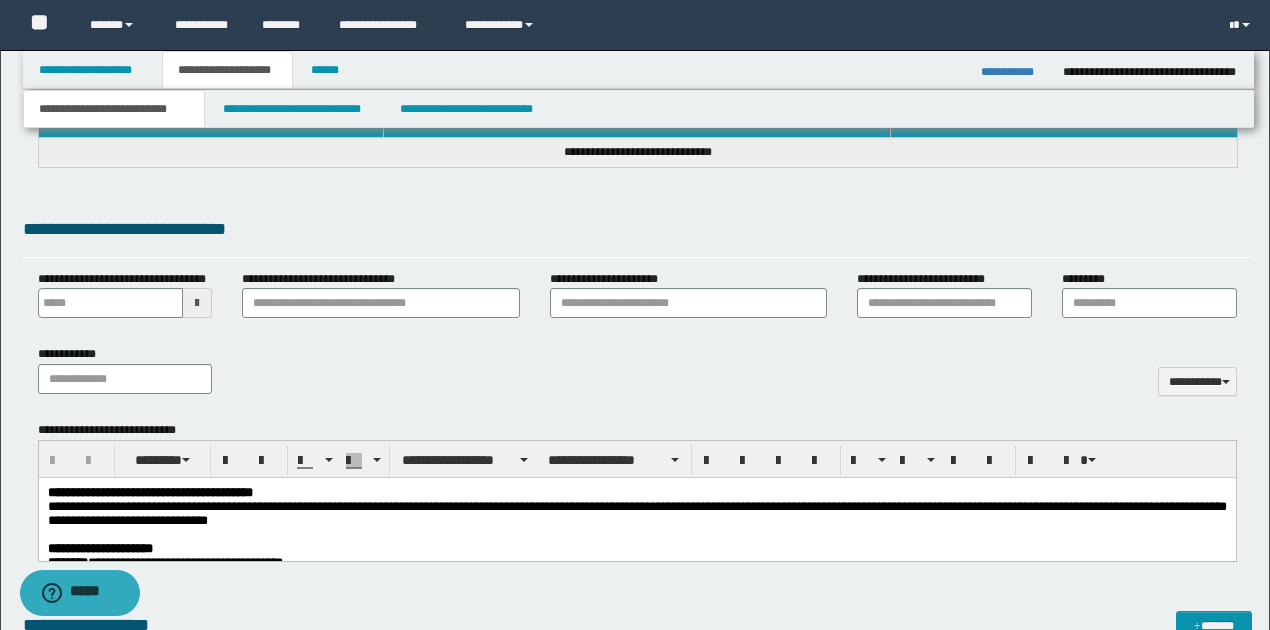 scroll, scrollTop: 786, scrollLeft: 0, axis: vertical 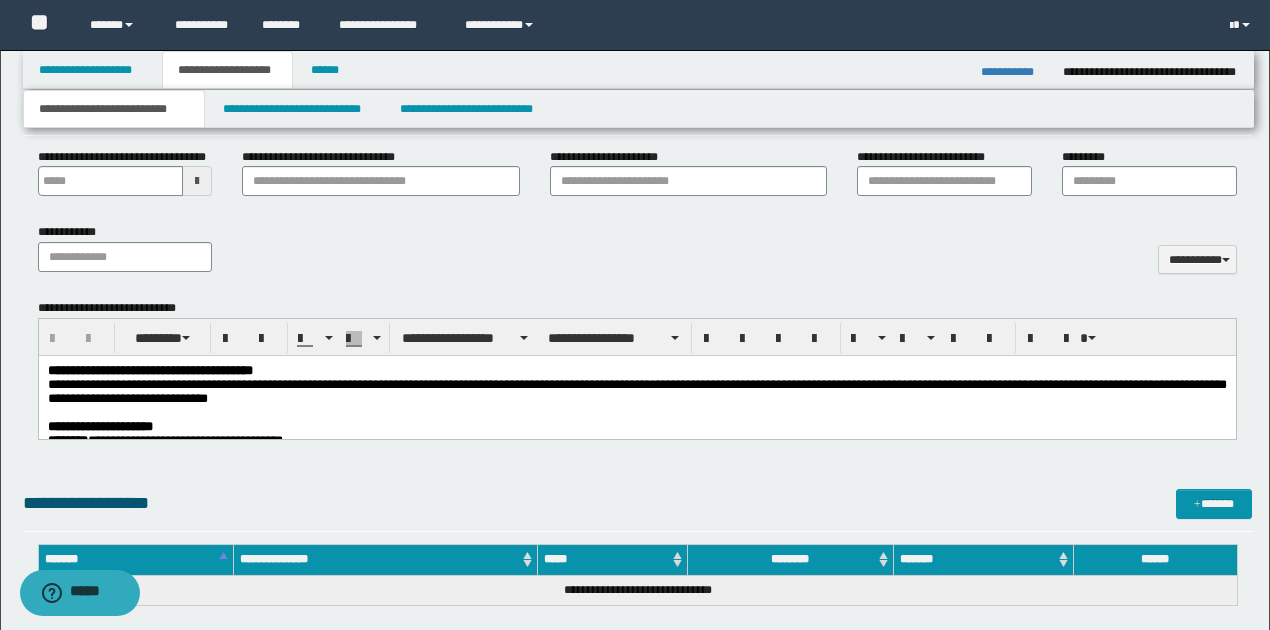 click at bounding box center [636, 413] 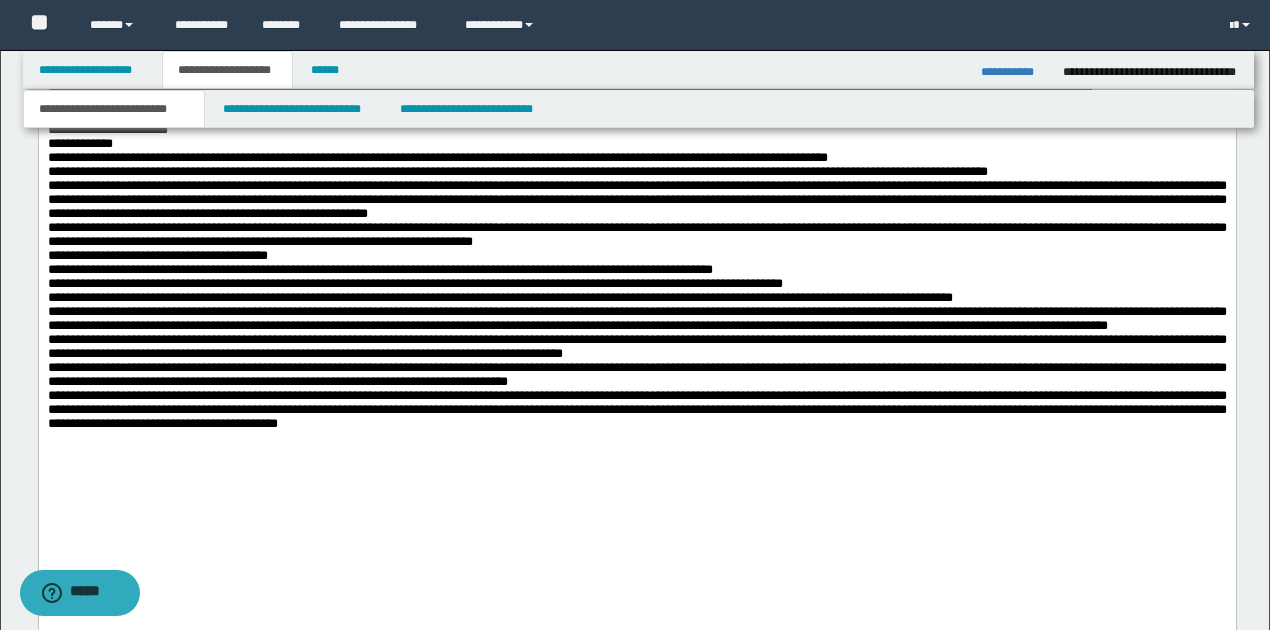 scroll, scrollTop: 2452, scrollLeft: 0, axis: vertical 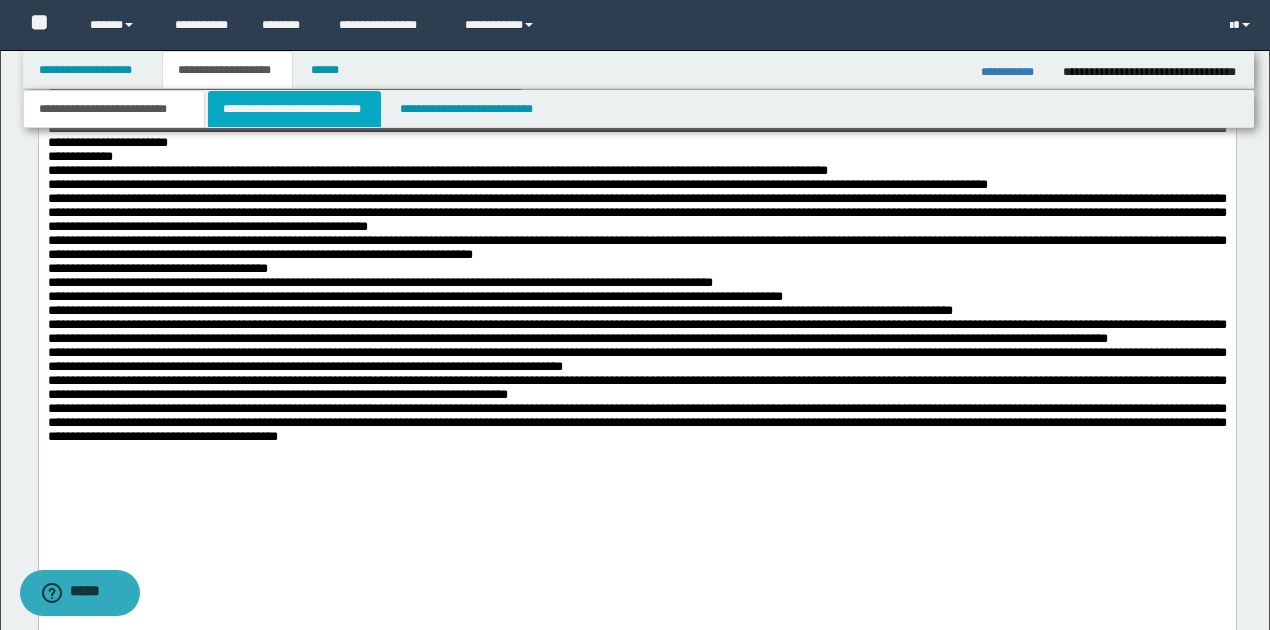 click on "**********" at bounding box center [294, 109] 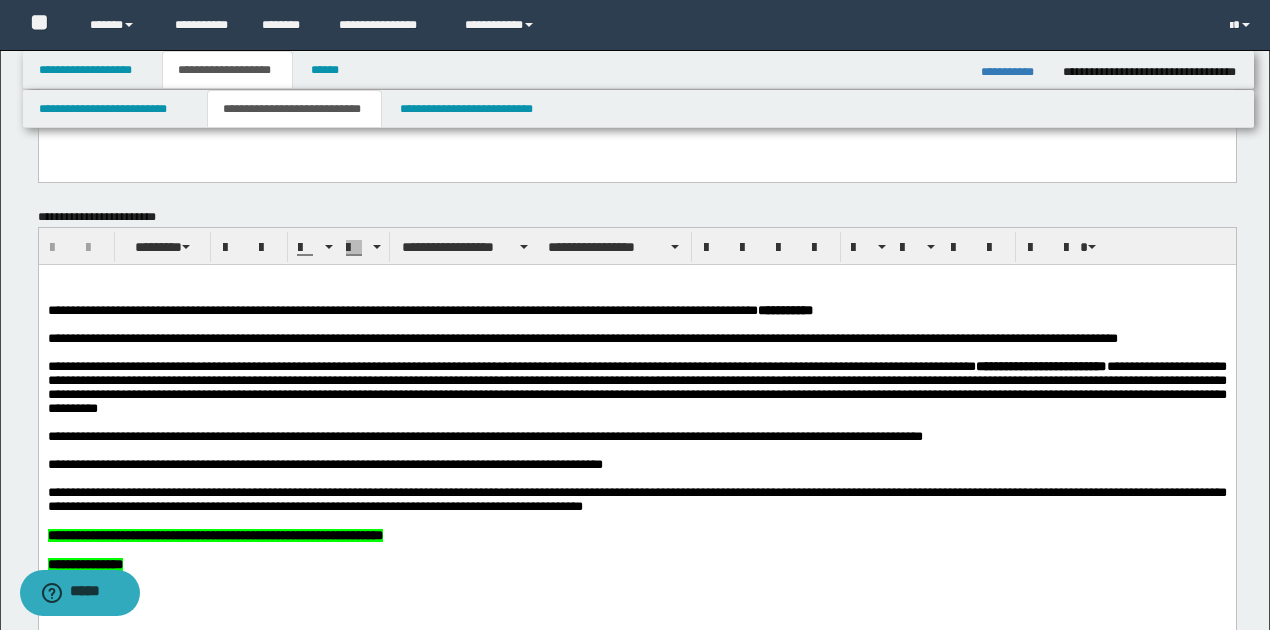 scroll, scrollTop: 2252, scrollLeft: 0, axis: vertical 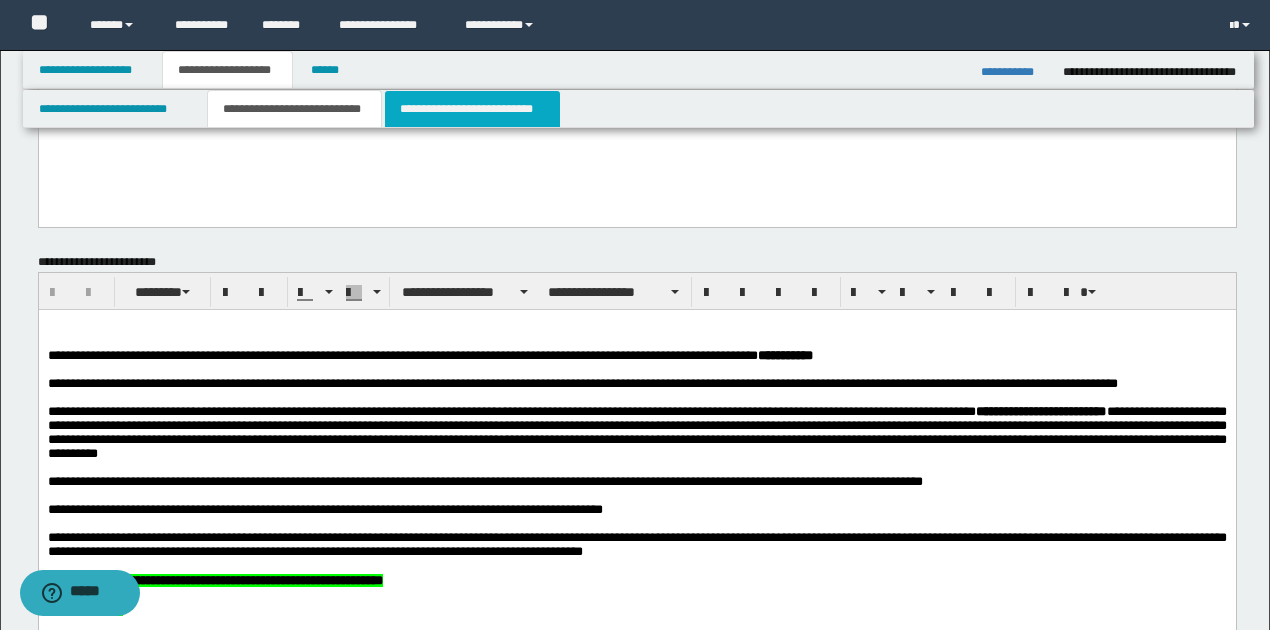 click on "**********" at bounding box center [472, 109] 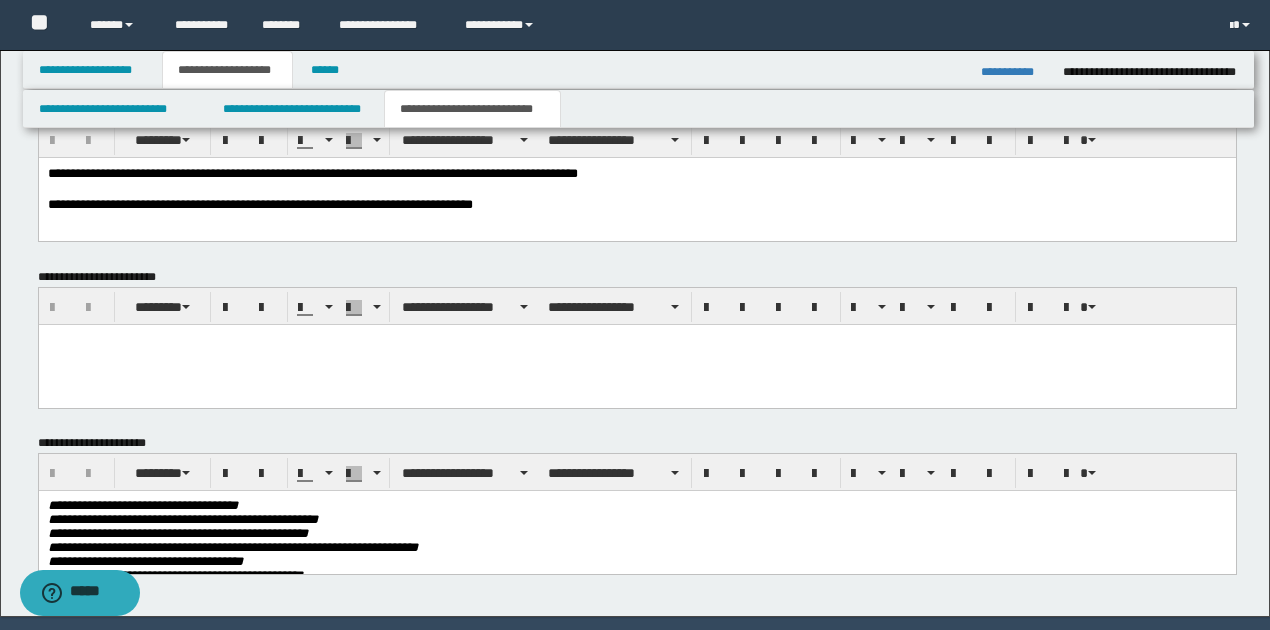 scroll, scrollTop: 532, scrollLeft: 0, axis: vertical 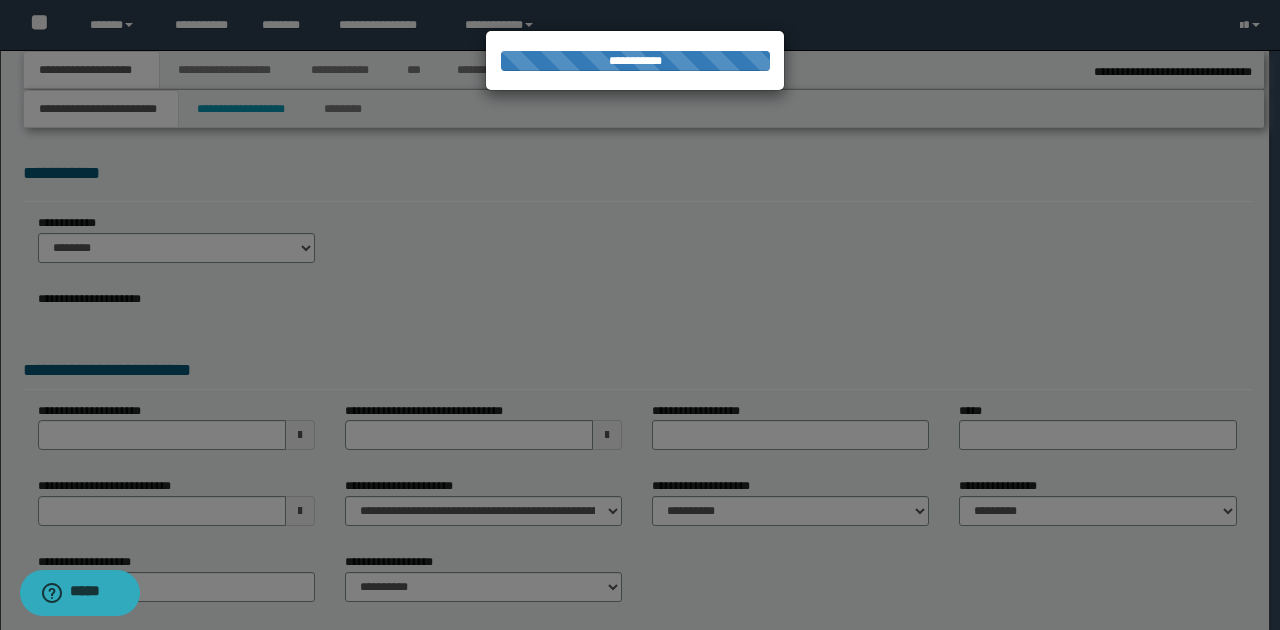 type on "**********" 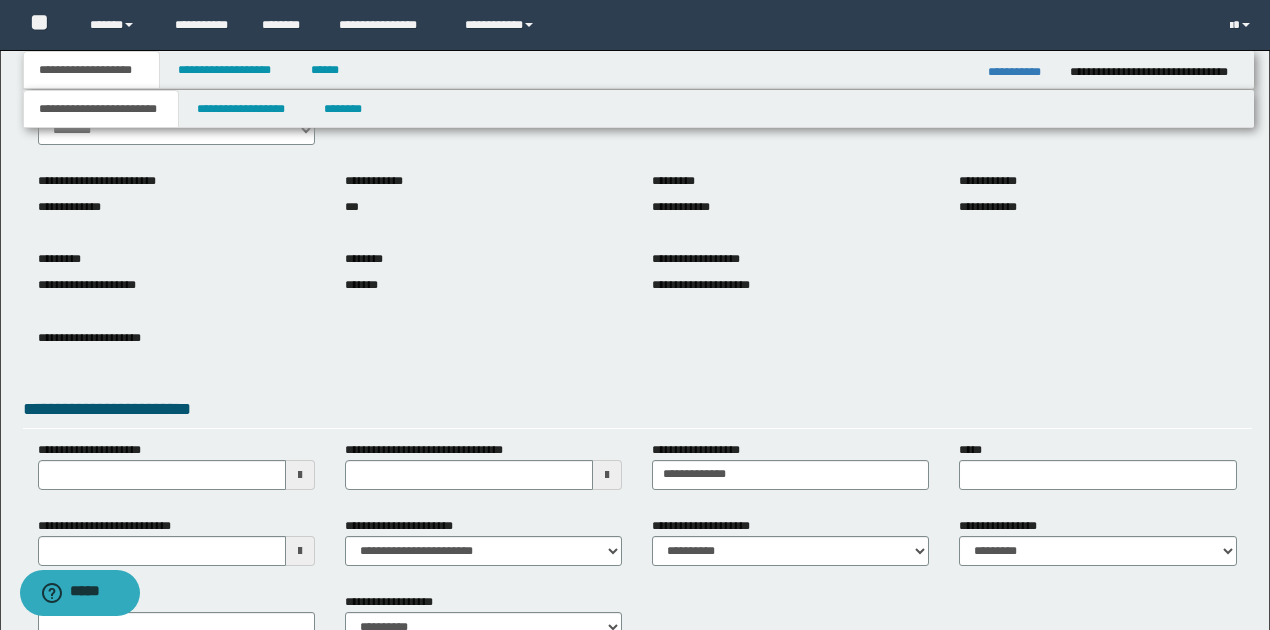 scroll, scrollTop: 252, scrollLeft: 0, axis: vertical 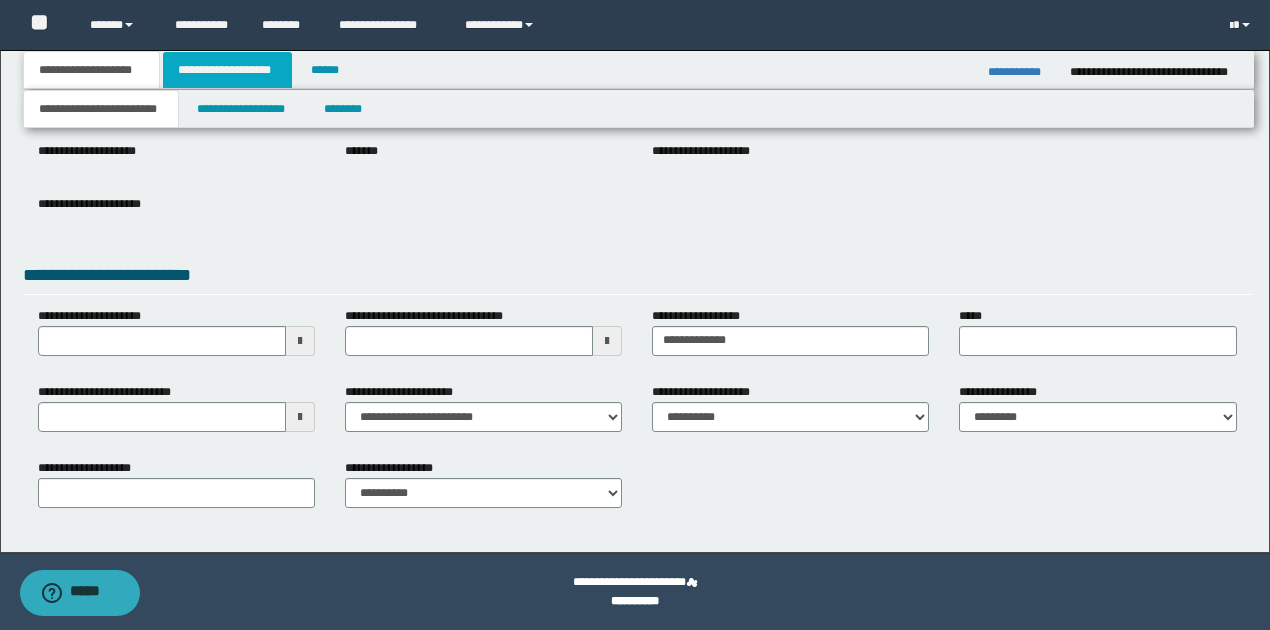 click on "**********" at bounding box center [227, 70] 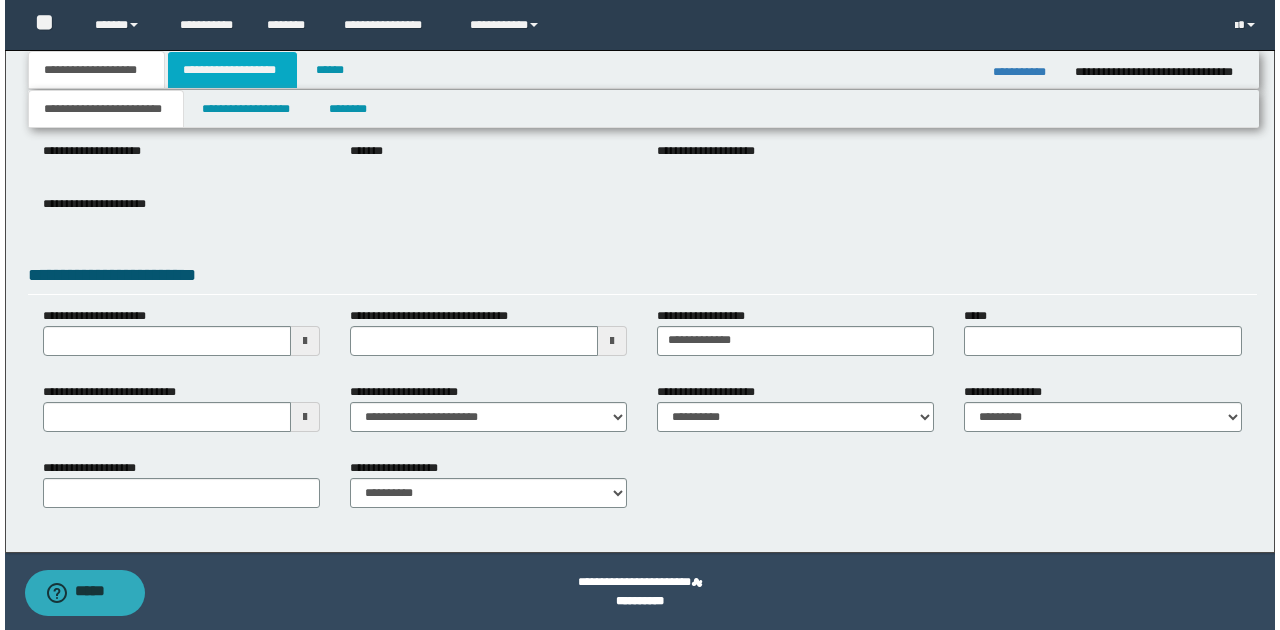 scroll, scrollTop: 0, scrollLeft: 0, axis: both 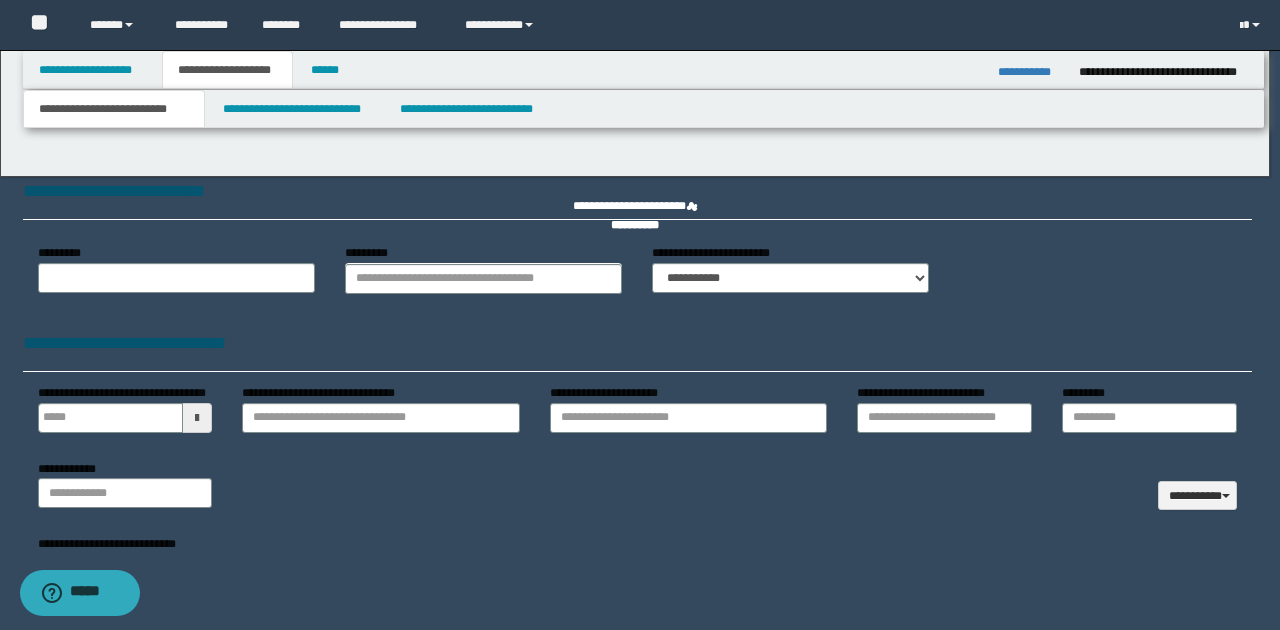 type 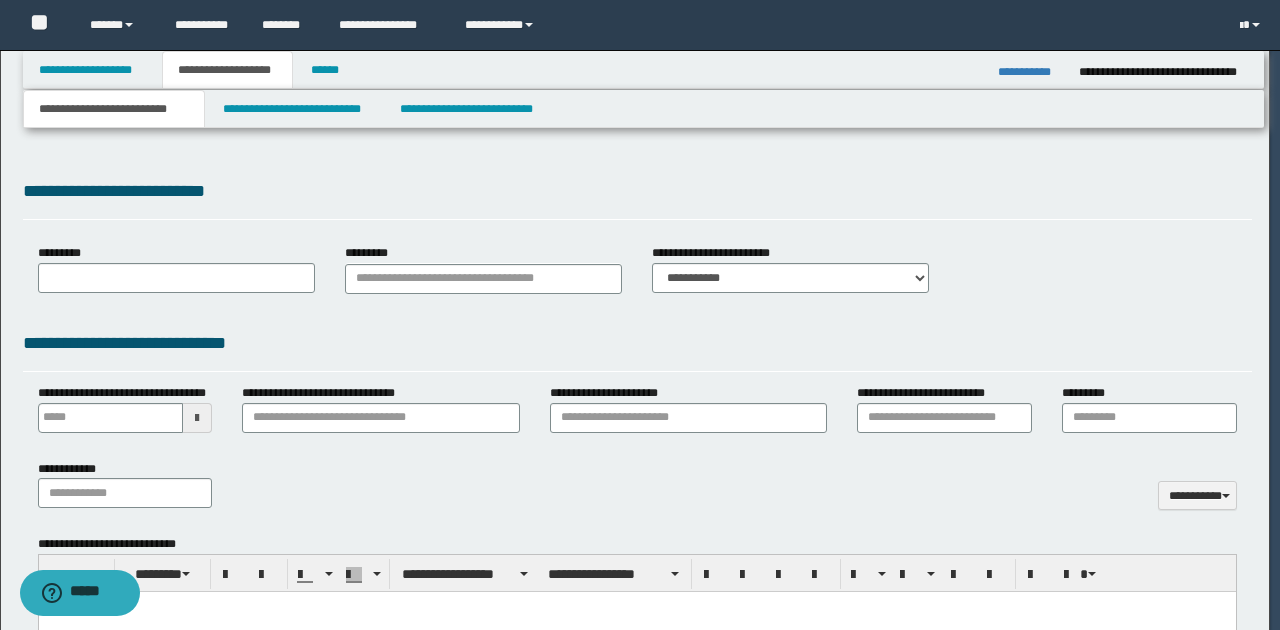 scroll, scrollTop: 0, scrollLeft: 0, axis: both 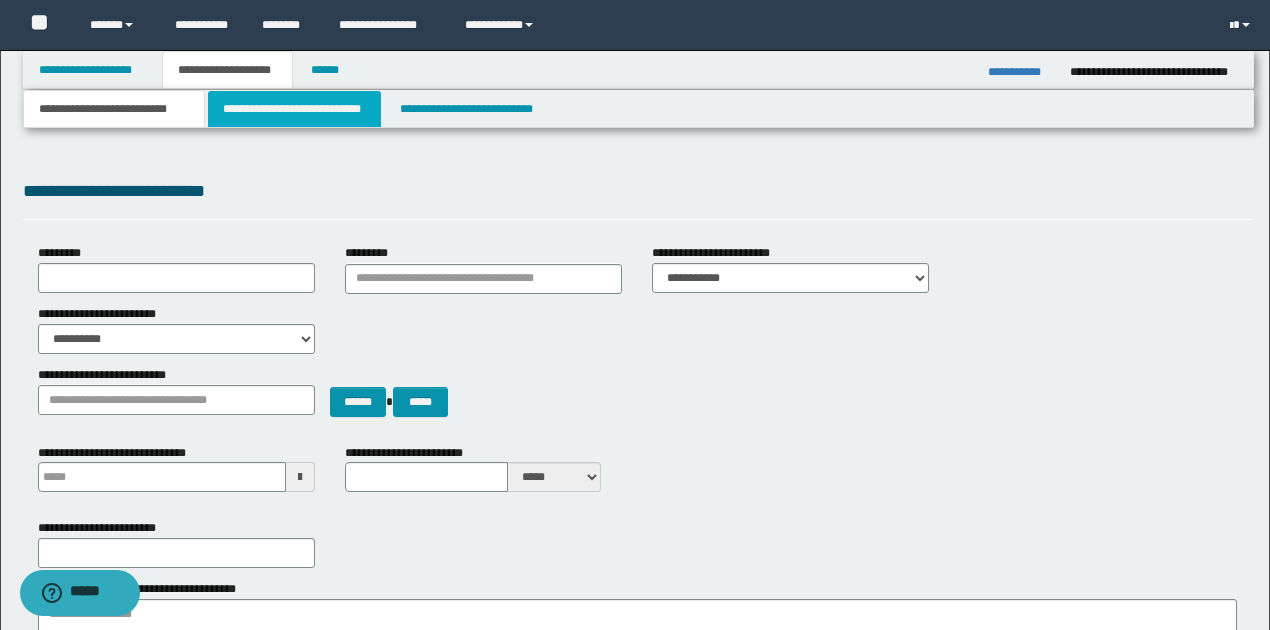 click on "**********" at bounding box center (294, 109) 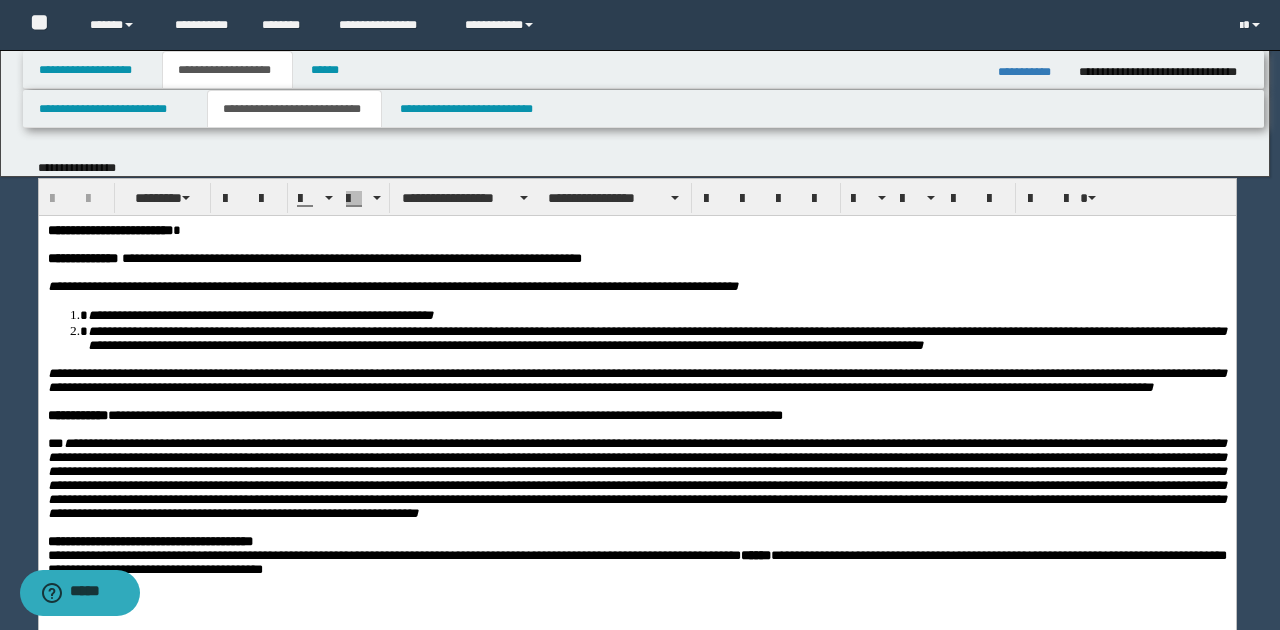 scroll, scrollTop: 0, scrollLeft: 0, axis: both 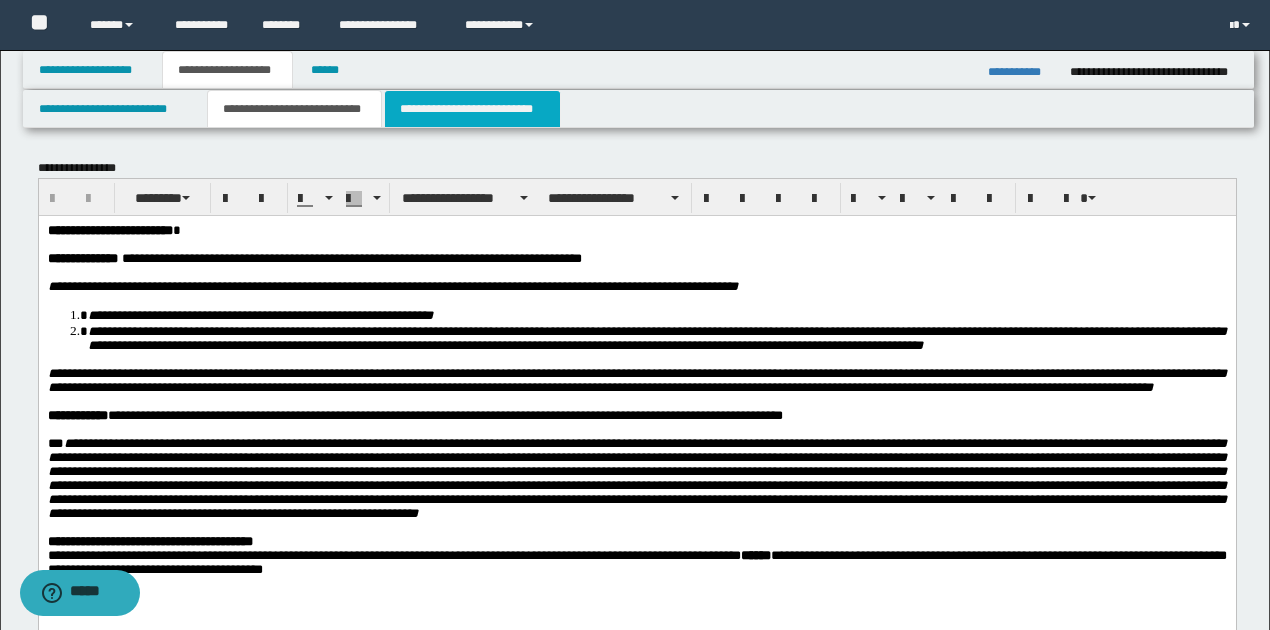 click on "**********" at bounding box center (472, 109) 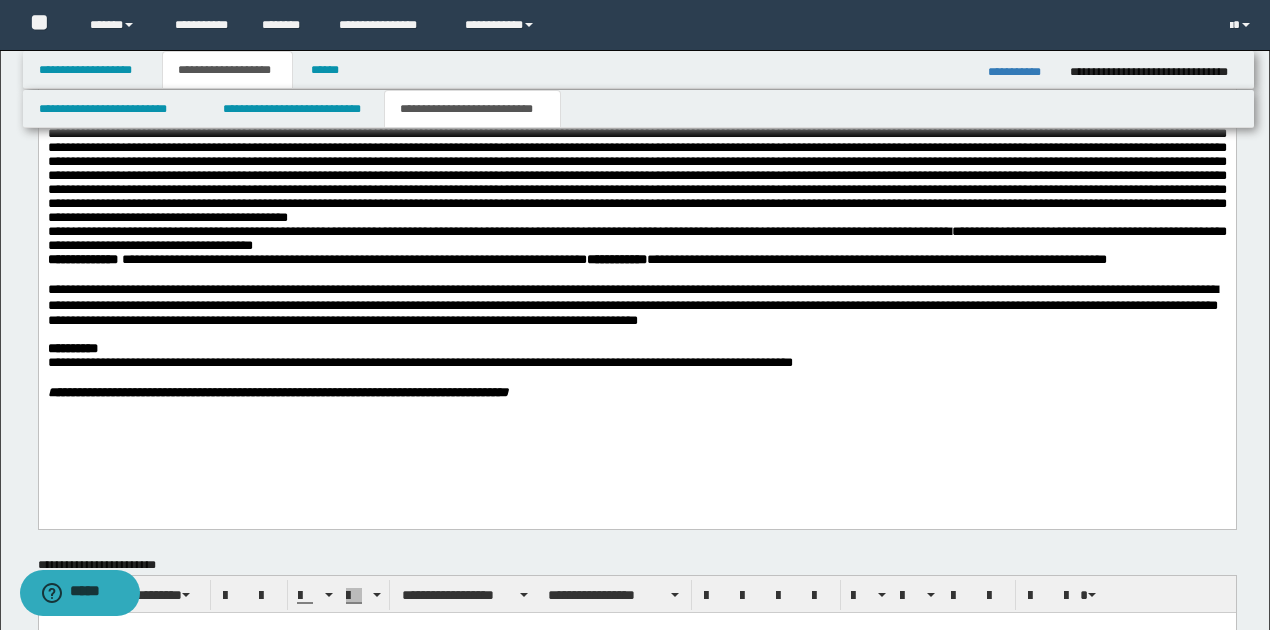 scroll, scrollTop: 733, scrollLeft: 0, axis: vertical 